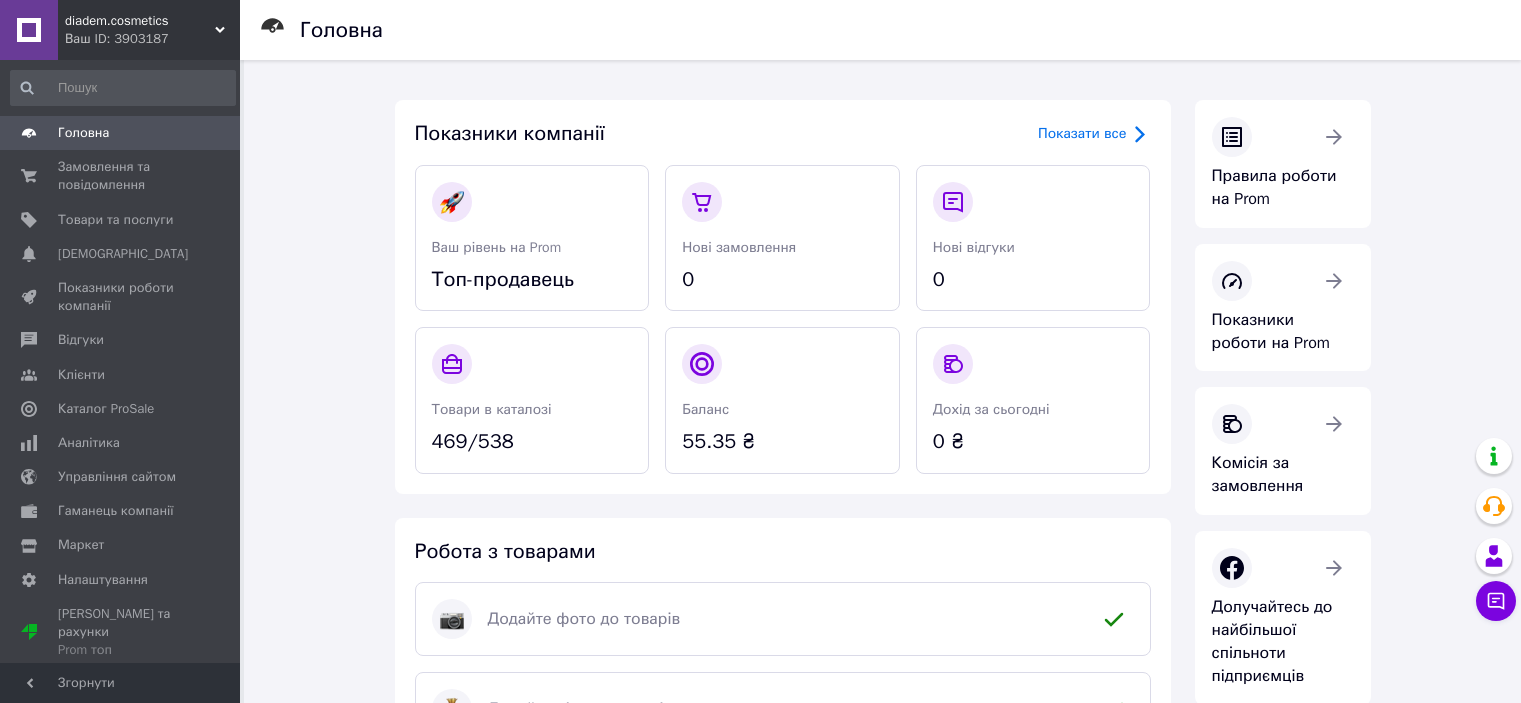 scroll, scrollTop: 0, scrollLeft: 0, axis: both 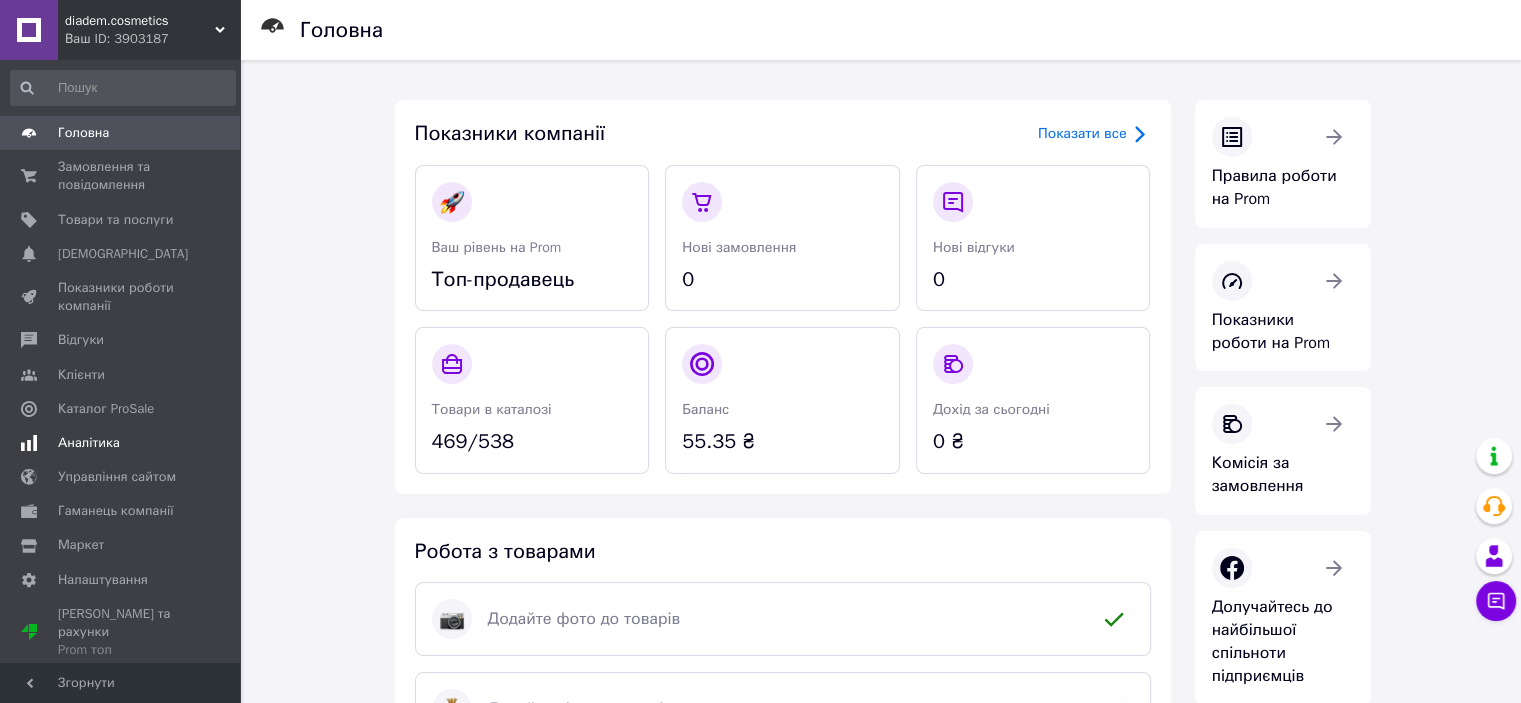 click on "Аналітика" at bounding box center (121, 443) 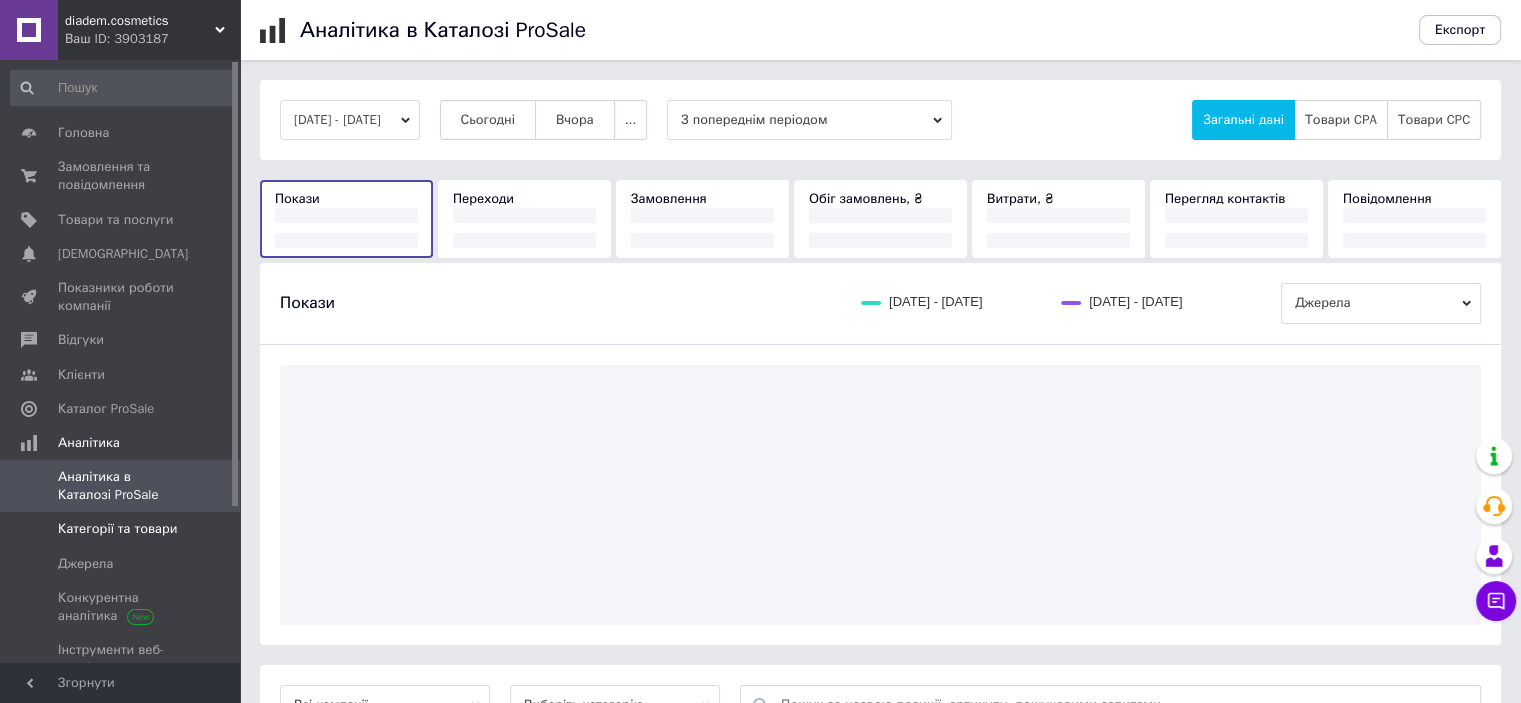 click on "Категорії та товари" at bounding box center [117, 529] 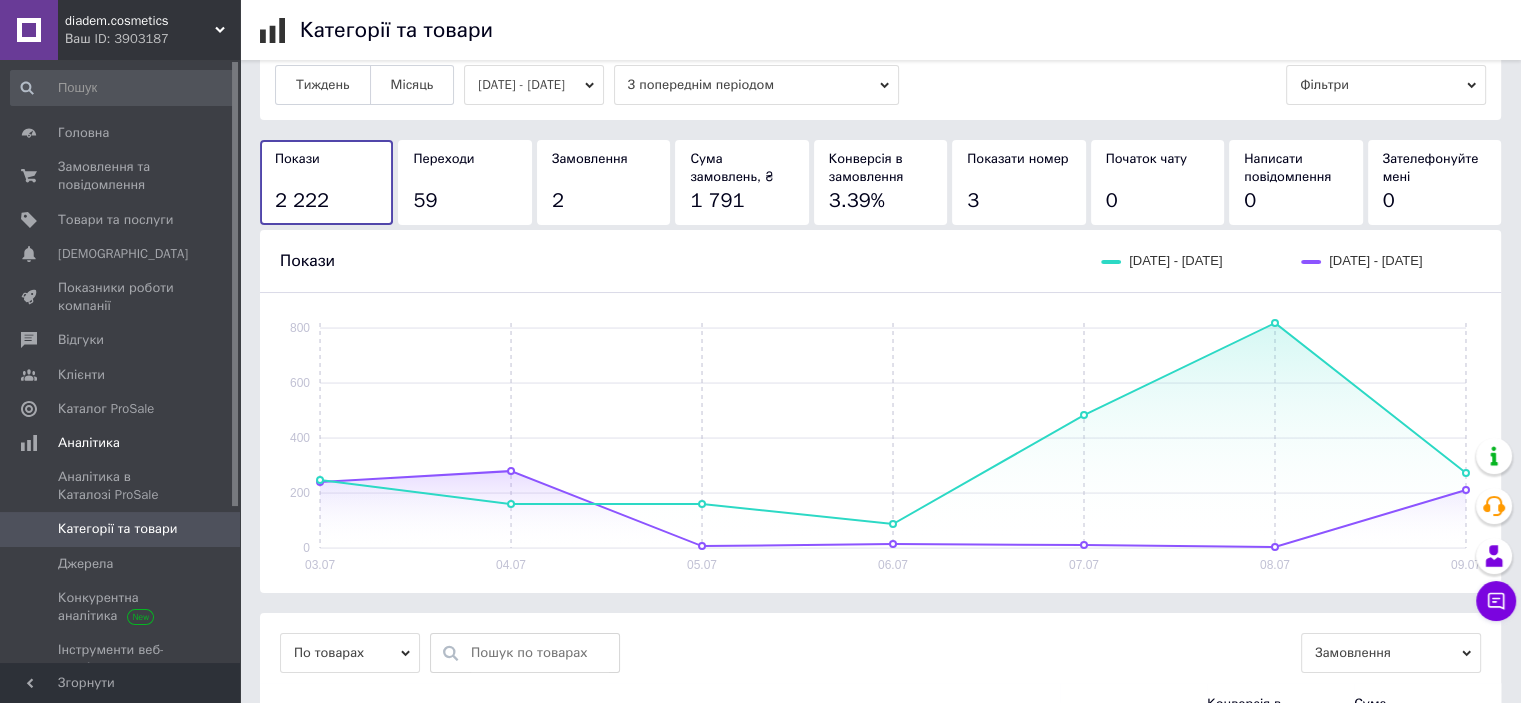 scroll, scrollTop: 0, scrollLeft: 0, axis: both 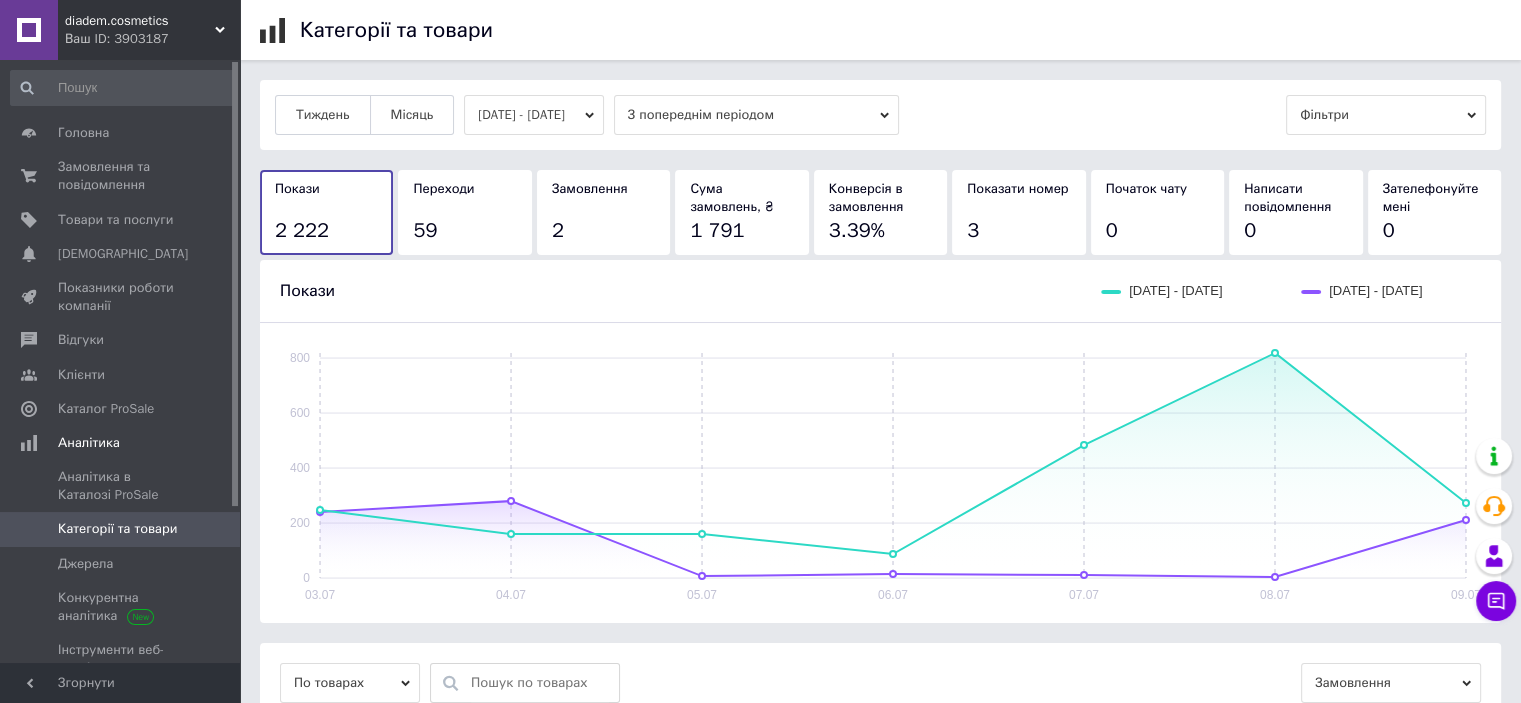 click on "03.07.2025 - 09.07.2025" at bounding box center (534, 115) 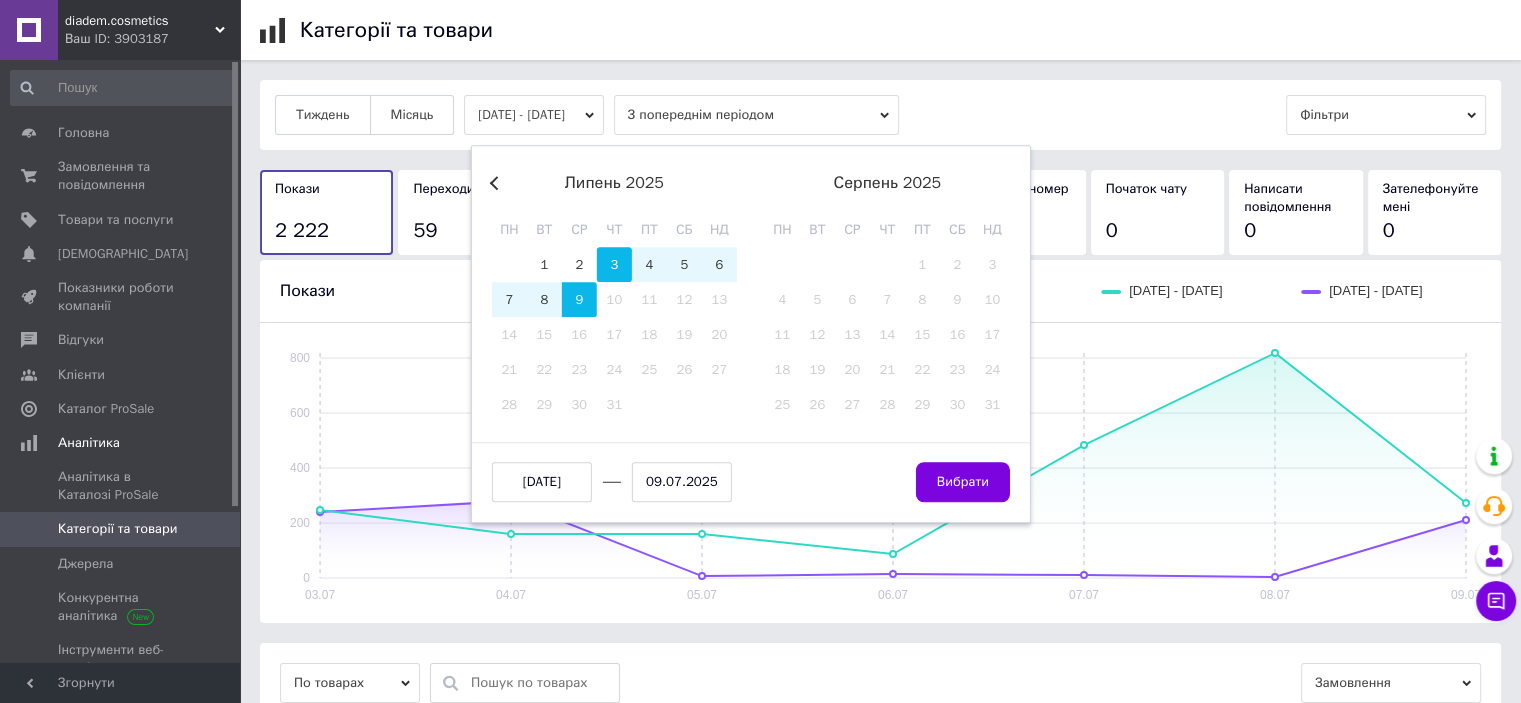 click on "3" at bounding box center (614, 264) 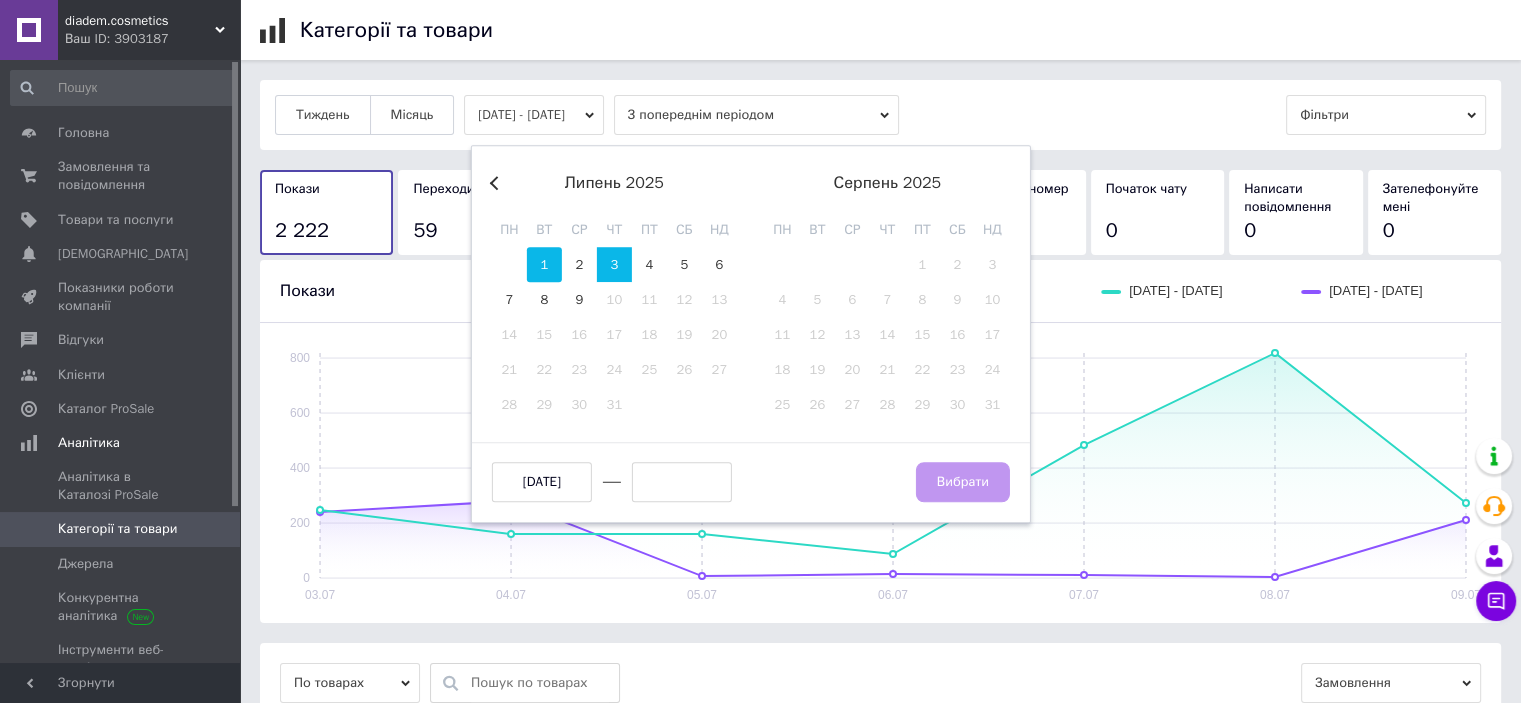 click on "1" at bounding box center [544, 264] 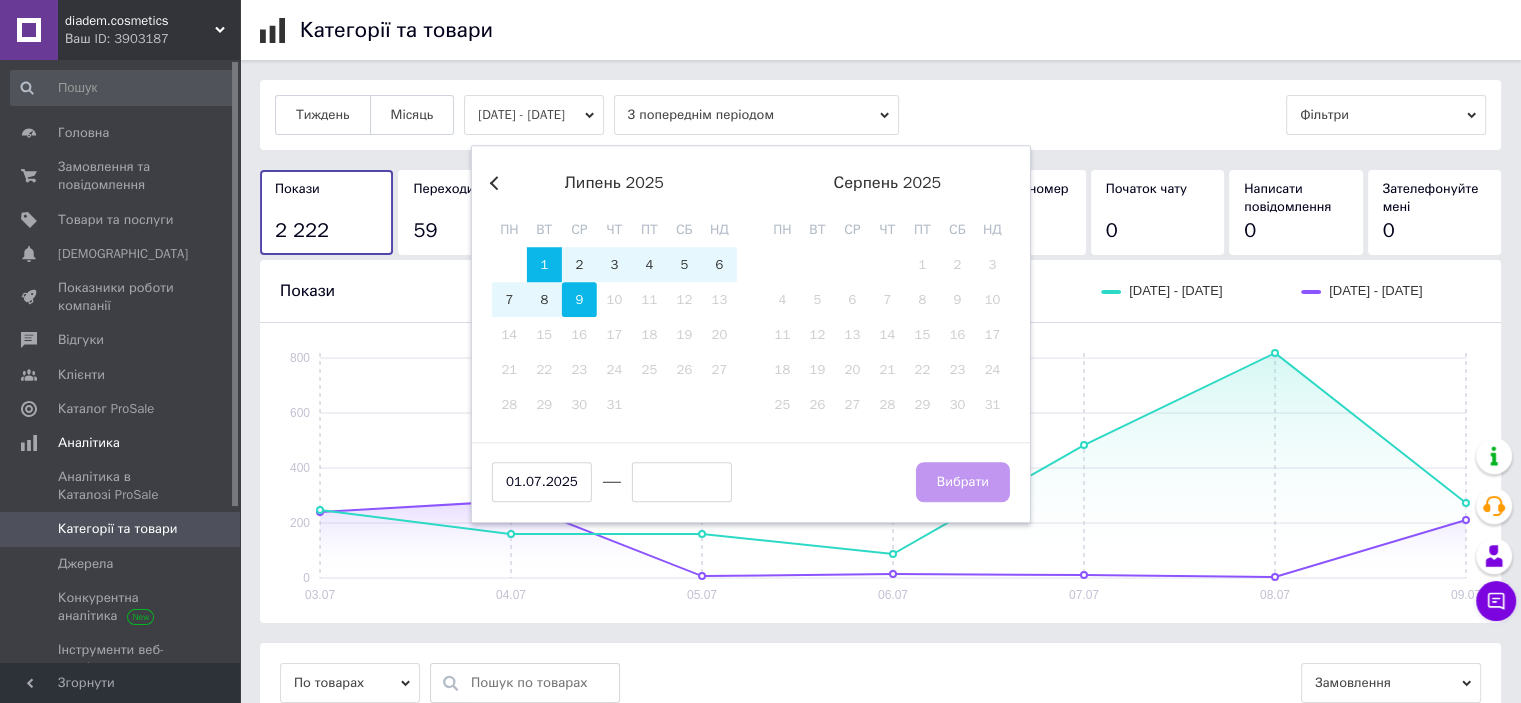 click on "9" at bounding box center [579, 299] 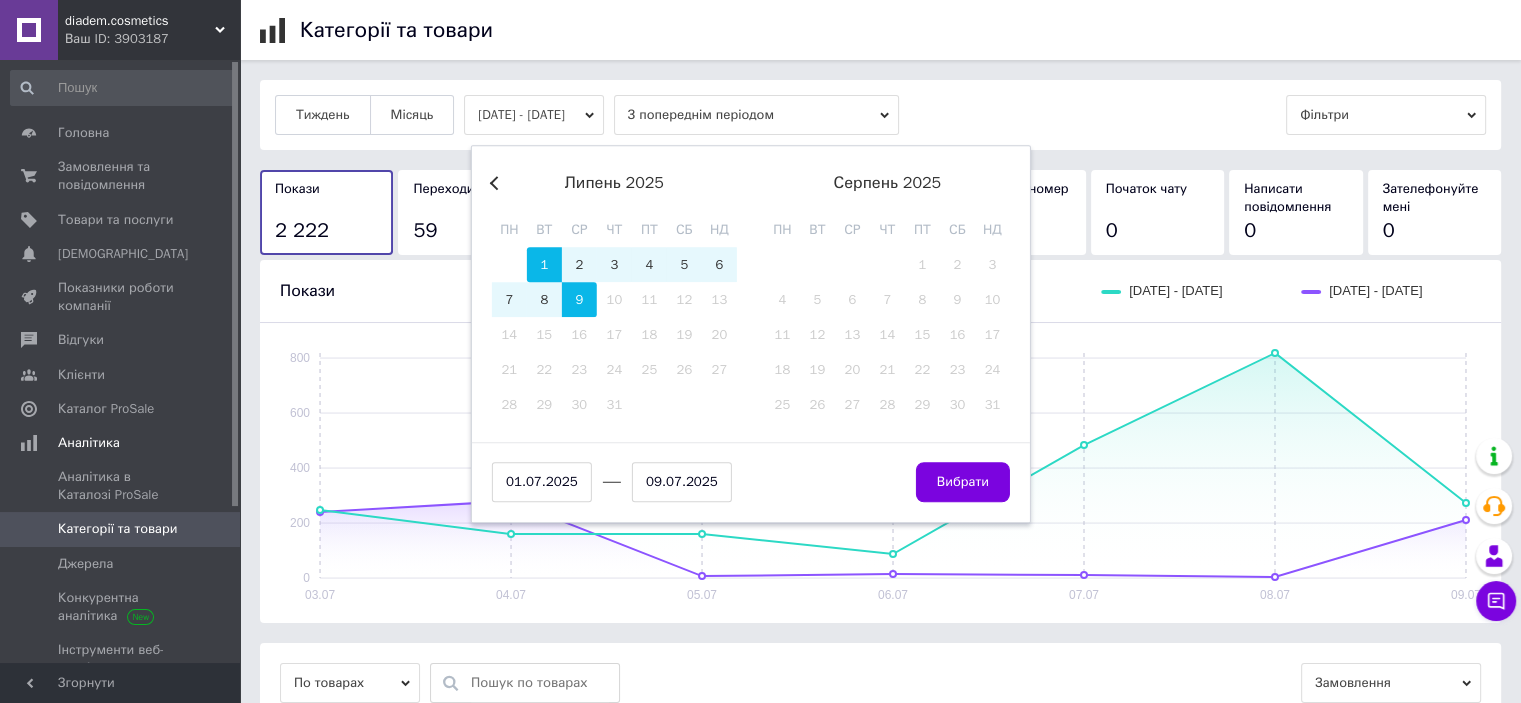 click on "Вибрати" at bounding box center (963, 482) 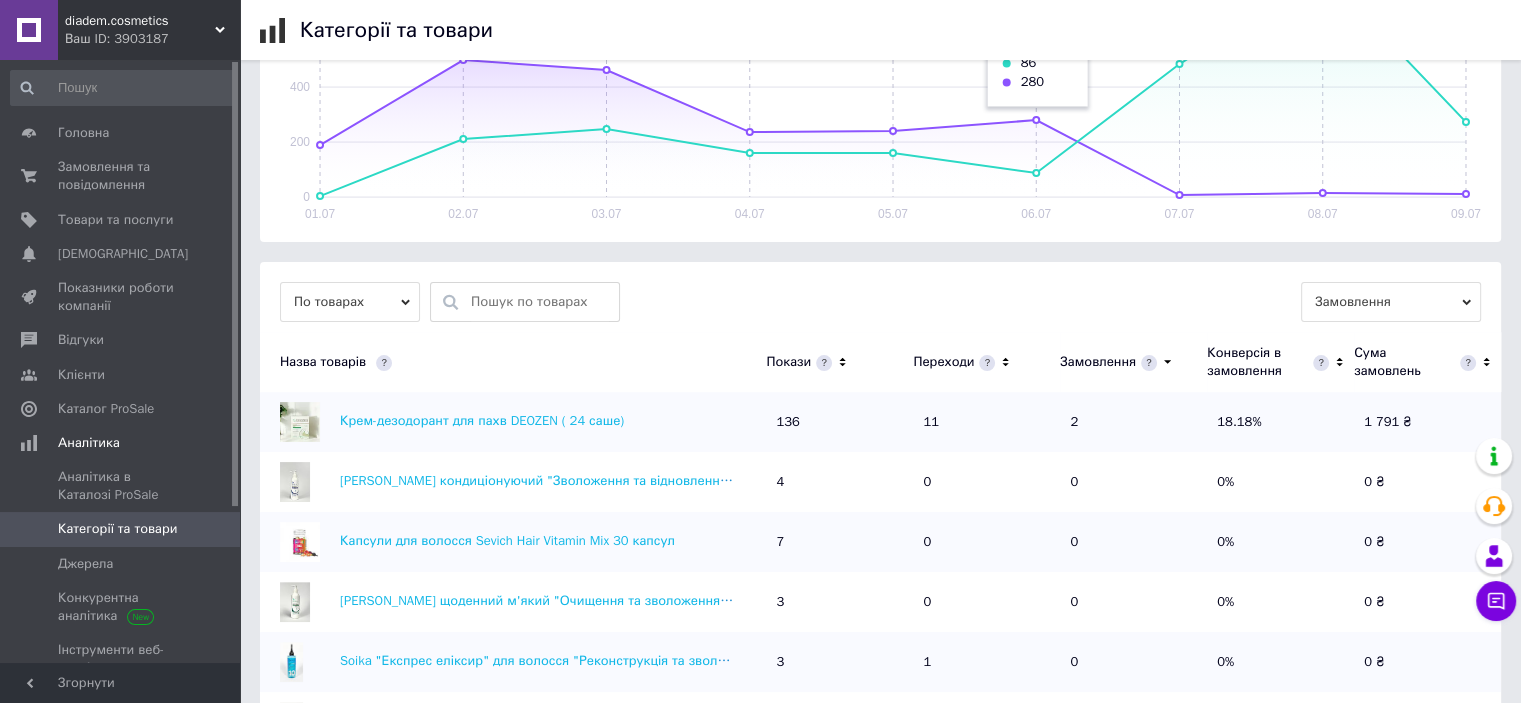 scroll, scrollTop: 500, scrollLeft: 0, axis: vertical 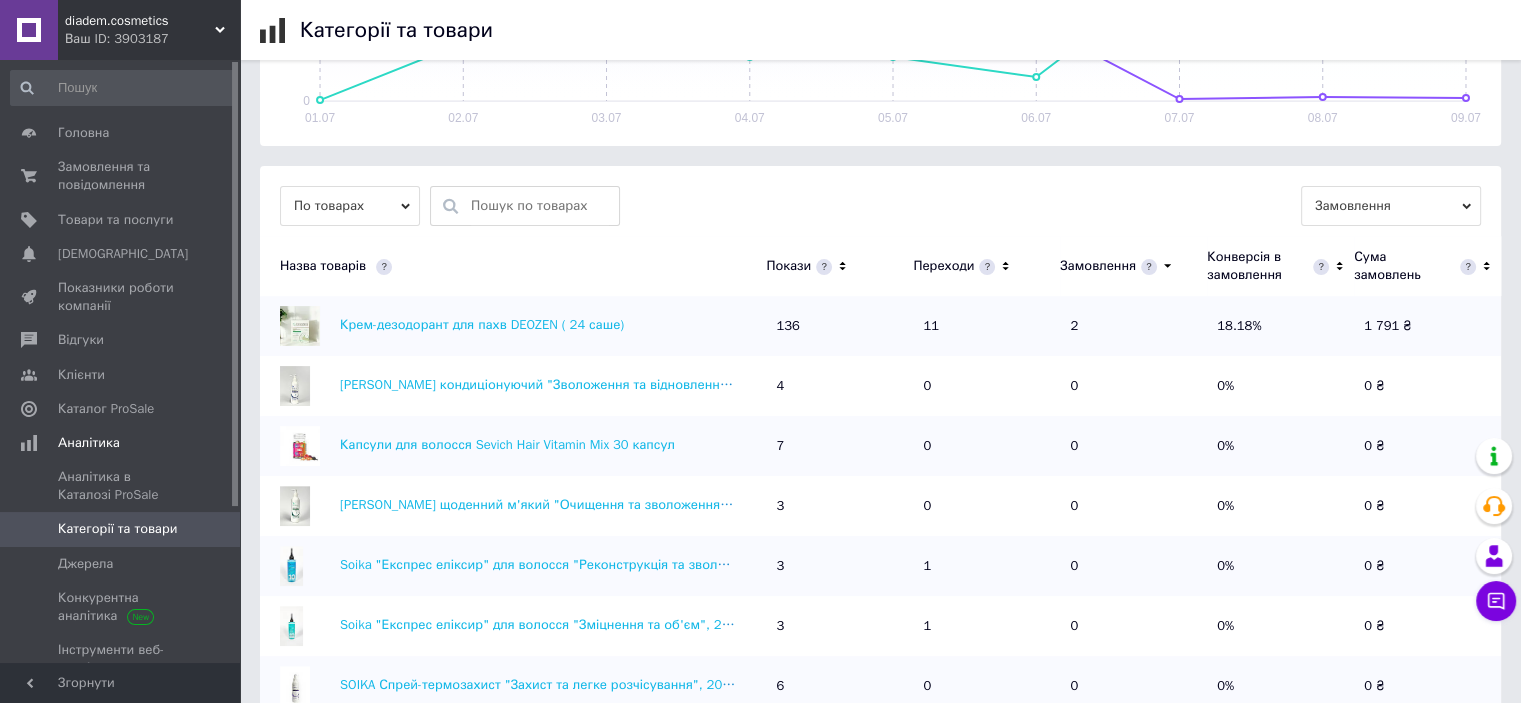 click 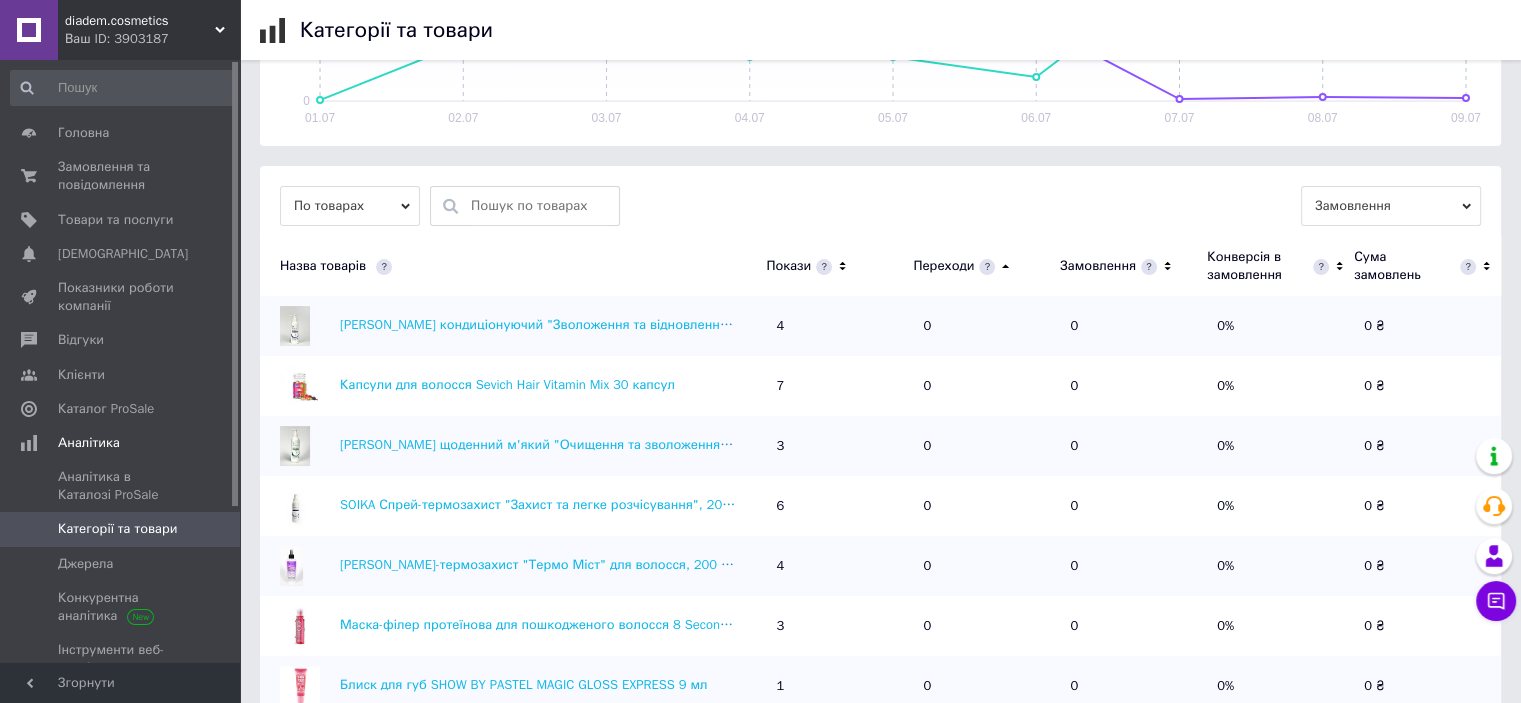 click 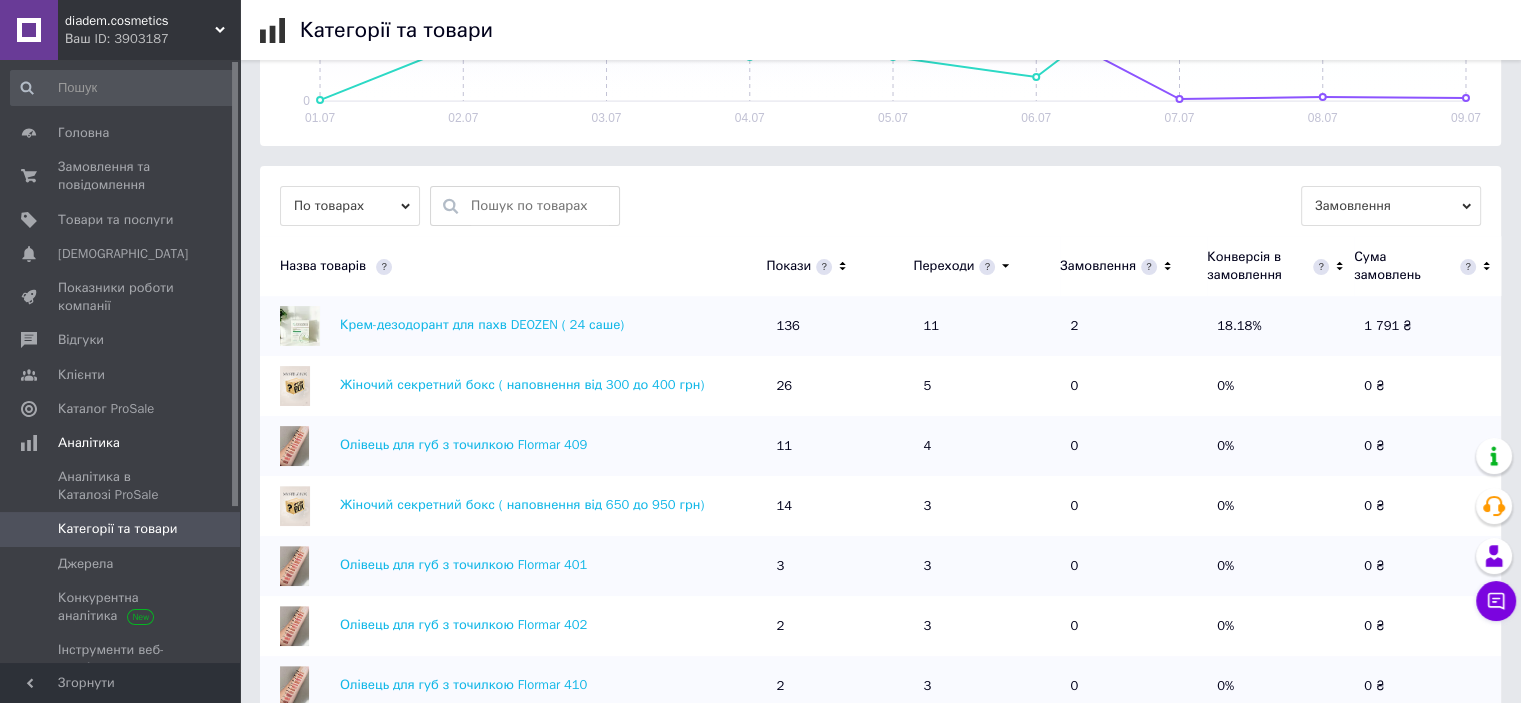 click 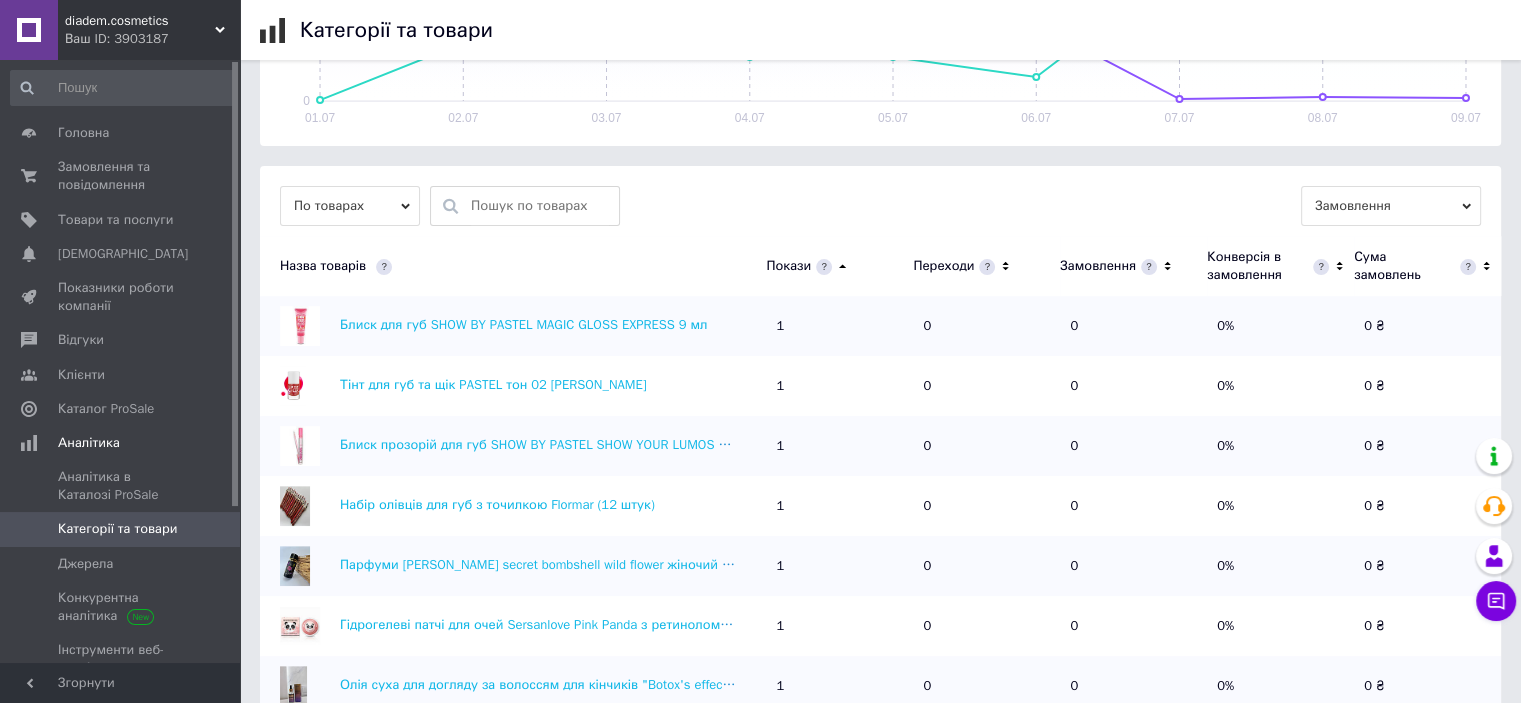 click 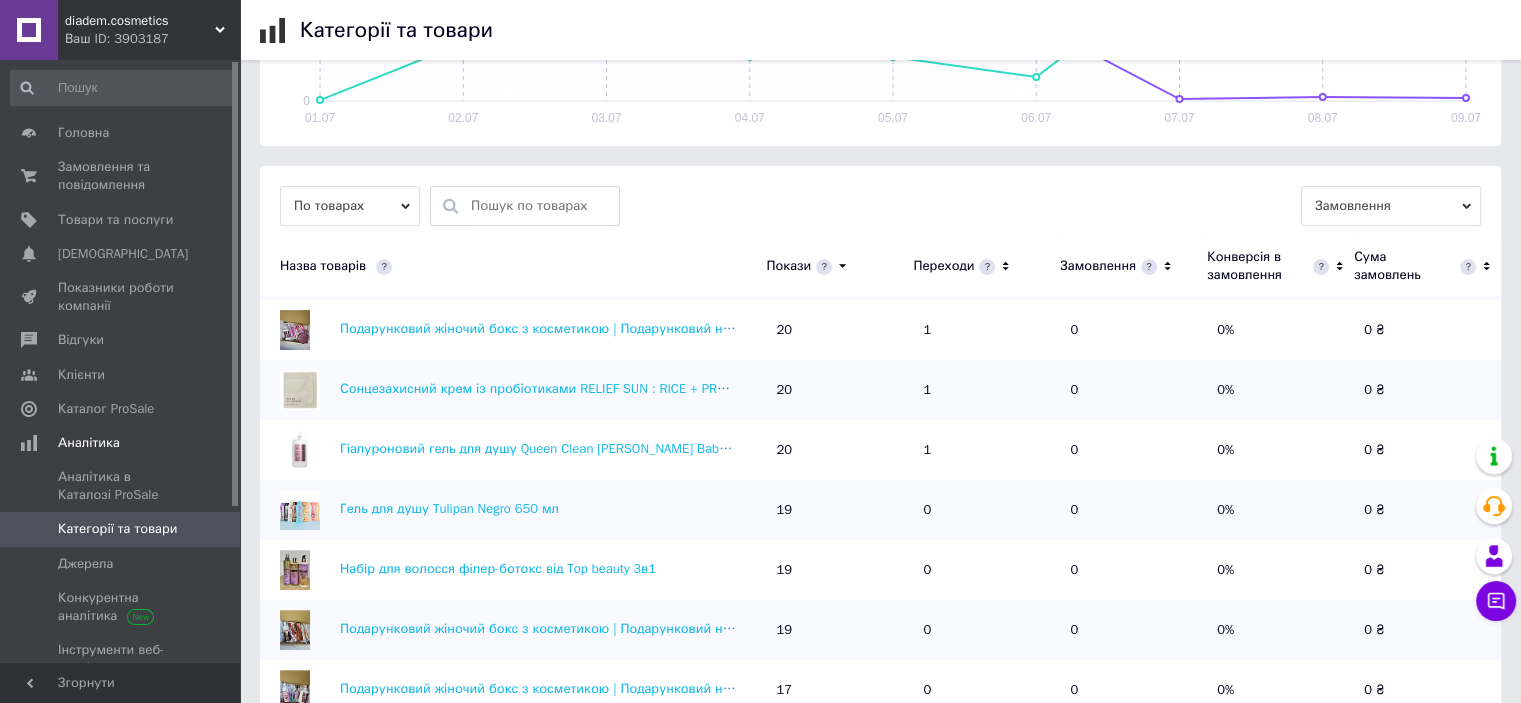 scroll, scrollTop: 686, scrollLeft: 0, axis: vertical 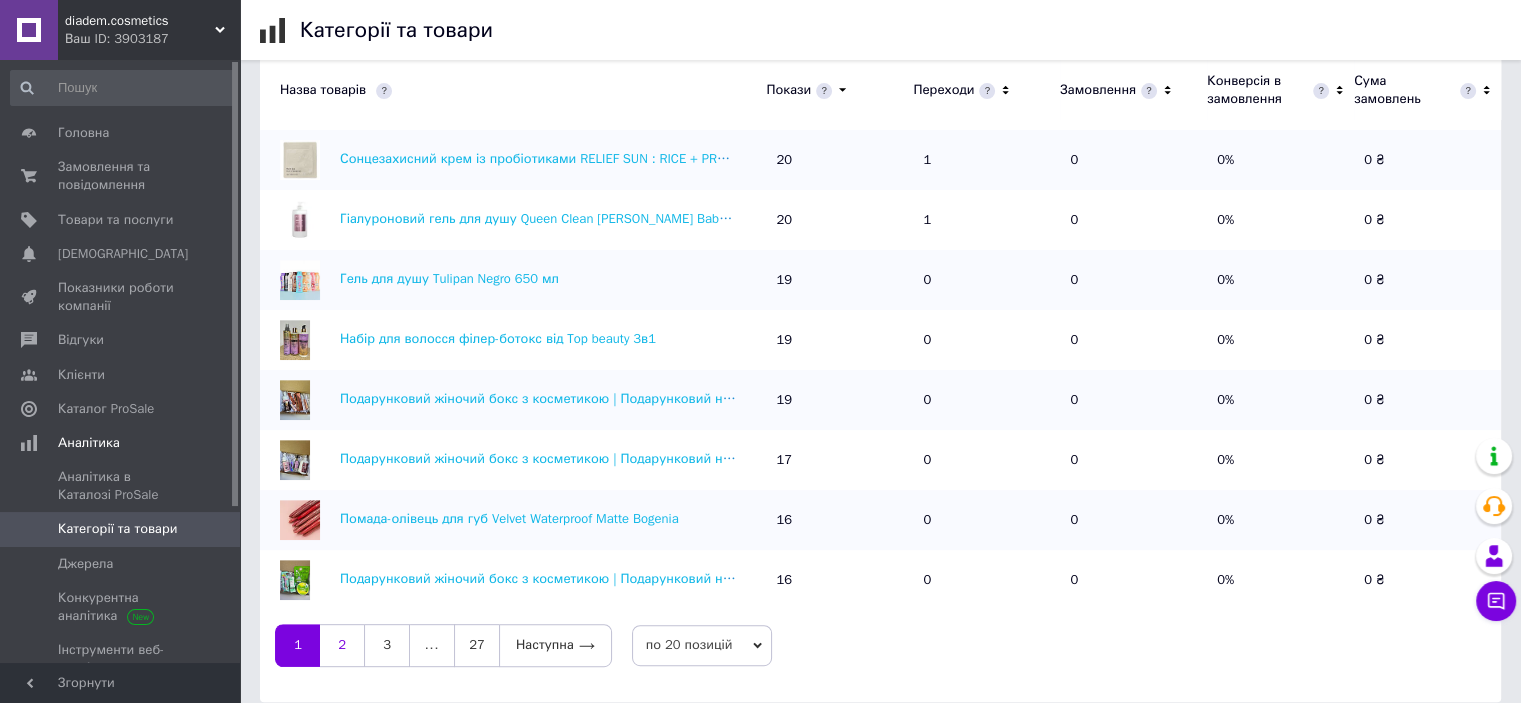 click on "2" at bounding box center [342, 645] 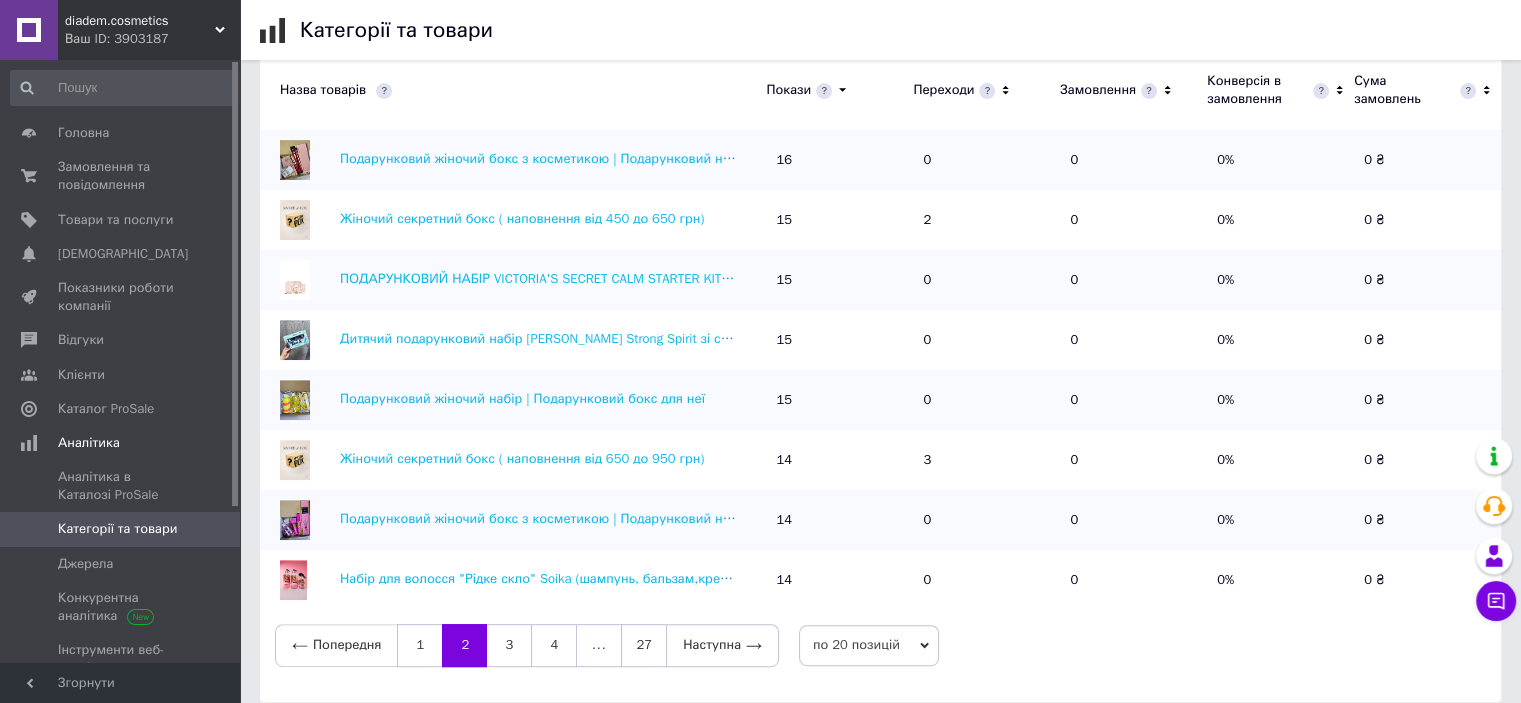scroll, scrollTop: 0, scrollLeft: 0, axis: both 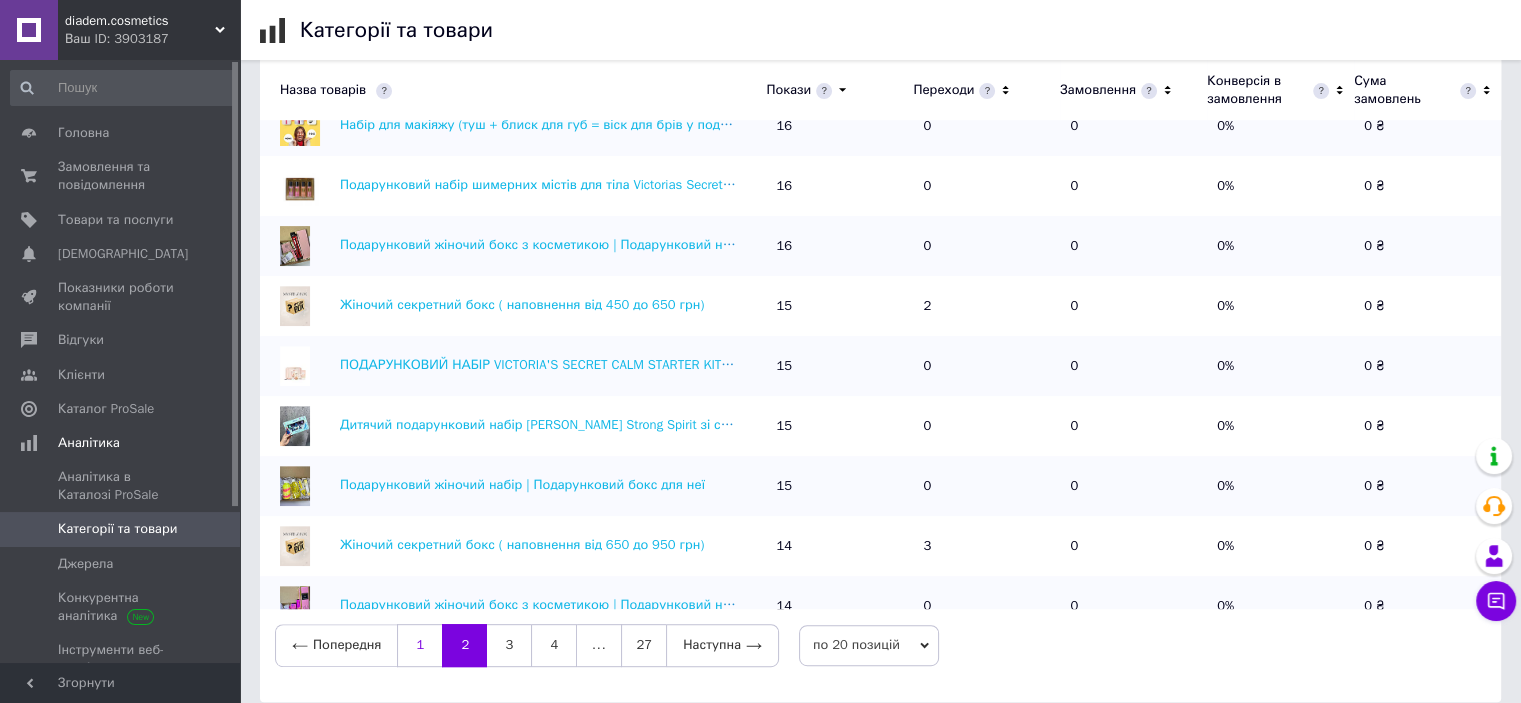click on "1" at bounding box center [419, 645] 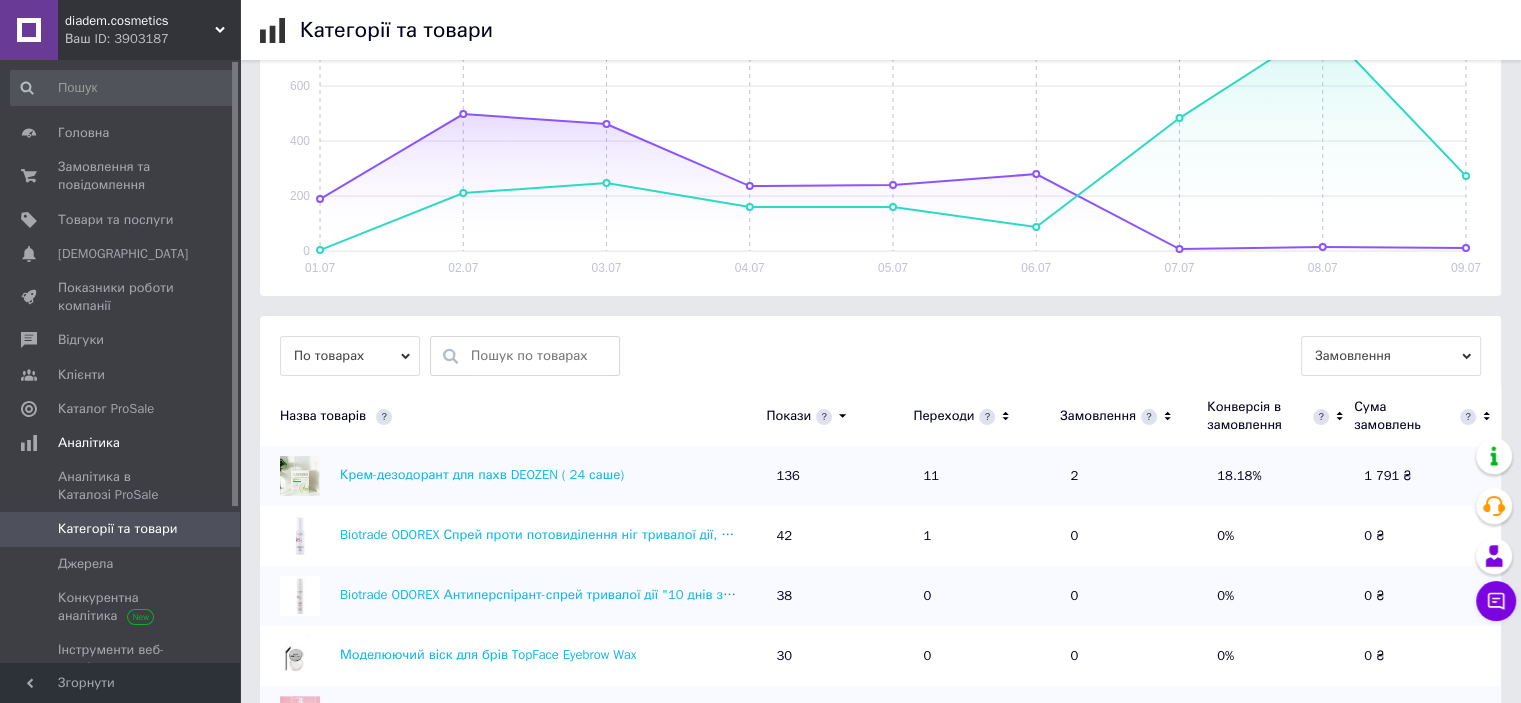 scroll, scrollTop: 400, scrollLeft: 0, axis: vertical 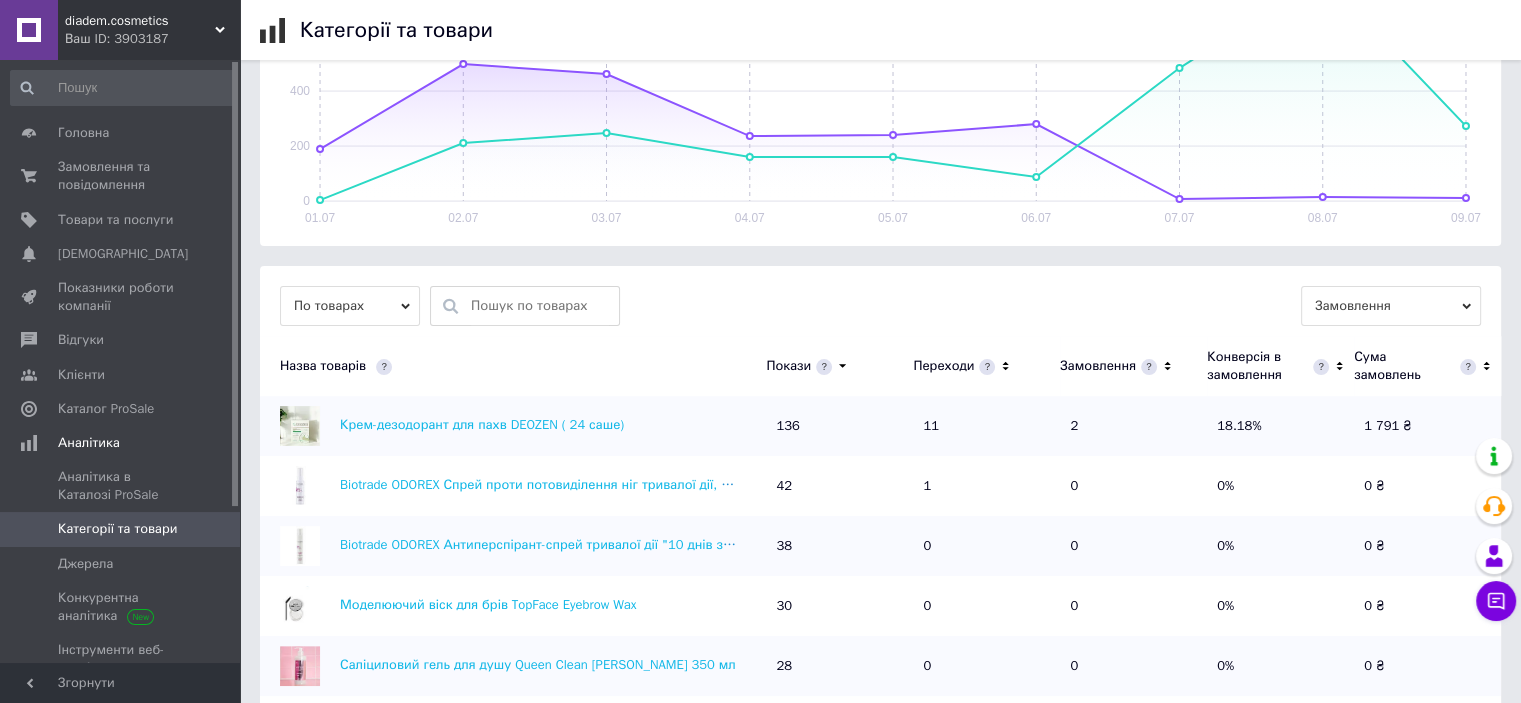 click 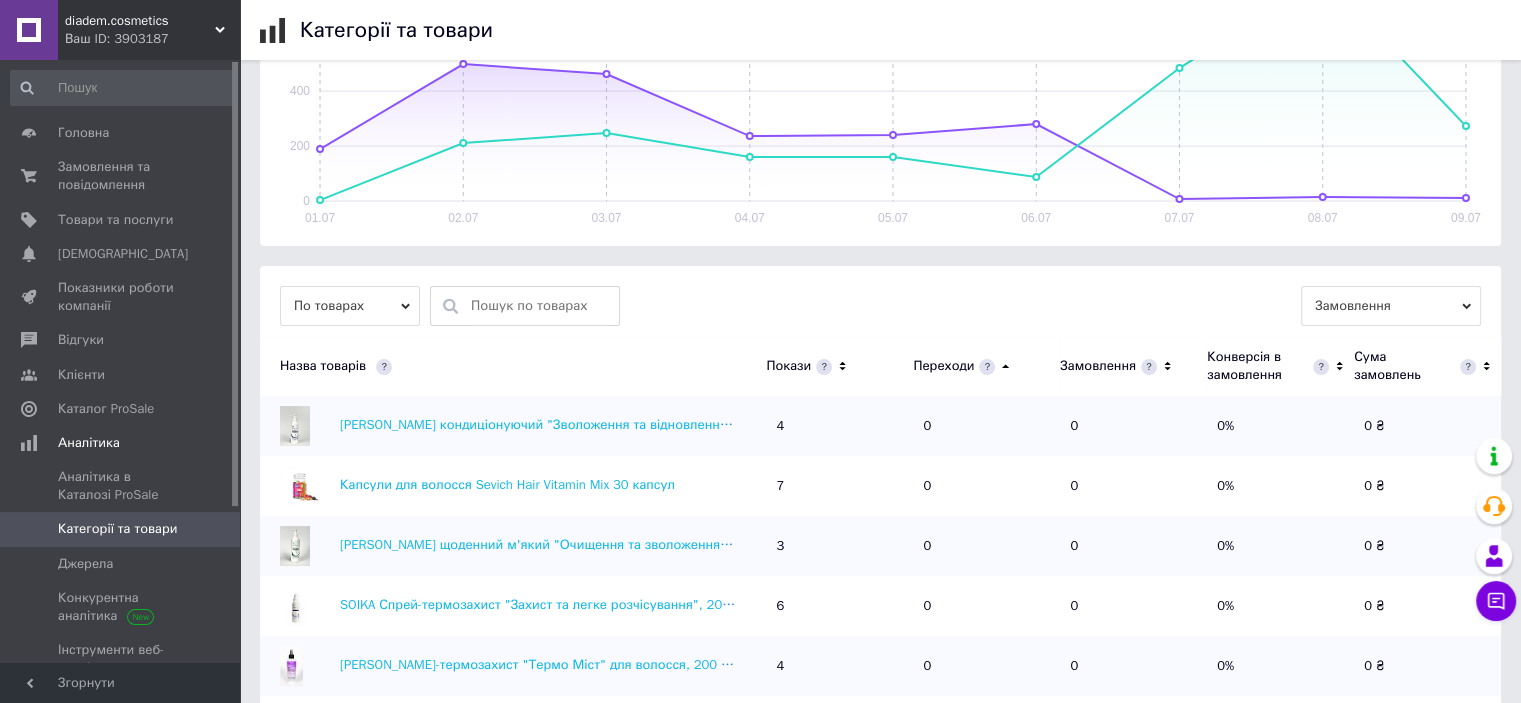 click 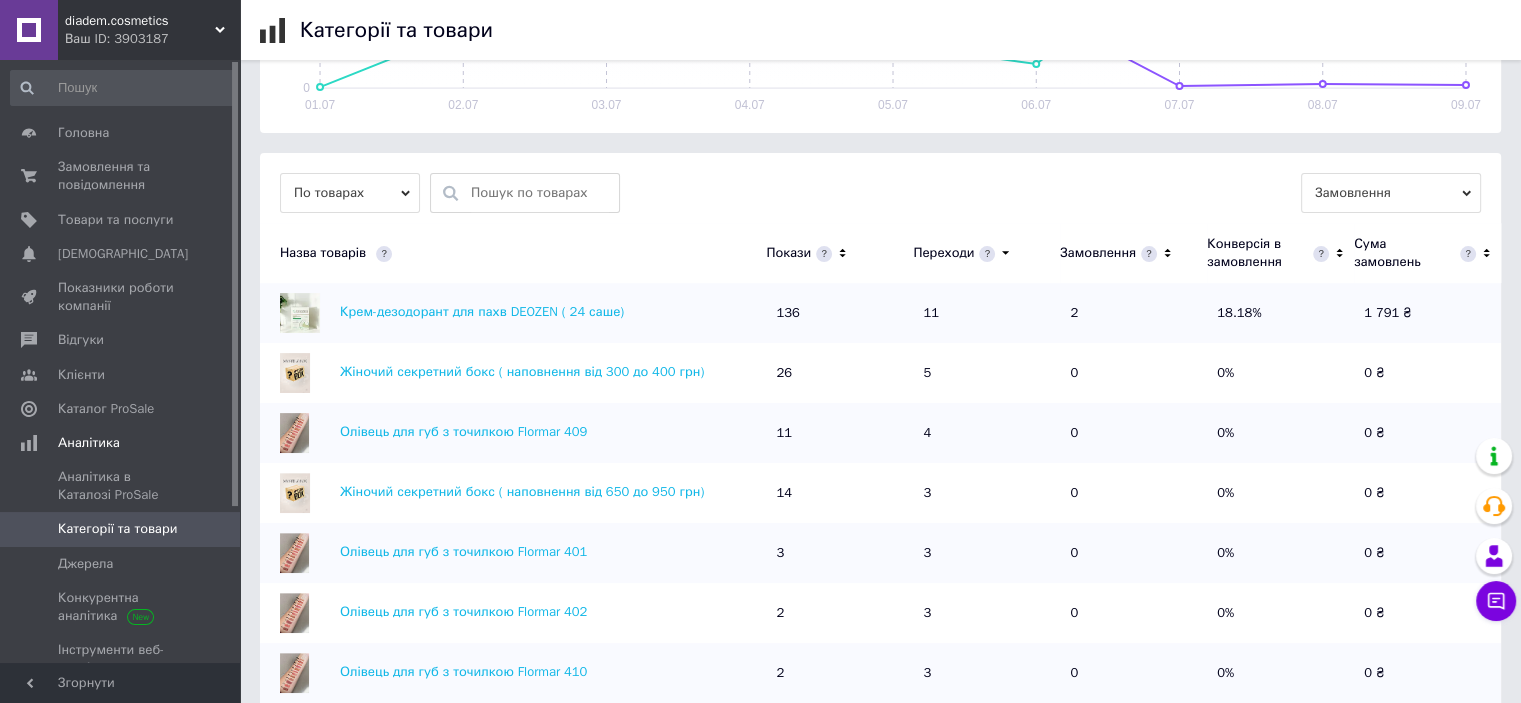 scroll, scrollTop: 600, scrollLeft: 0, axis: vertical 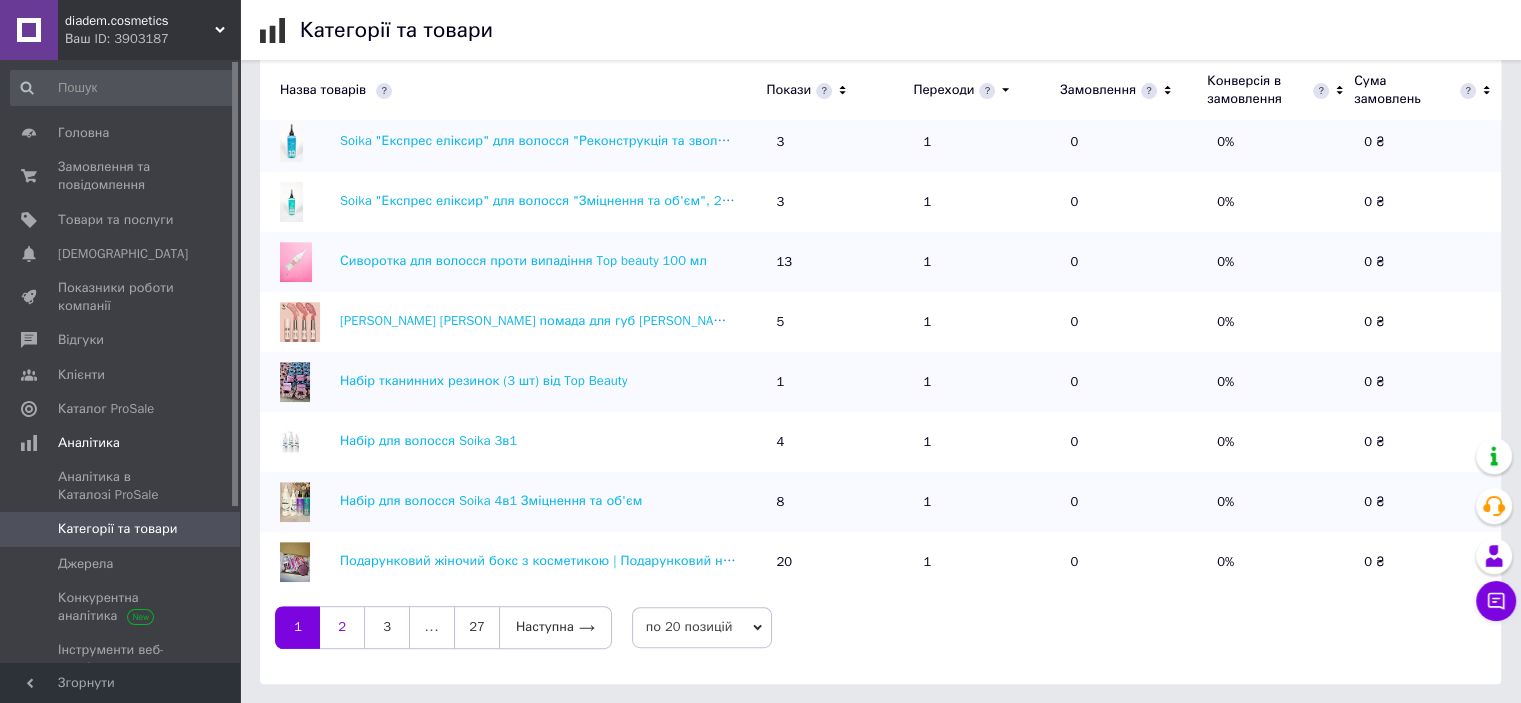 click on "2" at bounding box center [342, 627] 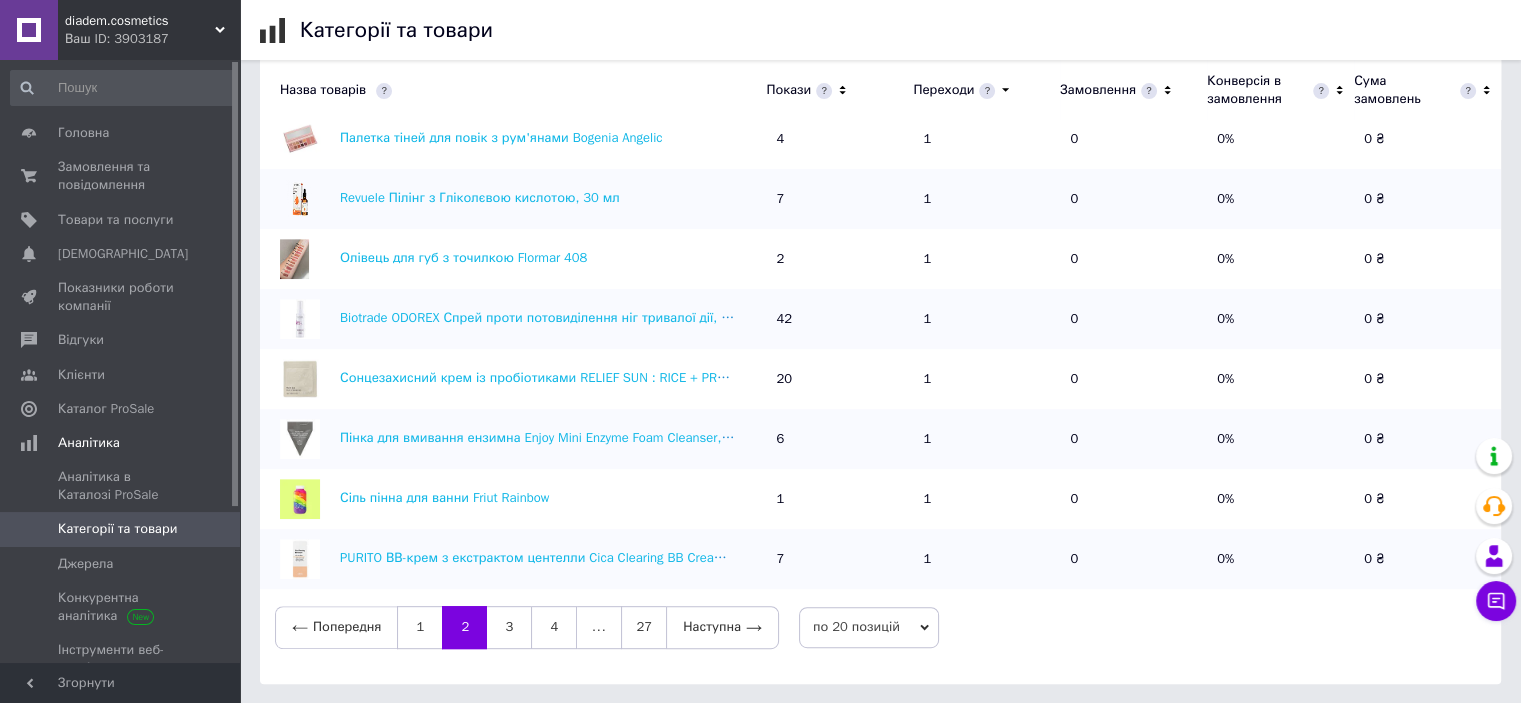 scroll, scrollTop: 0, scrollLeft: 0, axis: both 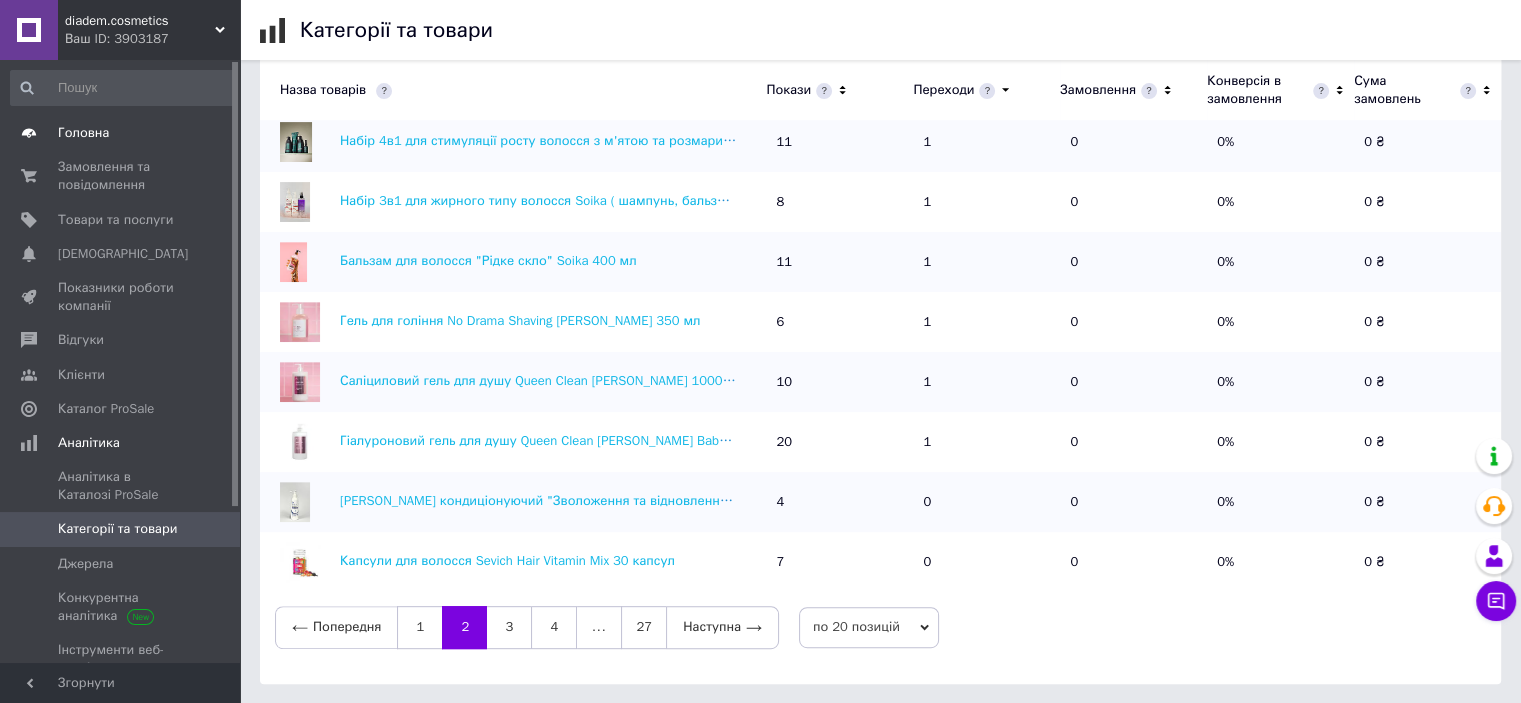 click on "Головна" at bounding box center (83, 133) 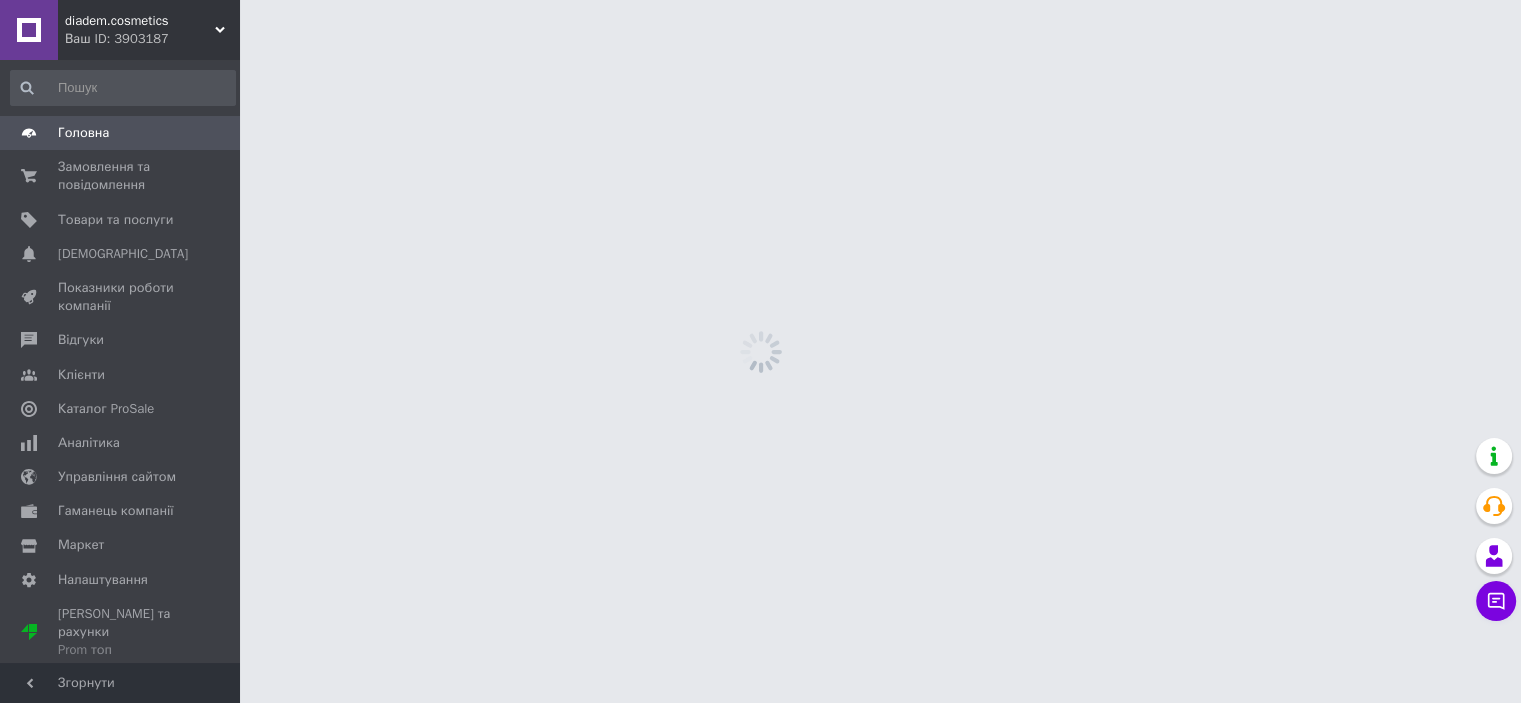 scroll, scrollTop: 0, scrollLeft: 0, axis: both 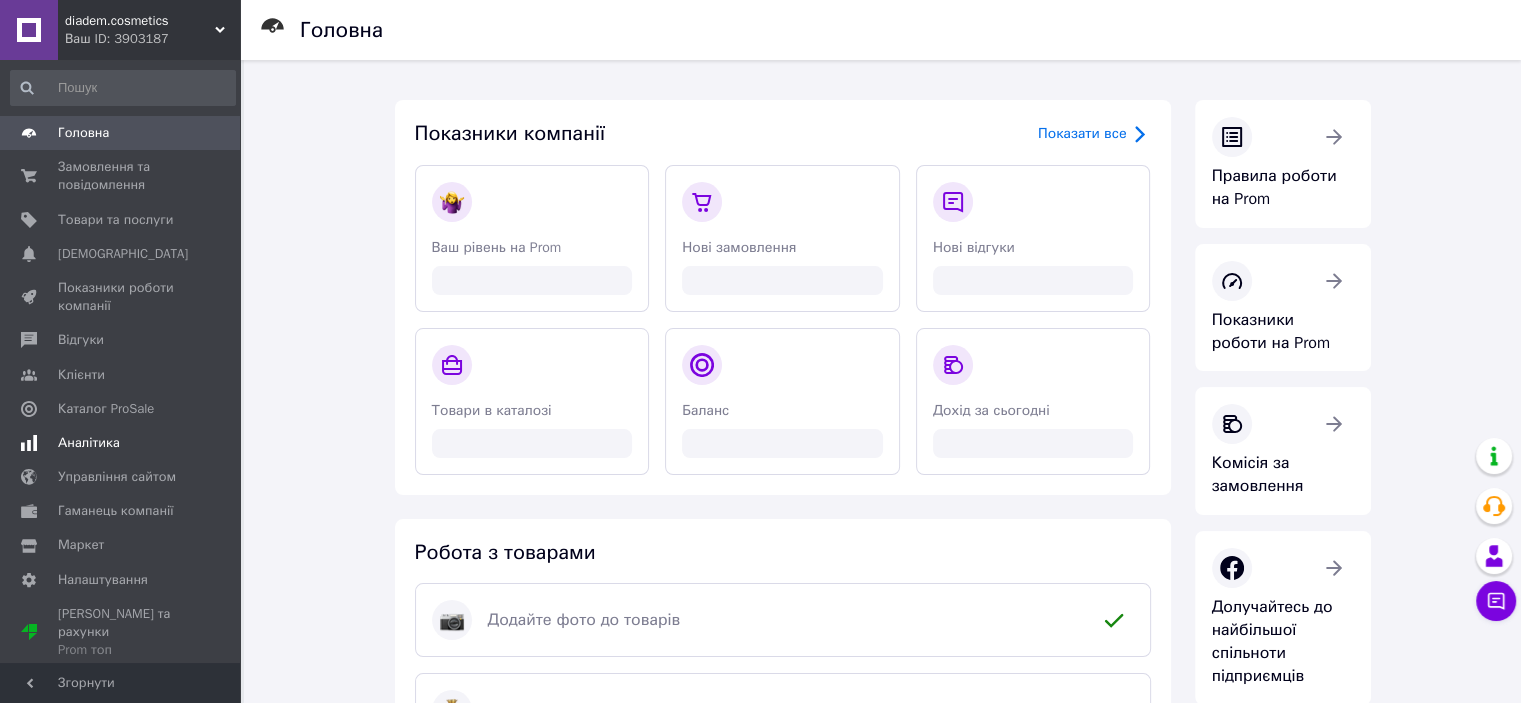 click on "Аналітика" at bounding box center [89, 443] 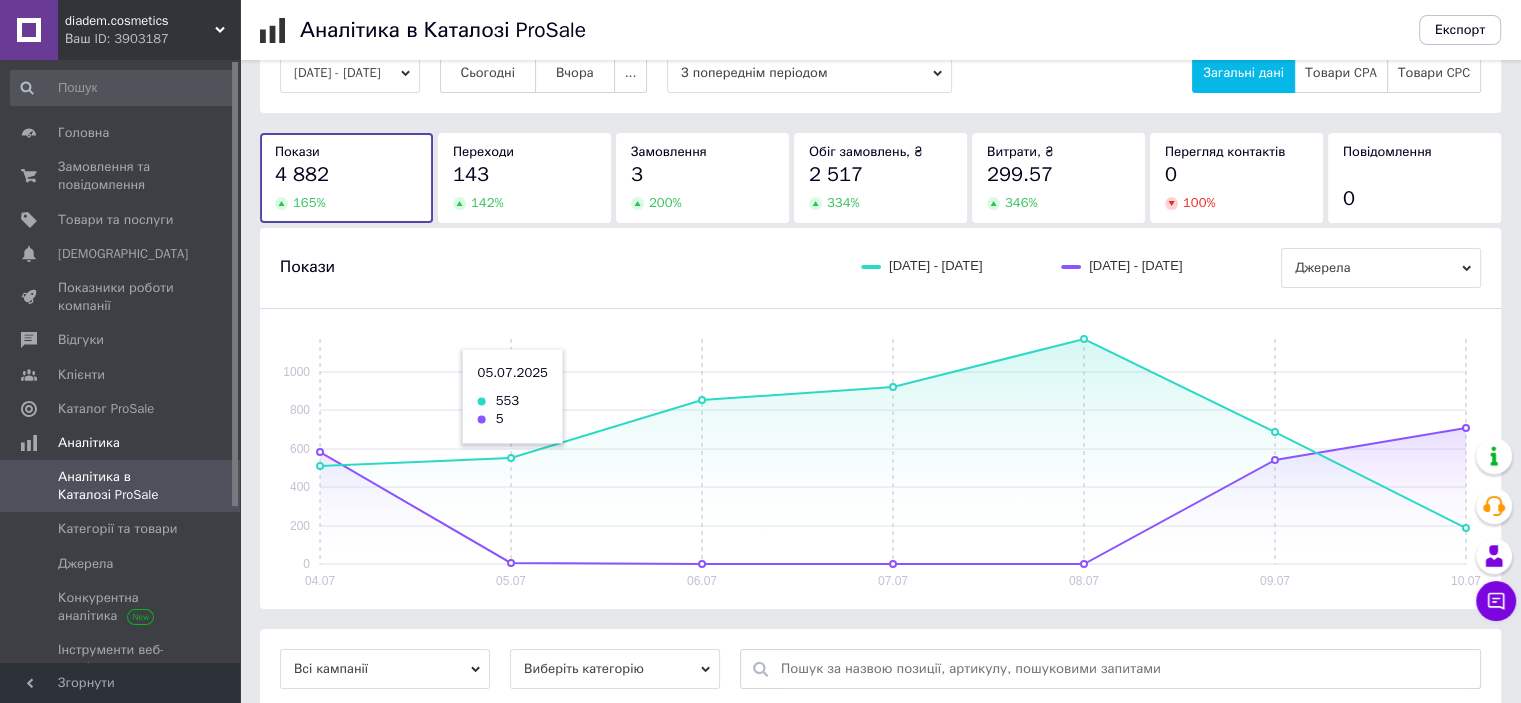 scroll, scrollTop: 0, scrollLeft: 0, axis: both 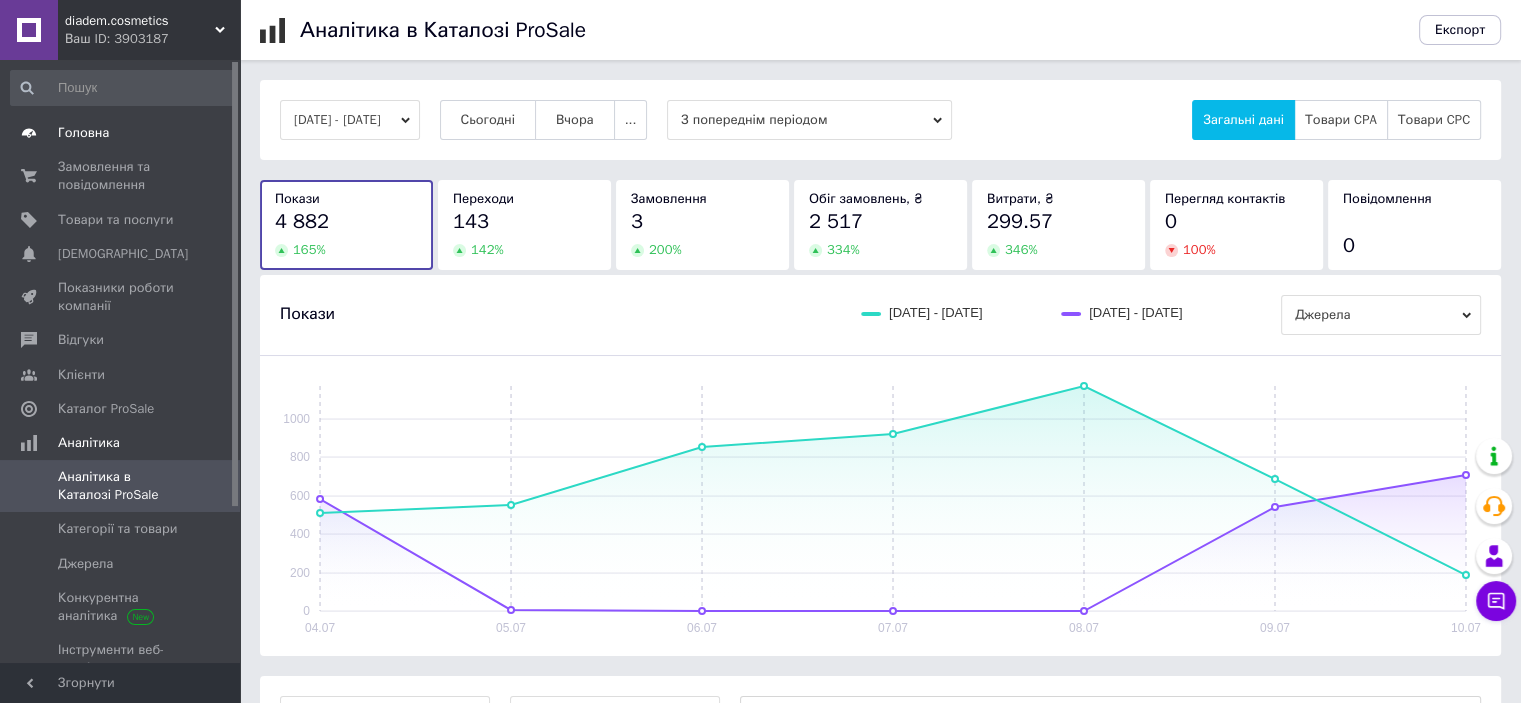click on "Головна" at bounding box center (121, 133) 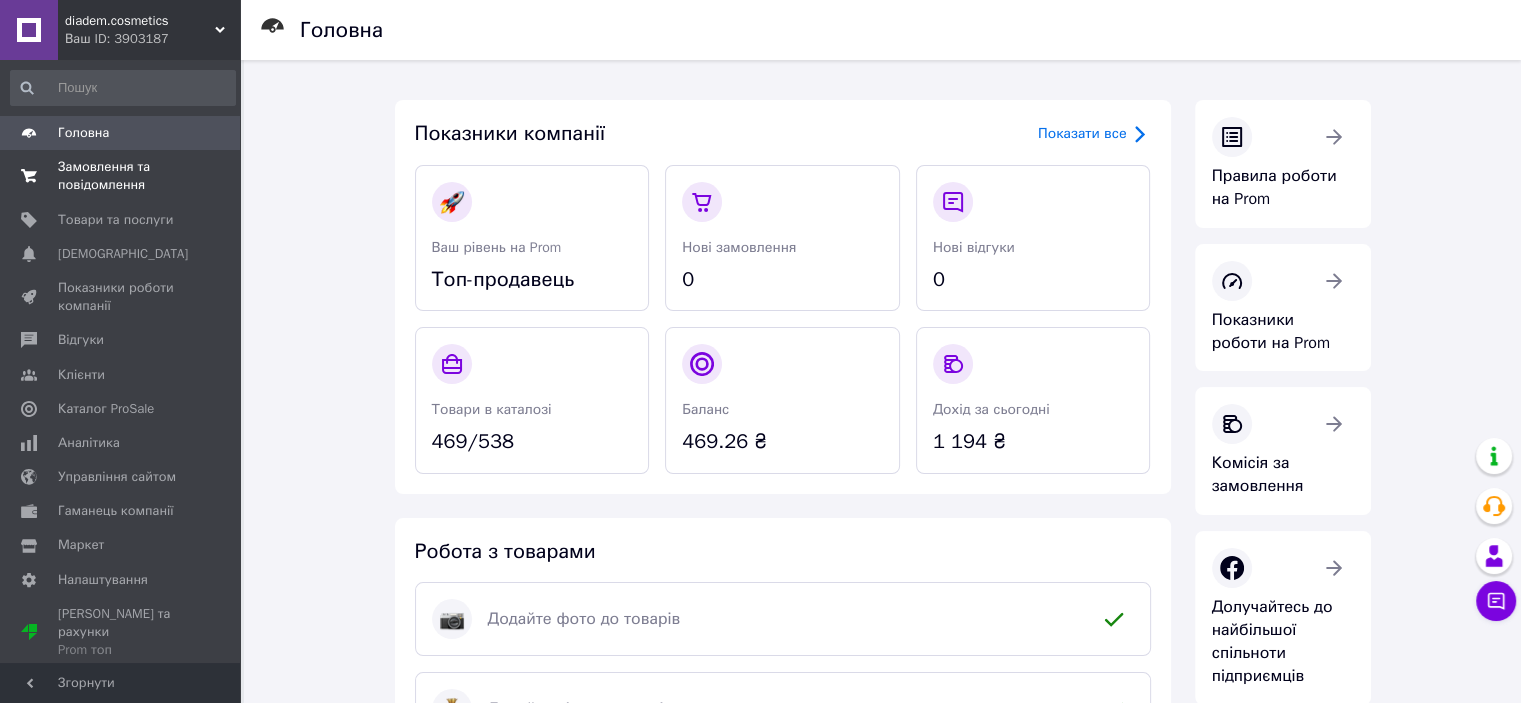 click on "Замовлення та повідомлення" at bounding box center (121, 176) 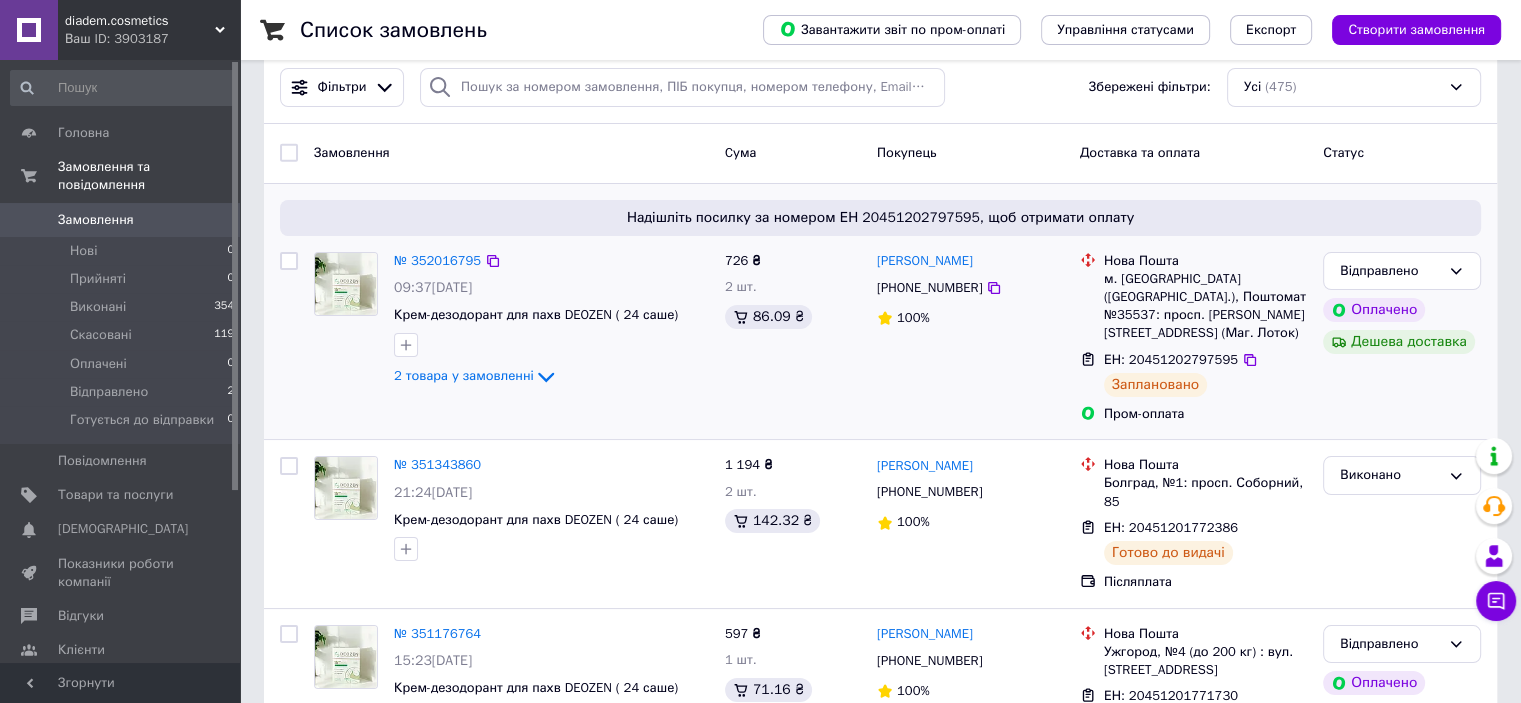 scroll, scrollTop: 0, scrollLeft: 0, axis: both 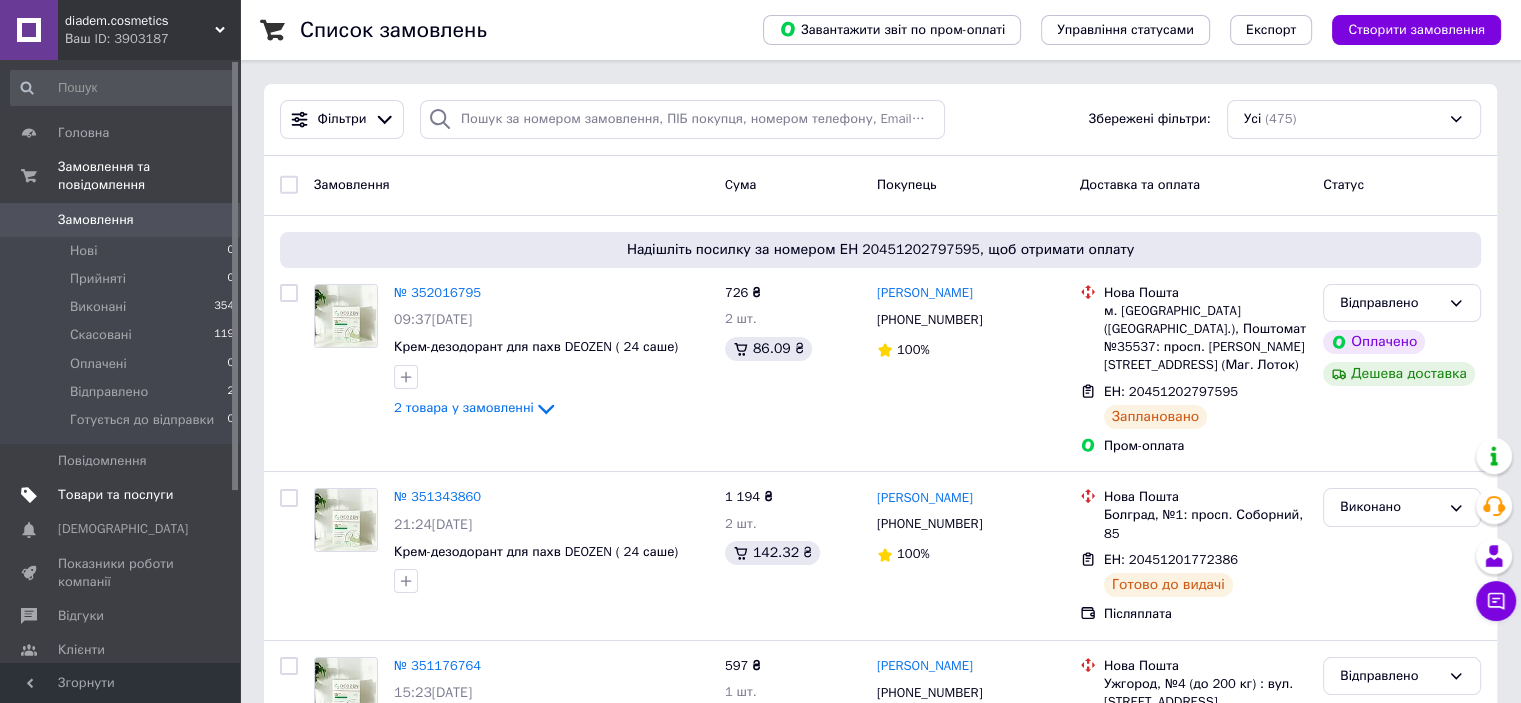 click on "Товари та послуги" at bounding box center [123, 495] 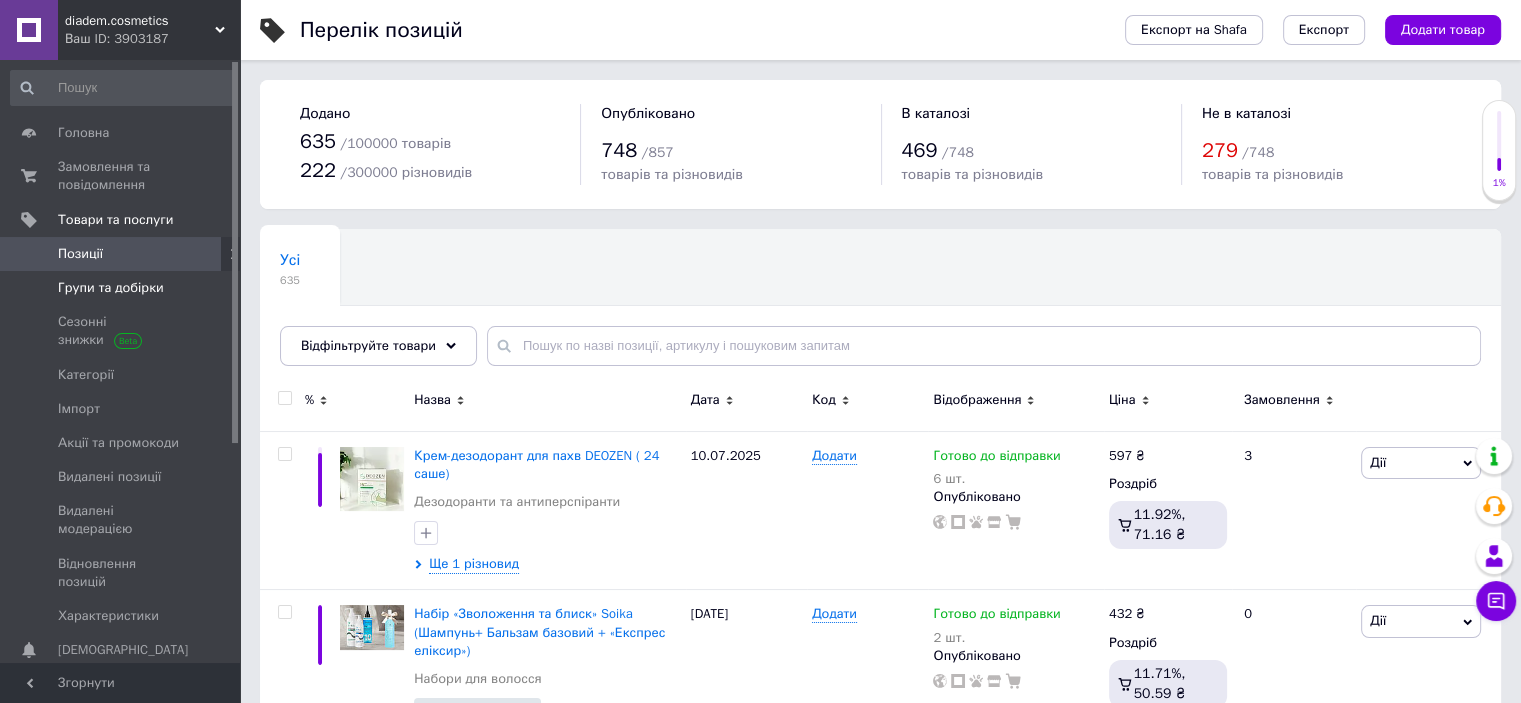 click on "Групи та добірки" at bounding box center (111, 288) 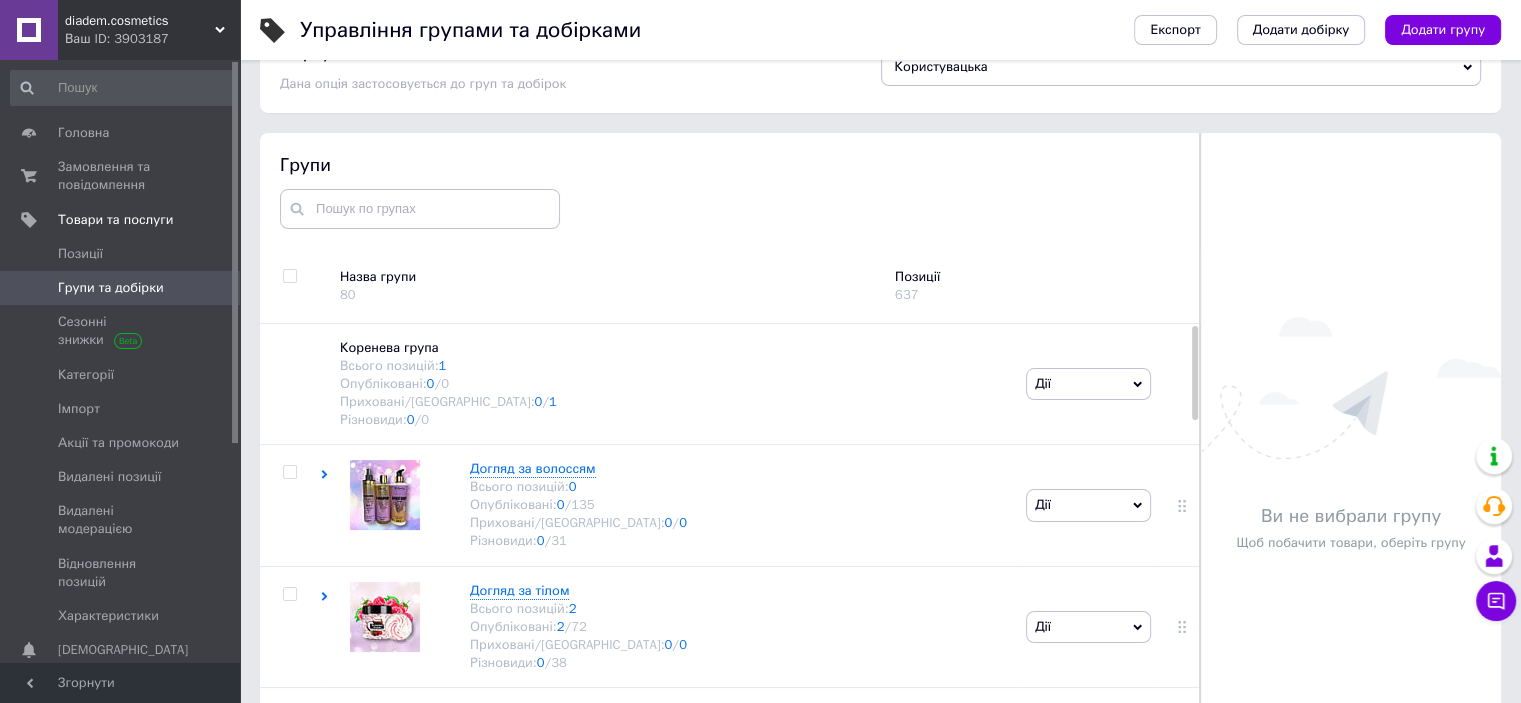 scroll, scrollTop: 113, scrollLeft: 0, axis: vertical 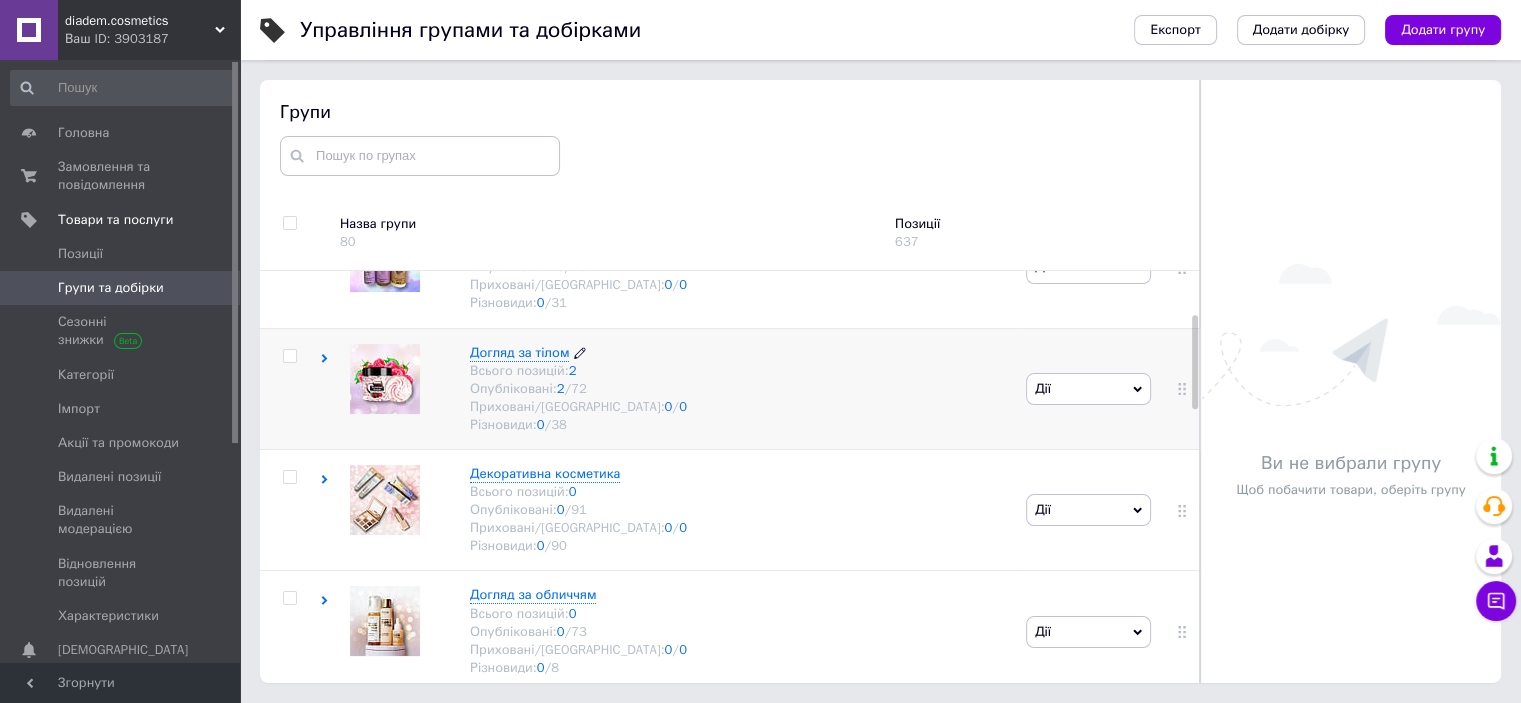 click on "Догляд за тілом Всього позицій:  2 Опубліковані:  2  /  72 Приховані/Видалені:  0  /  0 Різновиди:  0  /  38" at bounding box center [578, 389] 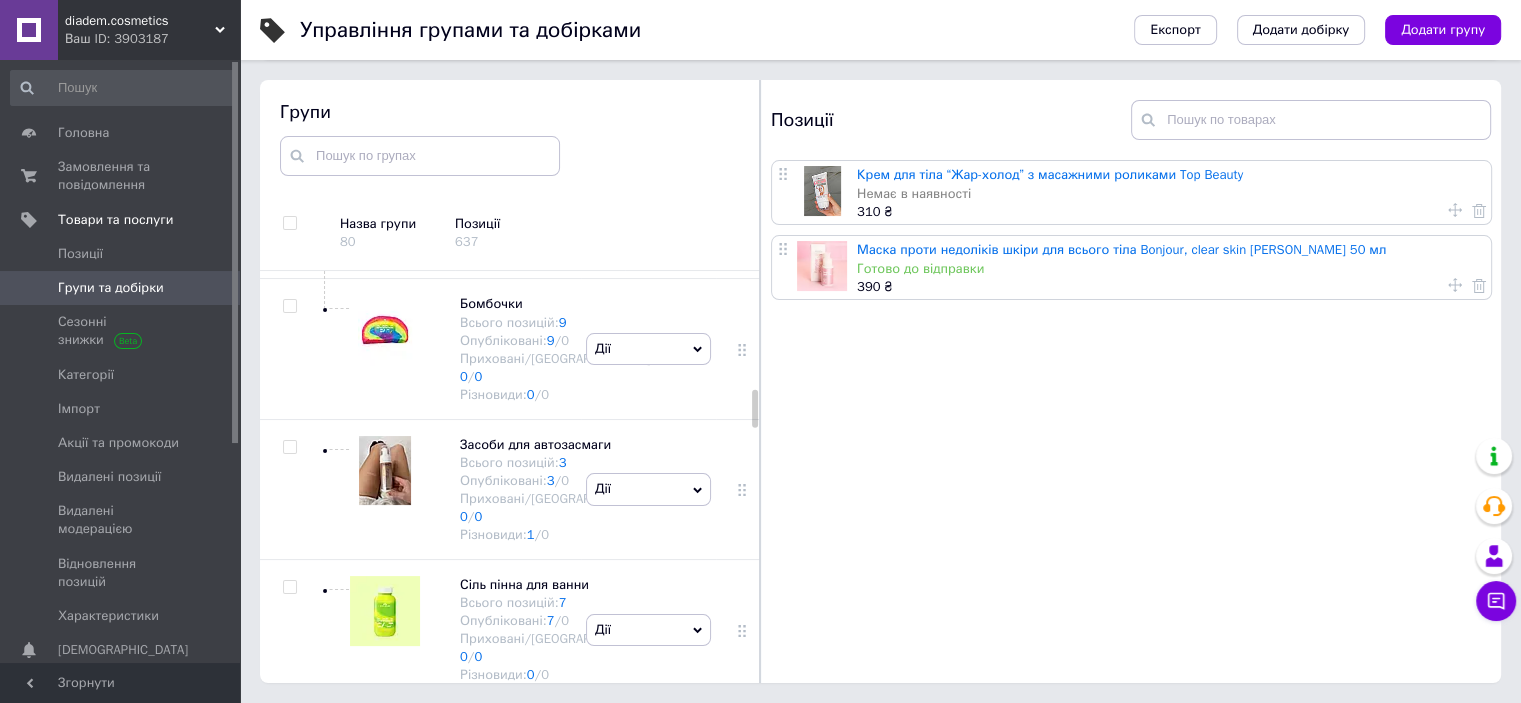 scroll, scrollTop: 1285, scrollLeft: 0, axis: vertical 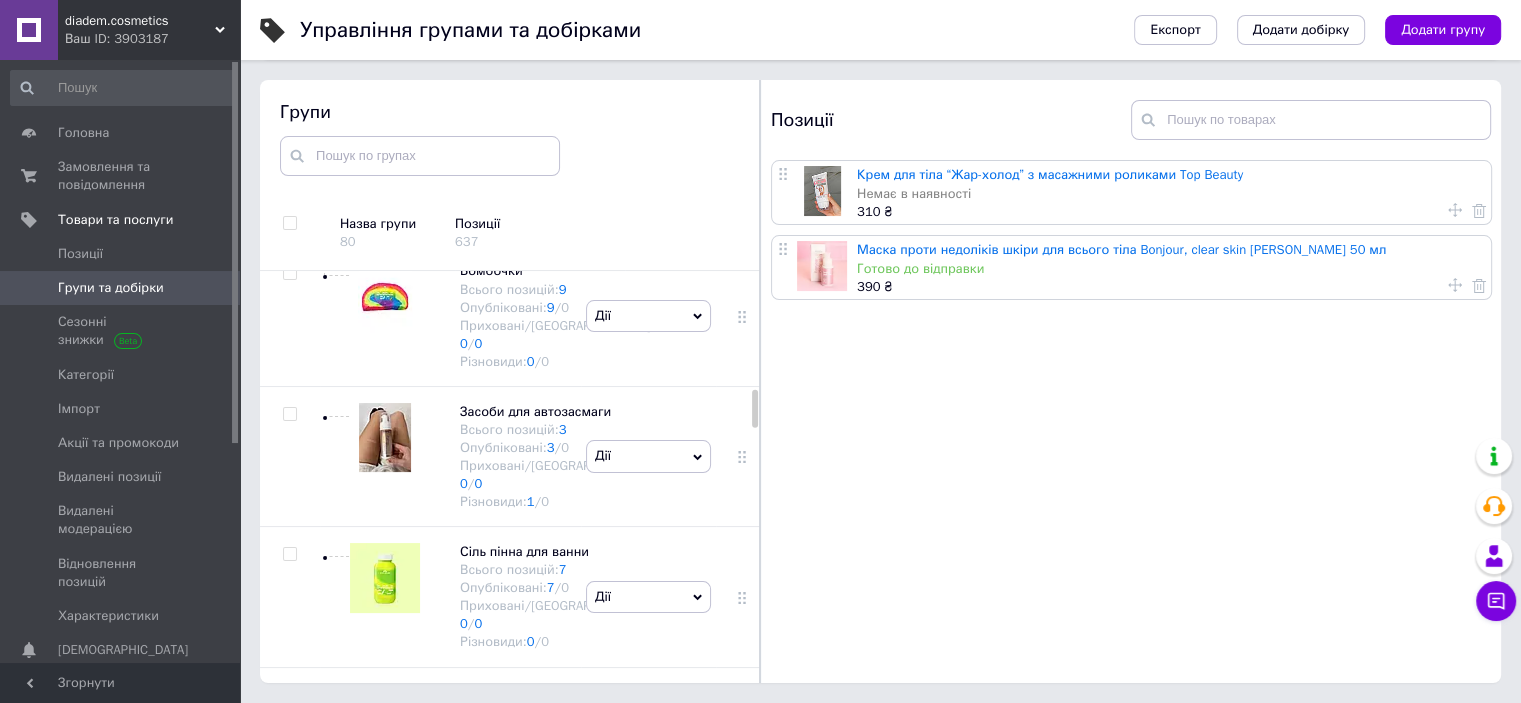 click on "Дії Приховати групу Редагувати групу Додати підгрупу Додати товар Видалити групу" at bounding box center [648, 166] 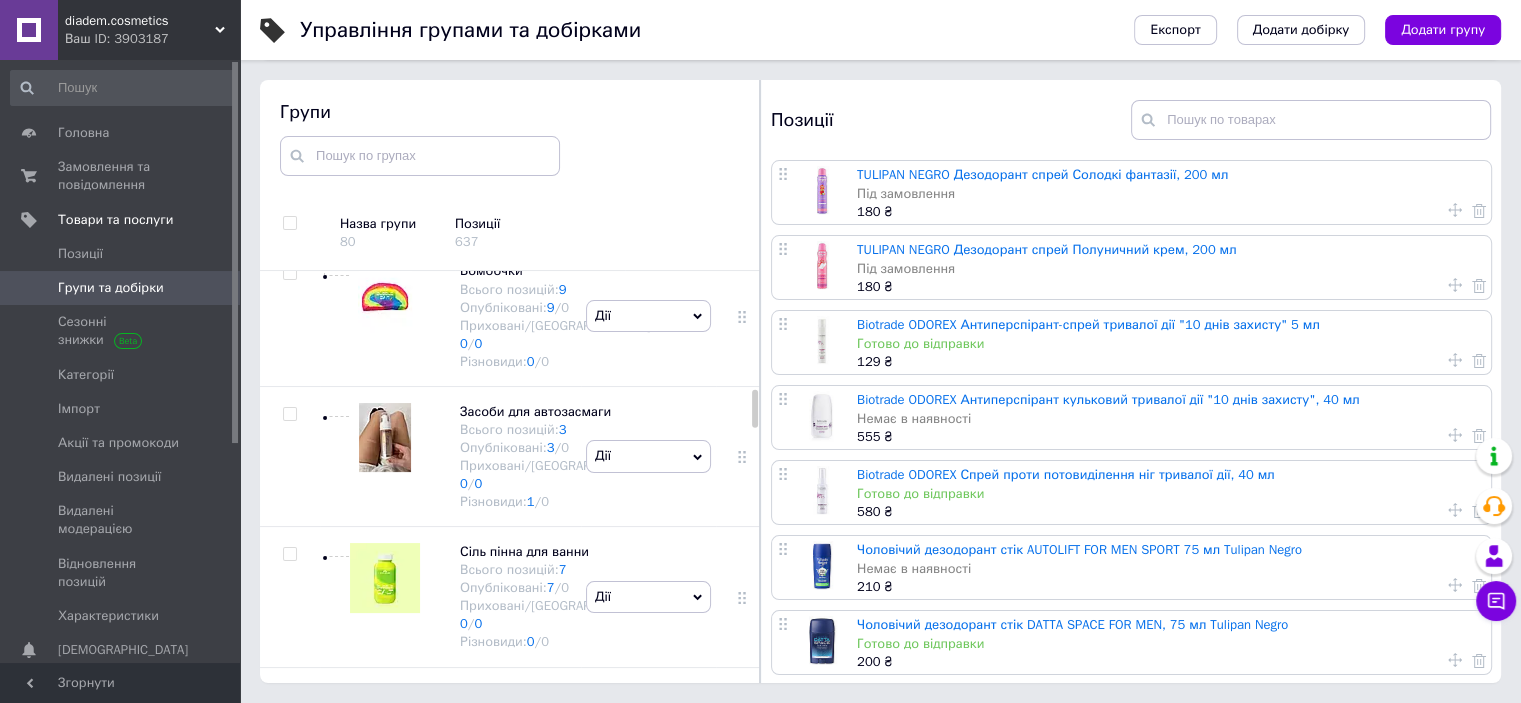 click on "Biotrade ODOREX Антиперспірант кульковий тривалої дії "10 днів захисту", 40 мл Немає в наявності 555   ₴" at bounding box center [1171, 417] 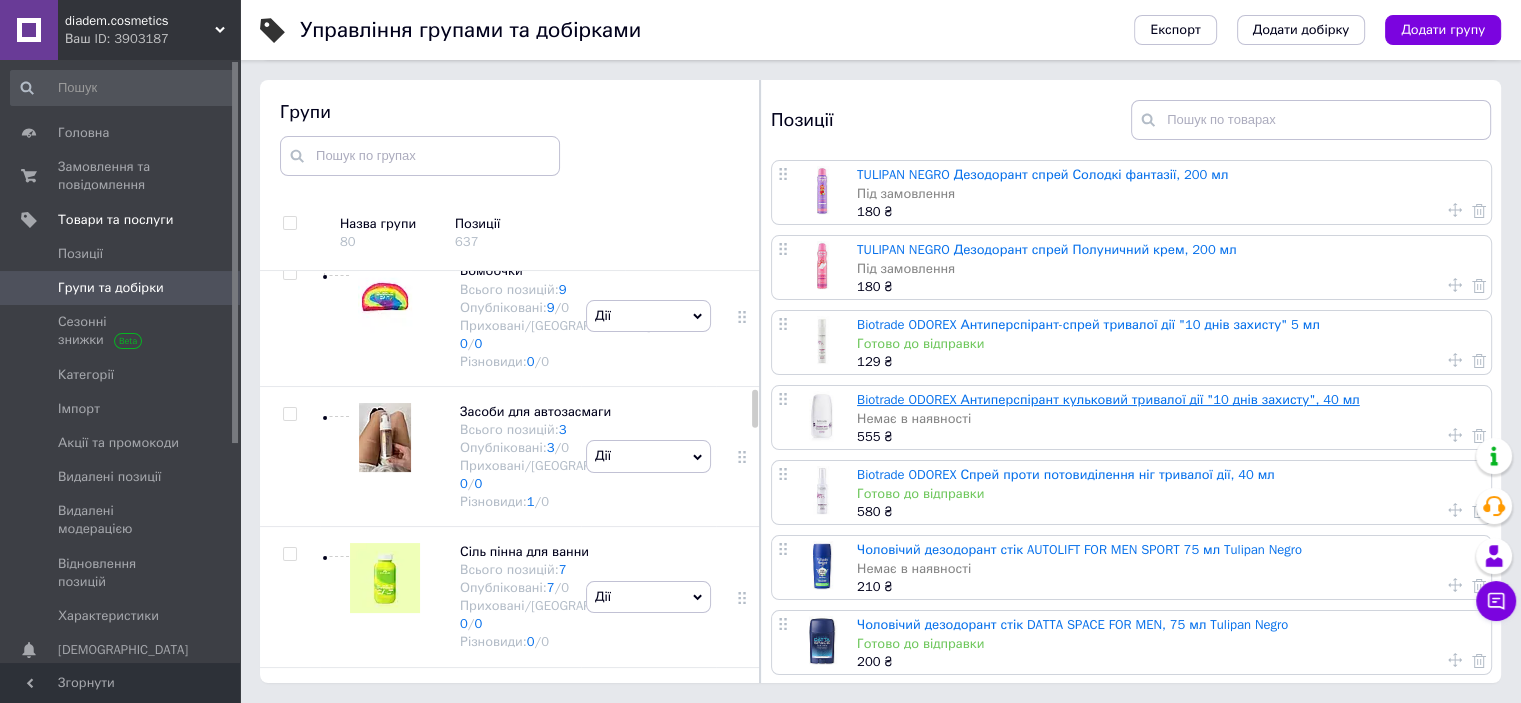 click on "Biotrade ODOREX Антиперспірант кульковий тривалої дії "10 днів захисту", 40 мл" at bounding box center [1108, 399] 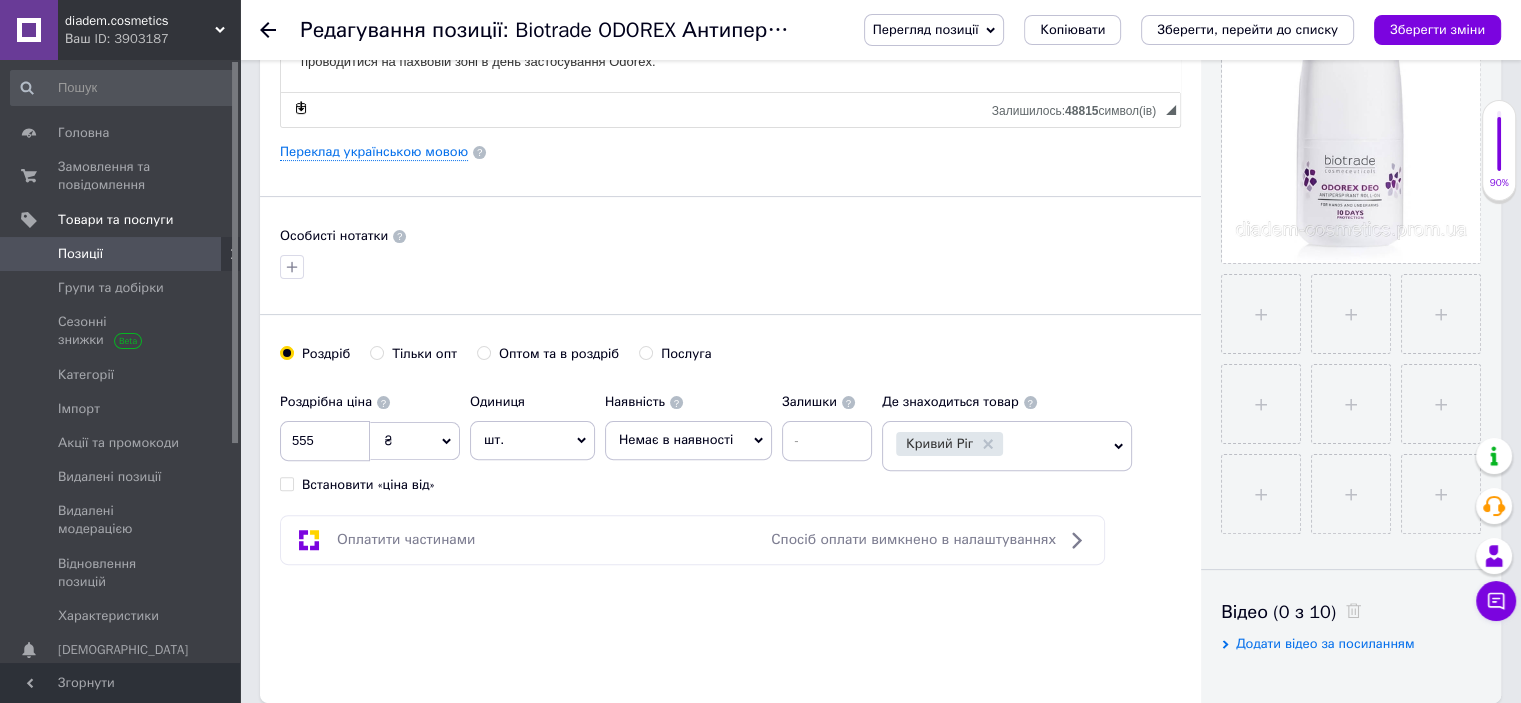 scroll, scrollTop: 600, scrollLeft: 0, axis: vertical 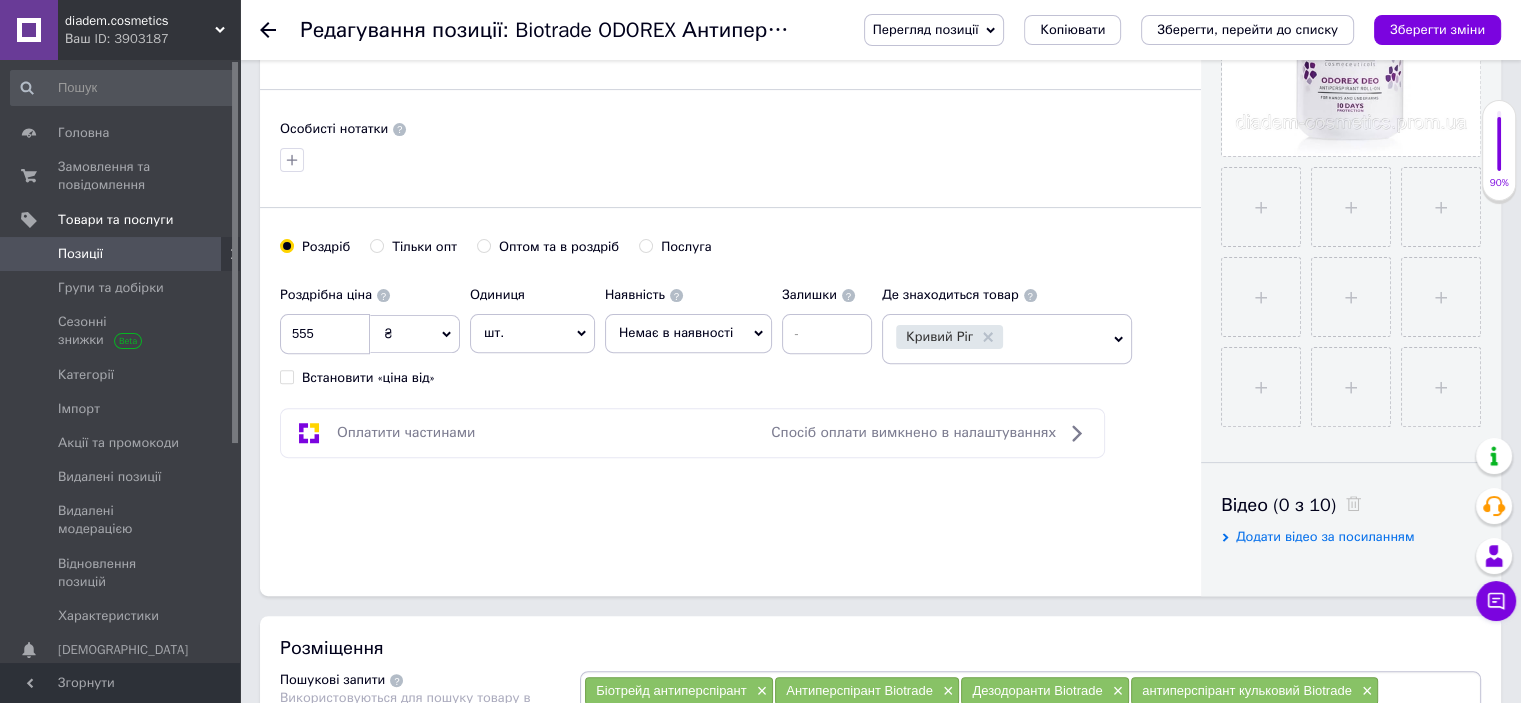 click on "Наявність Немає в наявності В наявності Під замовлення Готово до відправки Залишки" at bounding box center (738, 315) 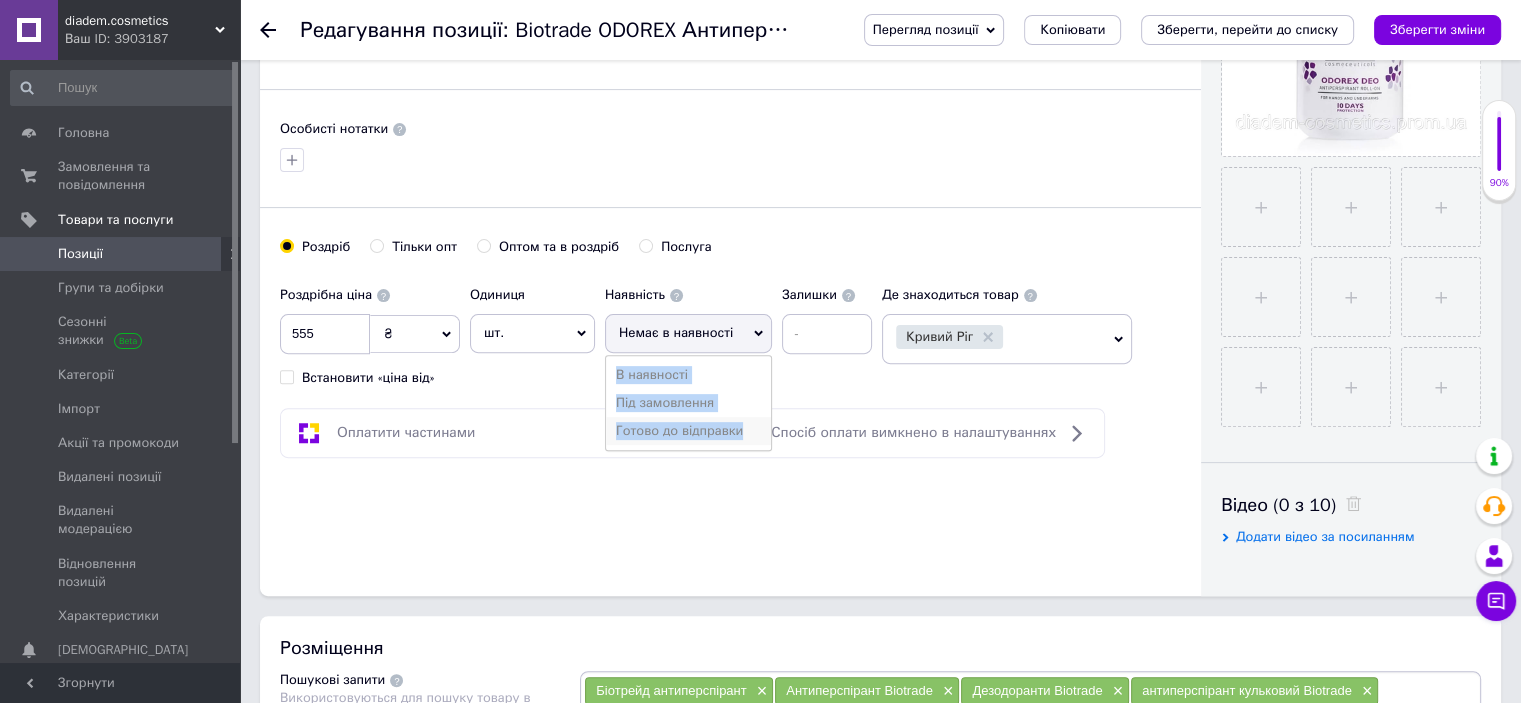click on "Готово до відправки" at bounding box center [688, 431] 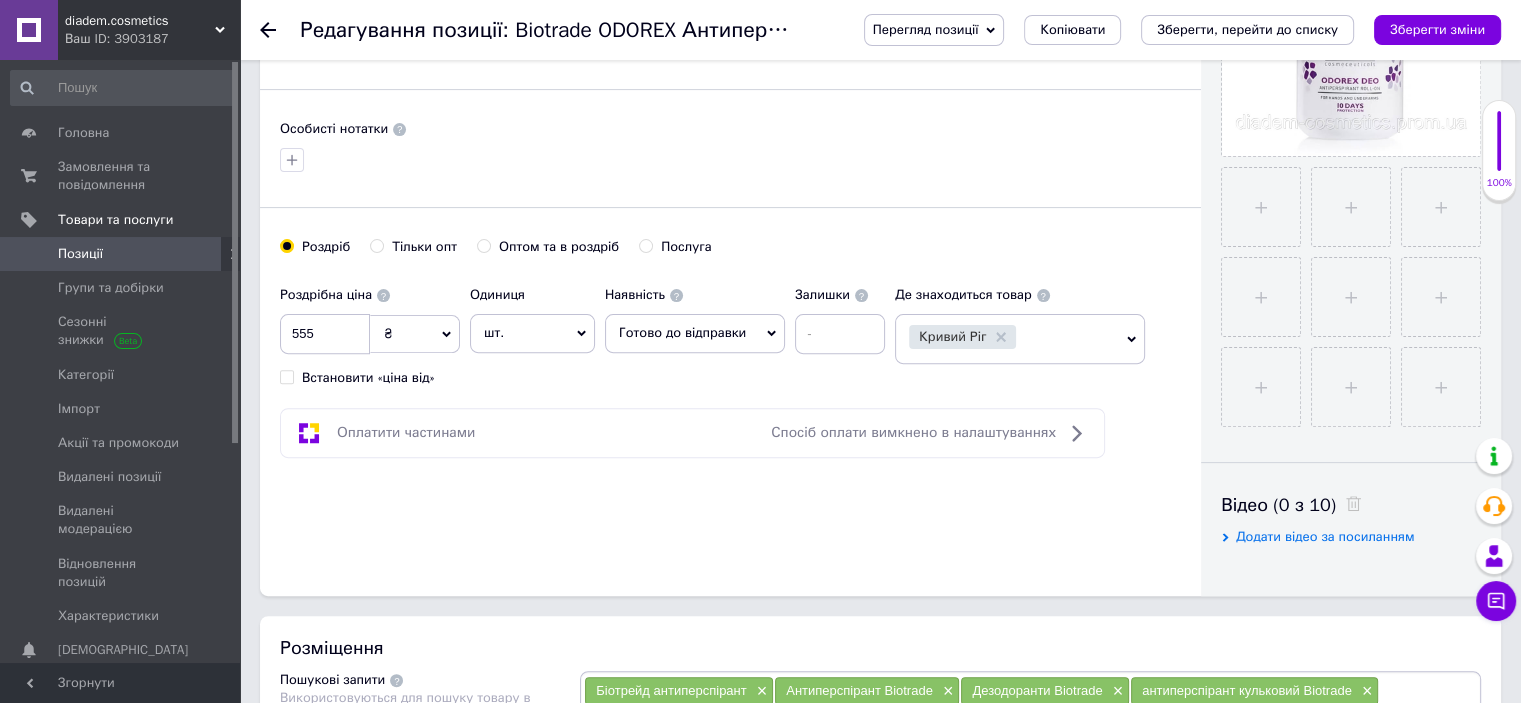 click on "Готово до відправки" at bounding box center (682, 332) 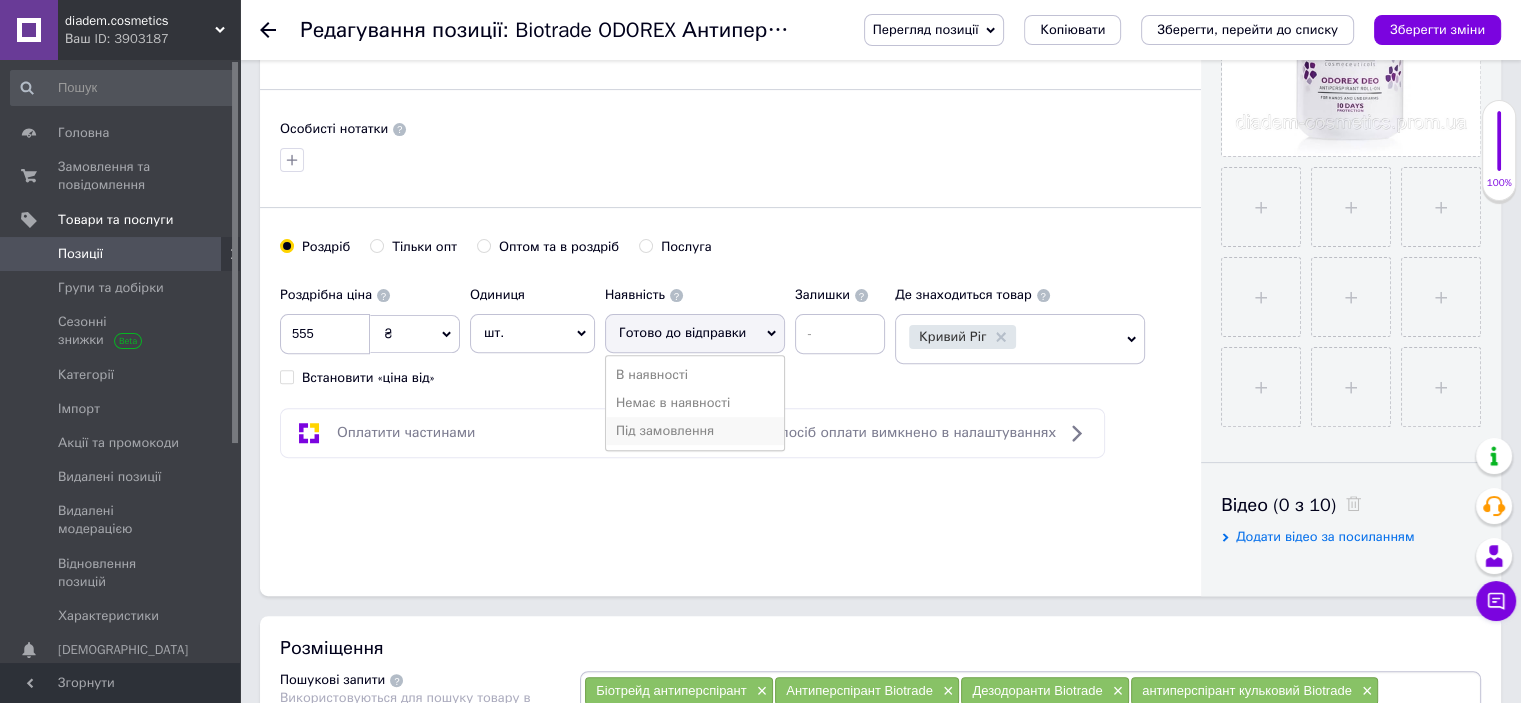 click on "Під замовлення" at bounding box center (695, 431) 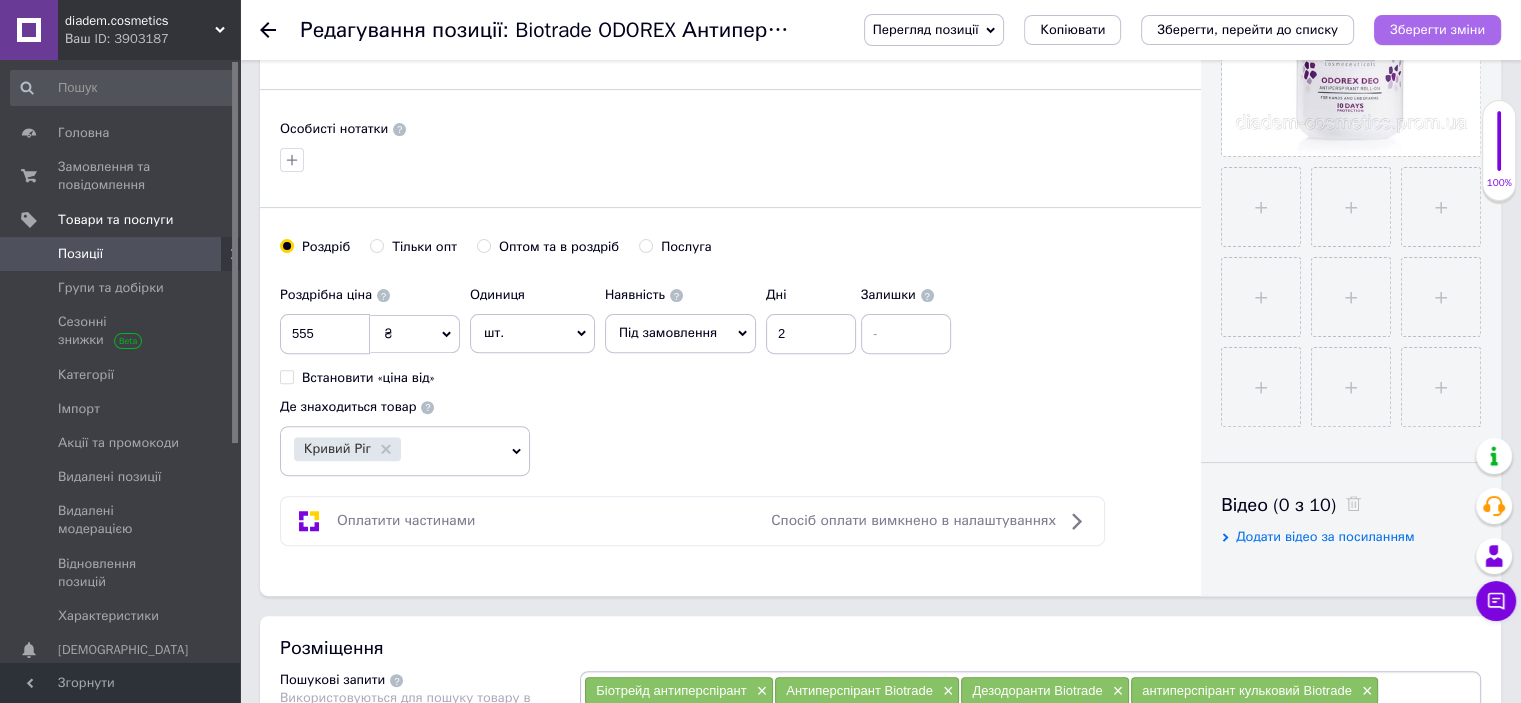 click on "Зберегти зміни" at bounding box center (1437, 29) 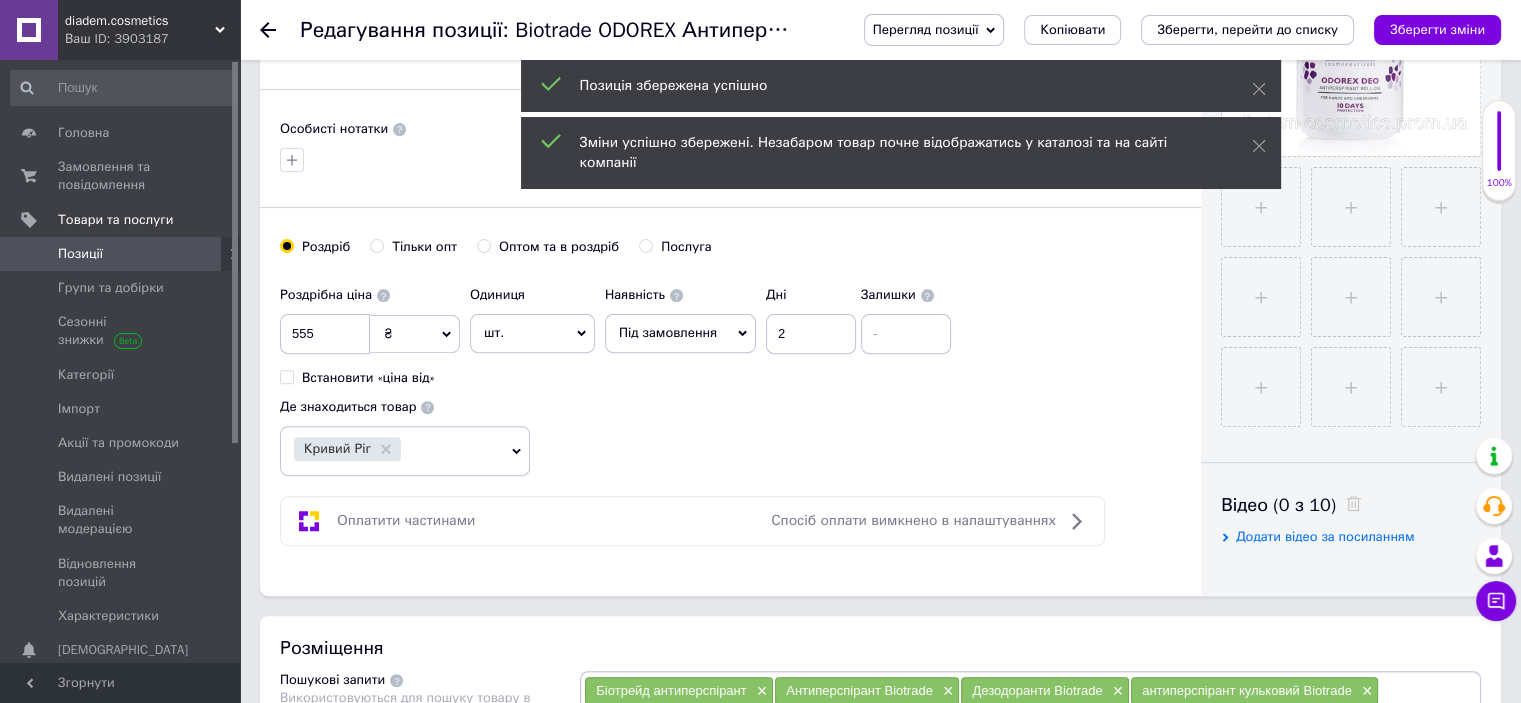 click 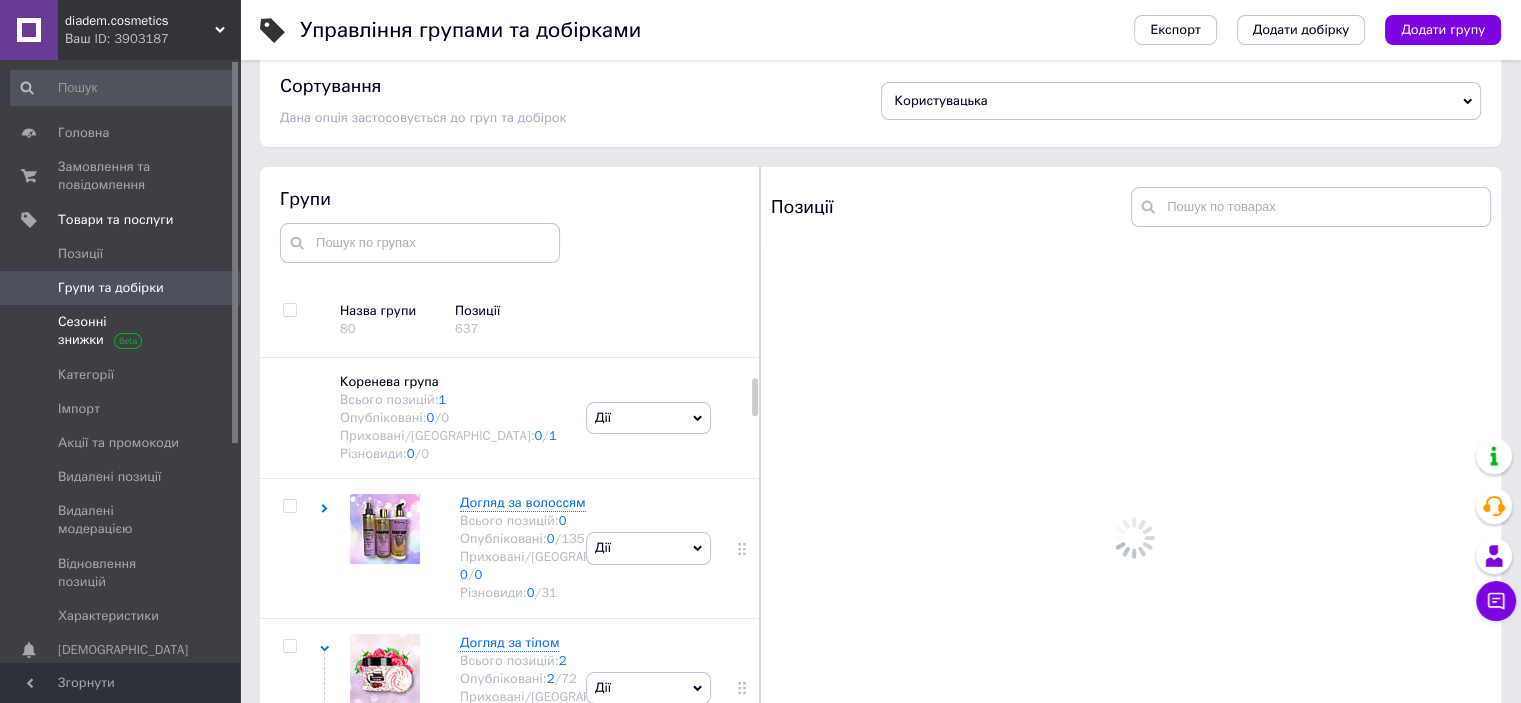 scroll, scrollTop: 113, scrollLeft: 0, axis: vertical 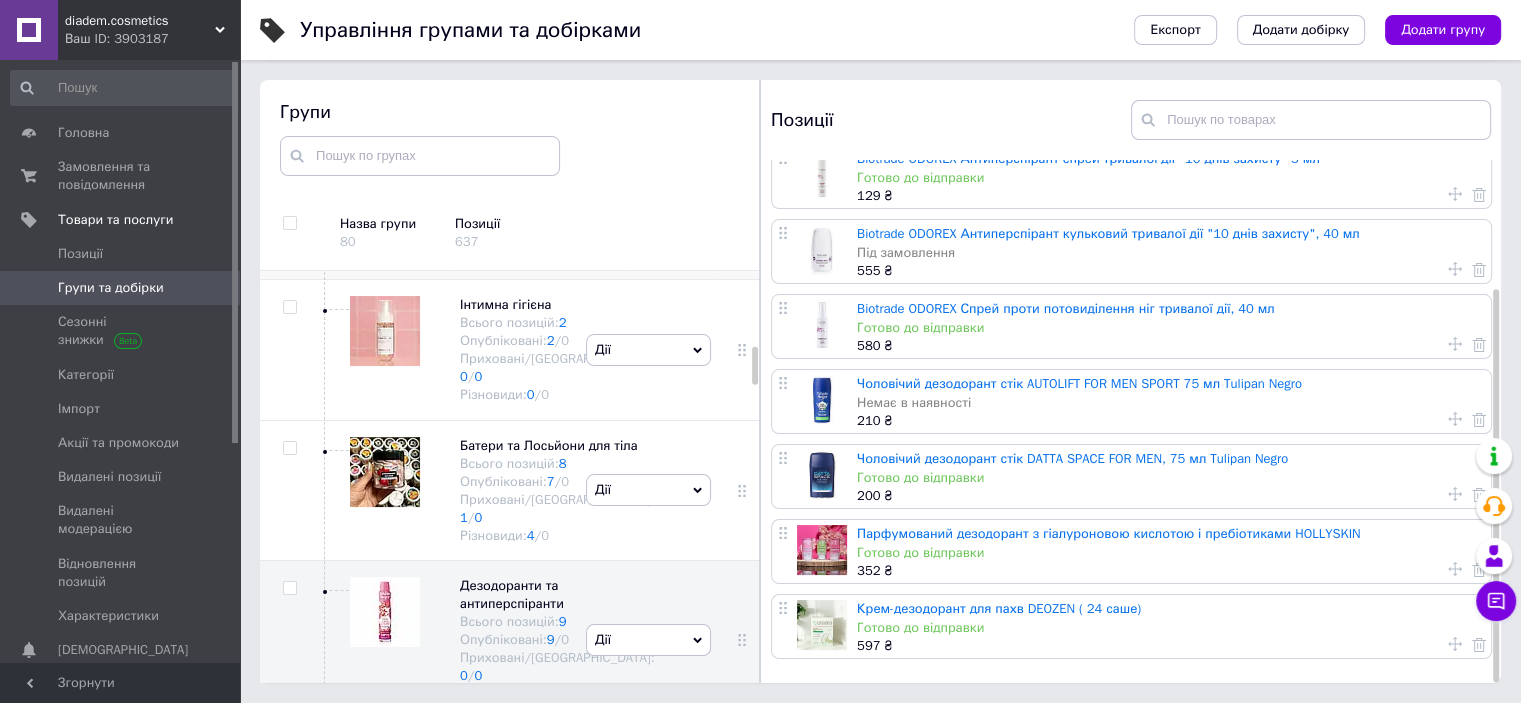 click on "Дії Приховати групу Редагувати групу Додати підгрупу Додати товар Видалити групу" at bounding box center (648, 209) 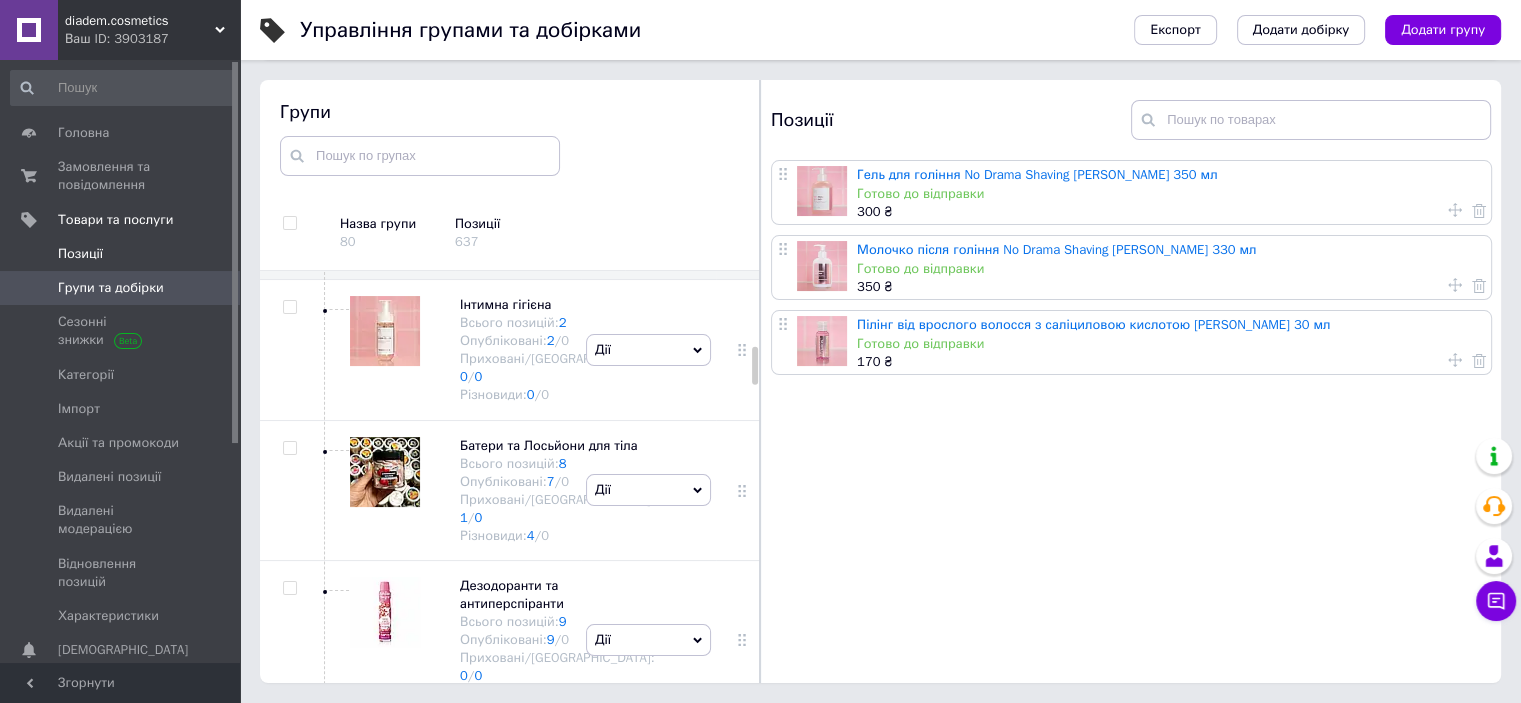 click on "Позиції" at bounding box center [123, 254] 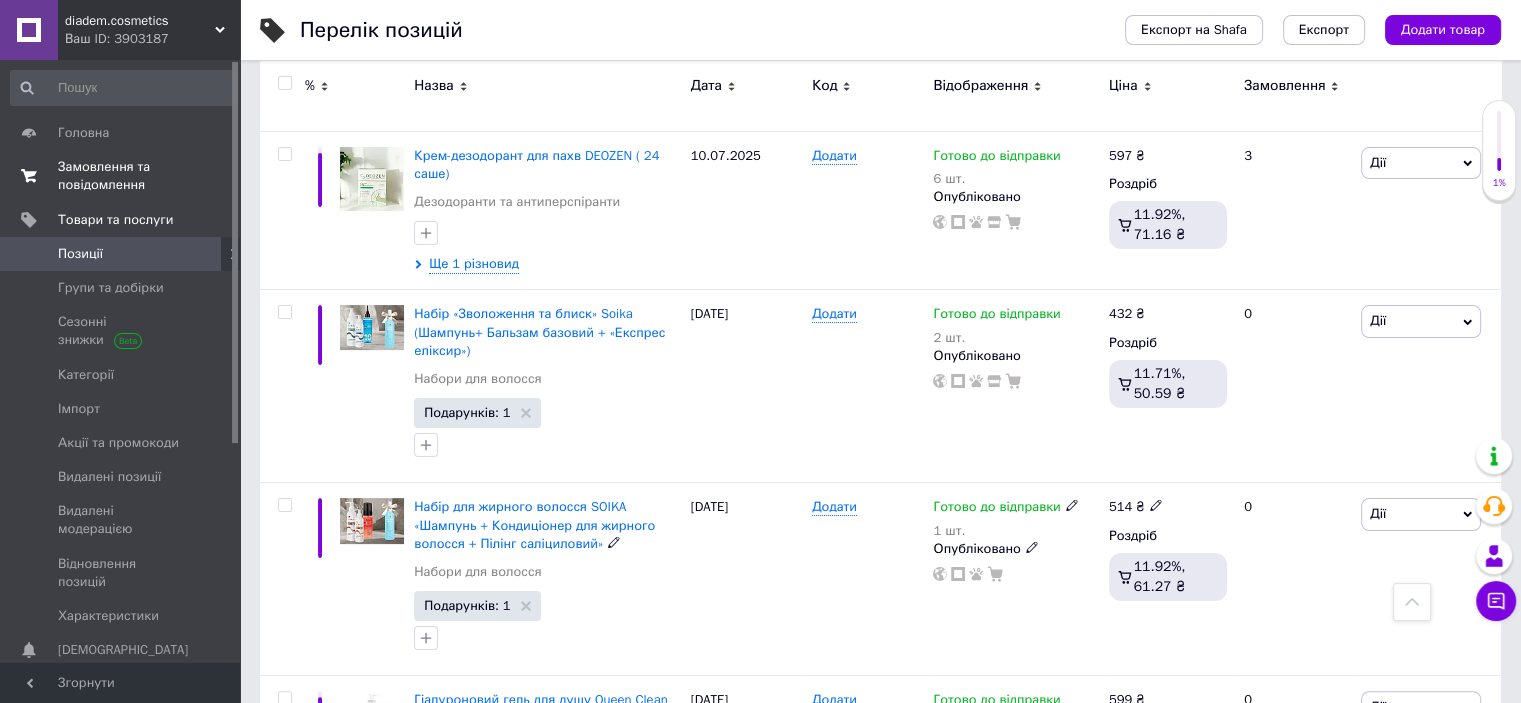 scroll, scrollTop: 600, scrollLeft: 0, axis: vertical 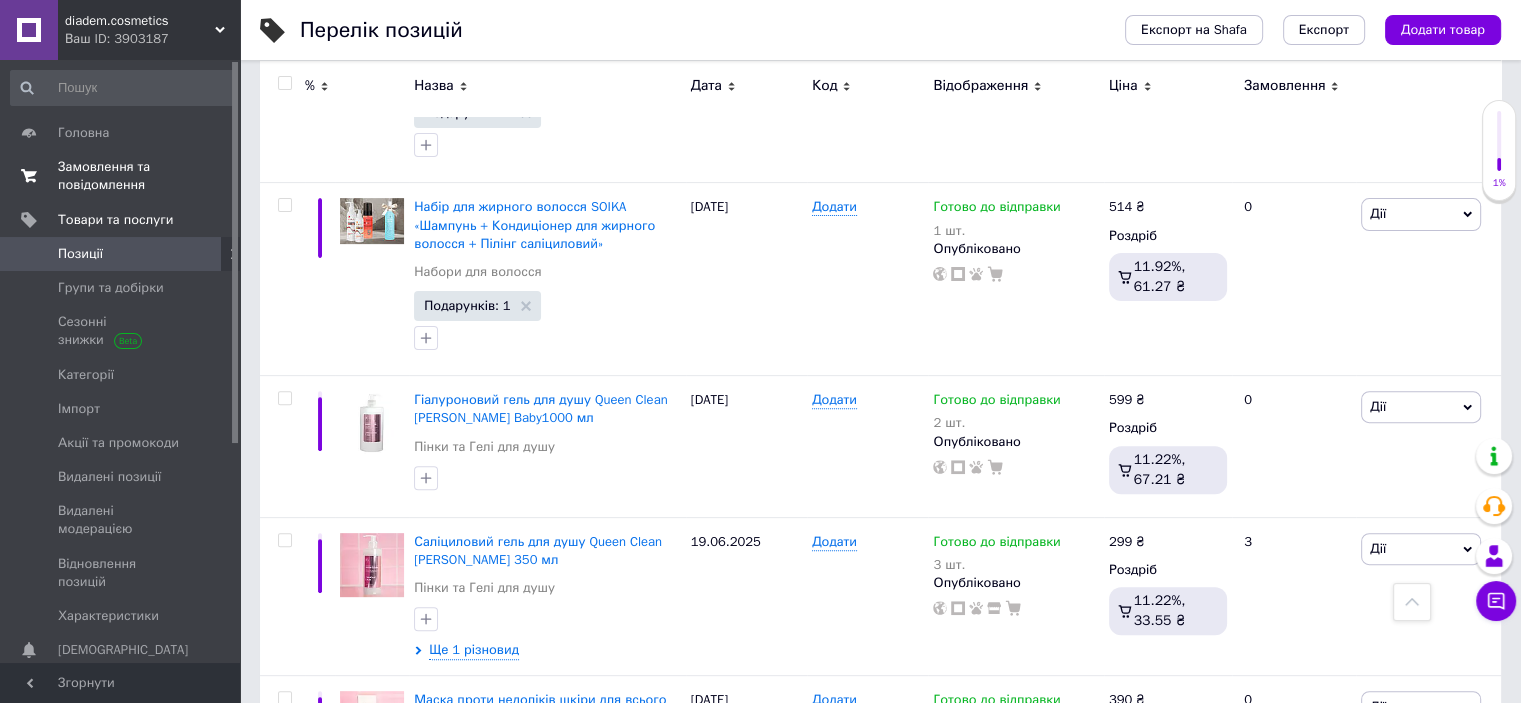 click on "Замовлення та повідомлення" at bounding box center [121, 176] 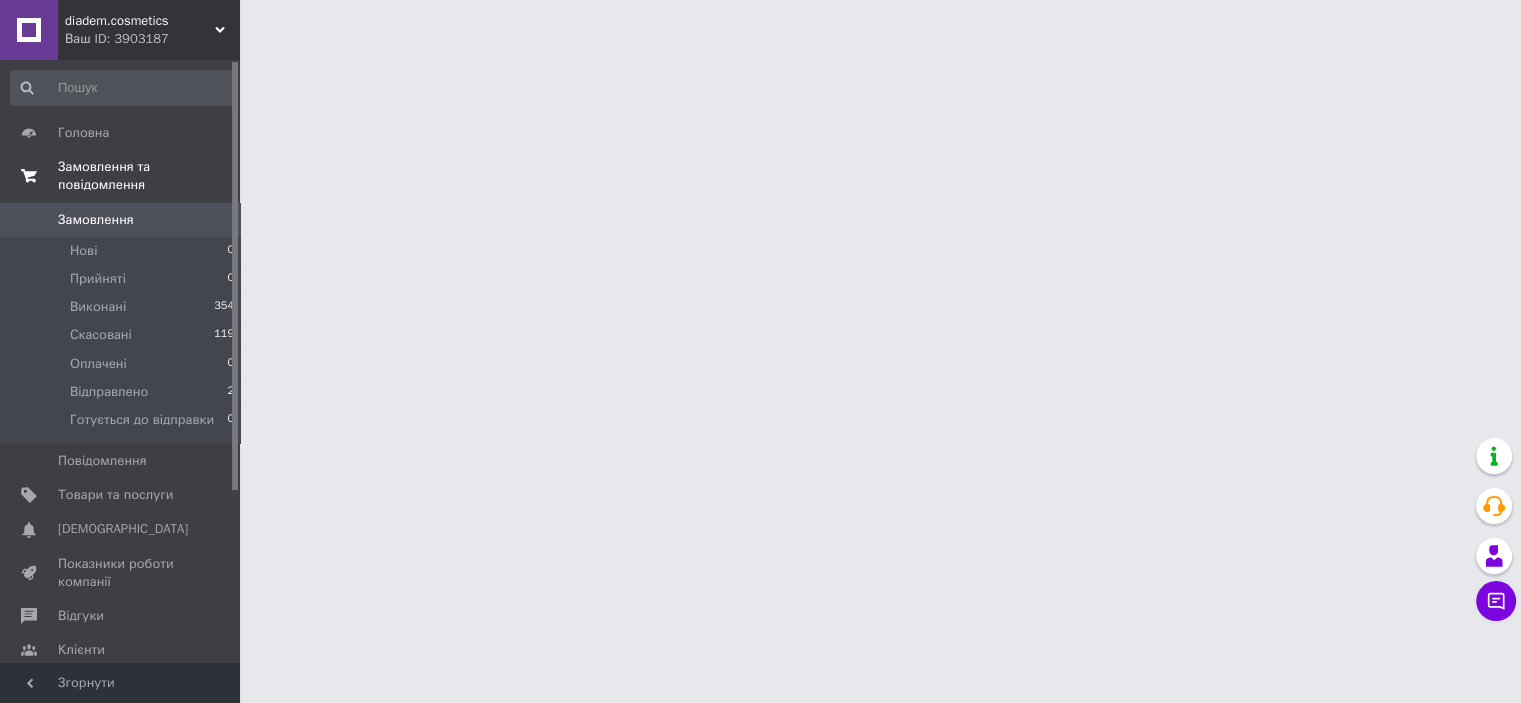 scroll, scrollTop: 0, scrollLeft: 0, axis: both 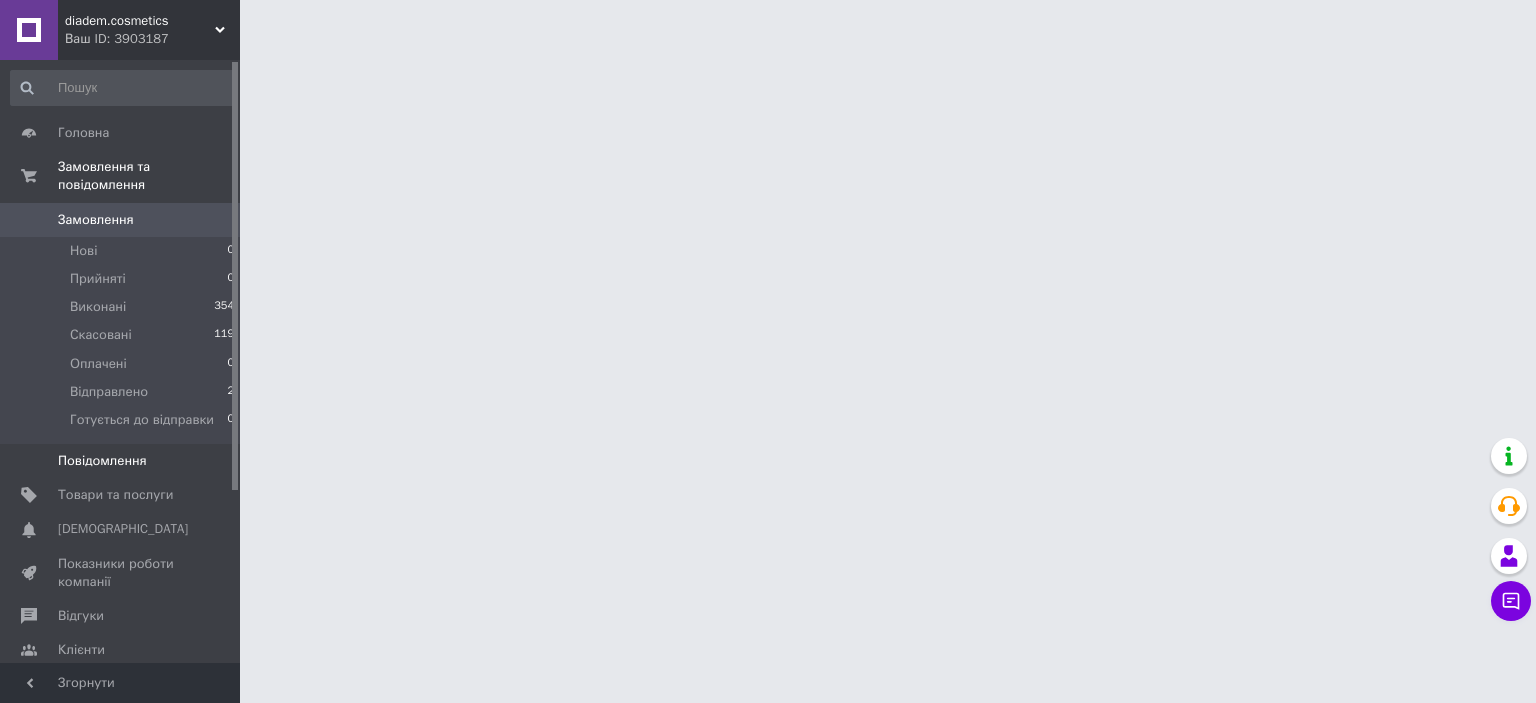 click on "Повідомлення" at bounding box center (102, 461) 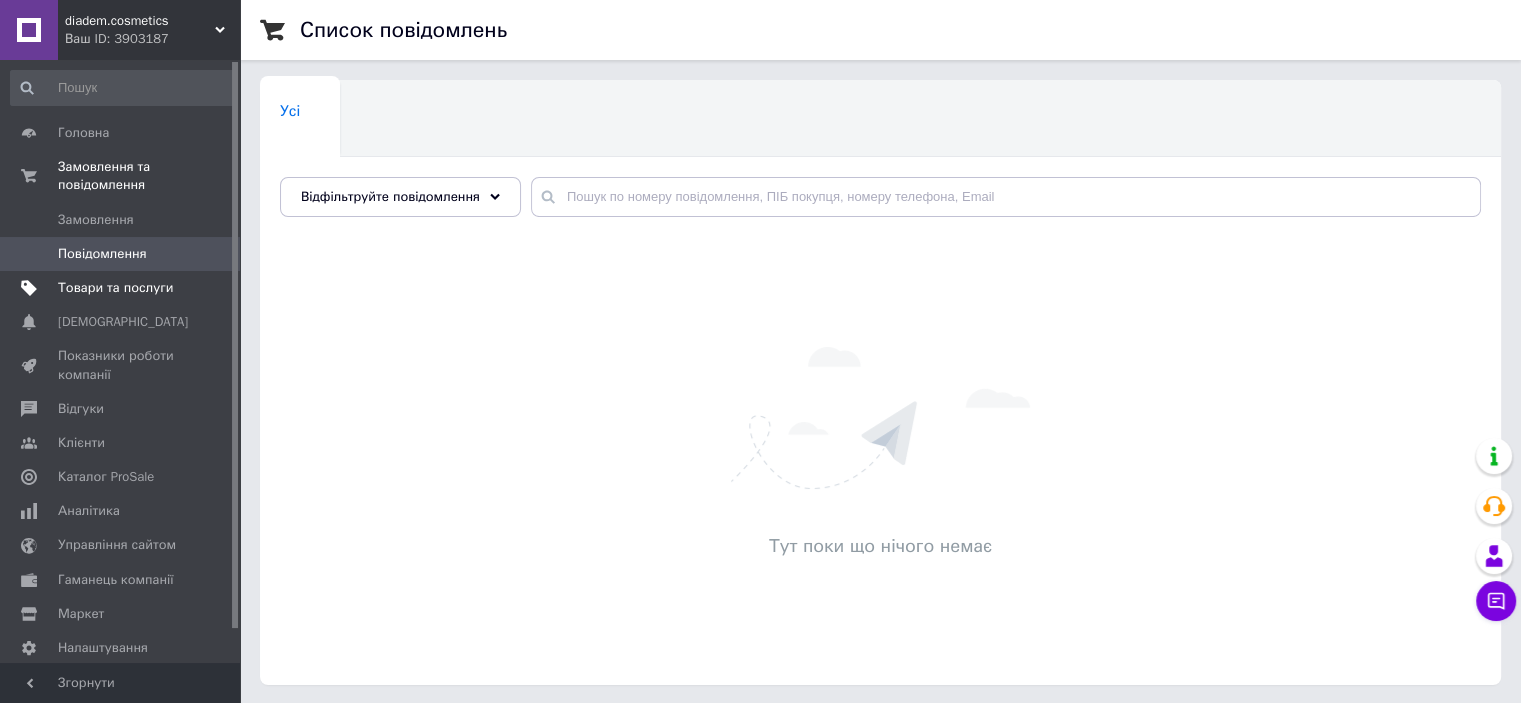 click on "Товари та послуги" at bounding box center [123, 288] 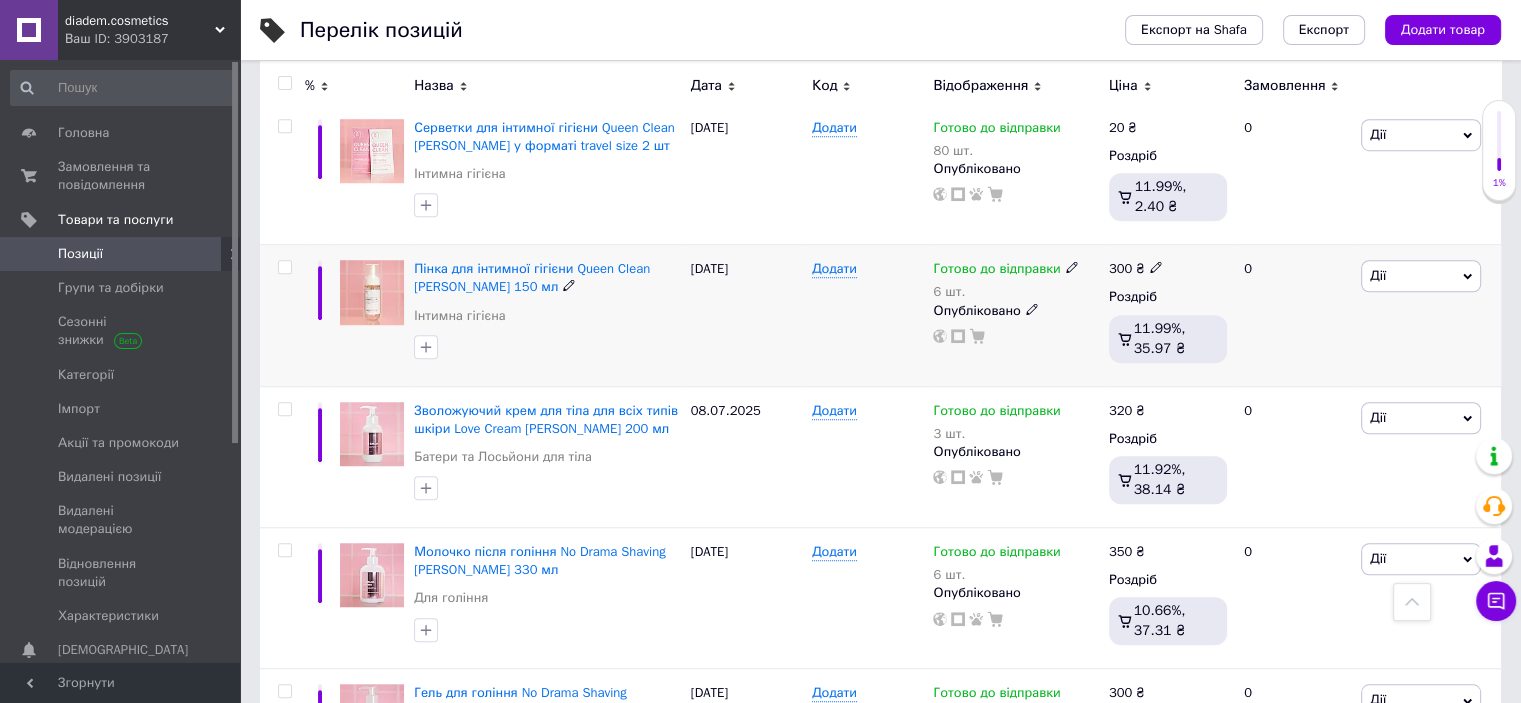 scroll, scrollTop: 1500, scrollLeft: 0, axis: vertical 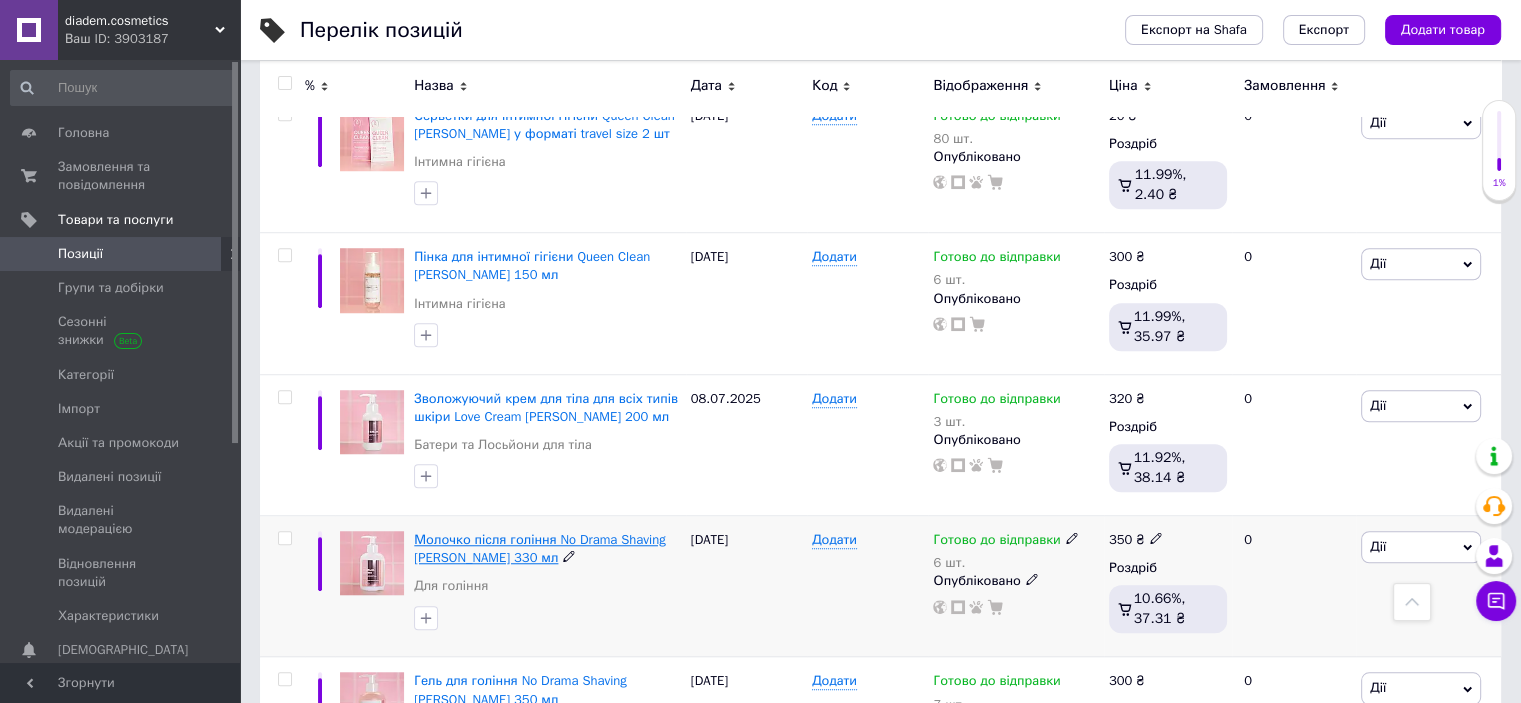 click on "Молочко після гоління No Drama Shaving Mary Babe 330 мл" at bounding box center [539, 548] 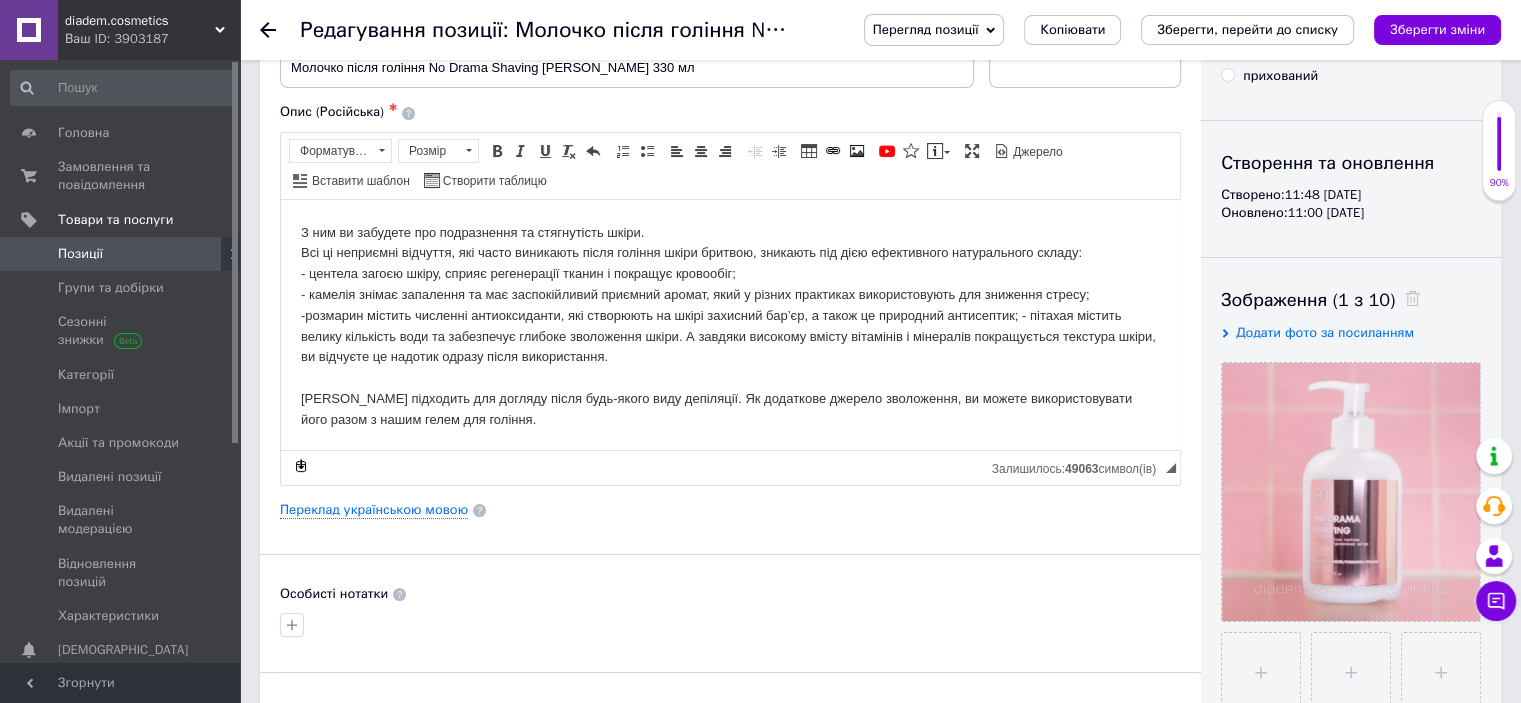 scroll, scrollTop: 300, scrollLeft: 0, axis: vertical 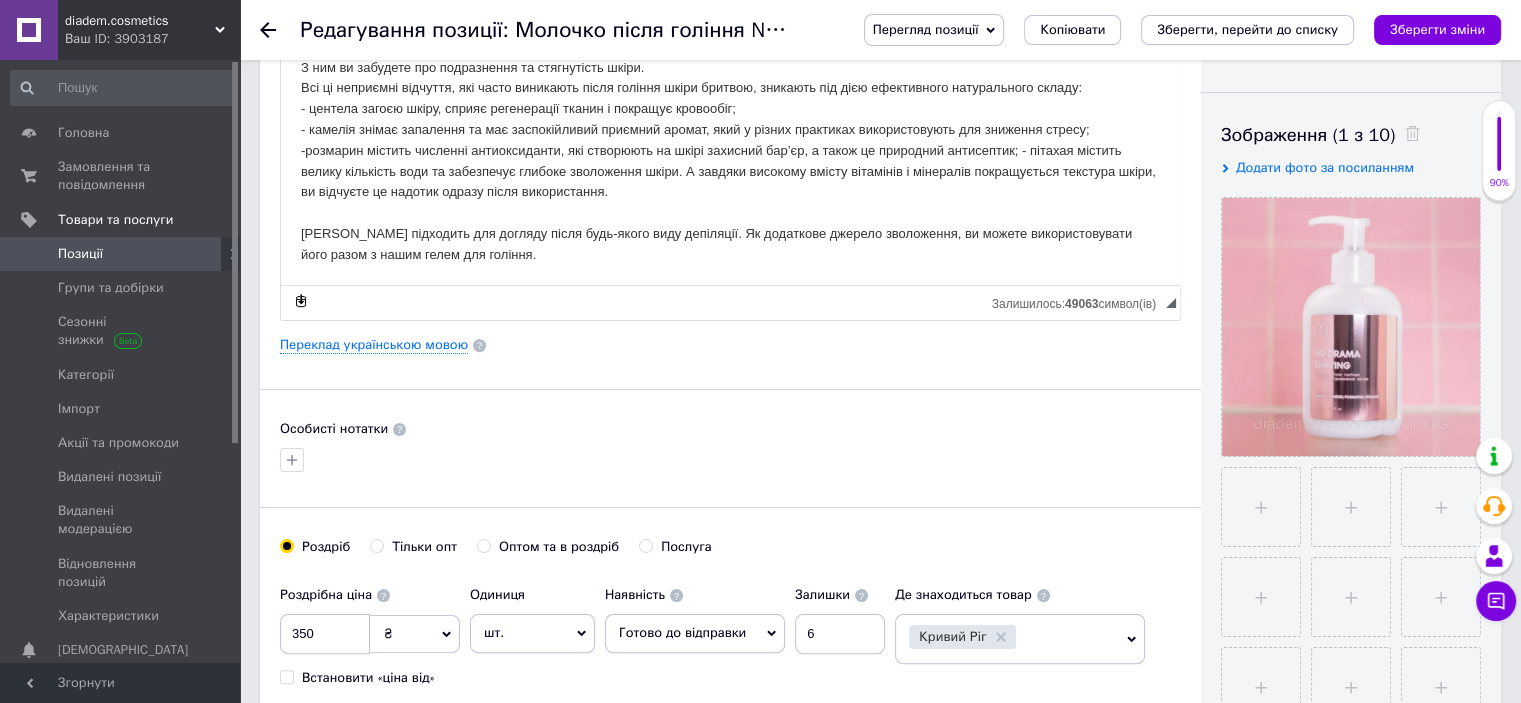 click 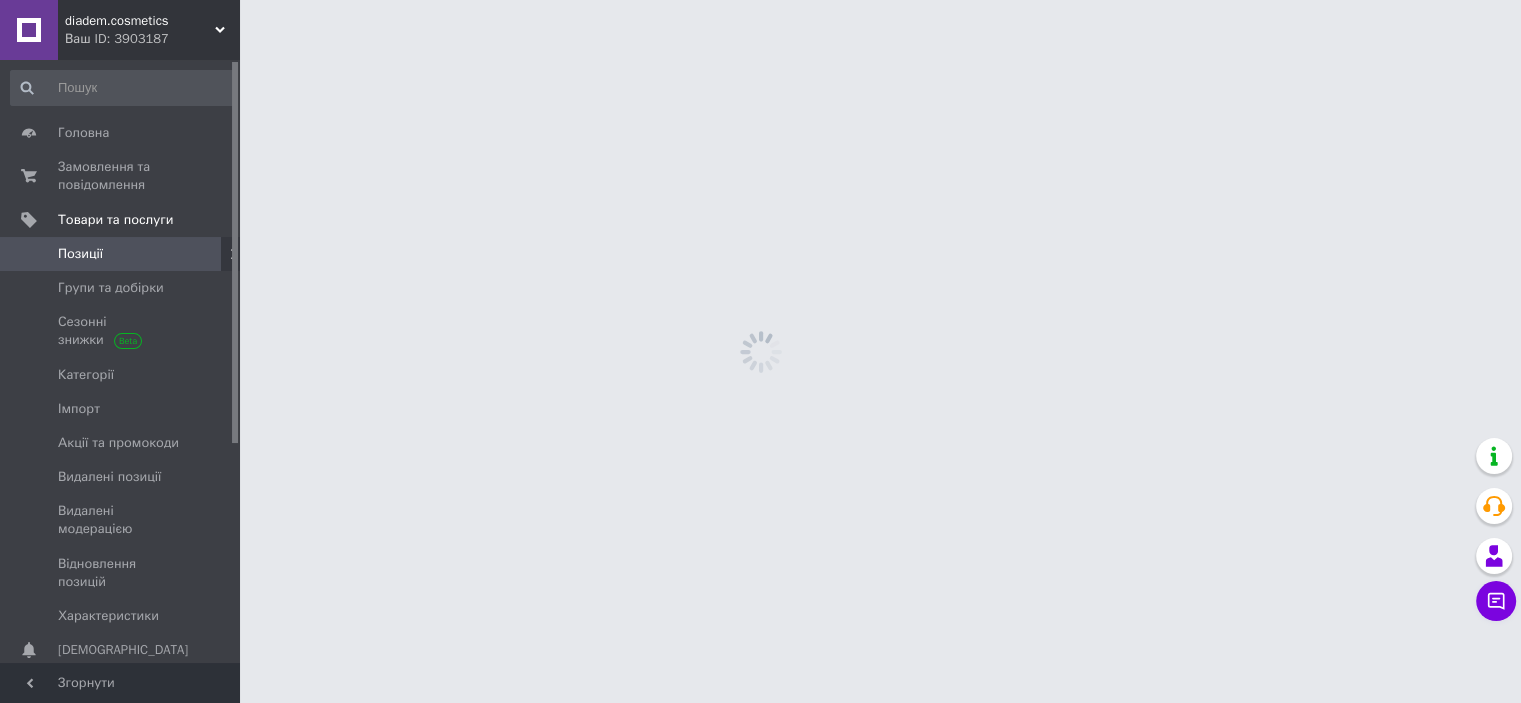 scroll, scrollTop: 0, scrollLeft: 0, axis: both 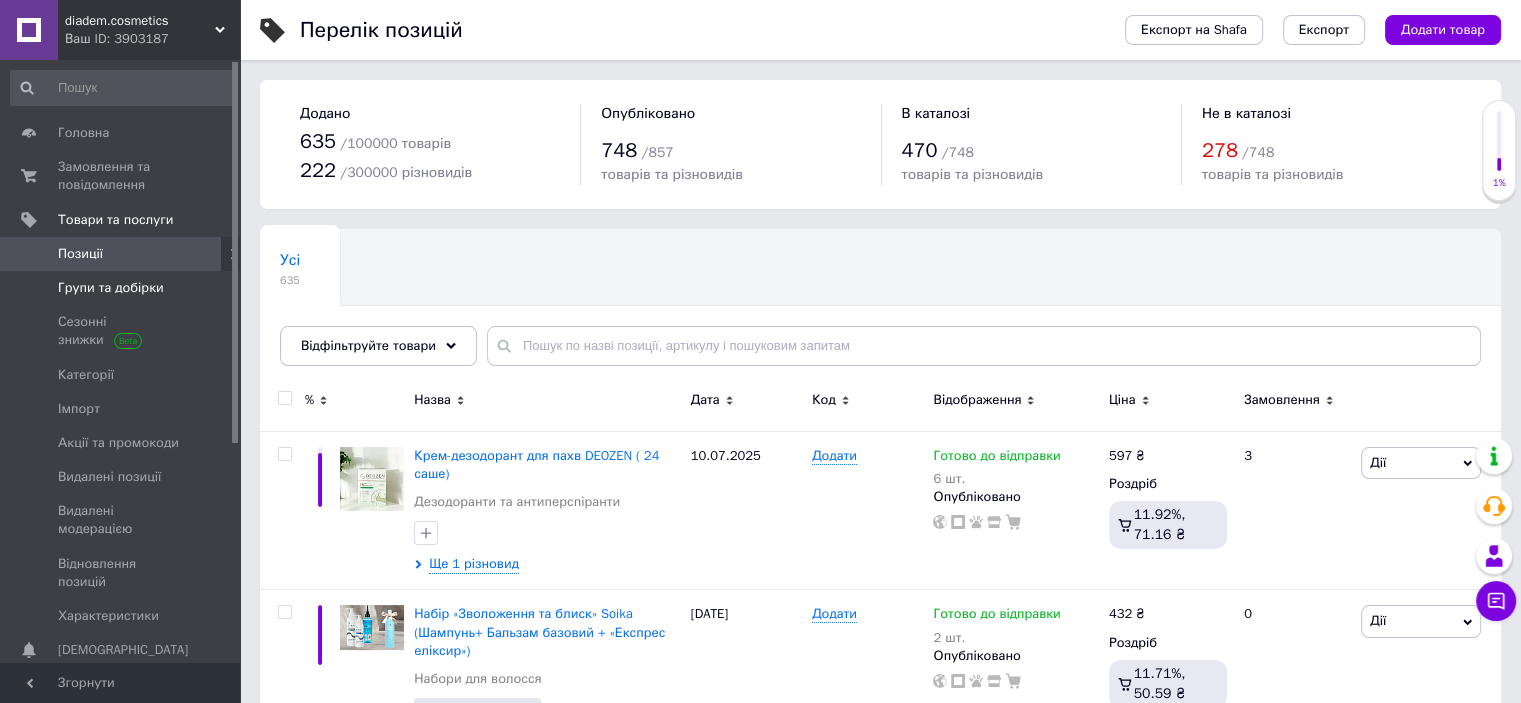click on "Групи та добірки" at bounding box center (111, 288) 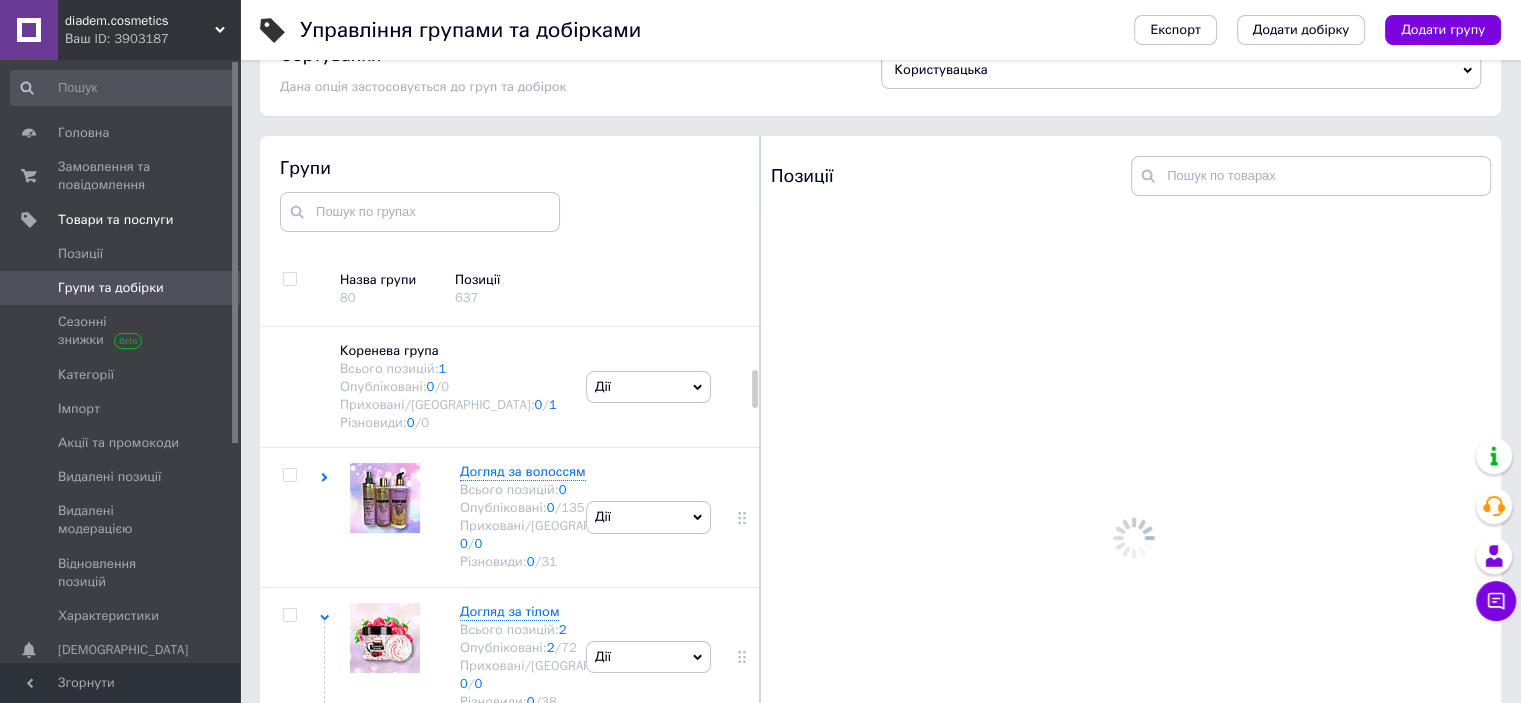 scroll, scrollTop: 113, scrollLeft: 0, axis: vertical 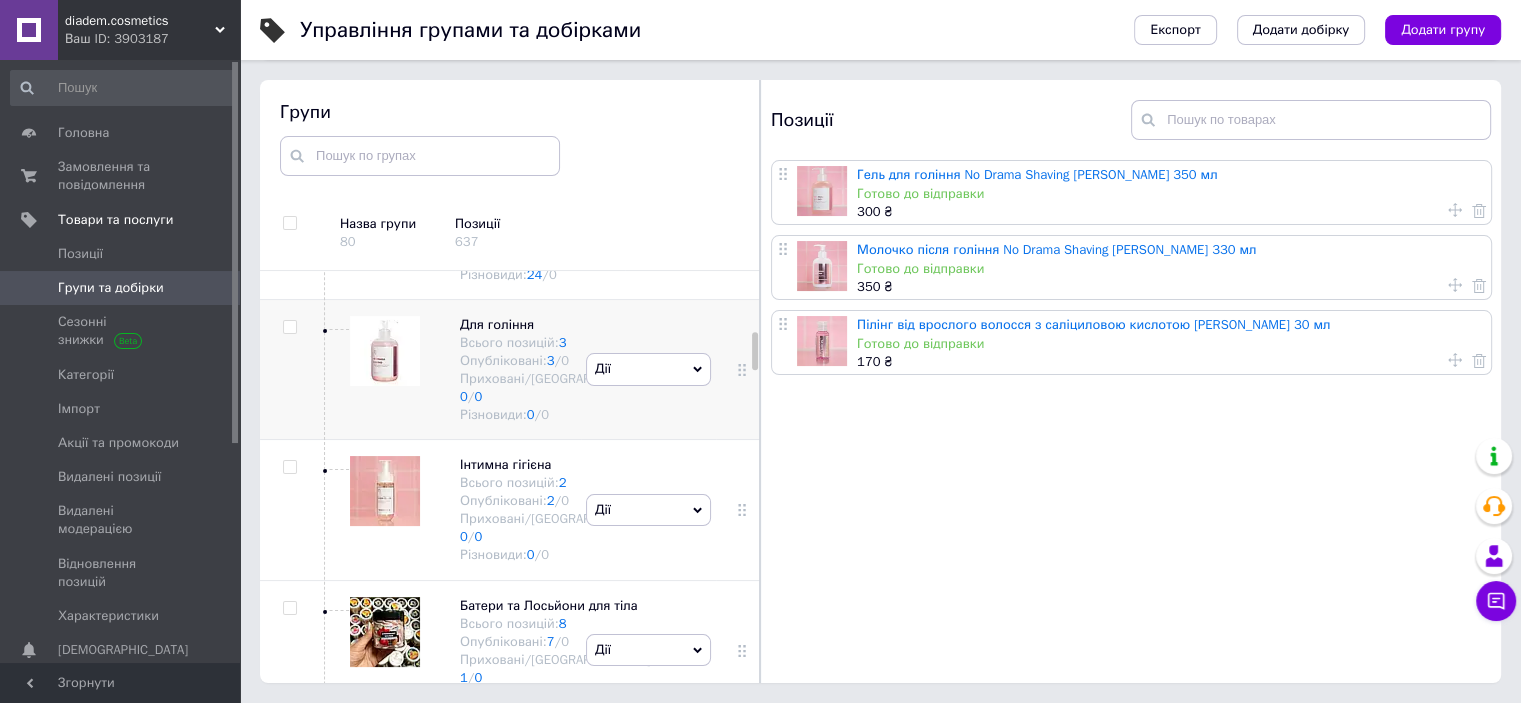 click on "Дії Приховати групу Редагувати групу Додати підгрупу Додати товар Видалити групу" at bounding box center (648, 369) 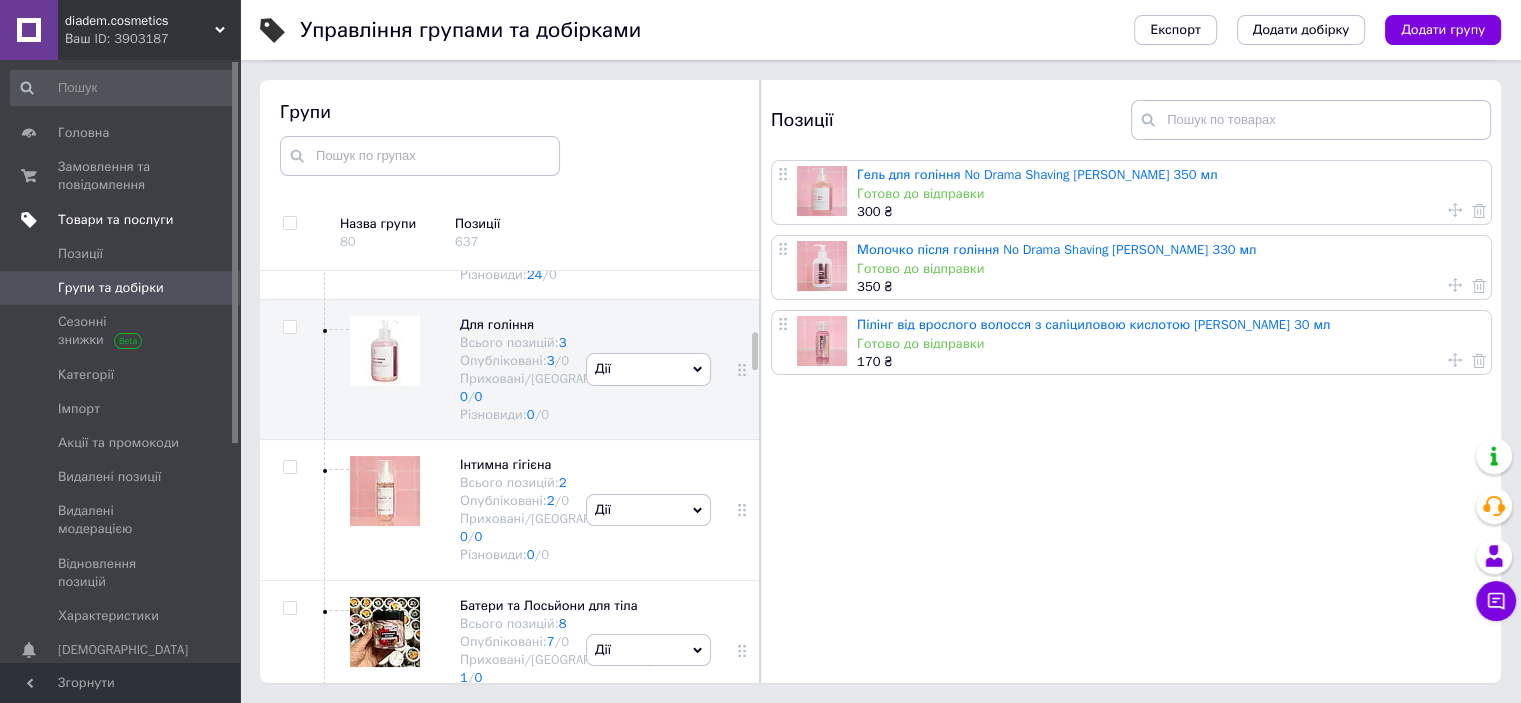 click on "Товари та послуги" at bounding box center (123, 220) 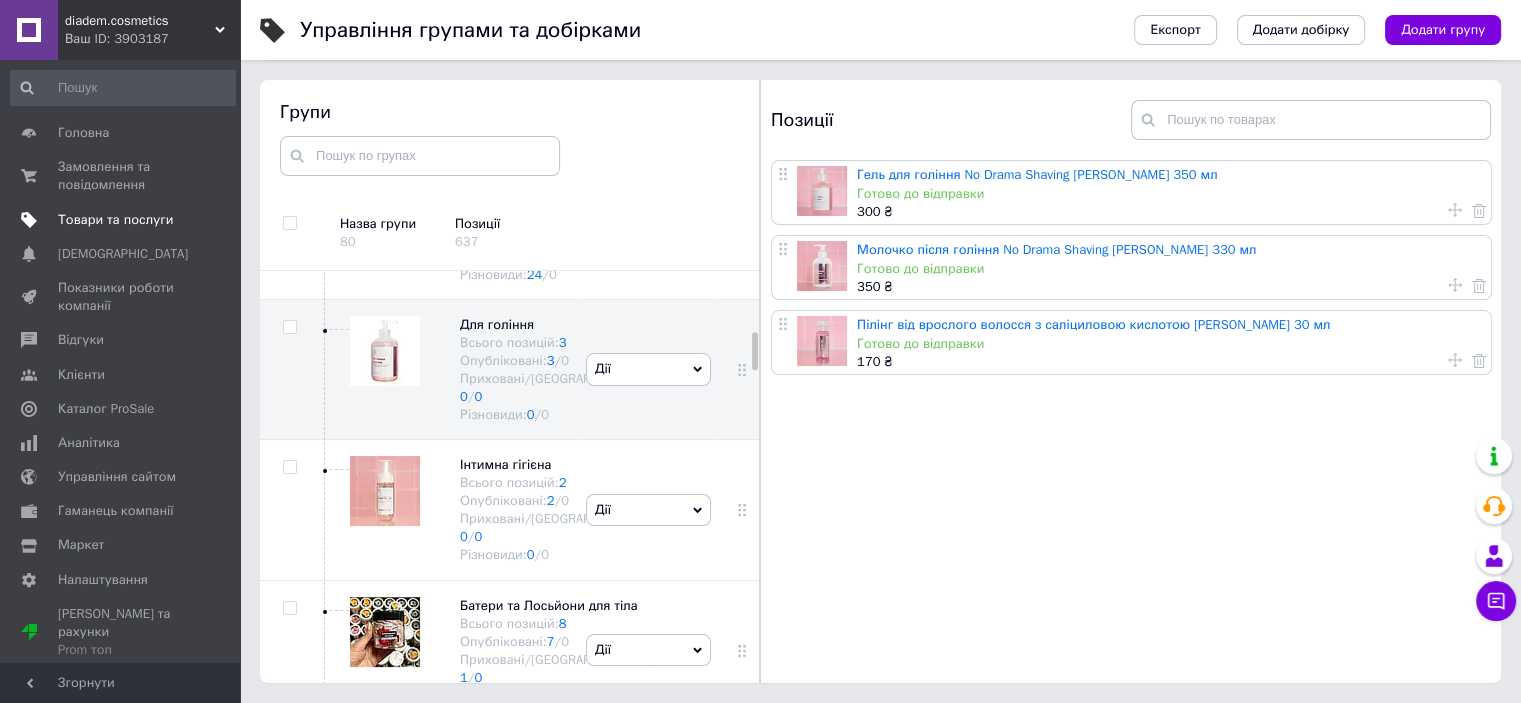 click on "Товари та послуги" at bounding box center [115, 220] 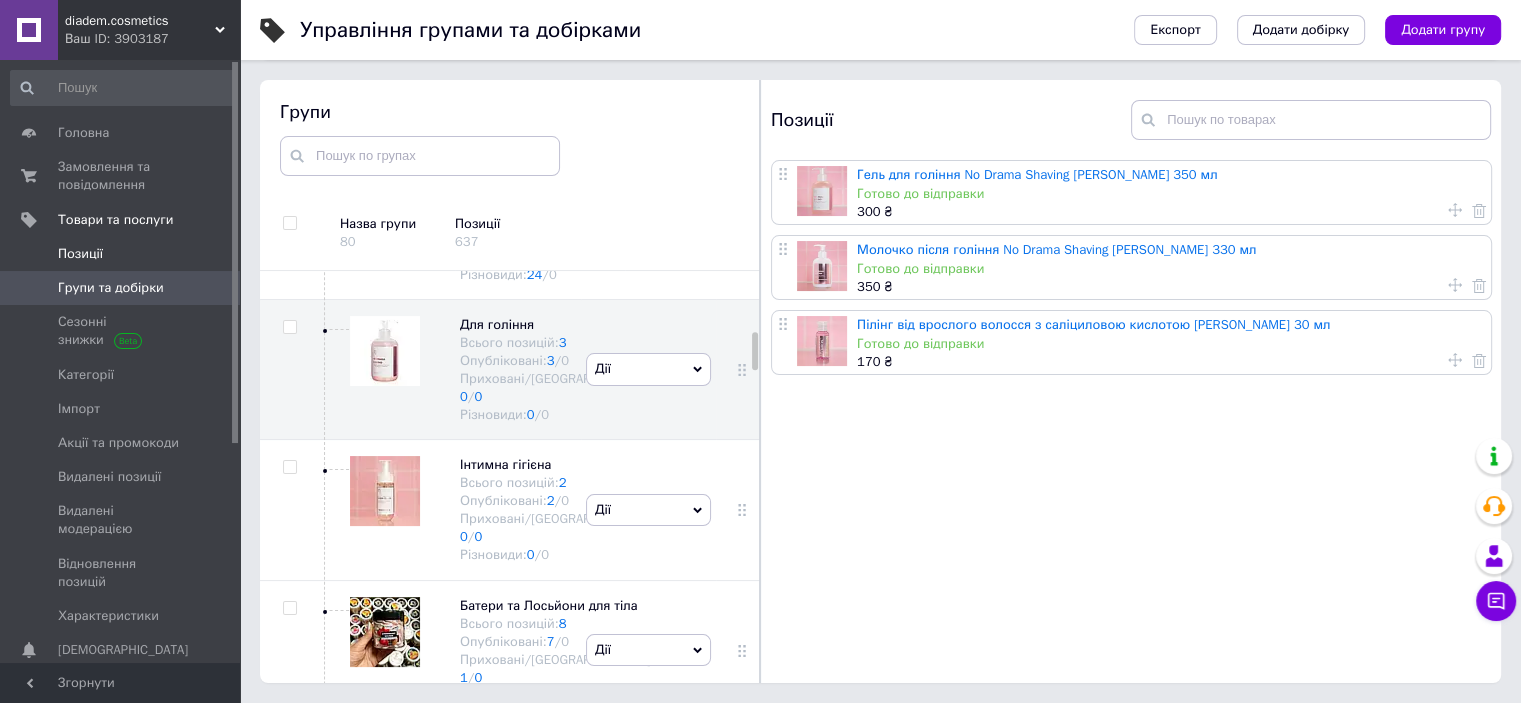 click on "Позиції" at bounding box center [121, 254] 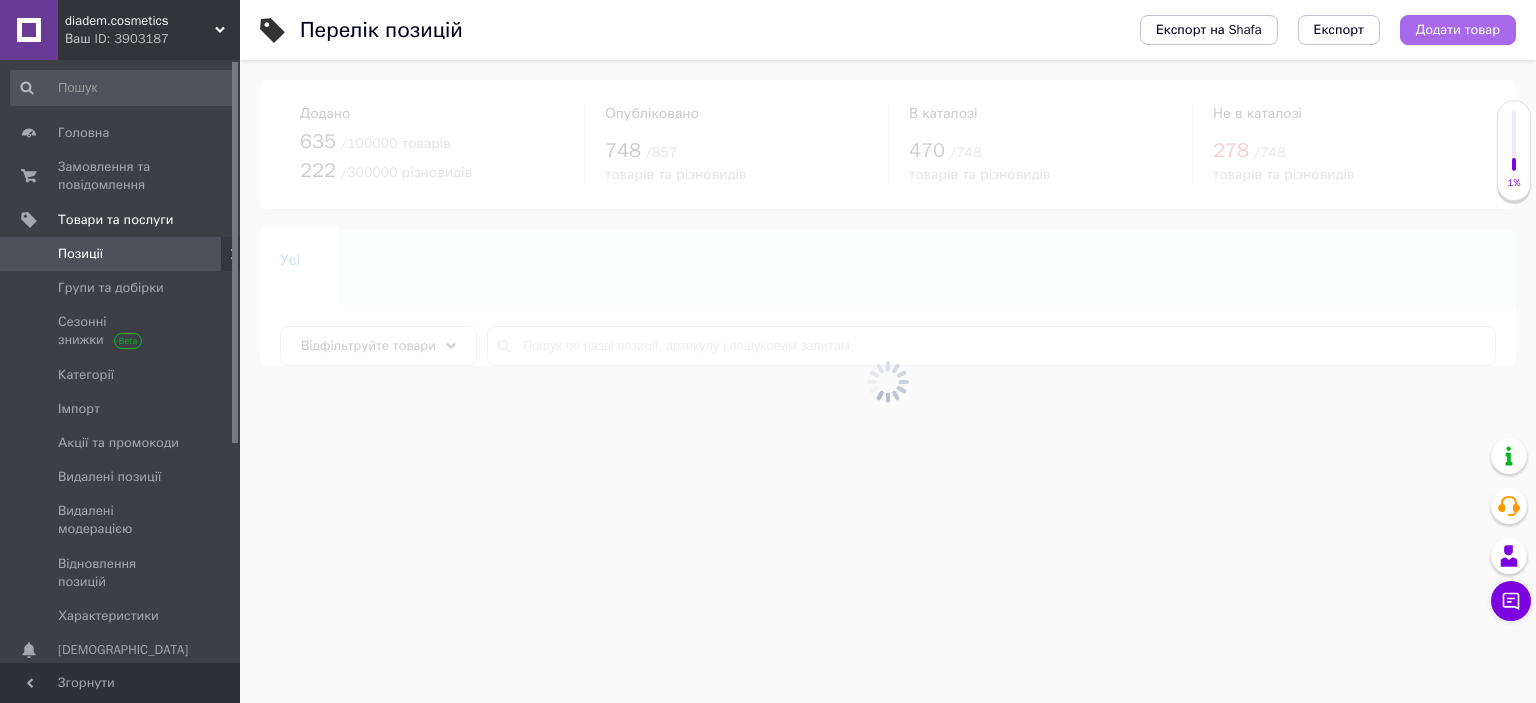 click on "Додати товар" at bounding box center [1458, 30] 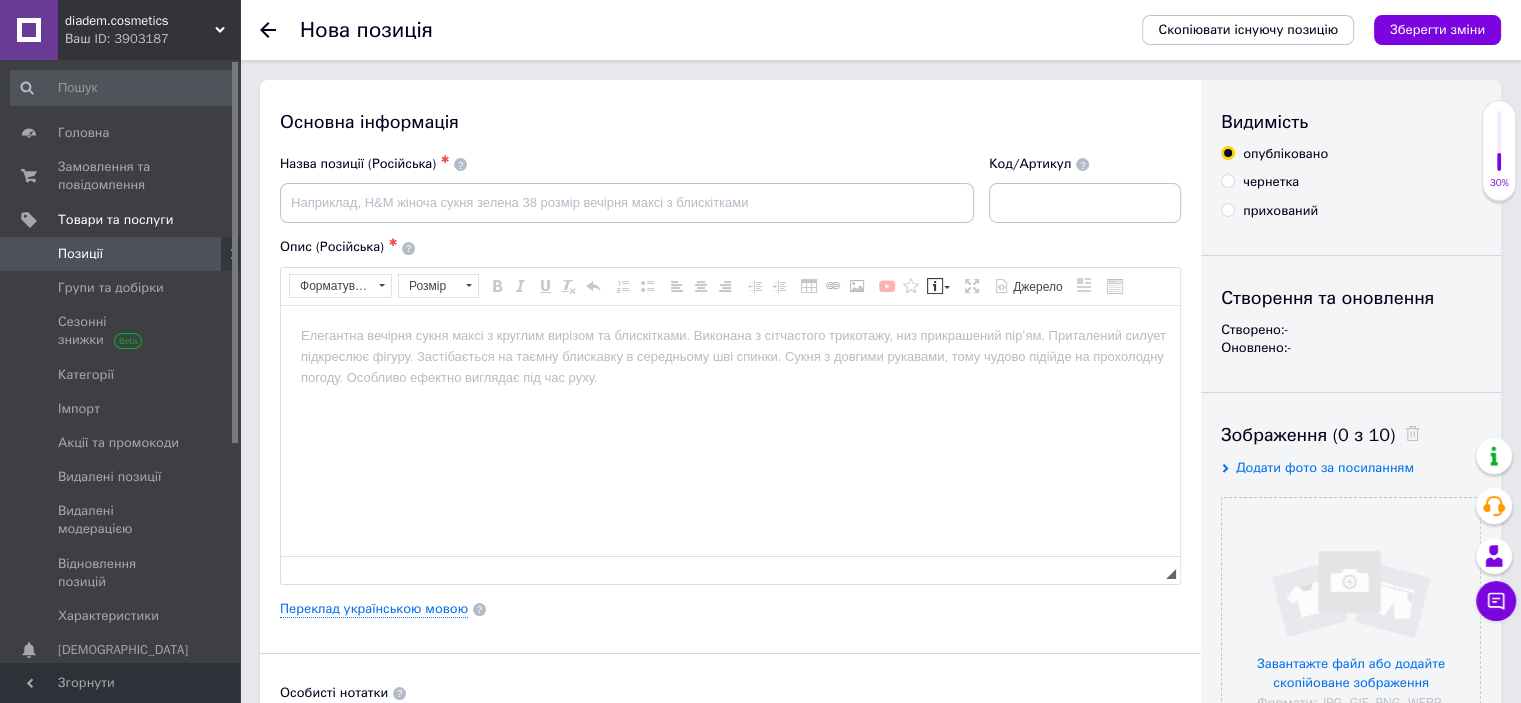 scroll, scrollTop: 0, scrollLeft: 0, axis: both 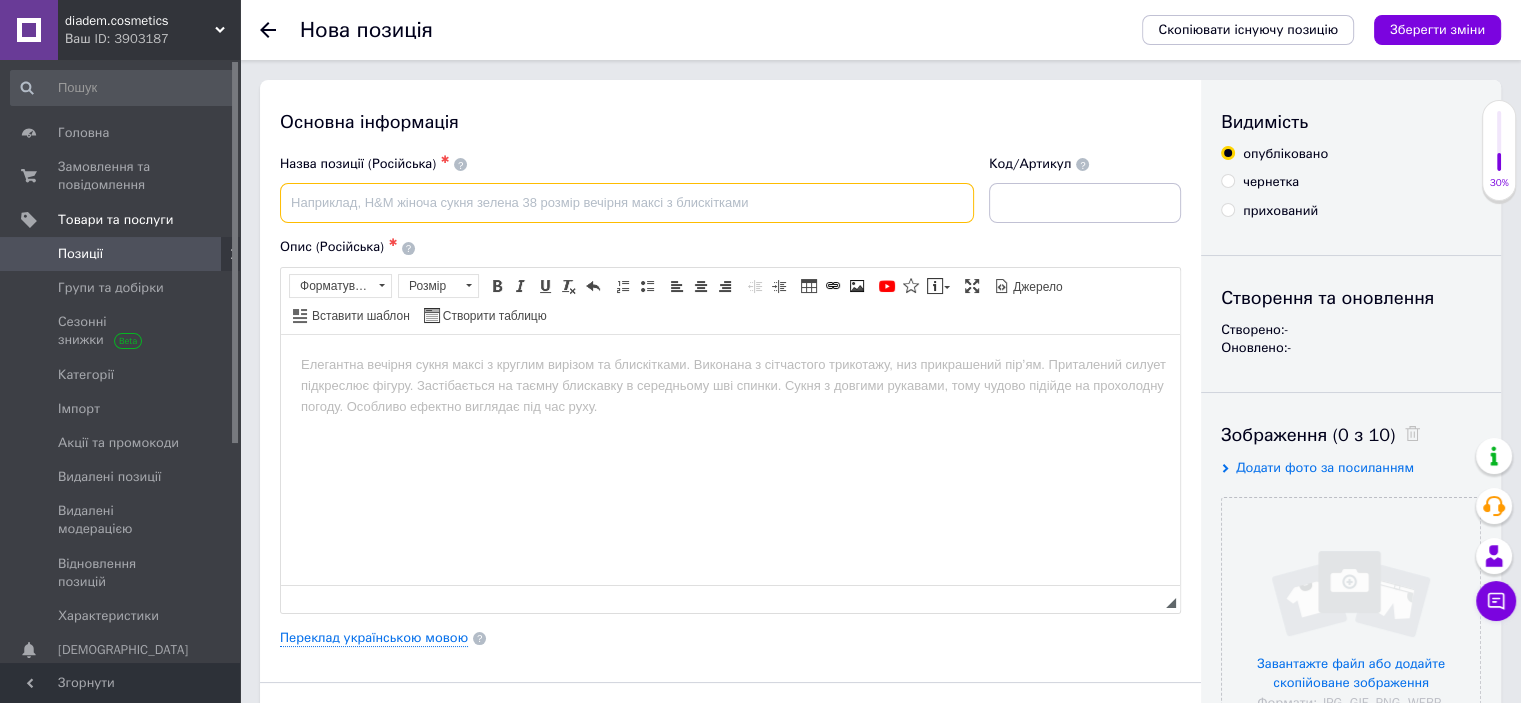 click at bounding box center [627, 203] 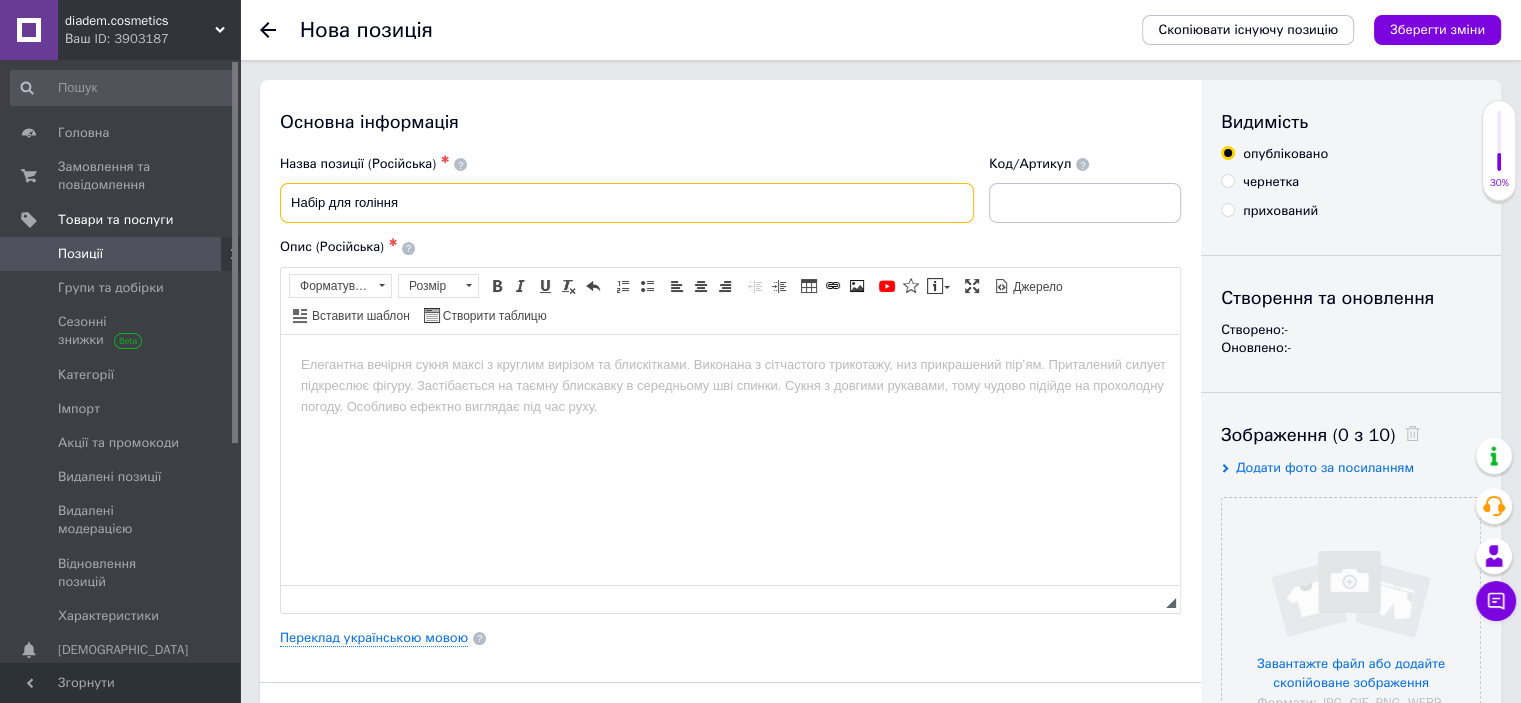 paste on "Mary Babe" 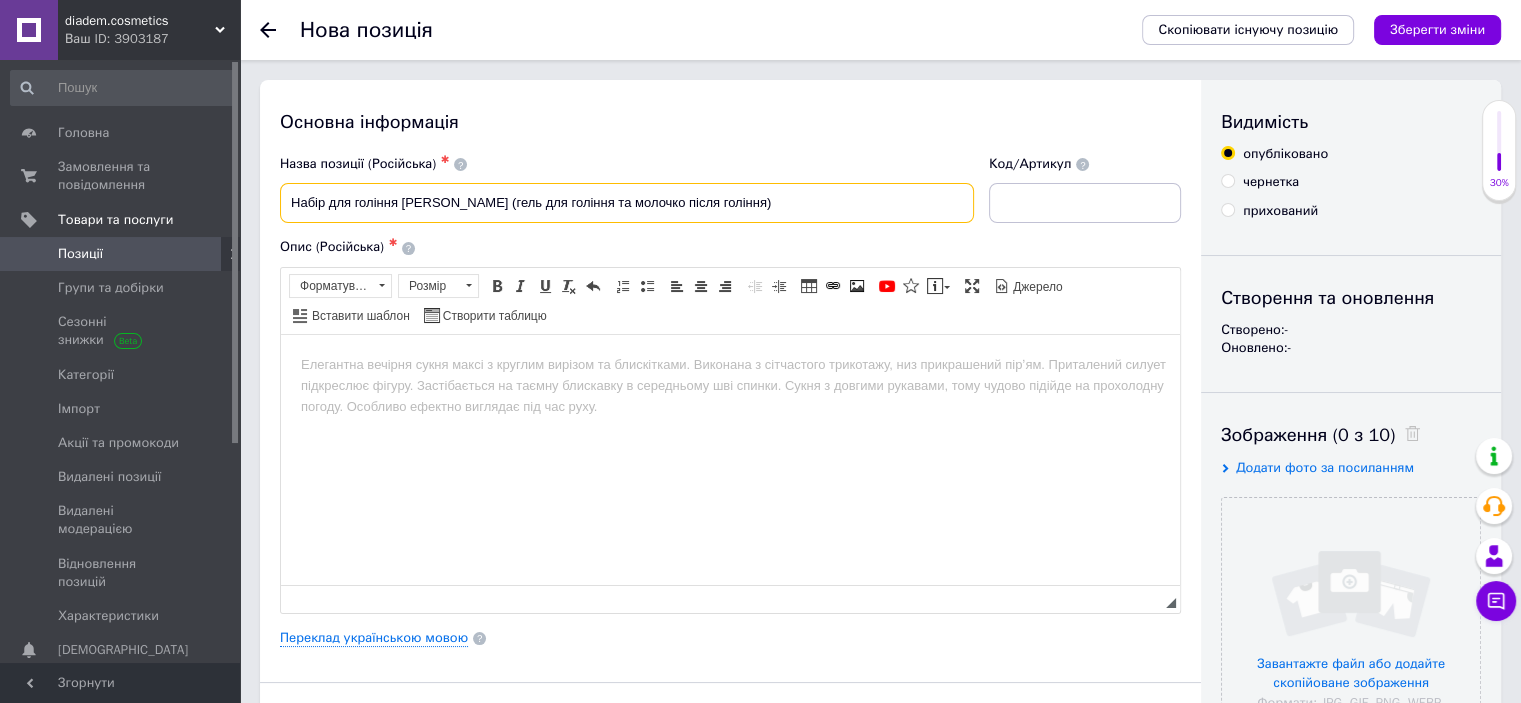 type on "Набір для гоління Mary Babe (гель для гоління та молочко після гоління)" 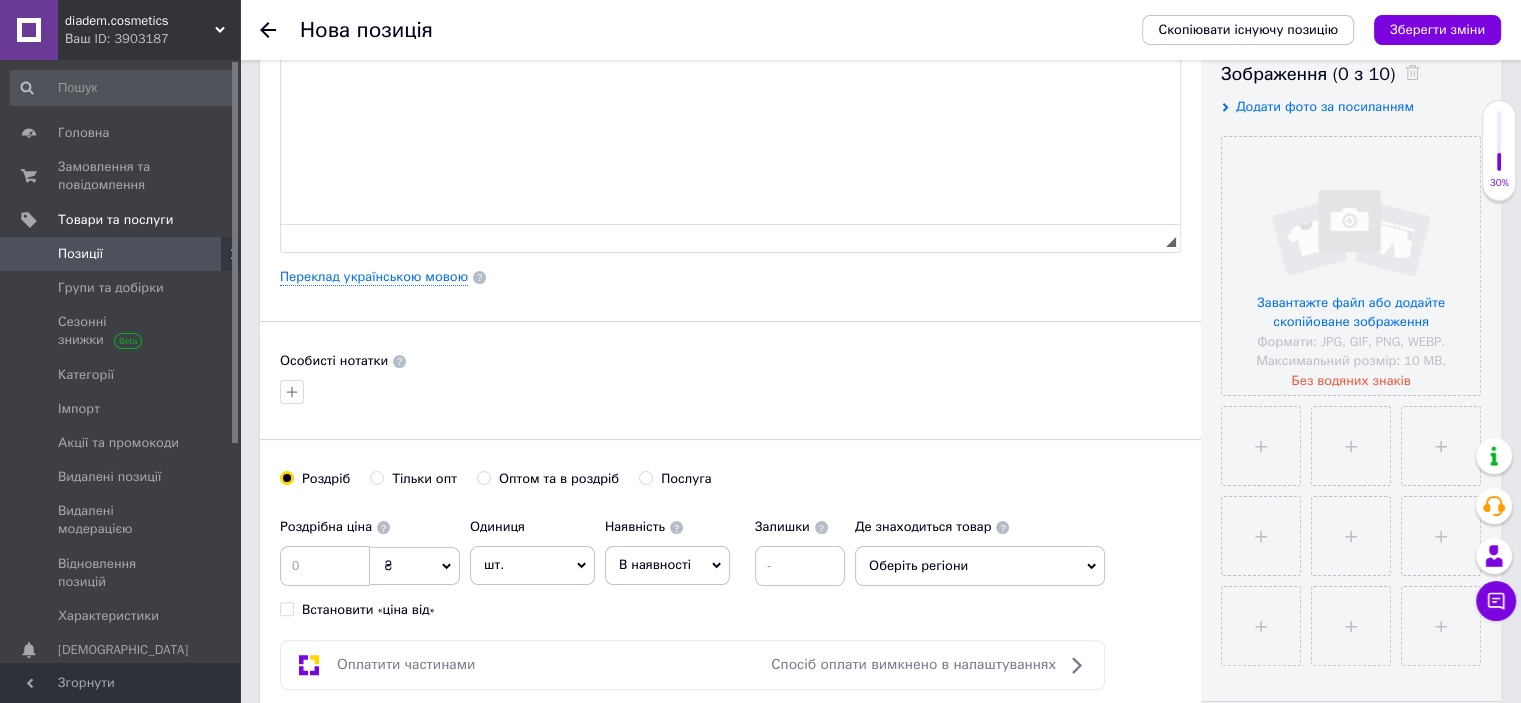 scroll, scrollTop: 400, scrollLeft: 0, axis: vertical 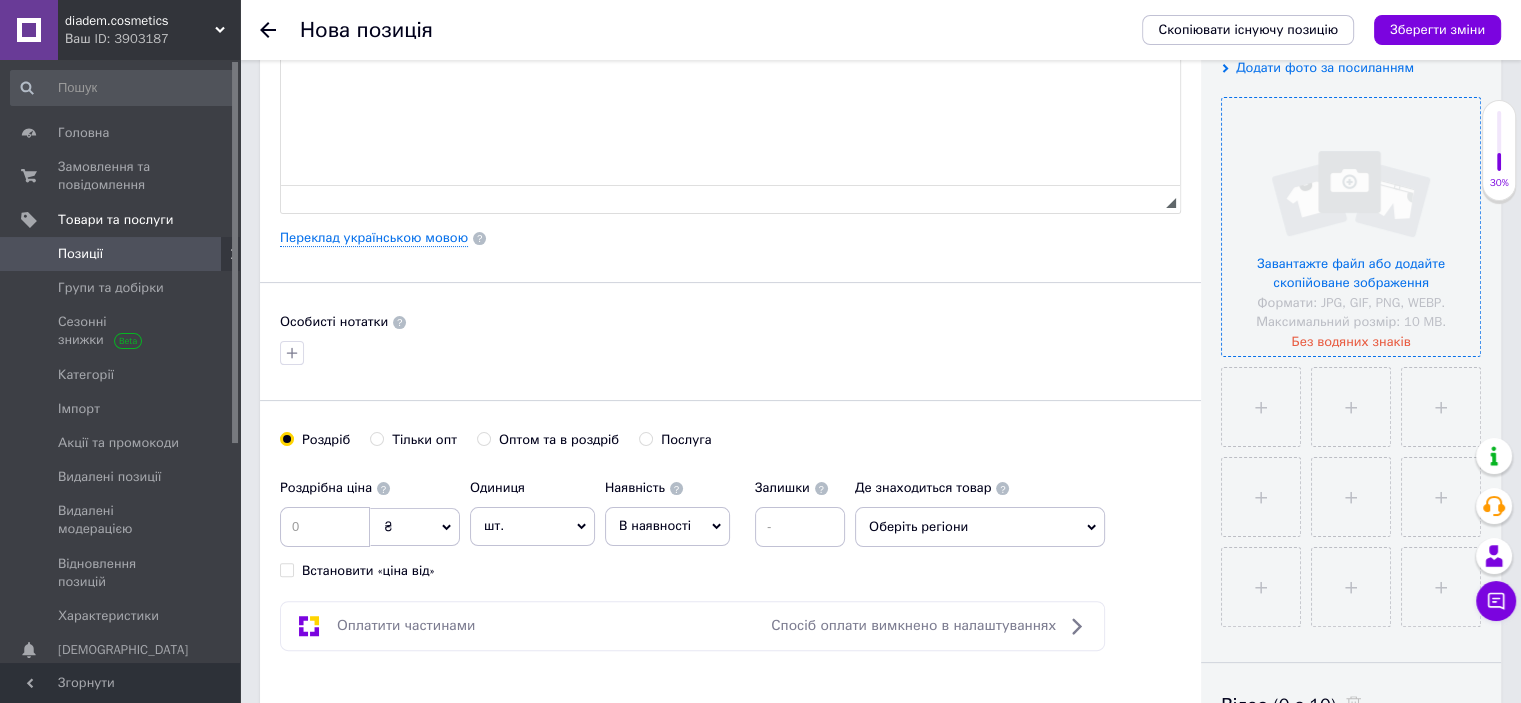 click at bounding box center (1351, 227) 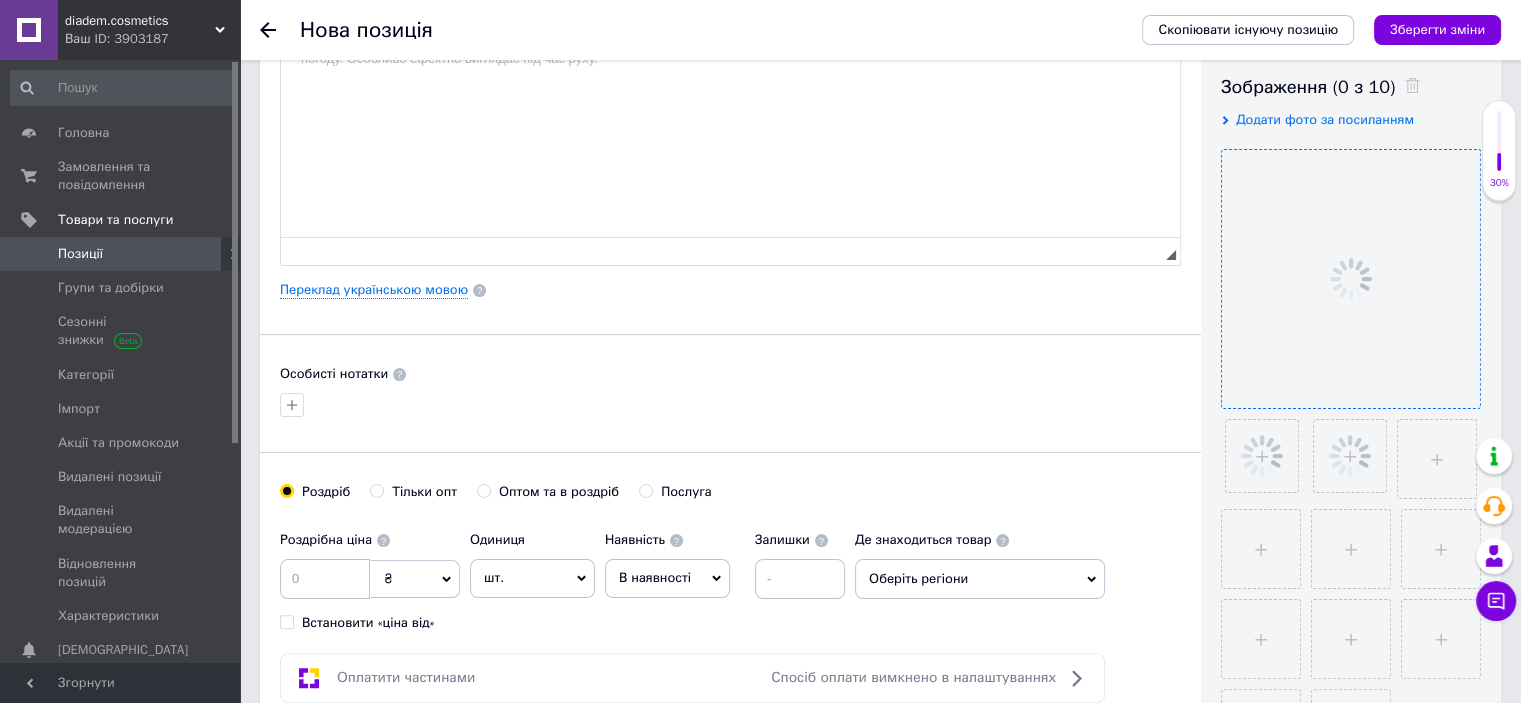 scroll, scrollTop: 300, scrollLeft: 0, axis: vertical 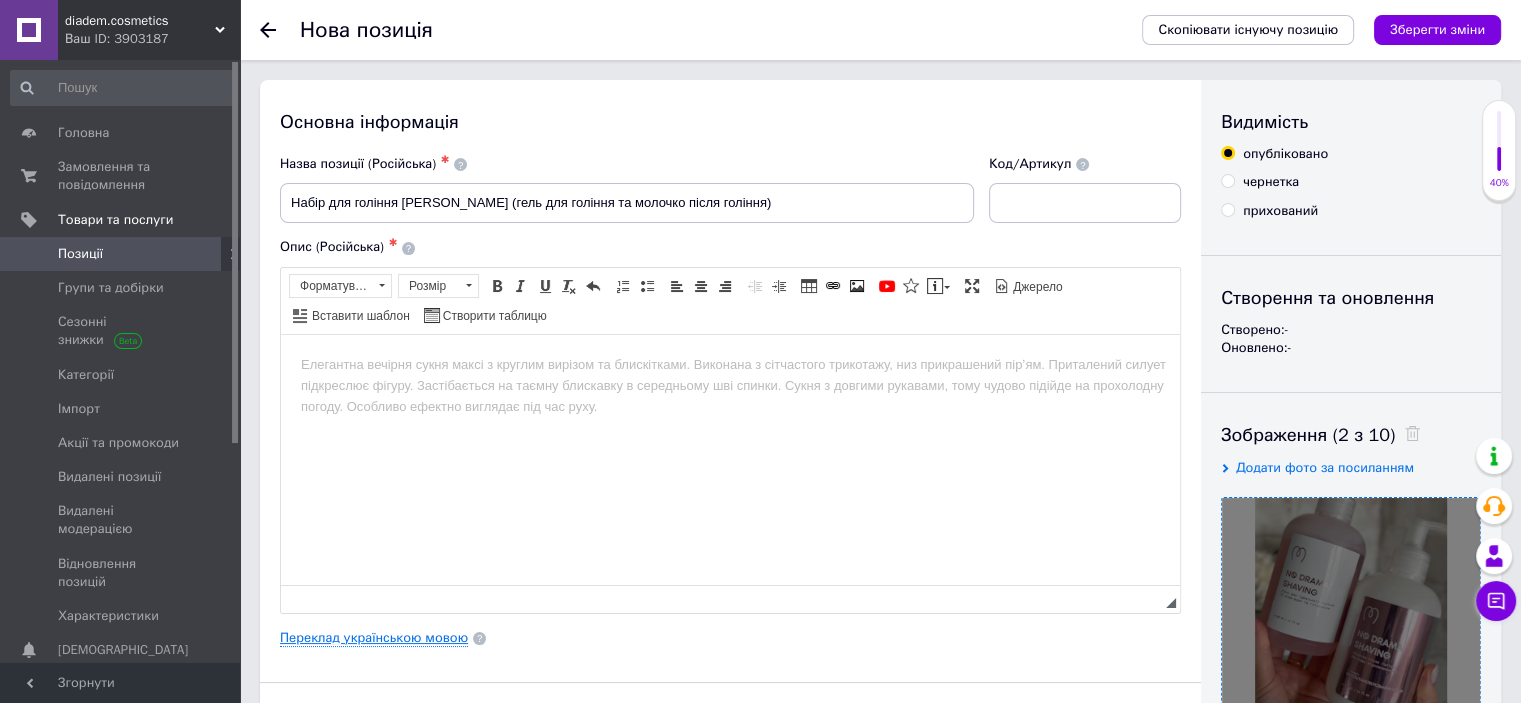click on "Переклад українською мовою" at bounding box center (374, 638) 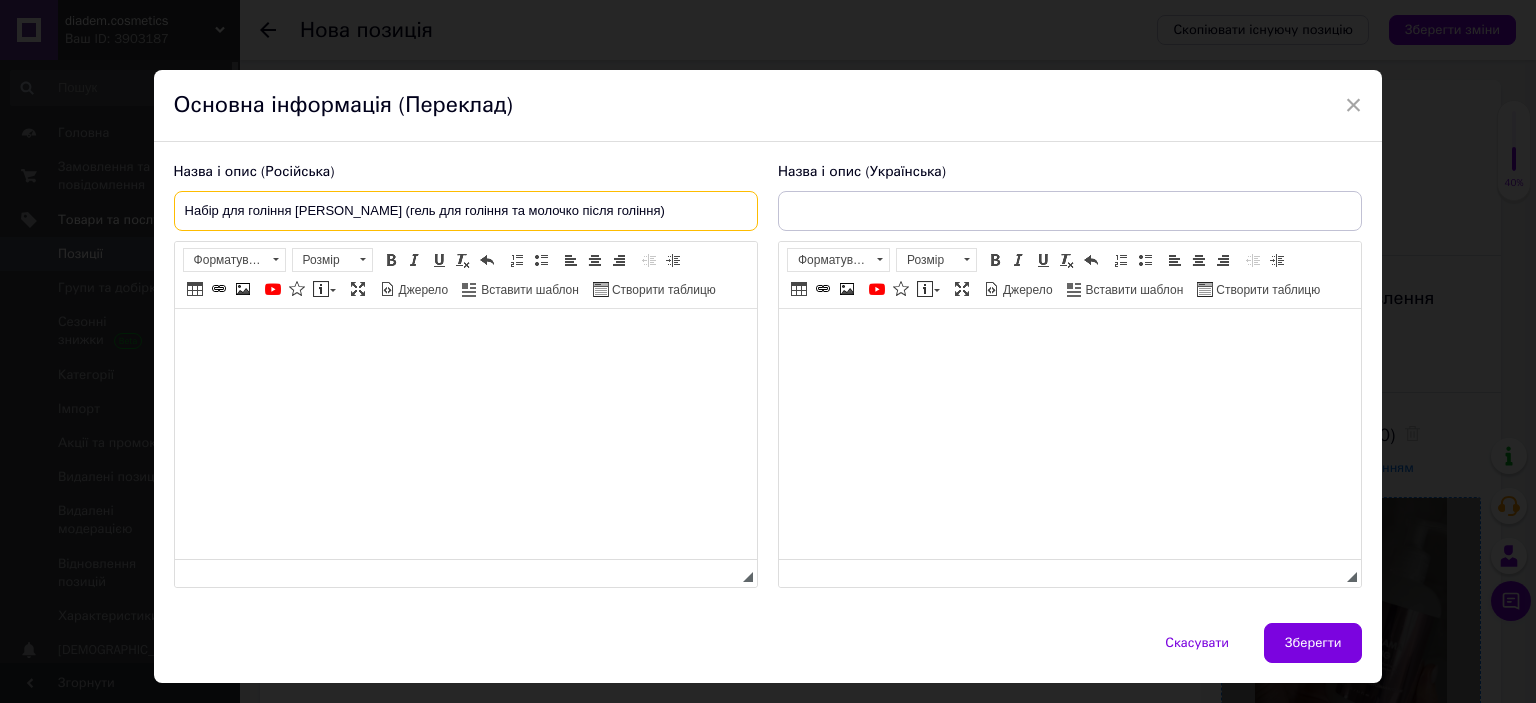 click on "Набір для гоління Mary Babe (гель для гоління та молочко після гоління)" at bounding box center [466, 211] 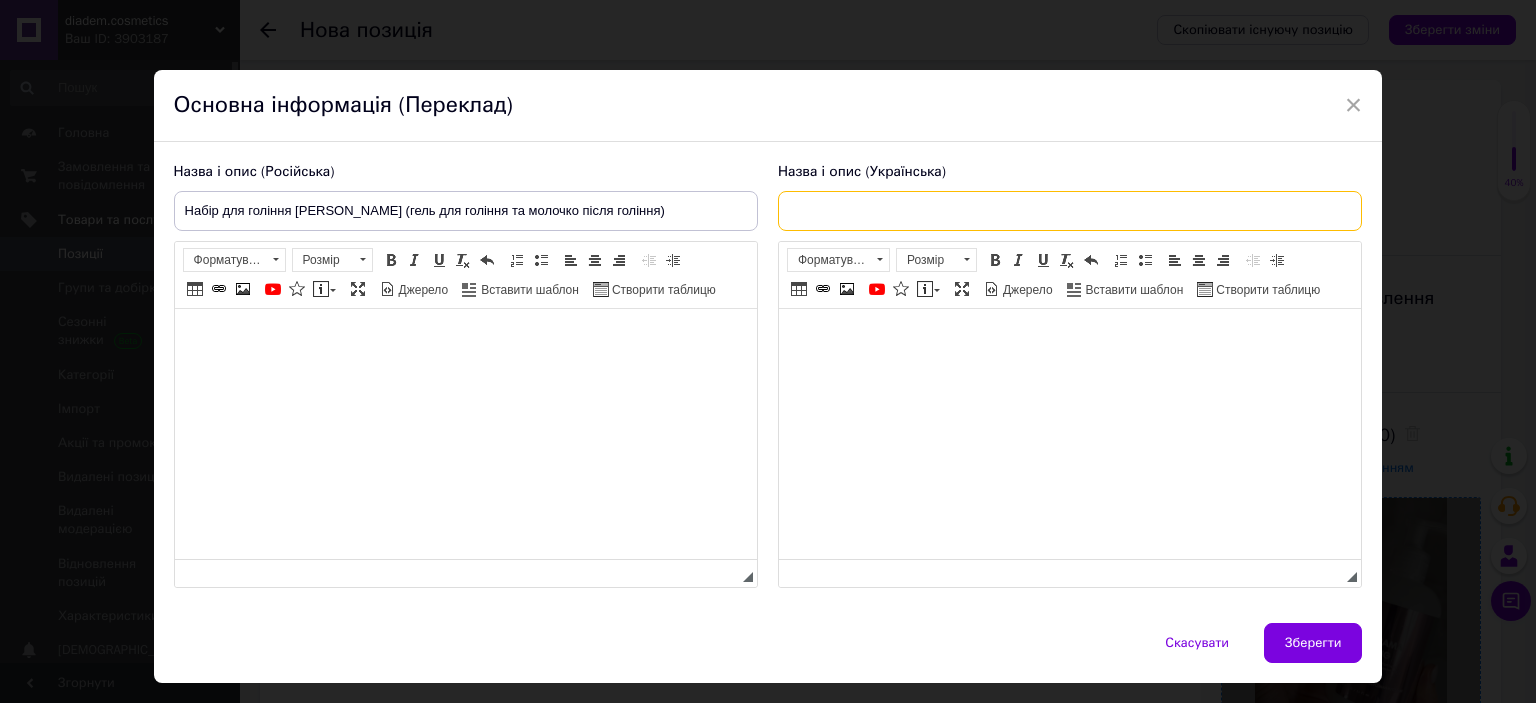 click at bounding box center (1070, 211) 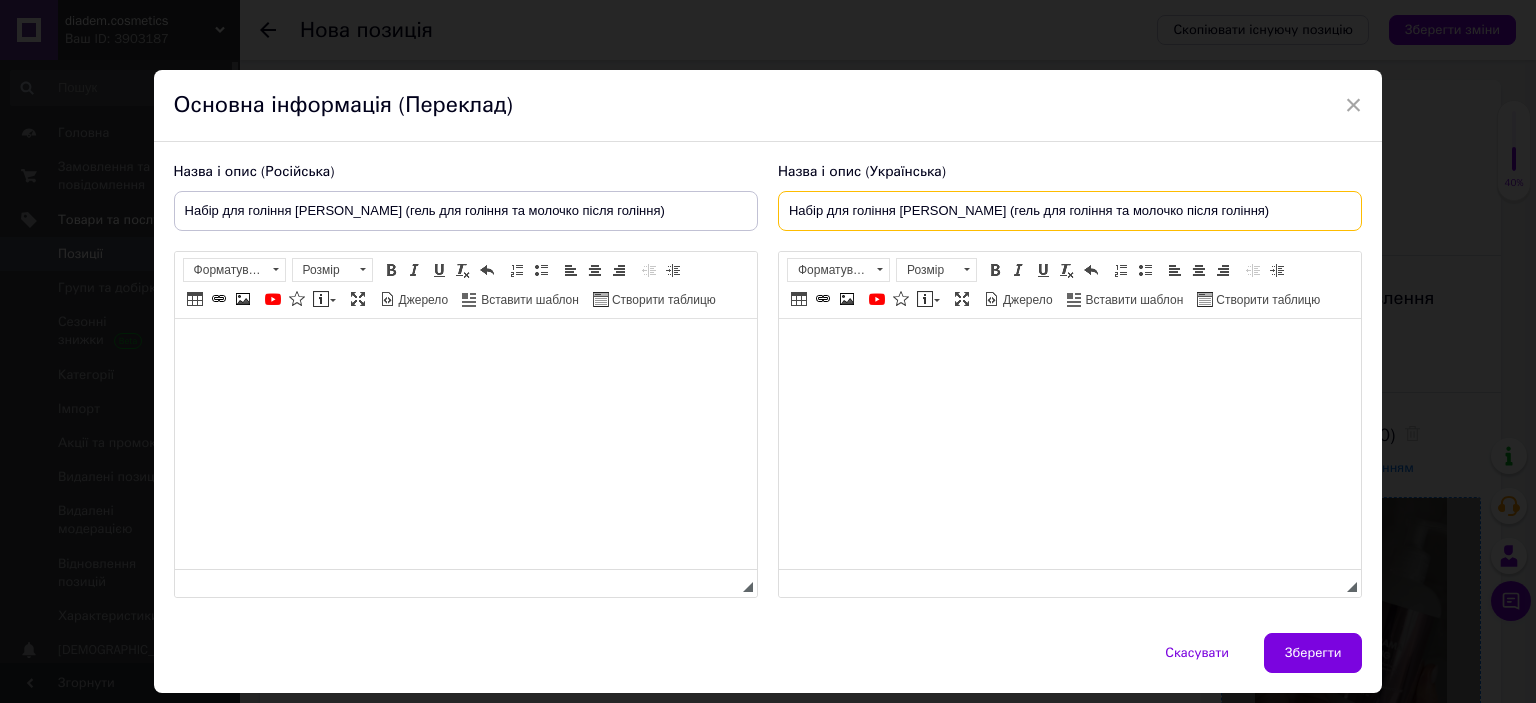 type on "Набір для гоління Mary Babe (гель для гоління та молочко після гоління)" 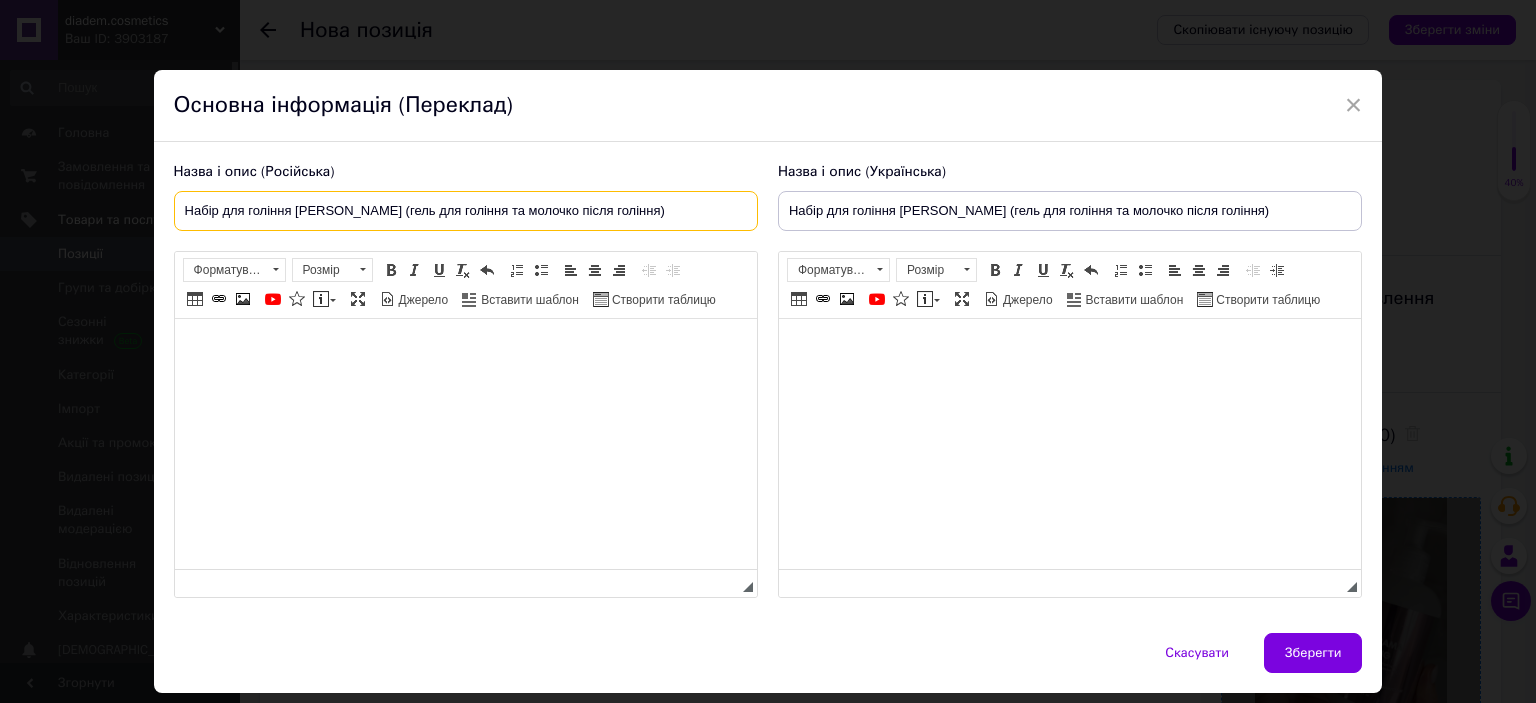 drag, startPoint x: 294, startPoint y: 207, endPoint x: 297, endPoint y: 221, distance: 14.3178215 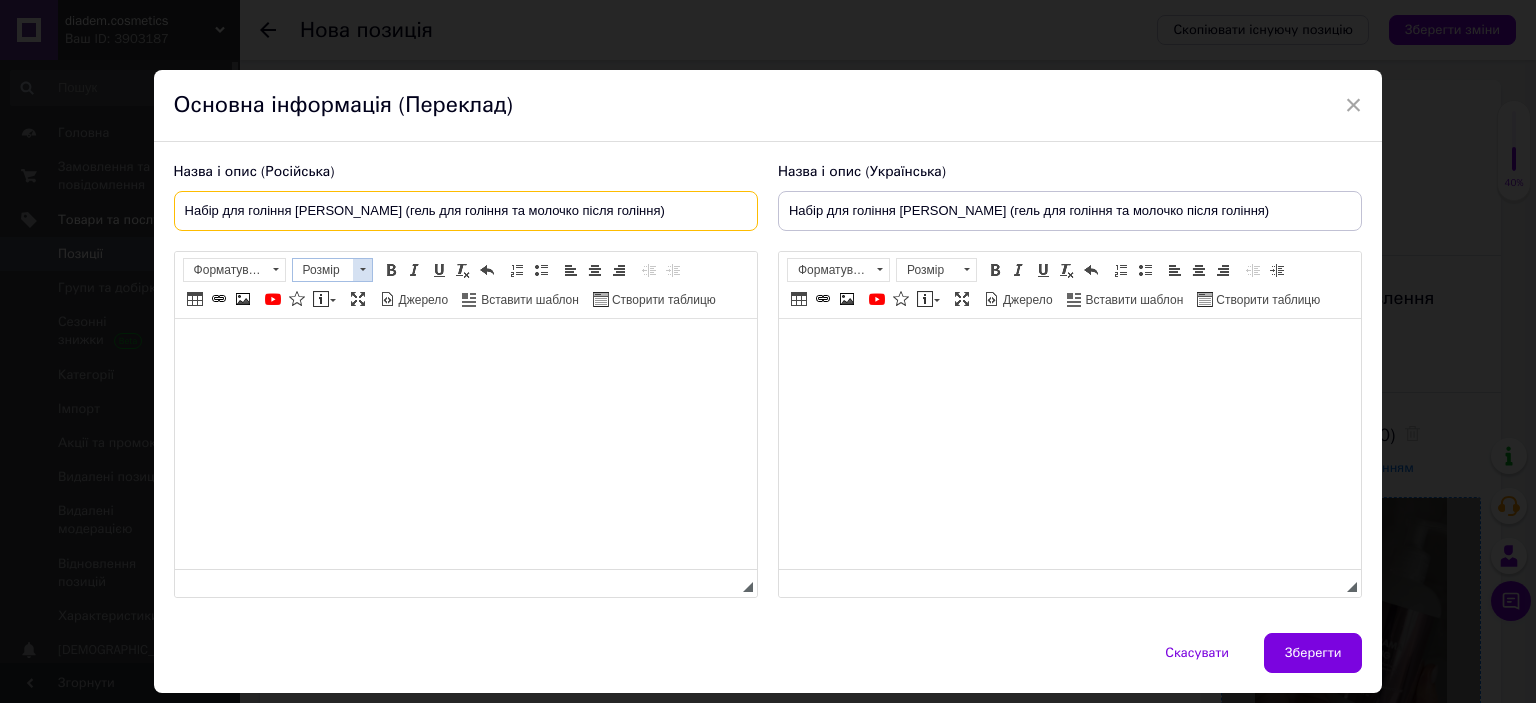 paste on "No Drama Shaving" 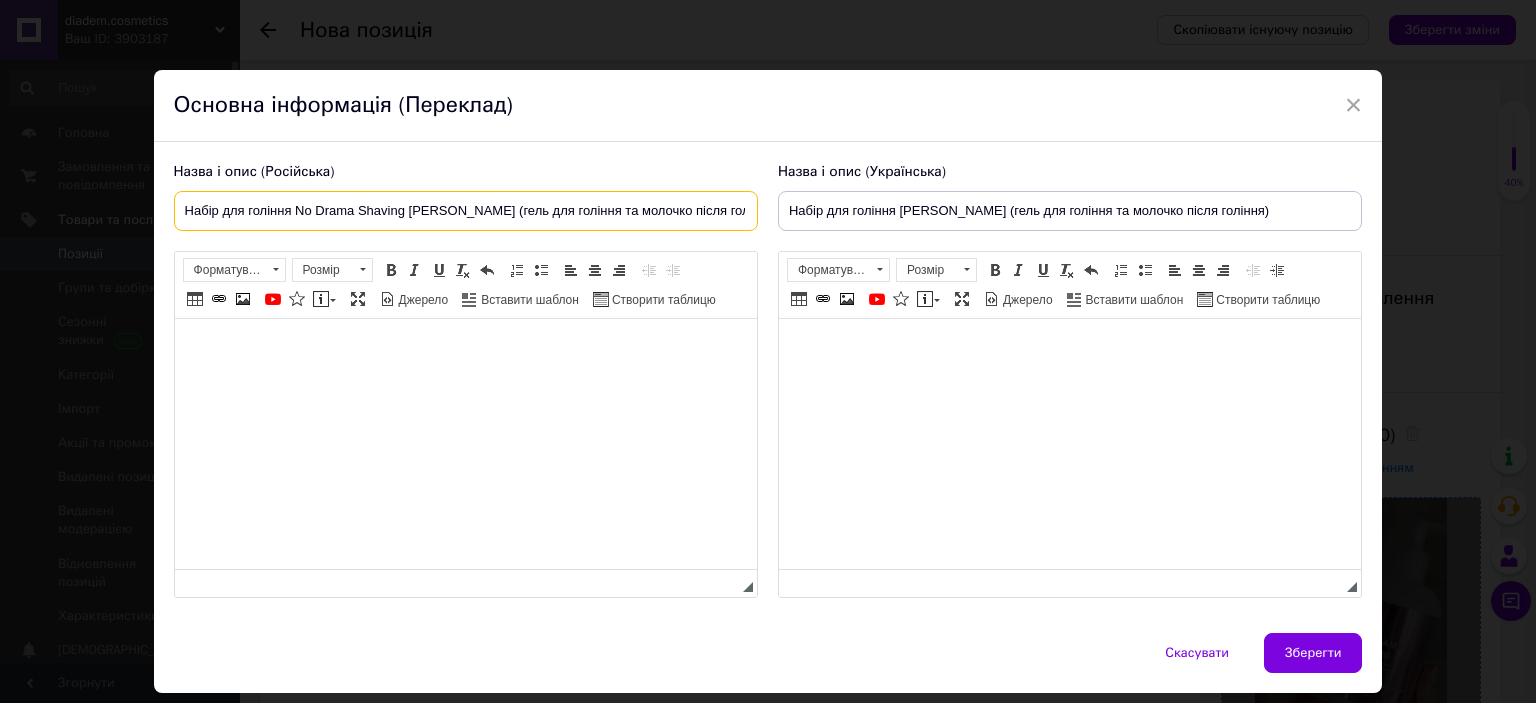 type on "Набір для гоління No Drama Shaving Mary Babe (гель для гоління та молочко після гоління)" 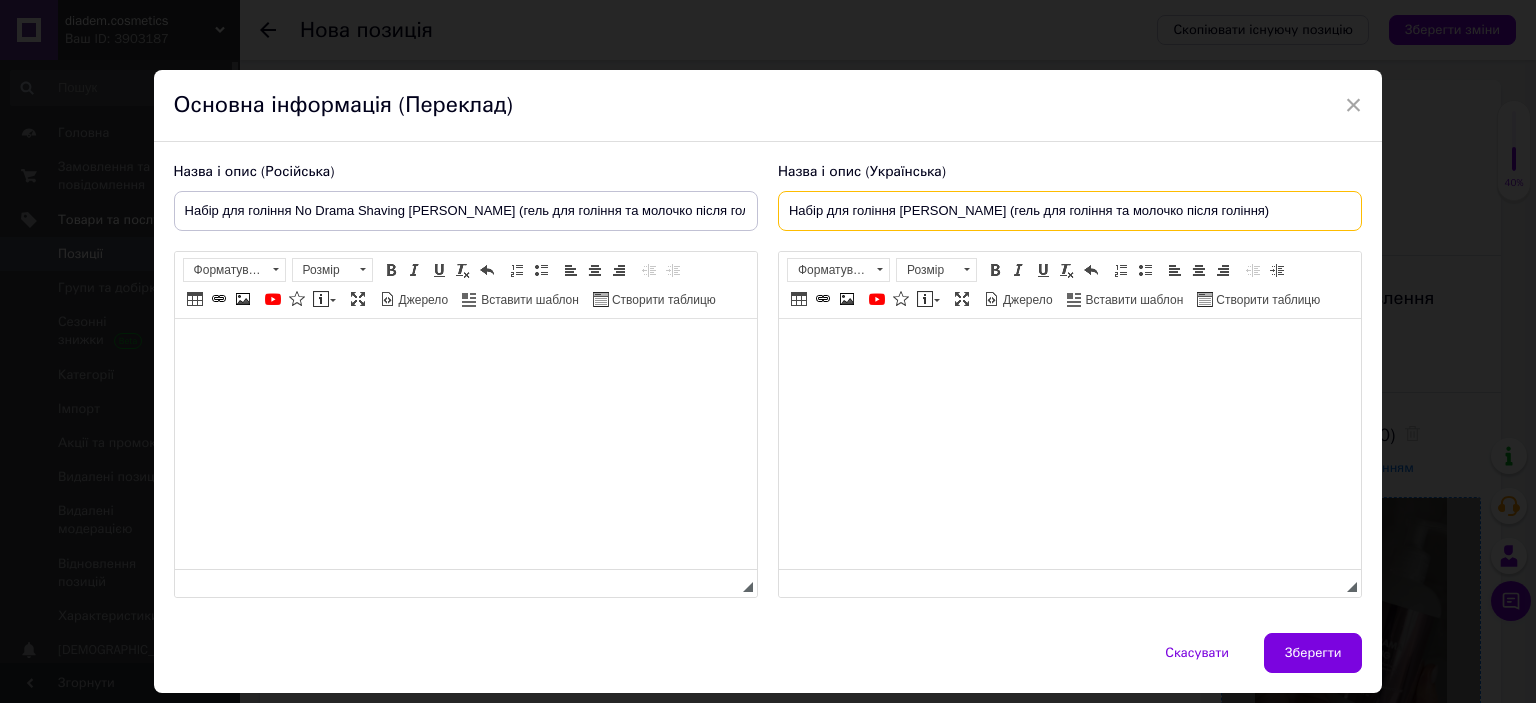 click on "Набір для гоління Mary Babe (гель для гоління та молочко після гоління)" at bounding box center (1070, 211) 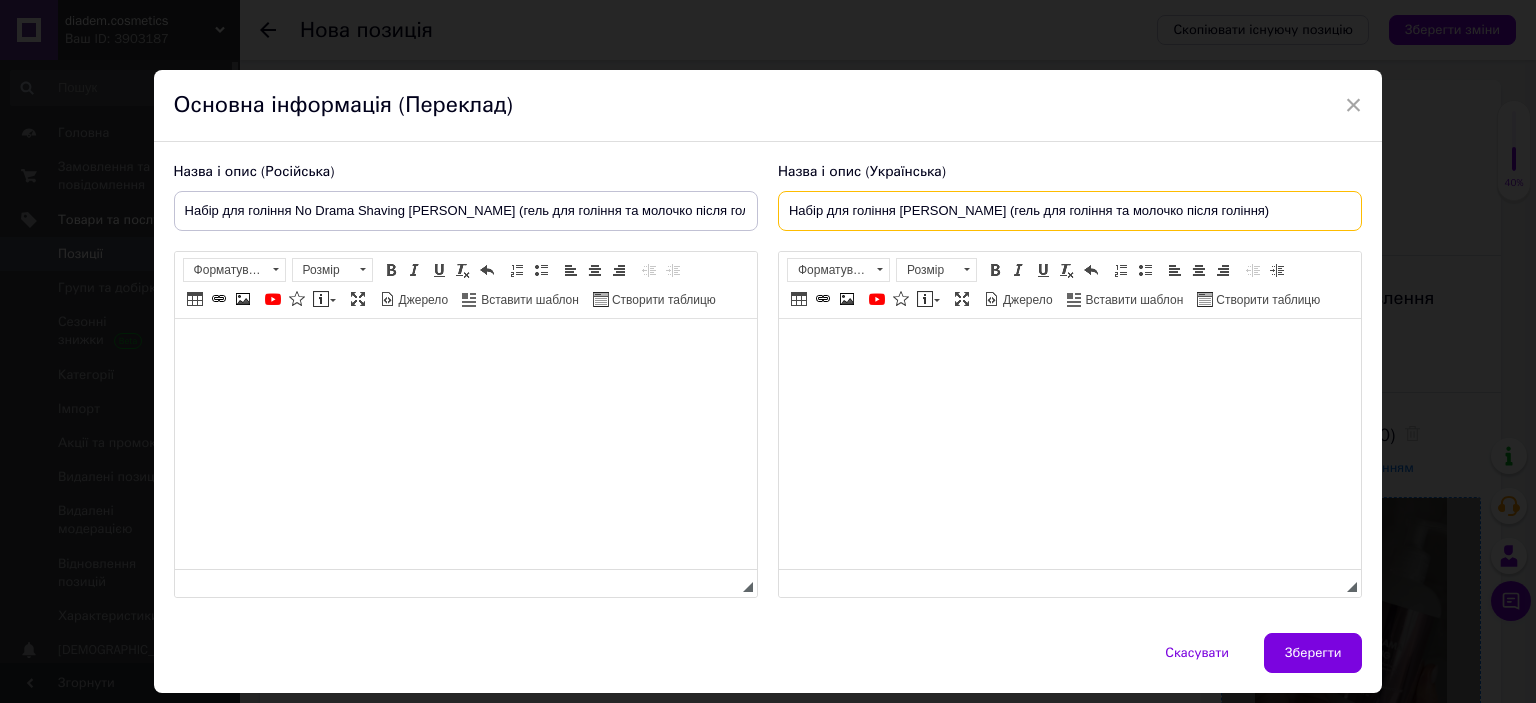 paste on "No Drama Shaving" 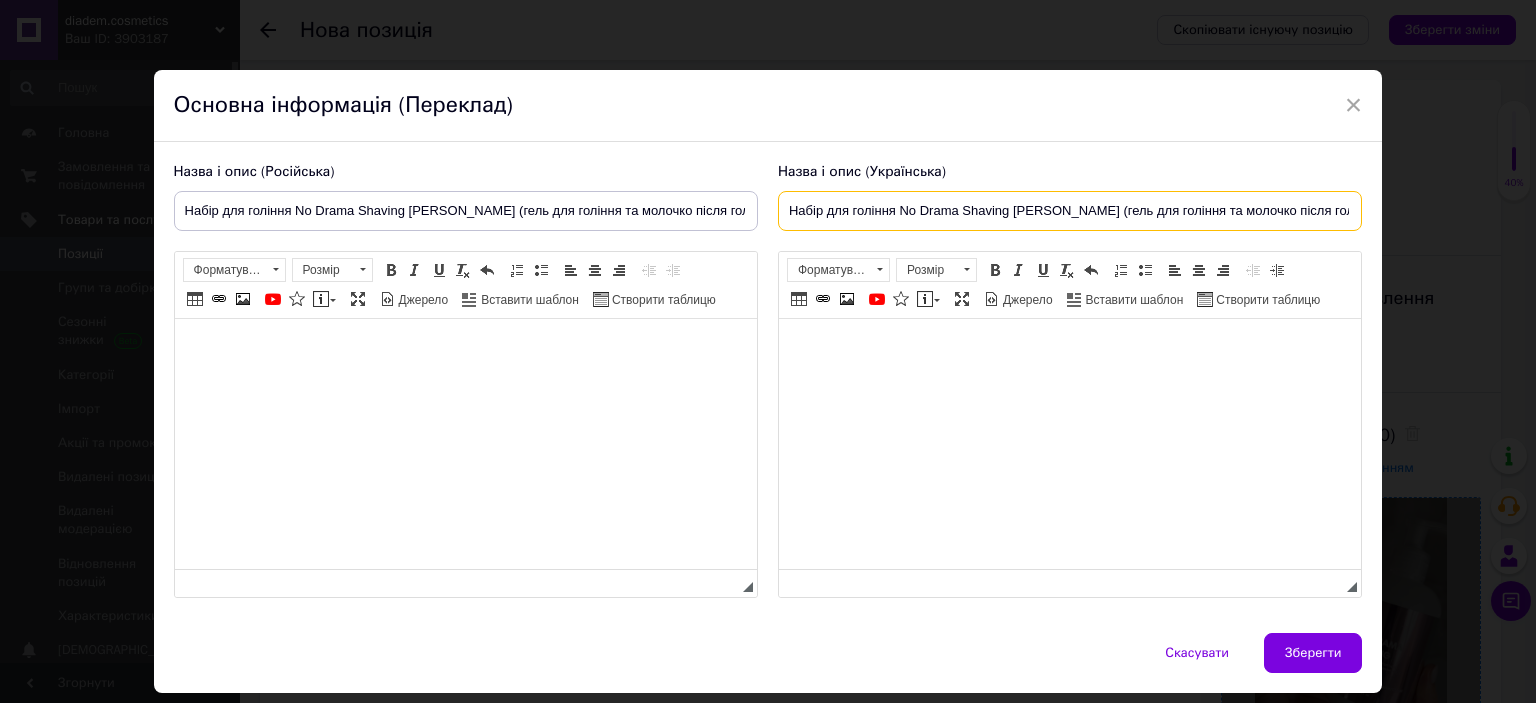 type on "Набір для гоління No Drama Shaving Mary Babe (гель для гоління та молочко після гоління)" 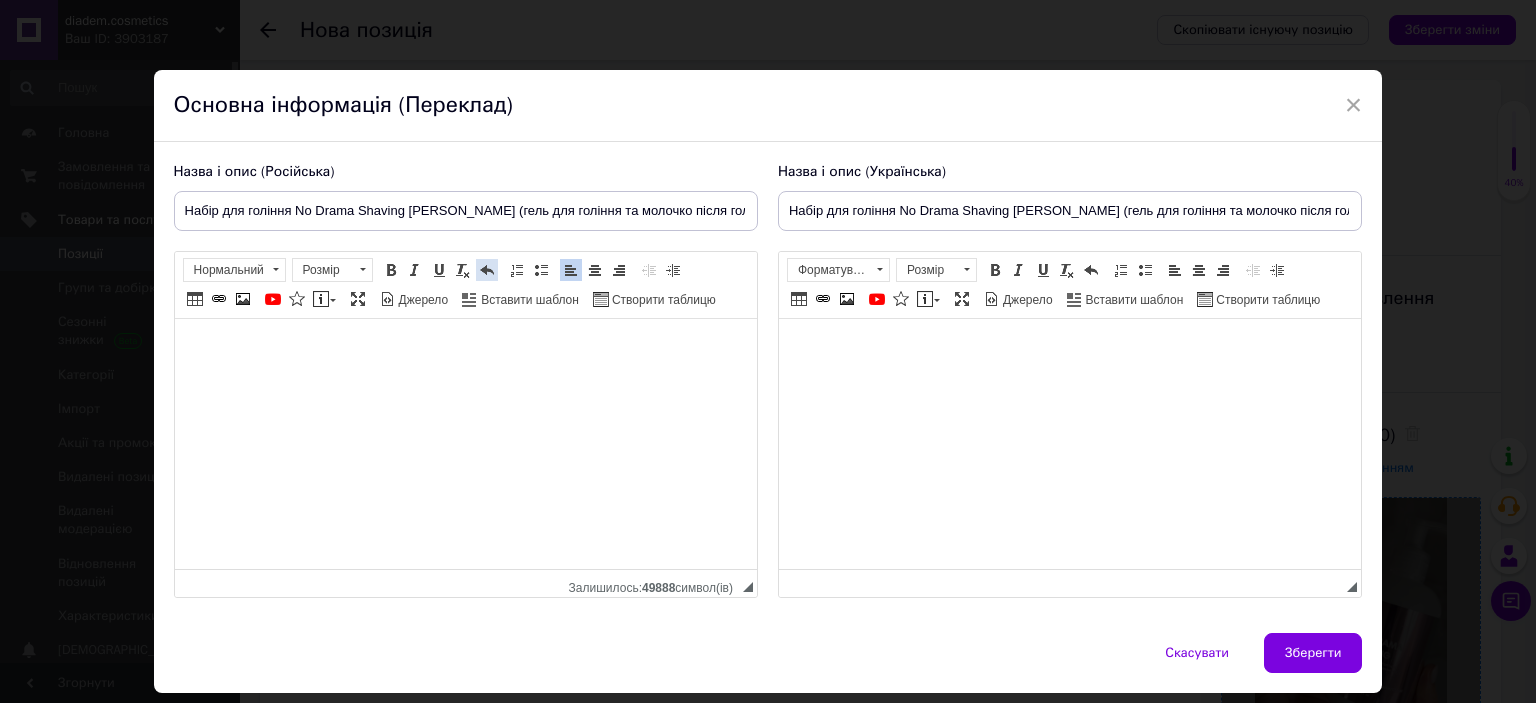 click at bounding box center (487, 270) 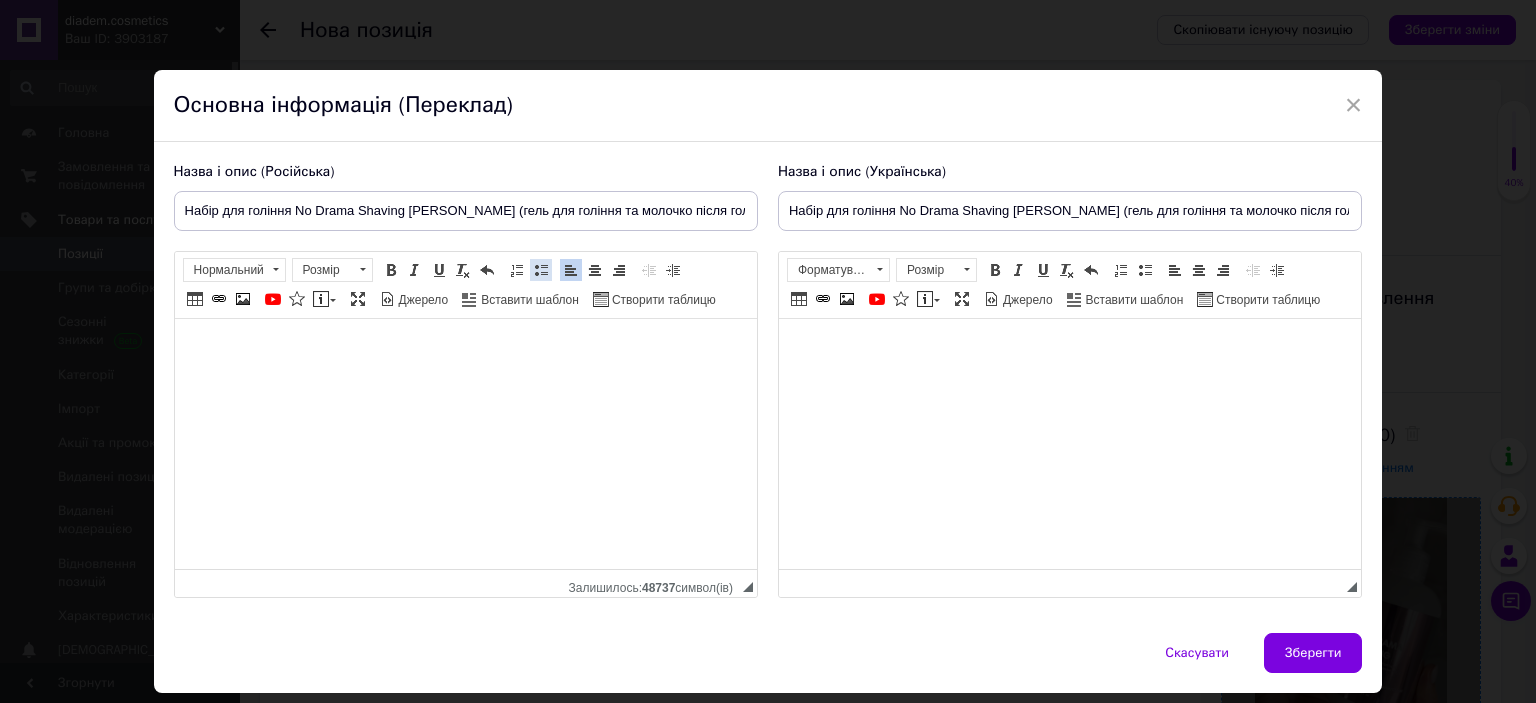 click at bounding box center (541, 270) 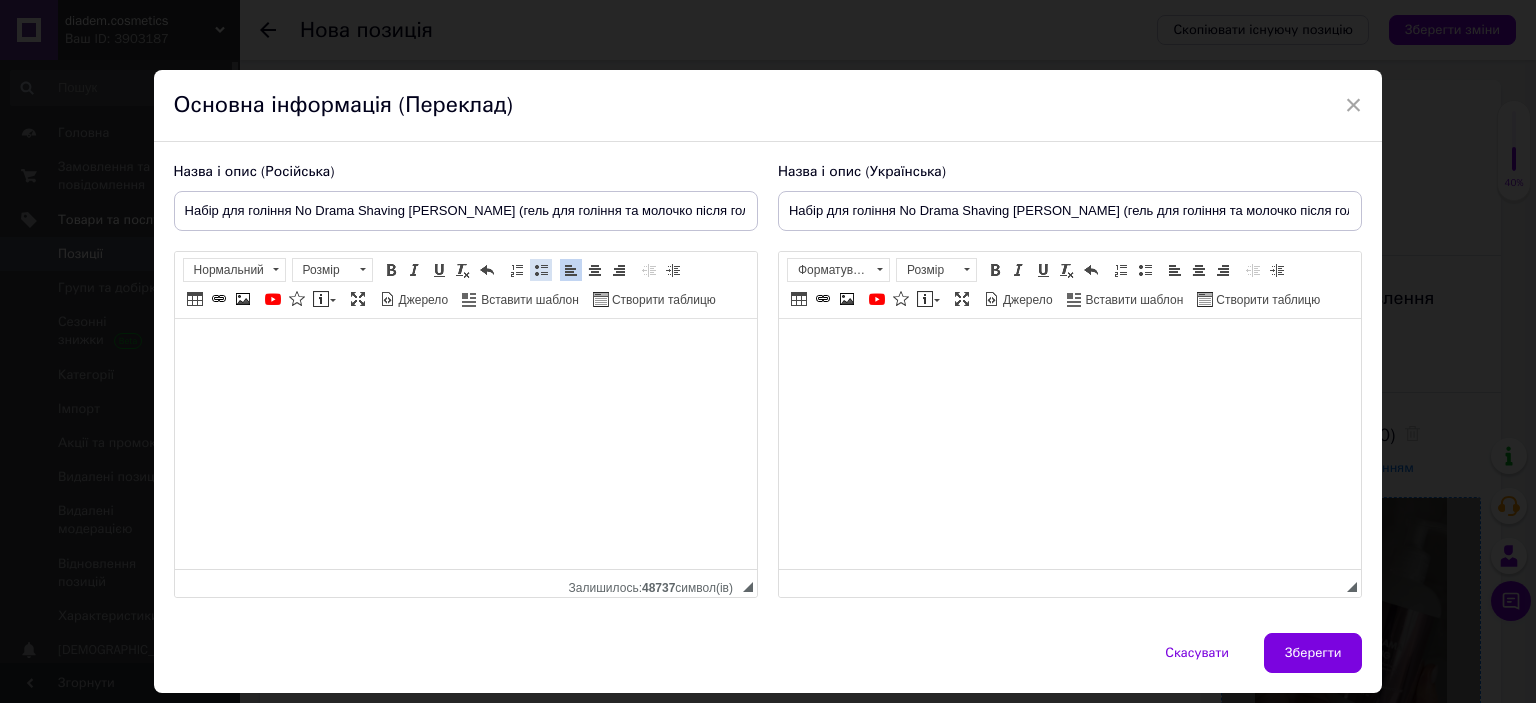 click at bounding box center (541, 270) 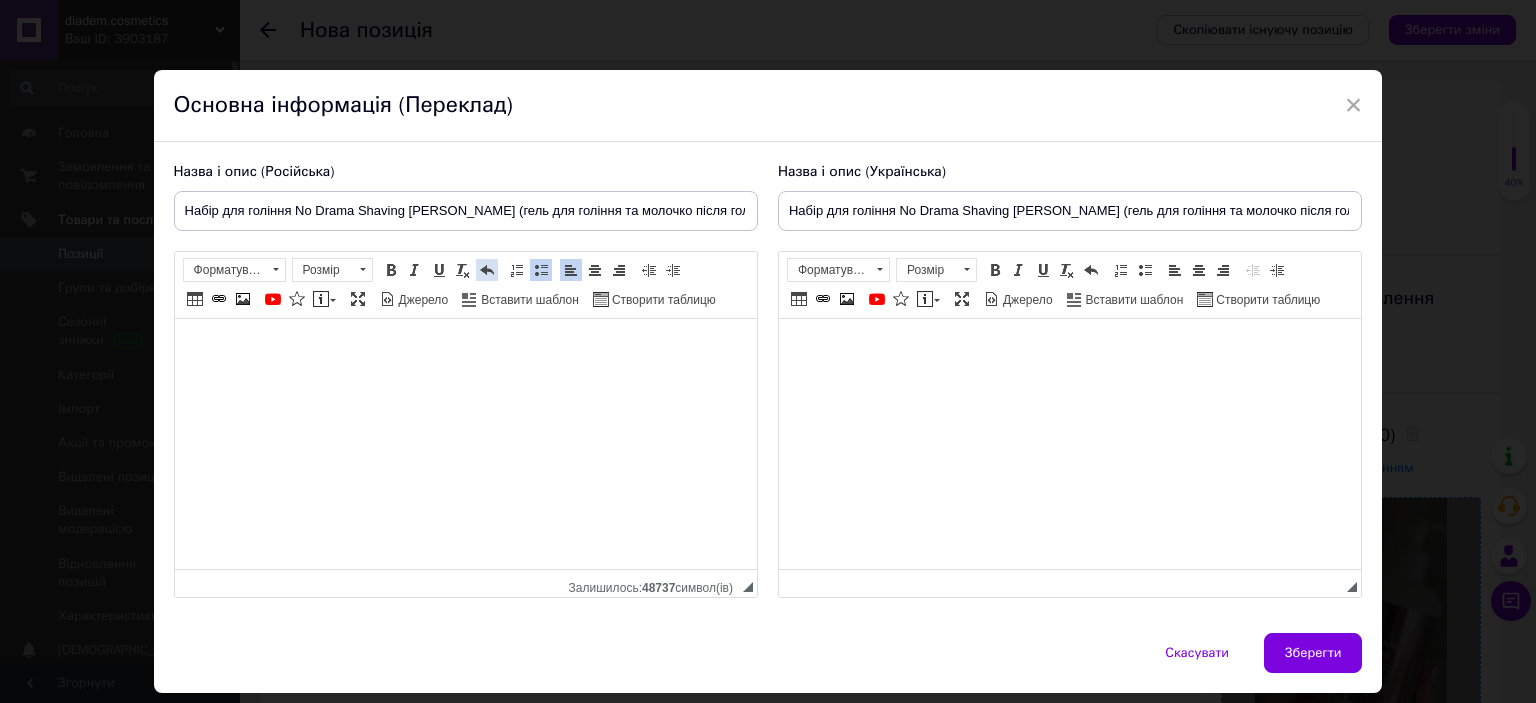 click at bounding box center (487, 270) 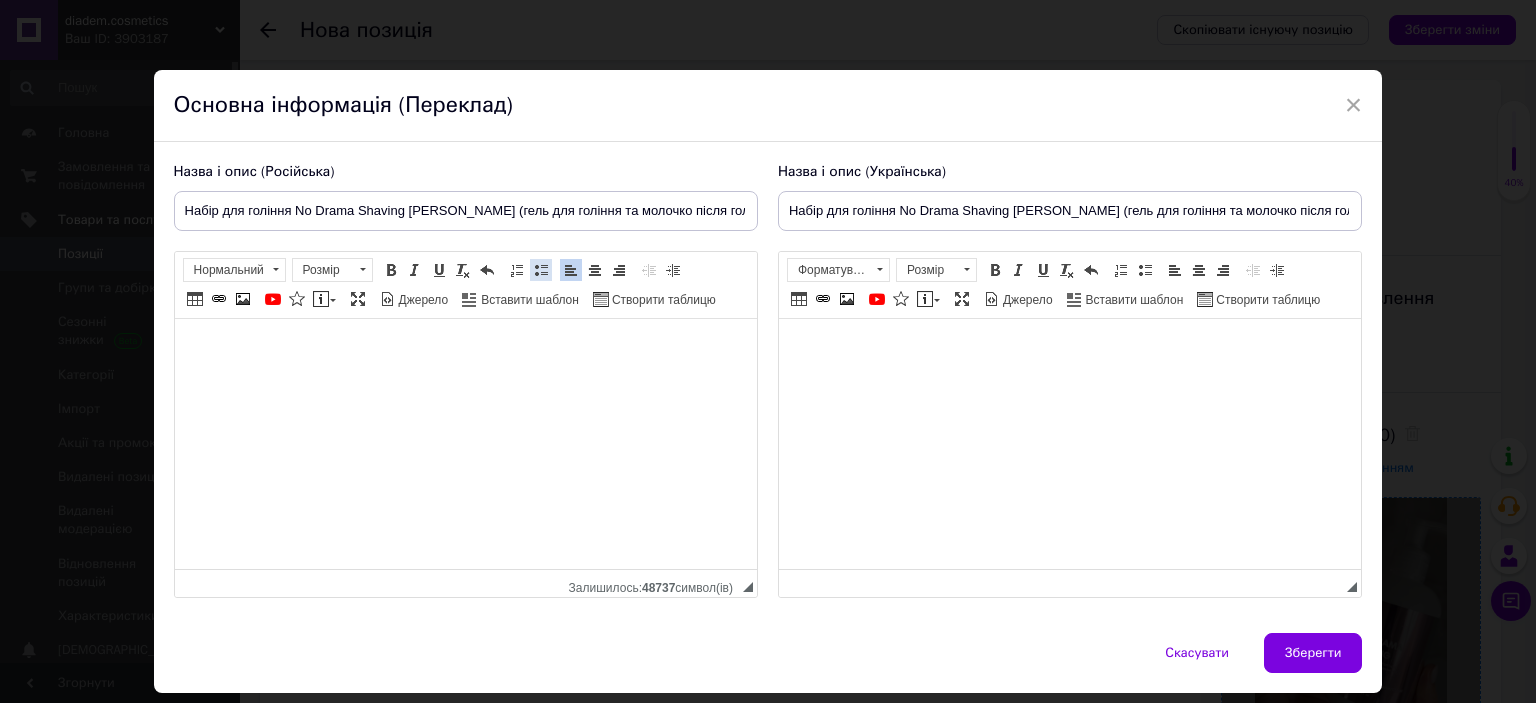 click at bounding box center [541, 270] 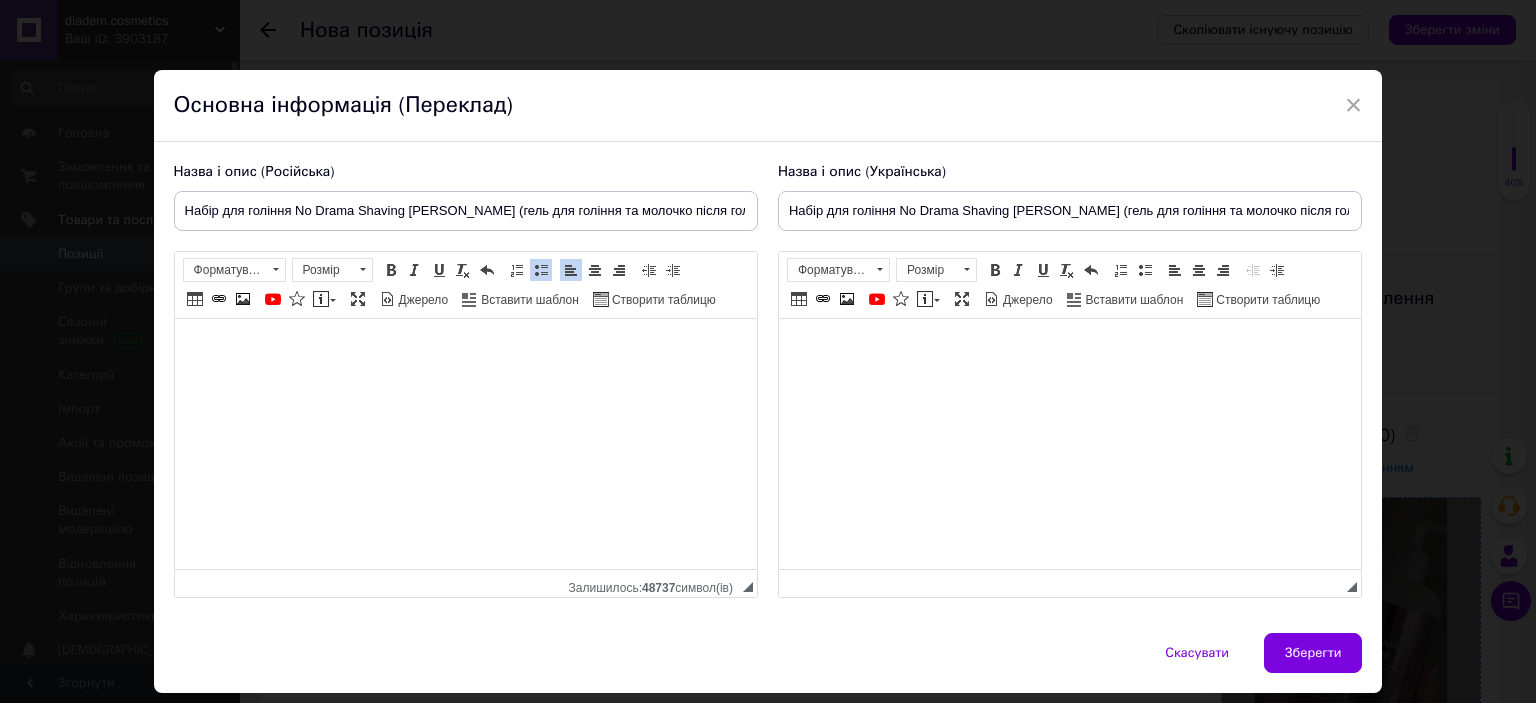 click at bounding box center [541, 270] 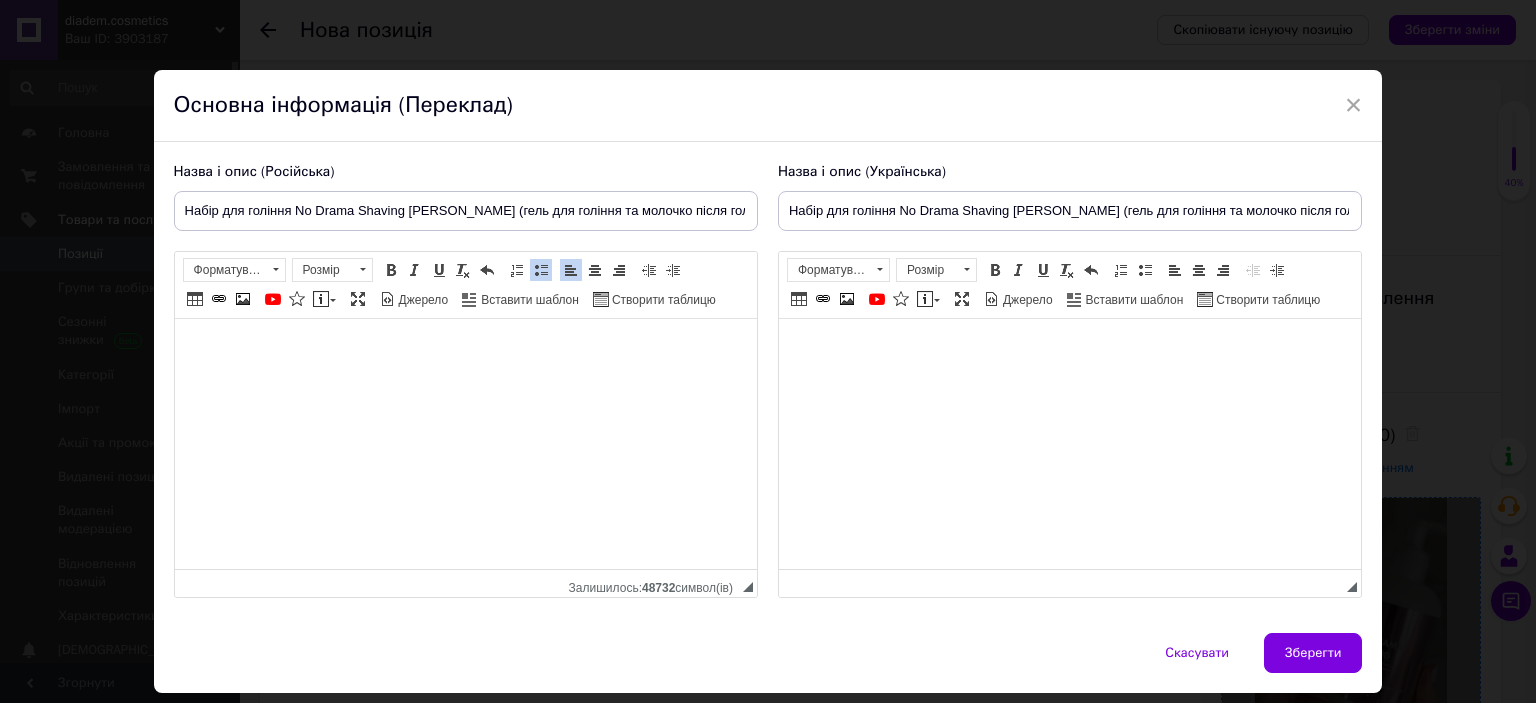 click at bounding box center [541, 270] 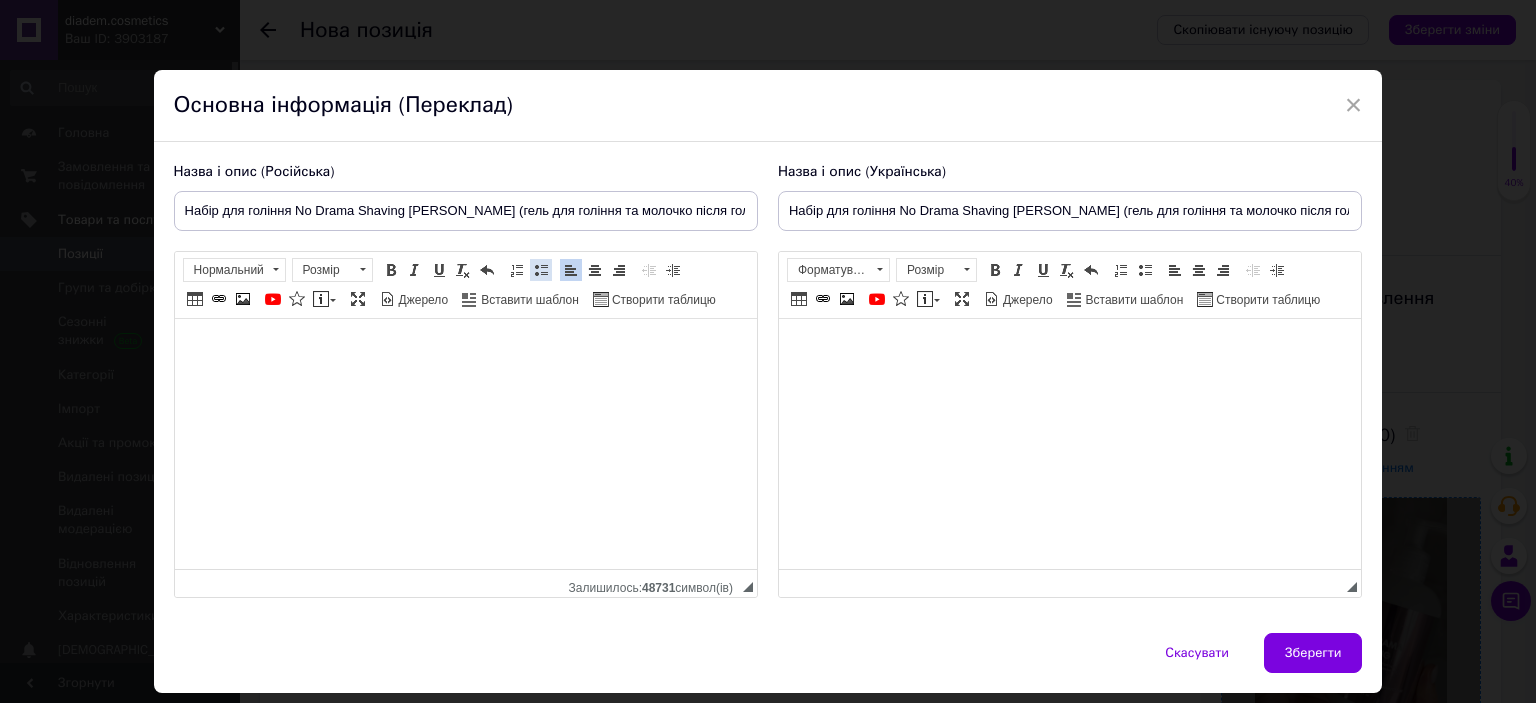 click at bounding box center (541, 270) 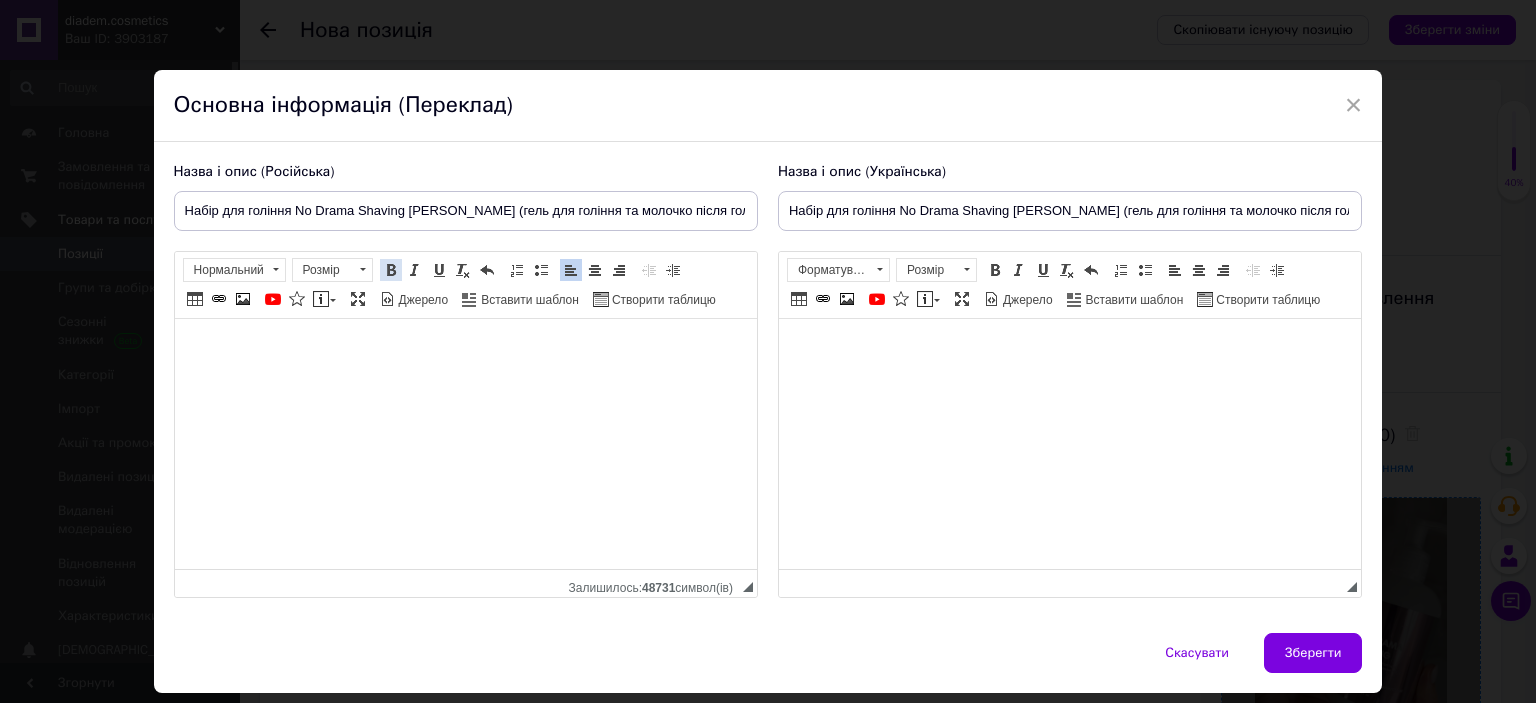click at bounding box center (391, 270) 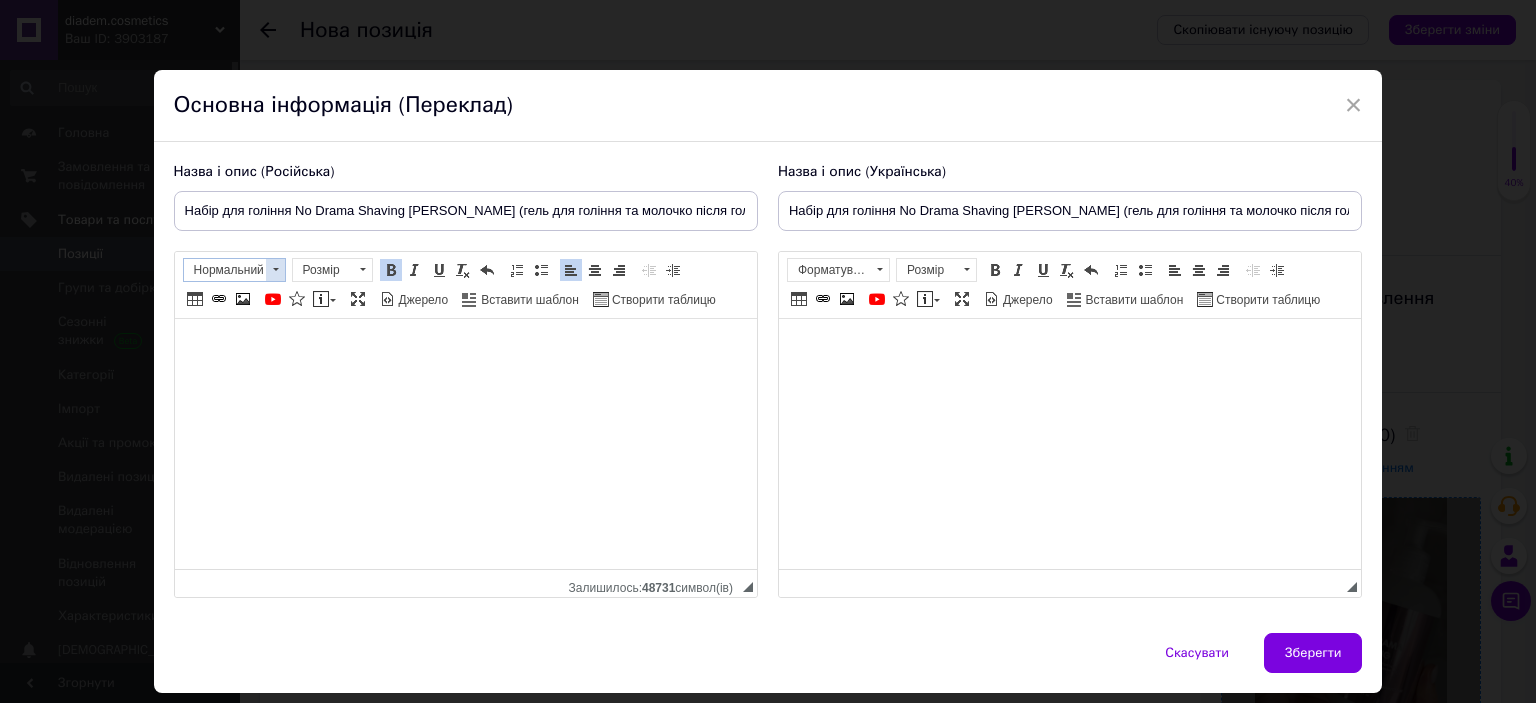 click at bounding box center (275, 270) 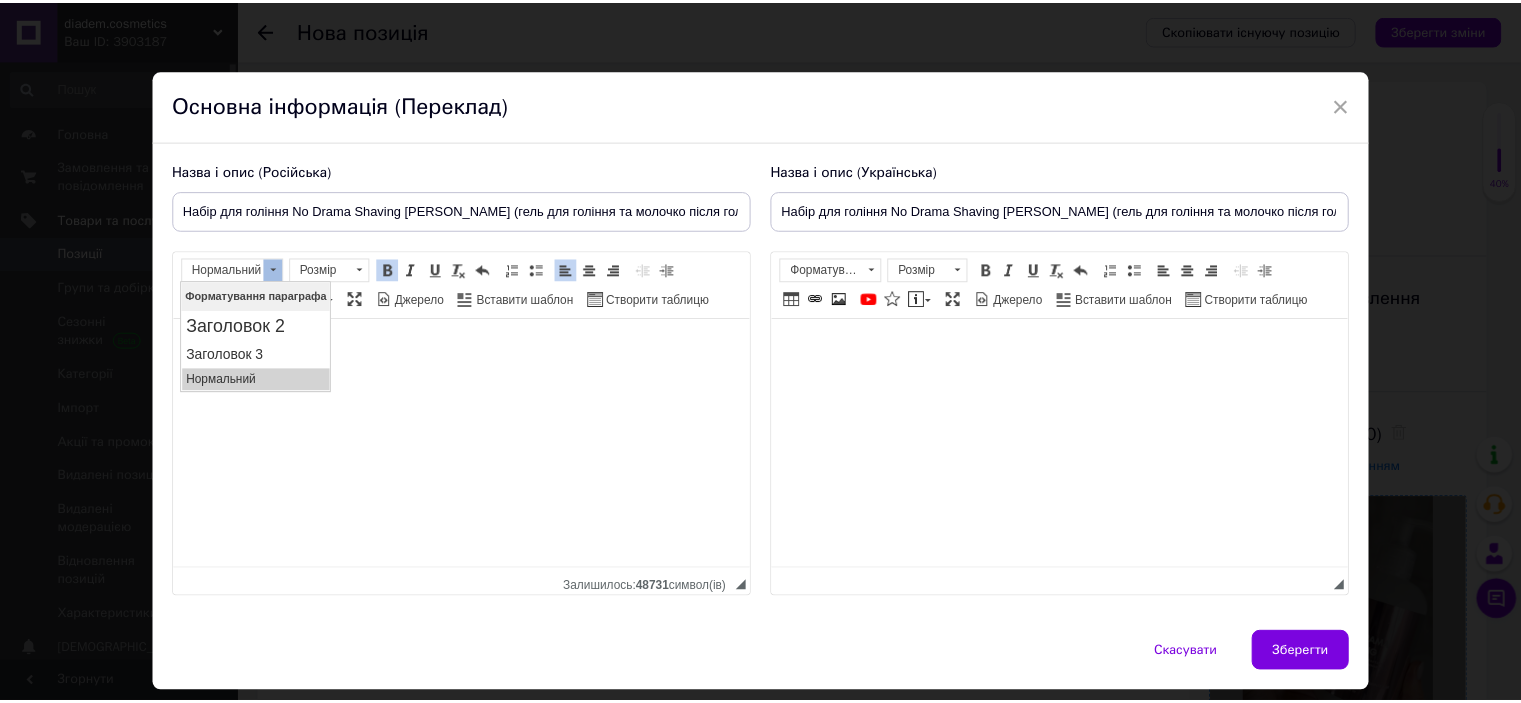 scroll, scrollTop: 0, scrollLeft: 0, axis: both 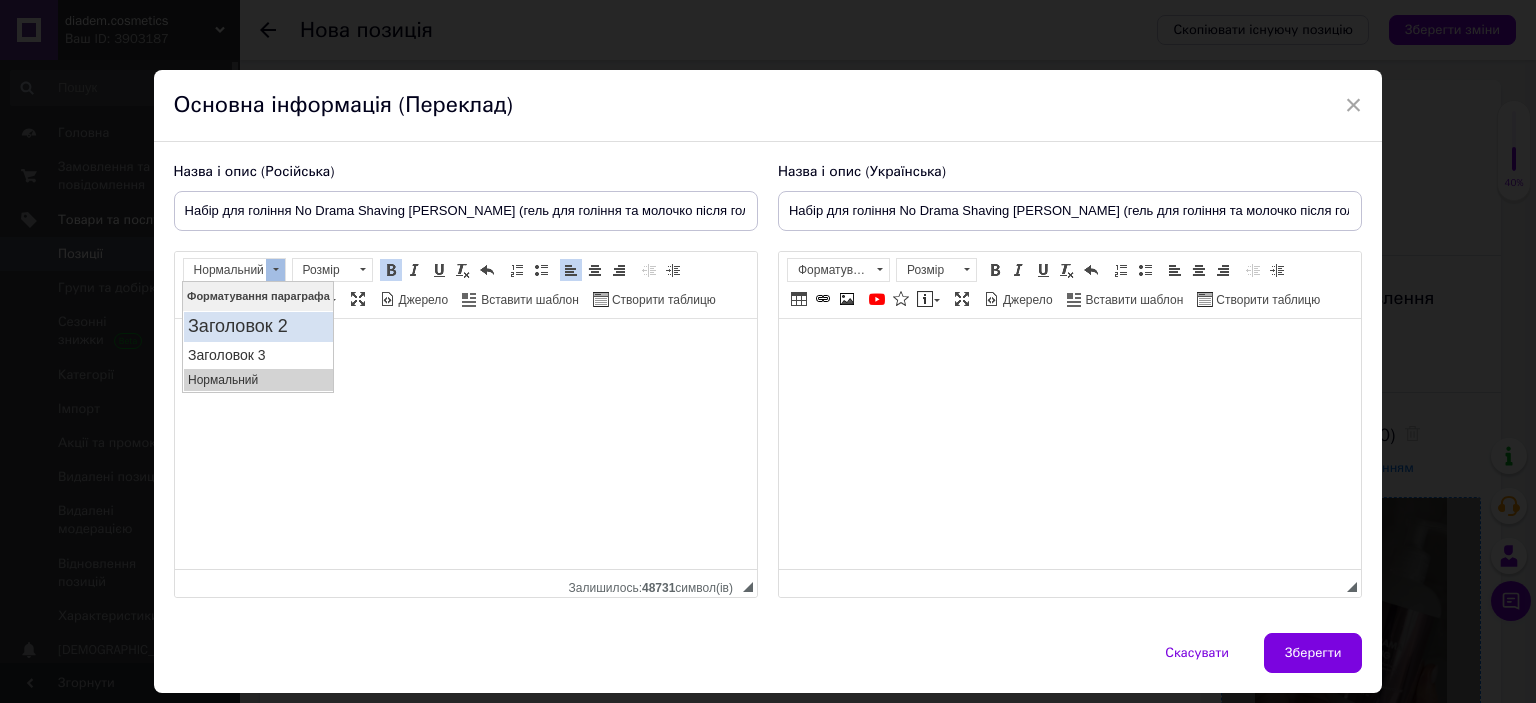 click on "Заголовок 2" at bounding box center [257, 326] 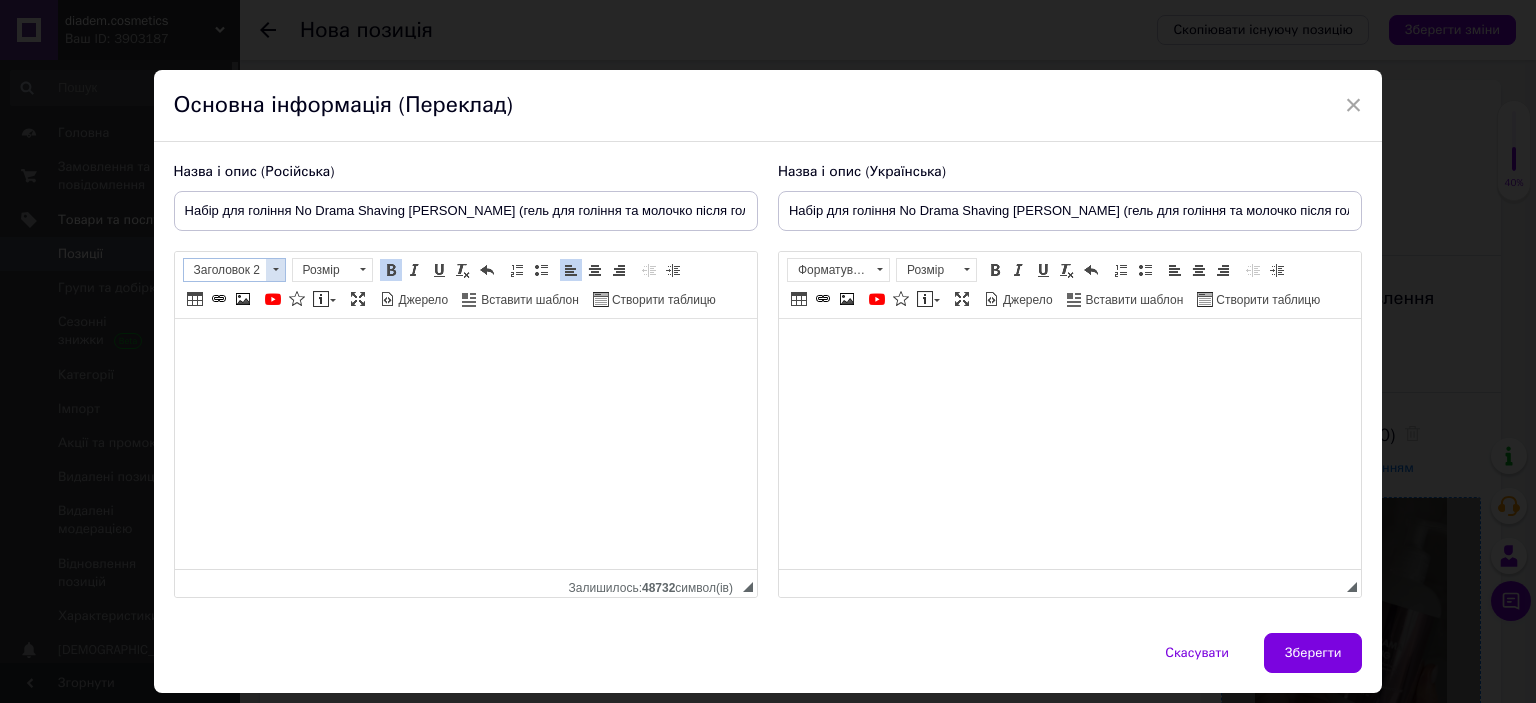 click at bounding box center [275, 270] 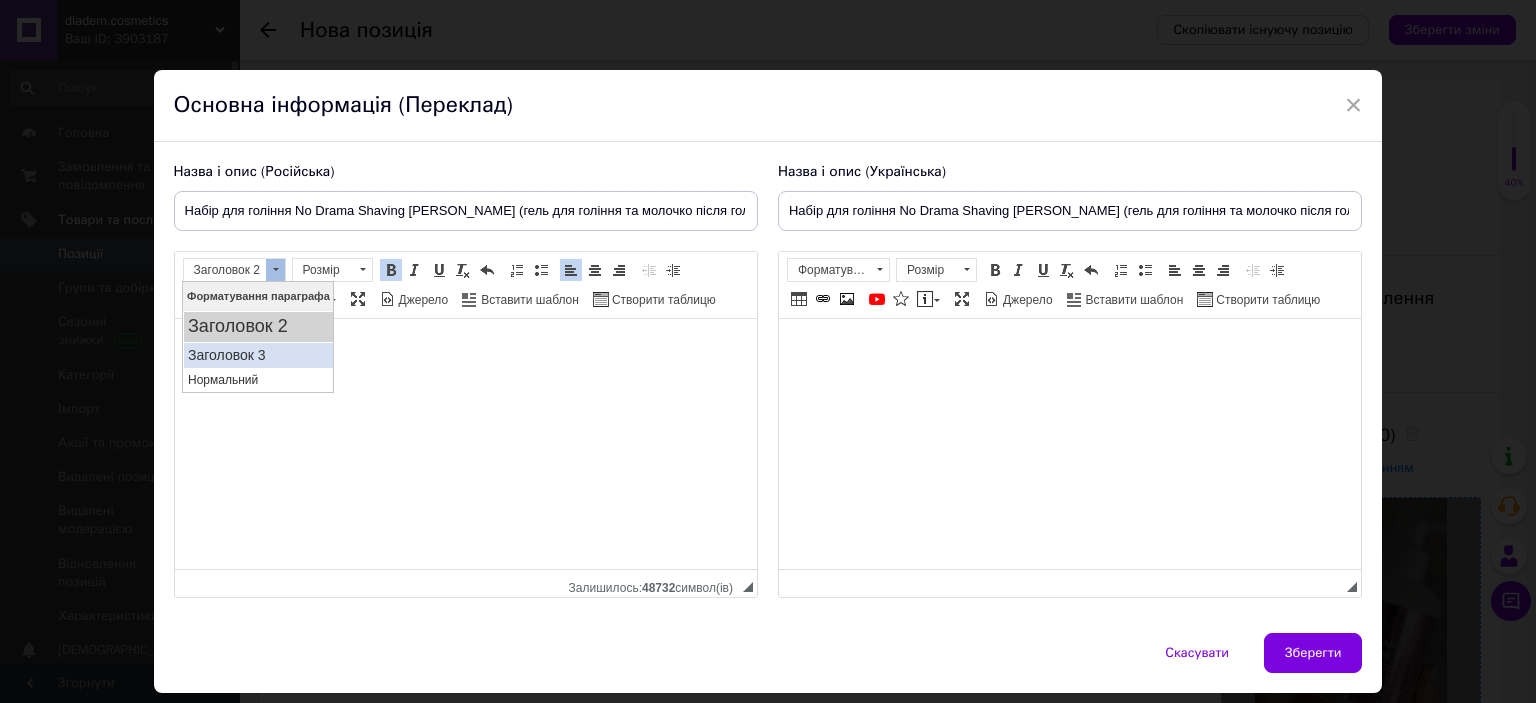 click on "Заголовок 3" at bounding box center [257, 354] 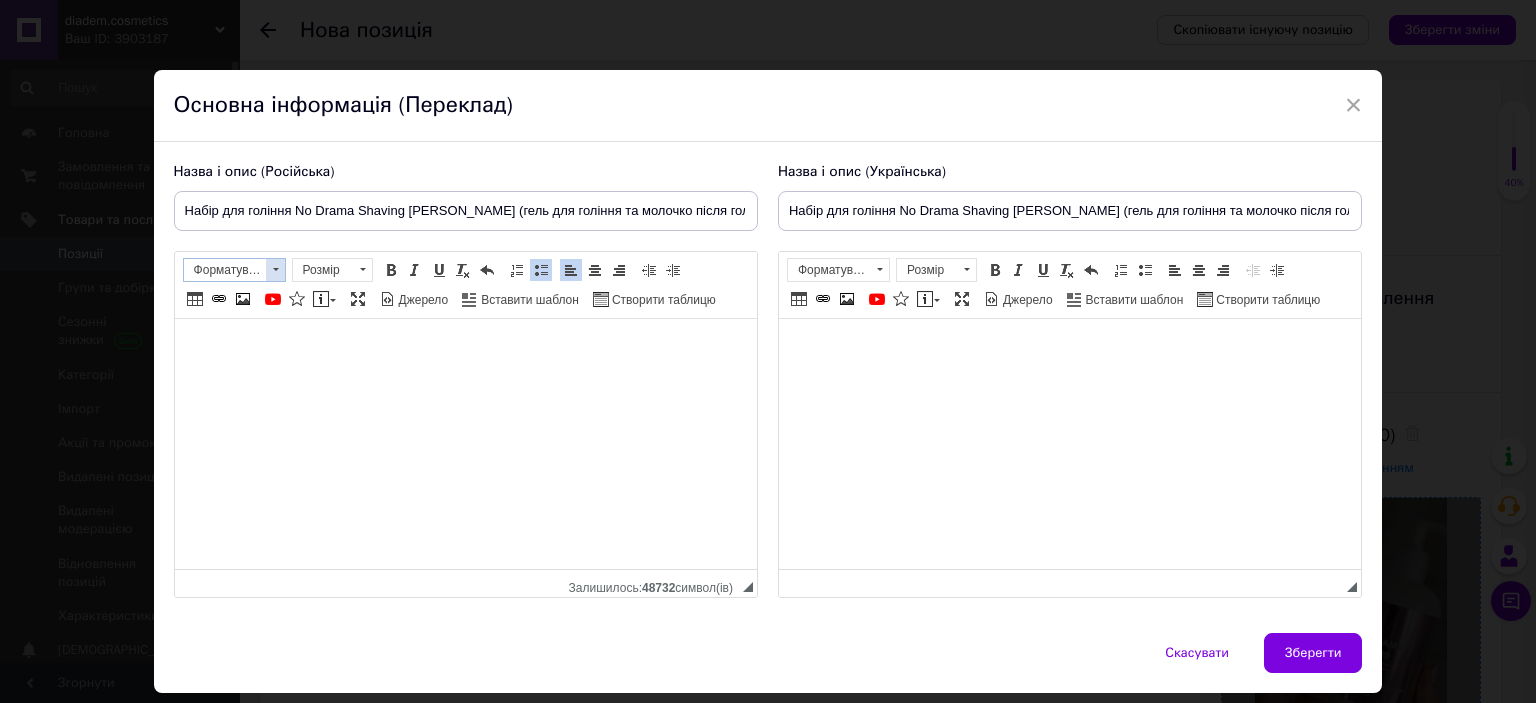 click at bounding box center (275, 270) 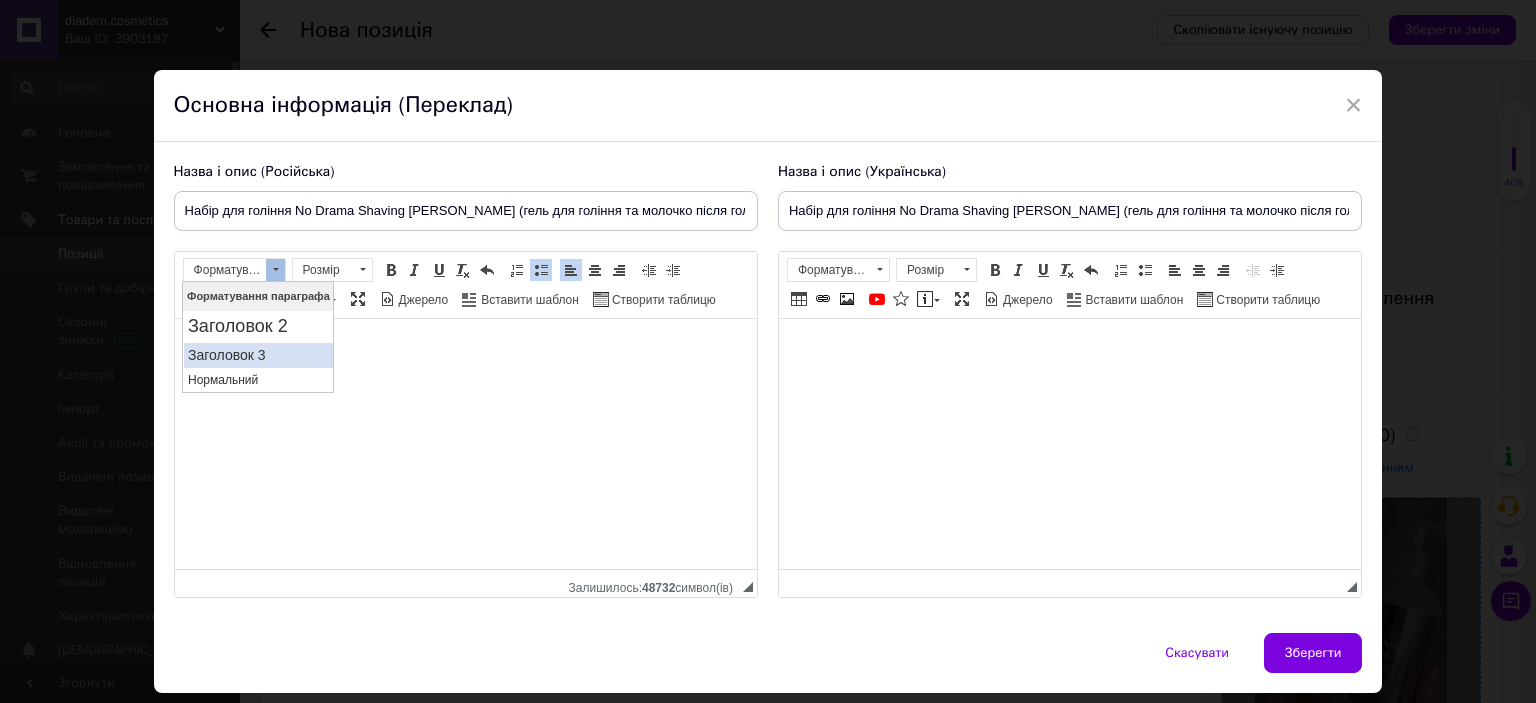 click on "Заголовок 3" at bounding box center (257, 354) 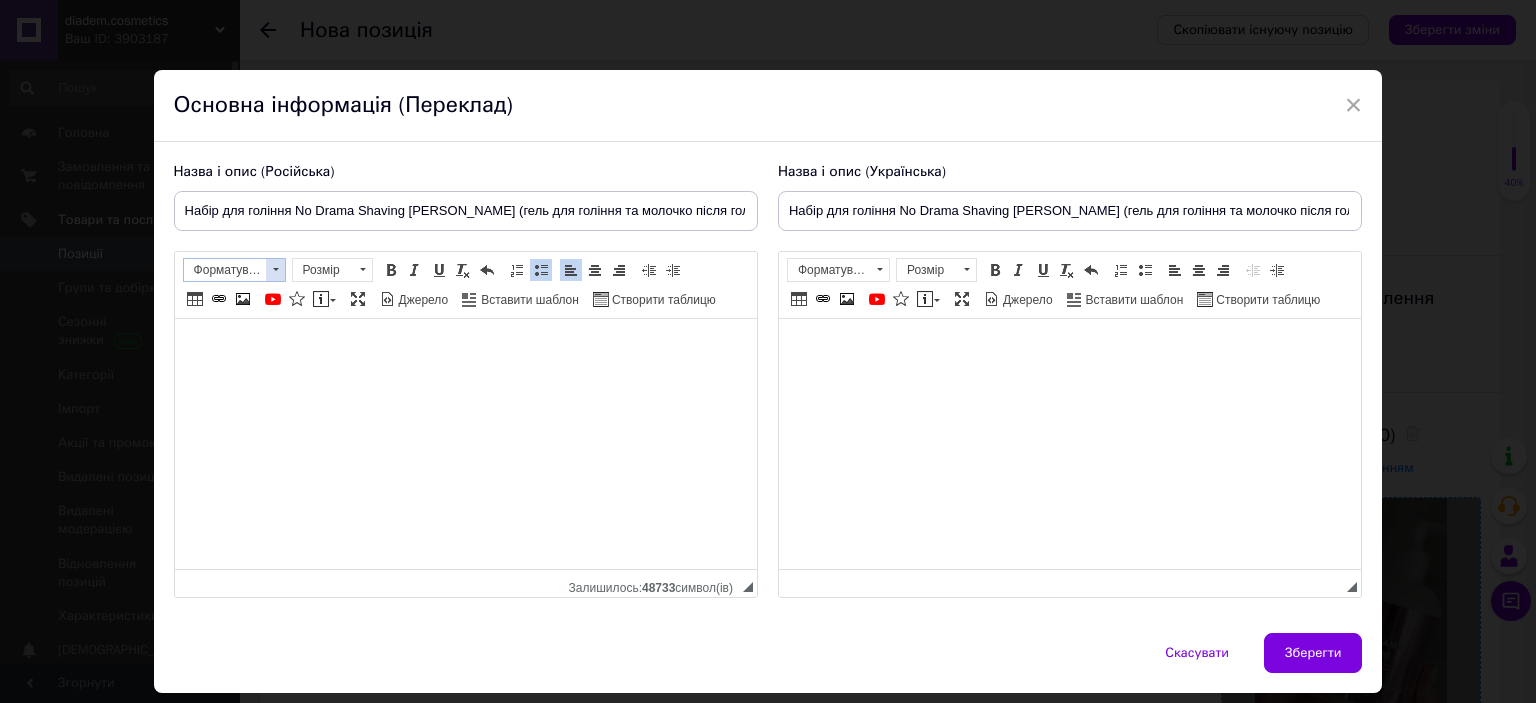 click on "Форматування" at bounding box center [225, 270] 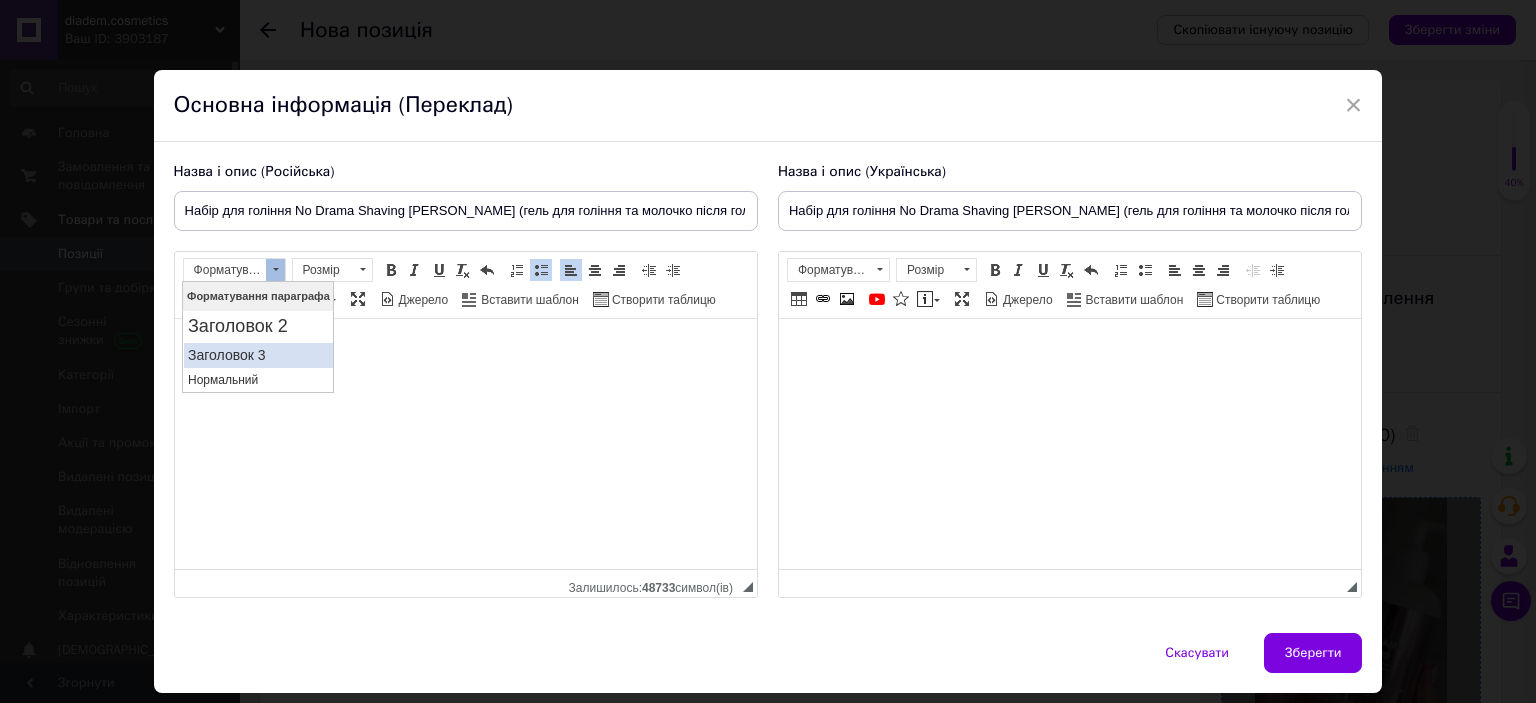 click on "Заголовок 3" at bounding box center [257, 354] 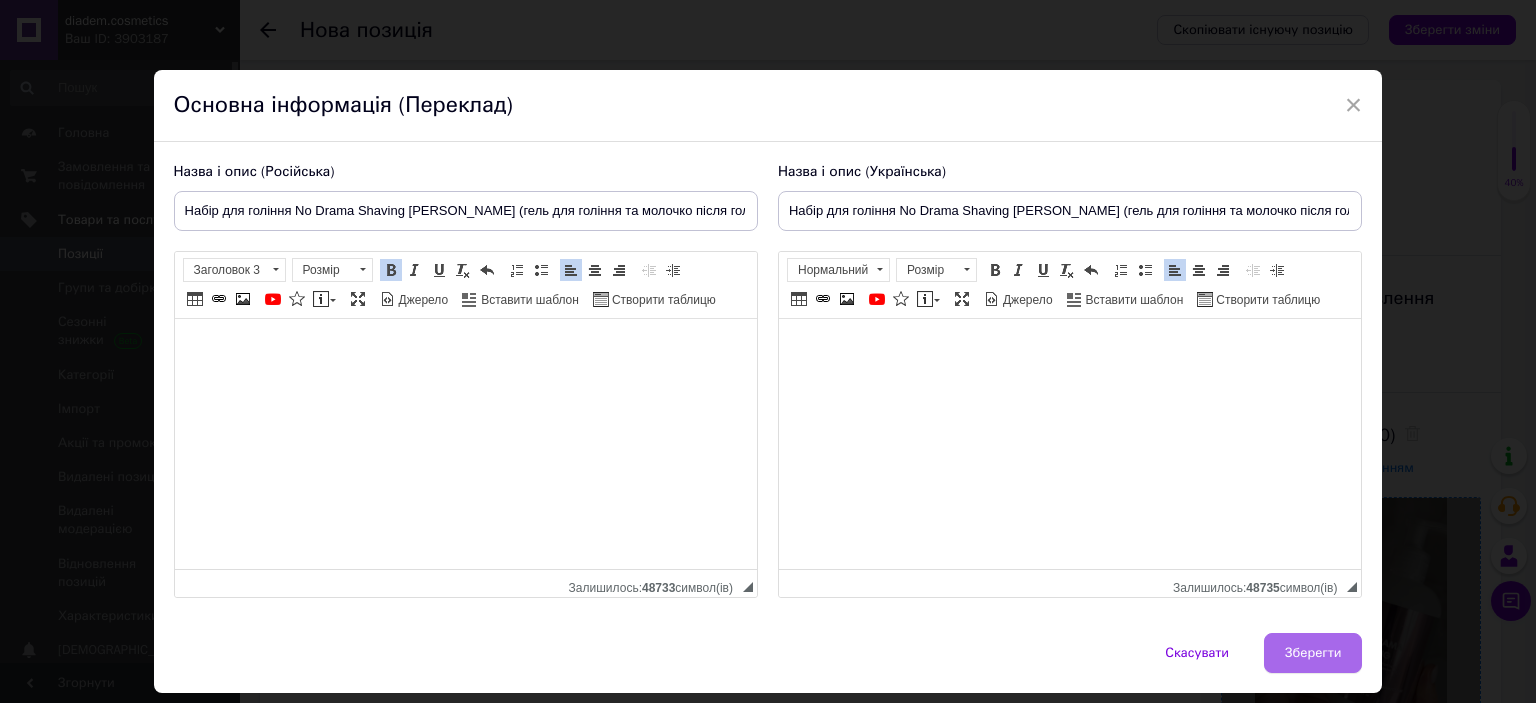 click on "Зберегти" at bounding box center [1313, 653] 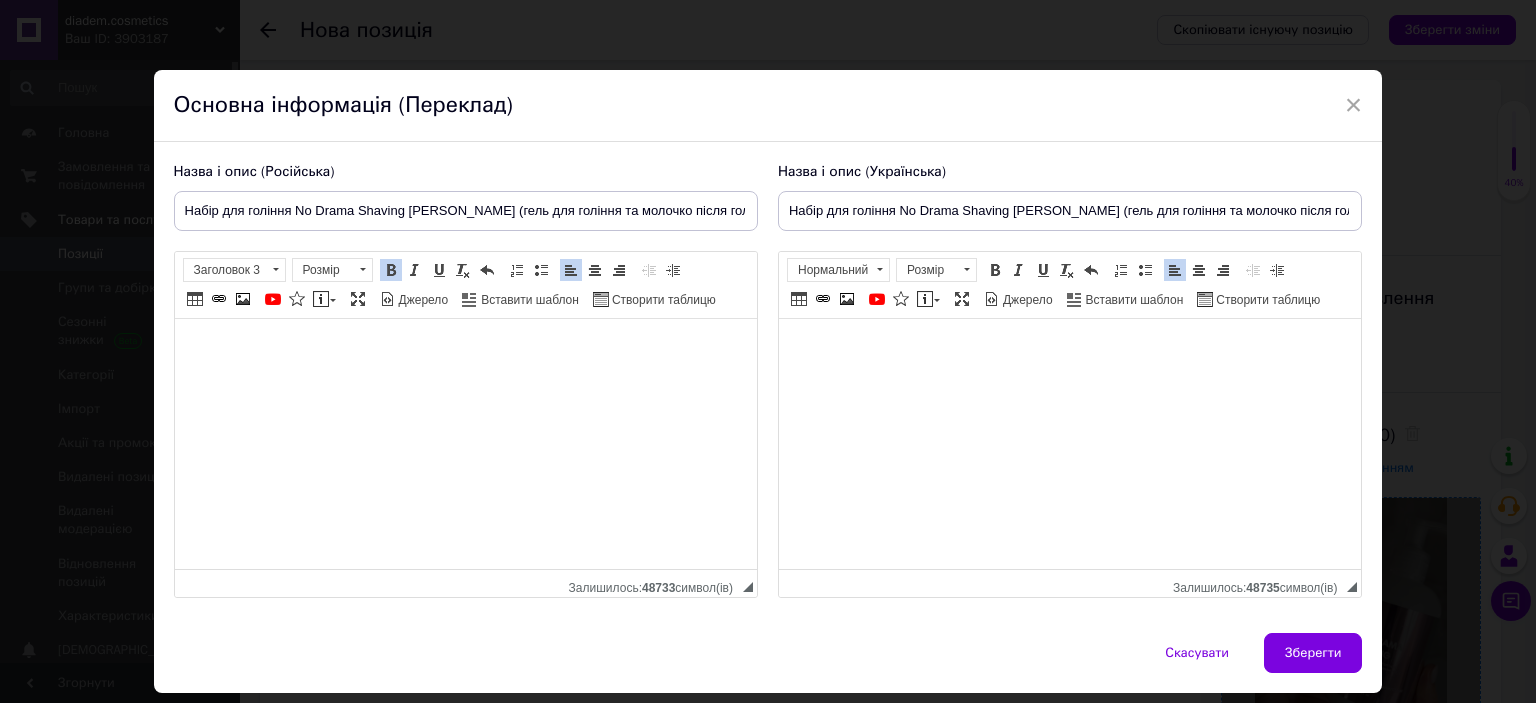 type on "Набір для гоління No Drama Shaving Mary Babe (гель для гоління та молочко після гоління)" 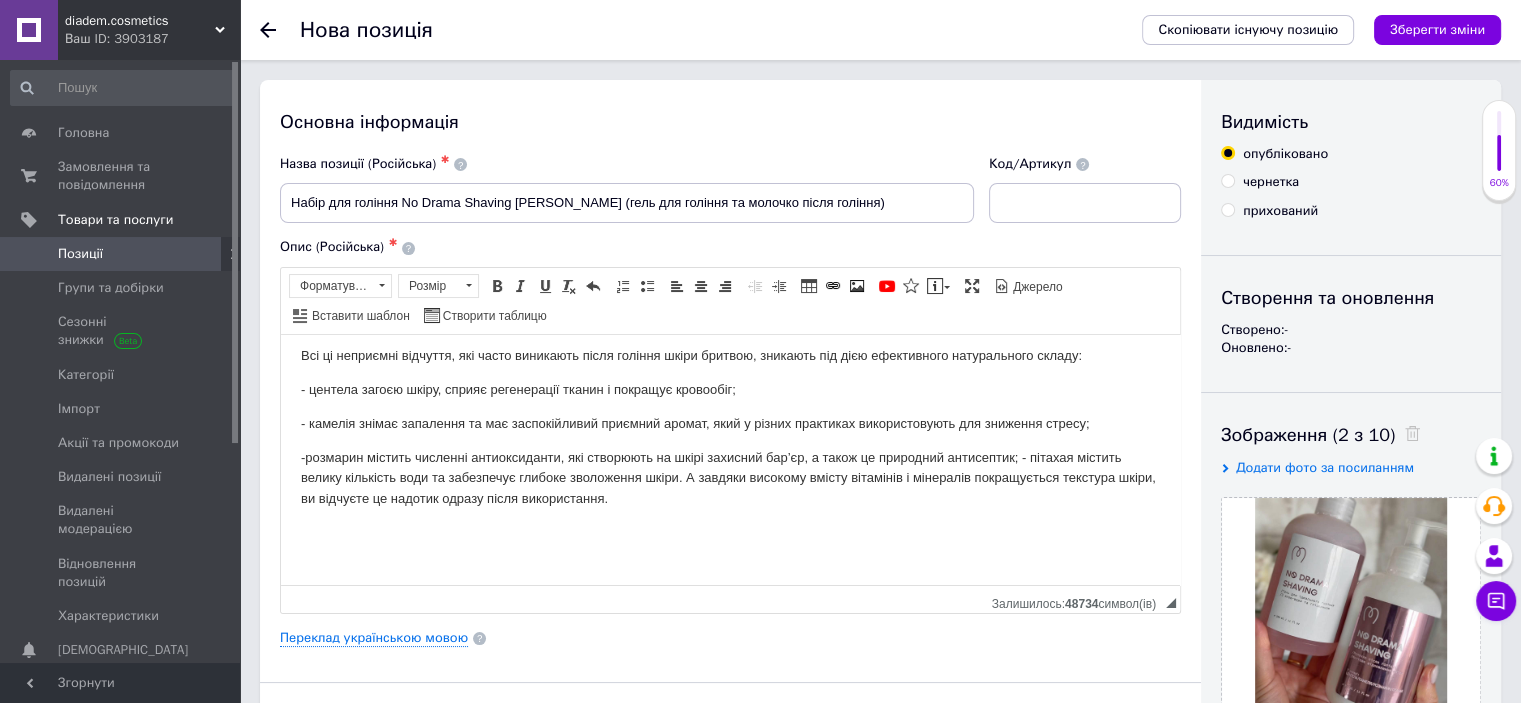 scroll, scrollTop: 207, scrollLeft: 0, axis: vertical 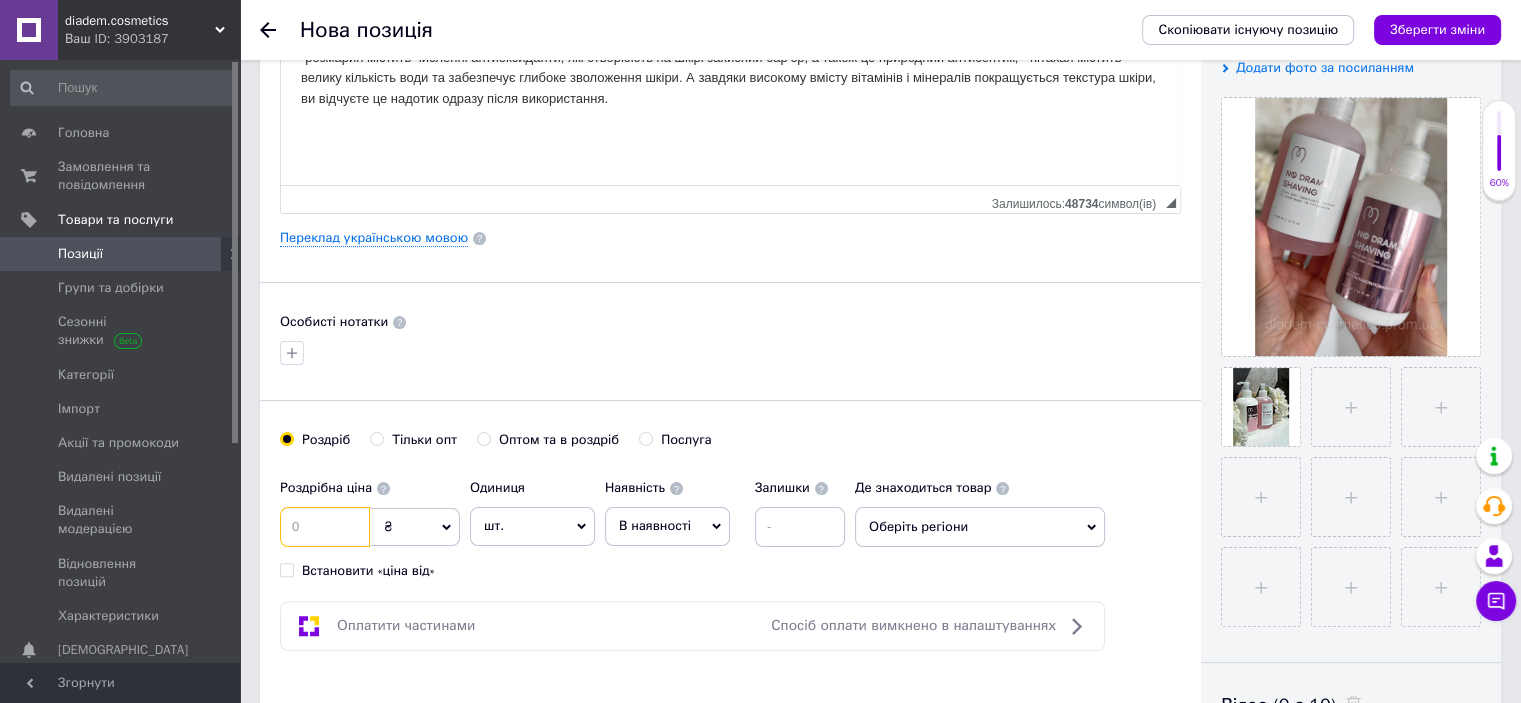 click at bounding box center [325, 527] 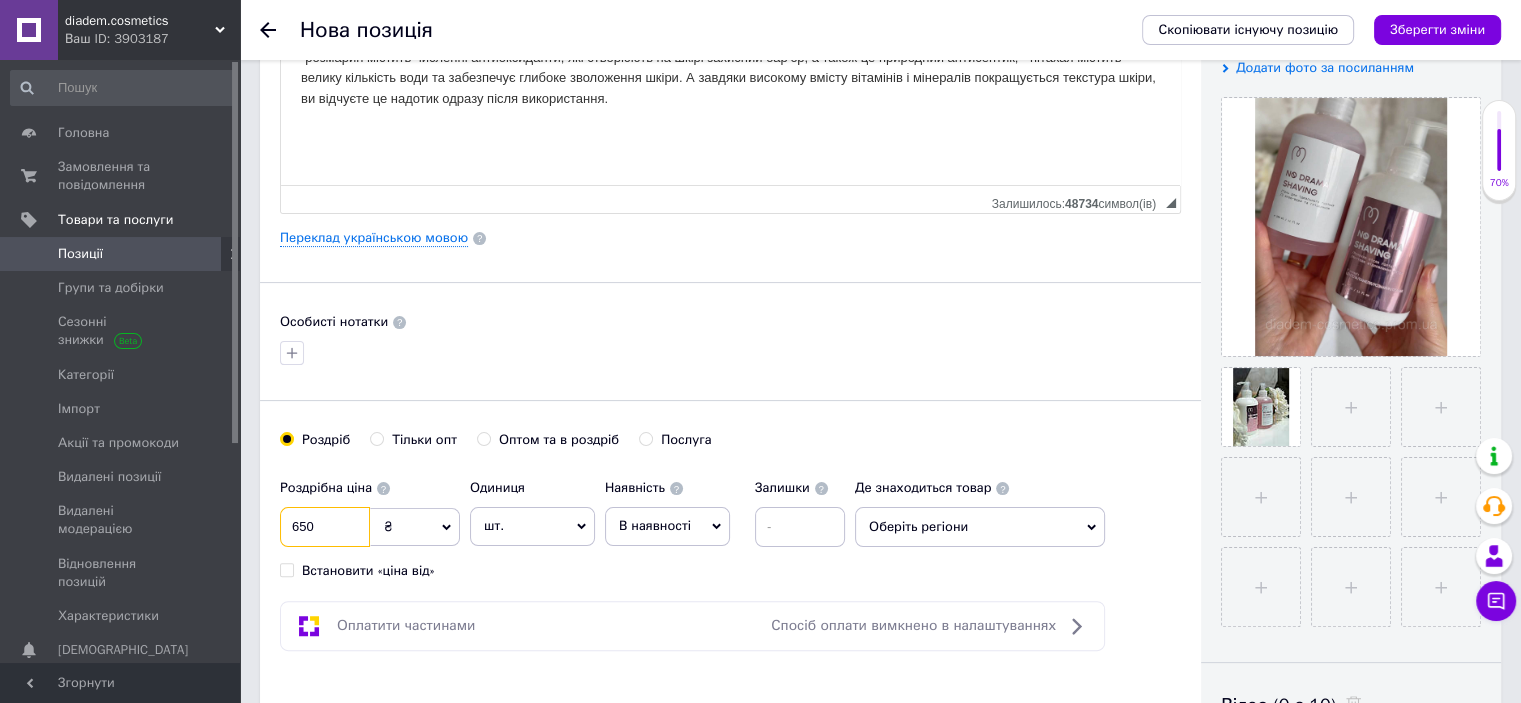 type on "650" 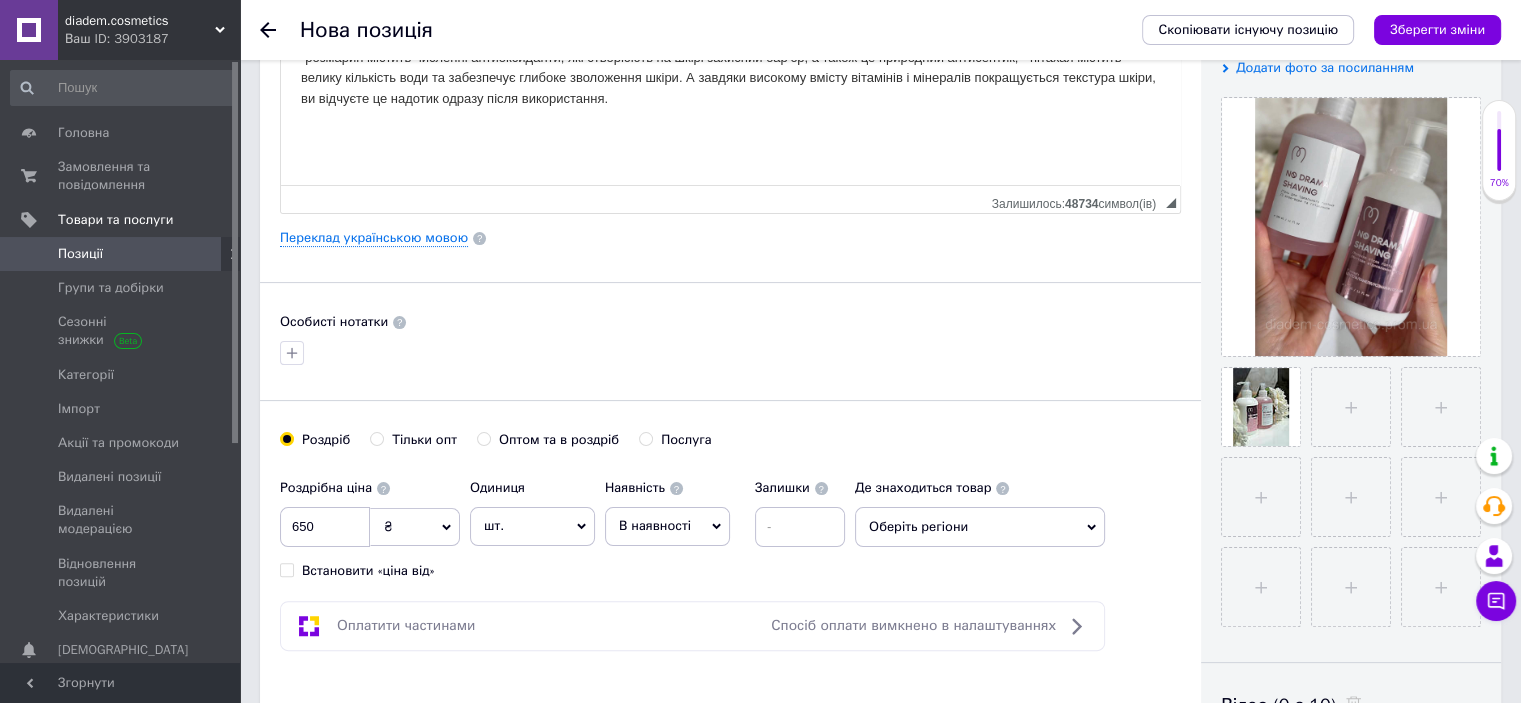 click on "шт." at bounding box center (532, 526) 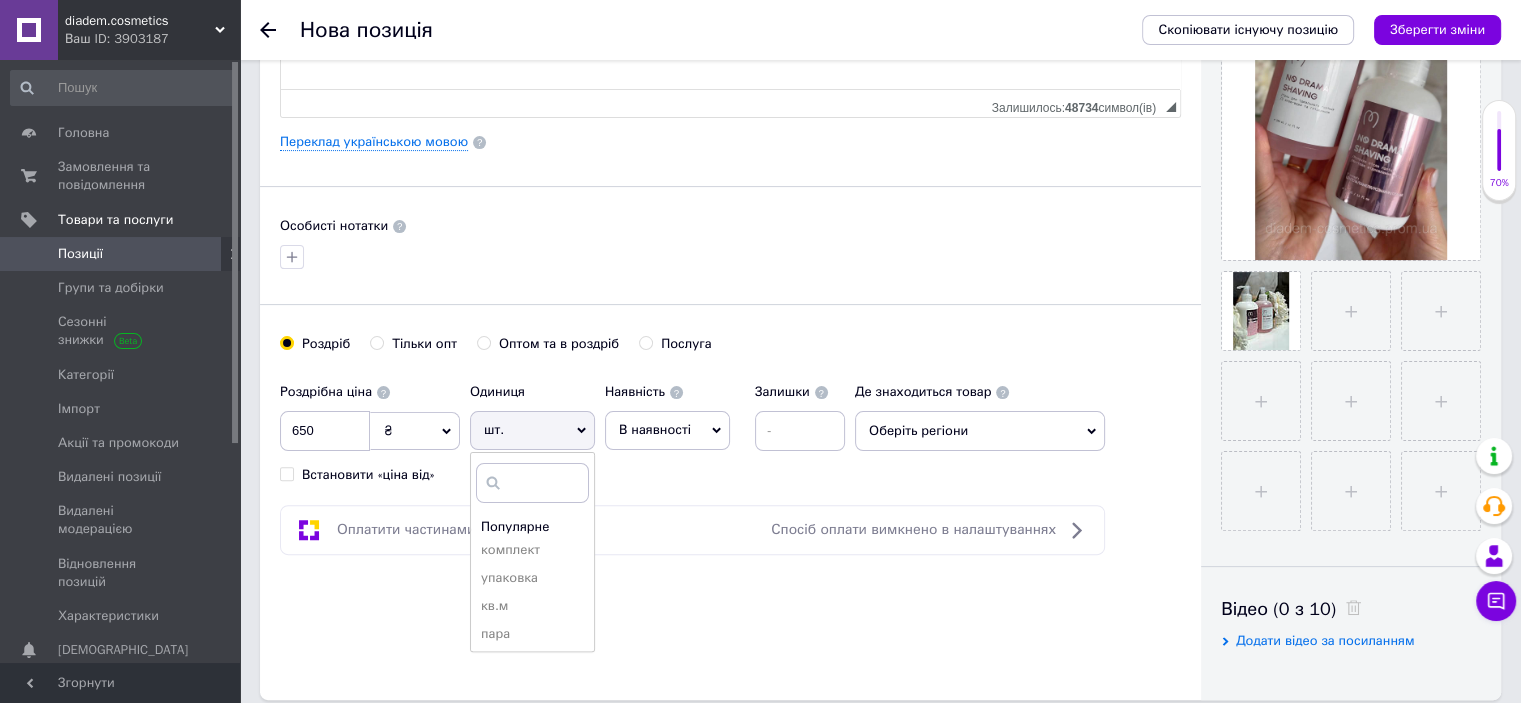 scroll, scrollTop: 600, scrollLeft: 0, axis: vertical 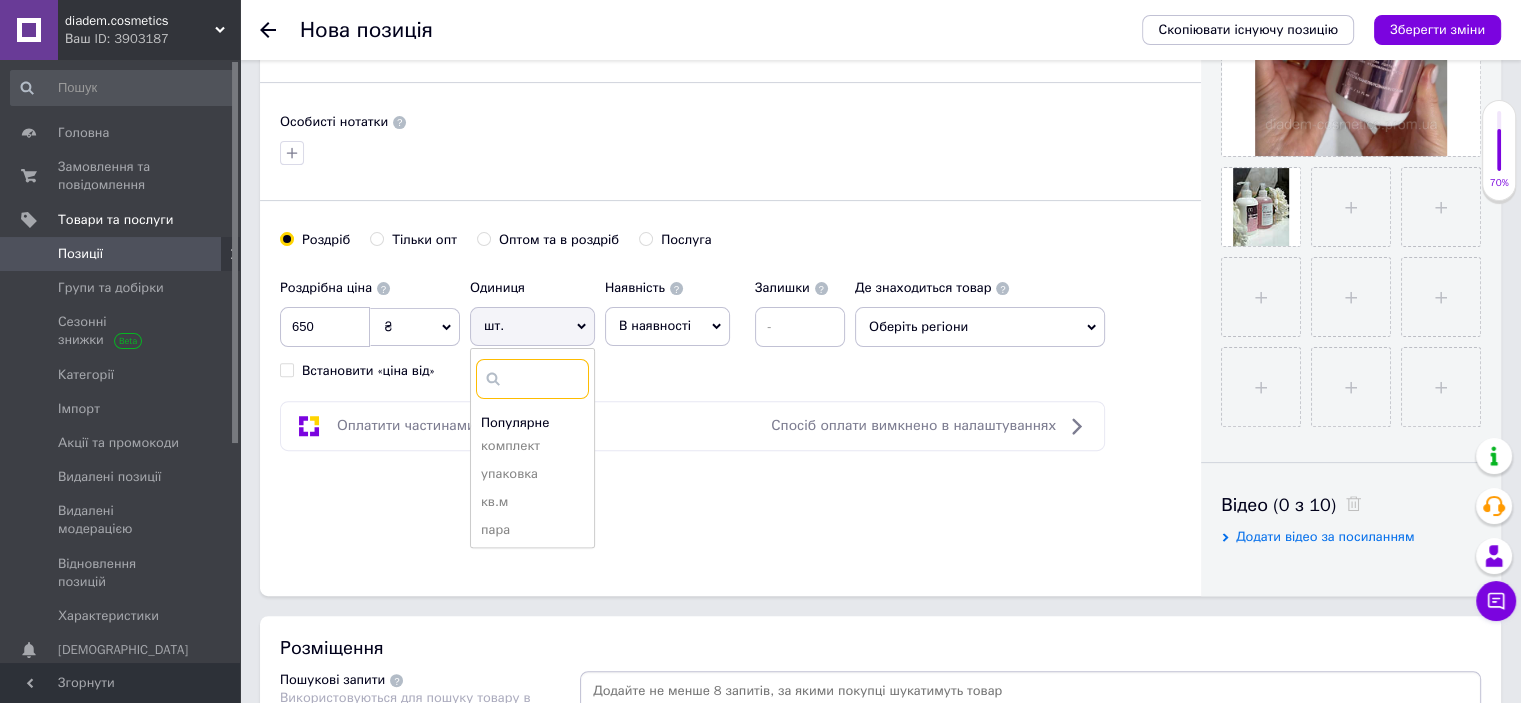 click at bounding box center [532, 379] 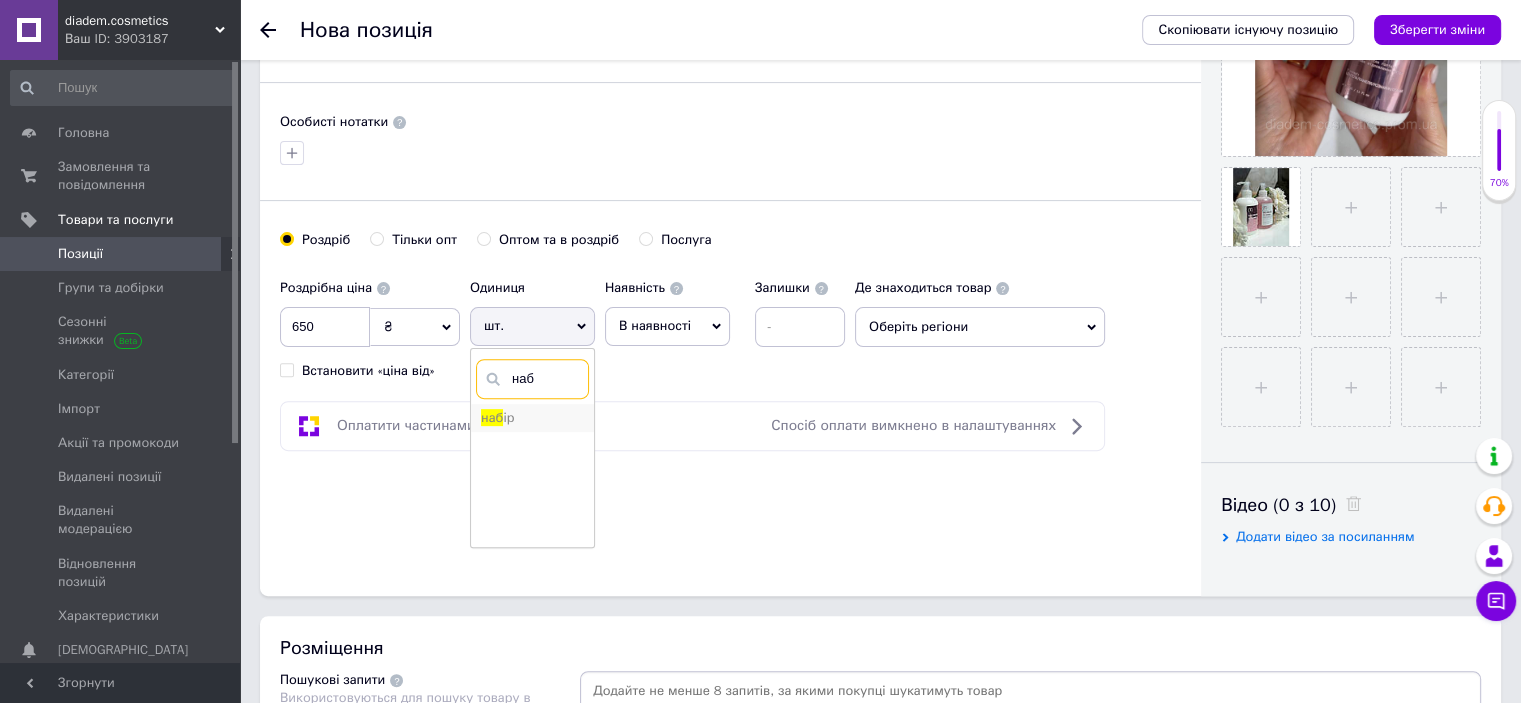 type on "наб" 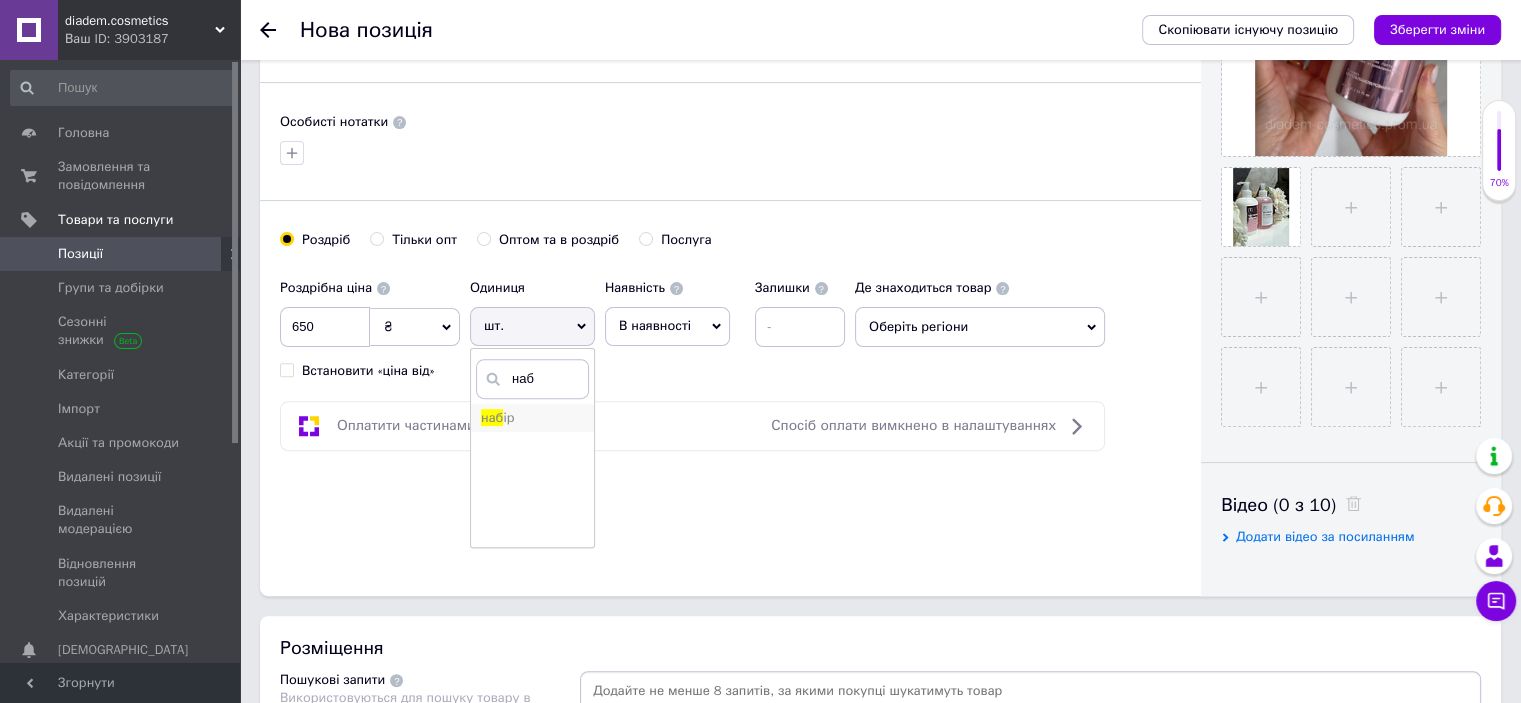 click on "наб ір" at bounding box center (532, 418) 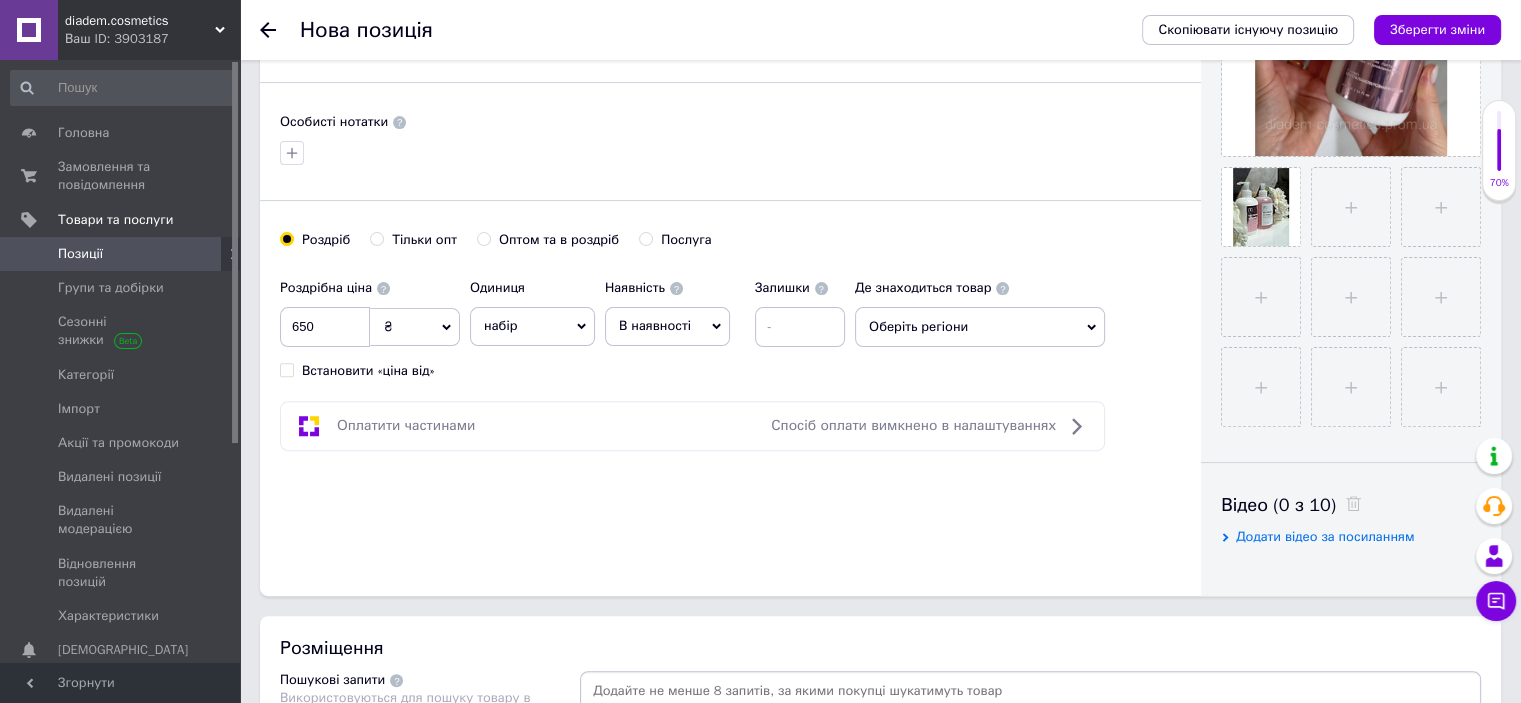 click on "В наявності" at bounding box center [655, 325] 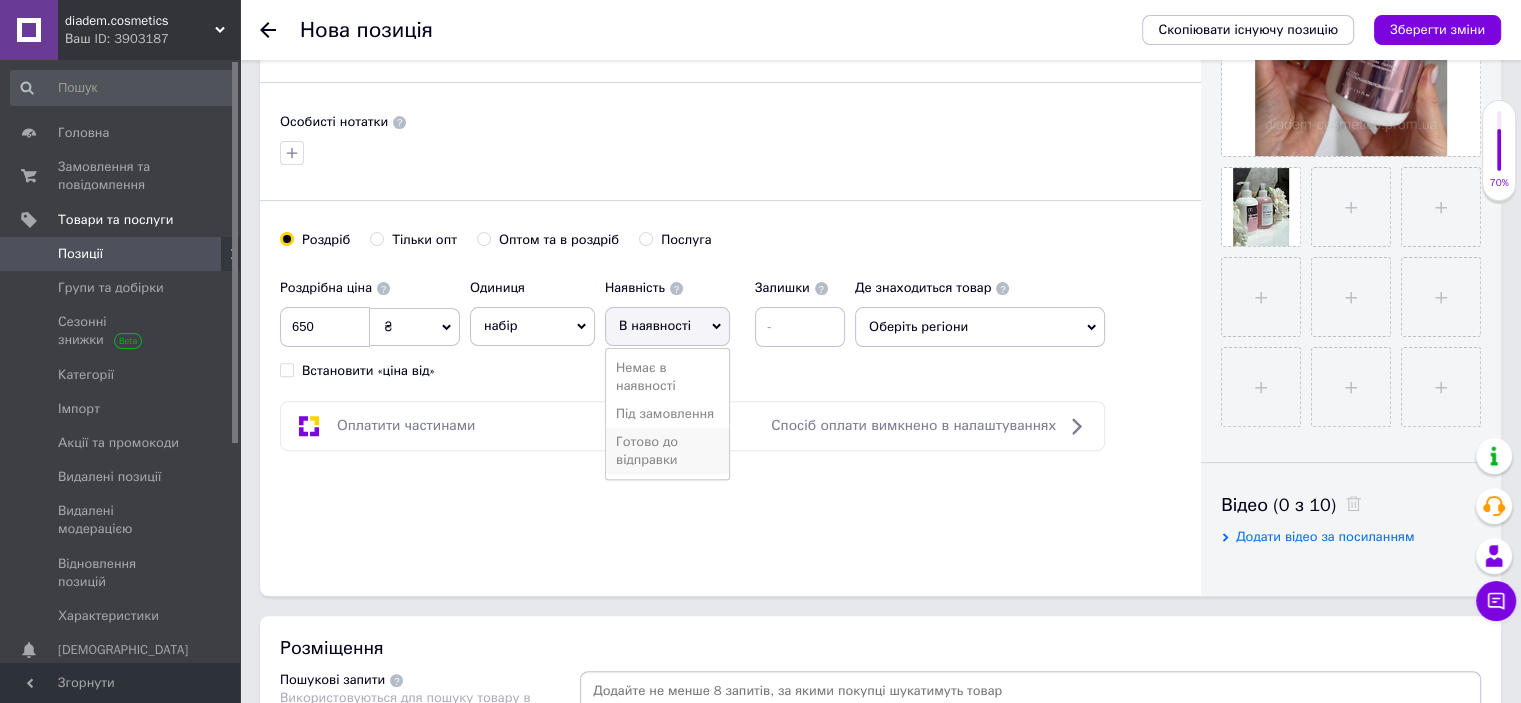 click on "Готово до відправки" at bounding box center (667, 451) 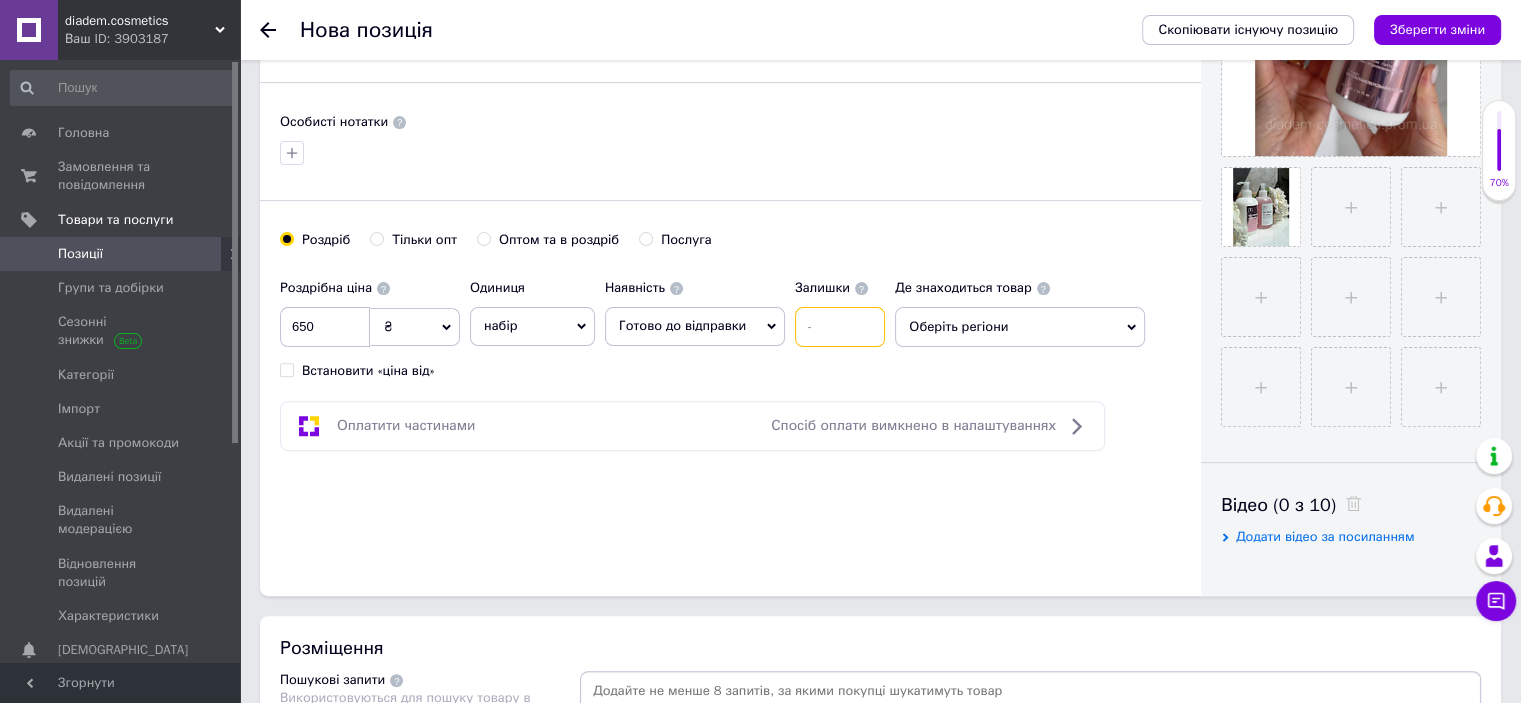 click at bounding box center (840, 327) 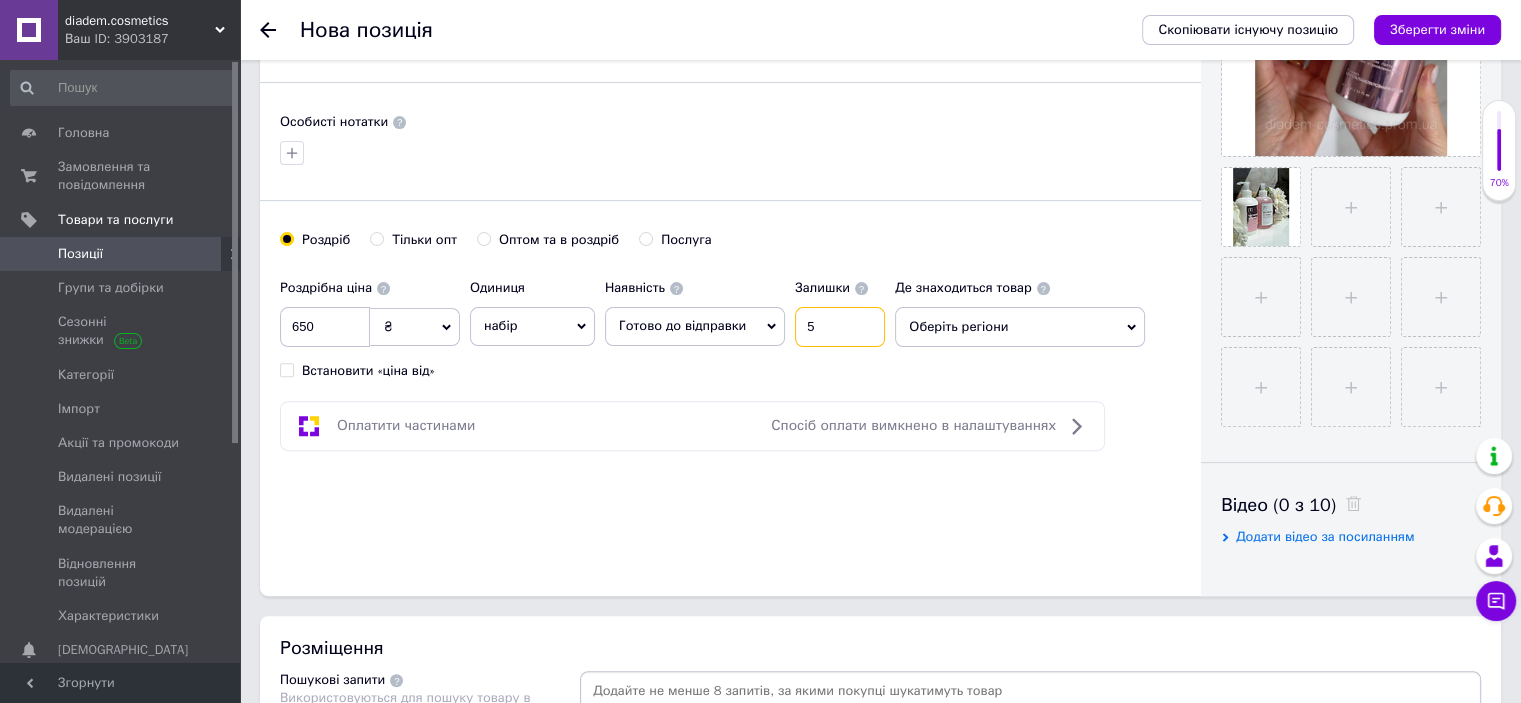 type on "5" 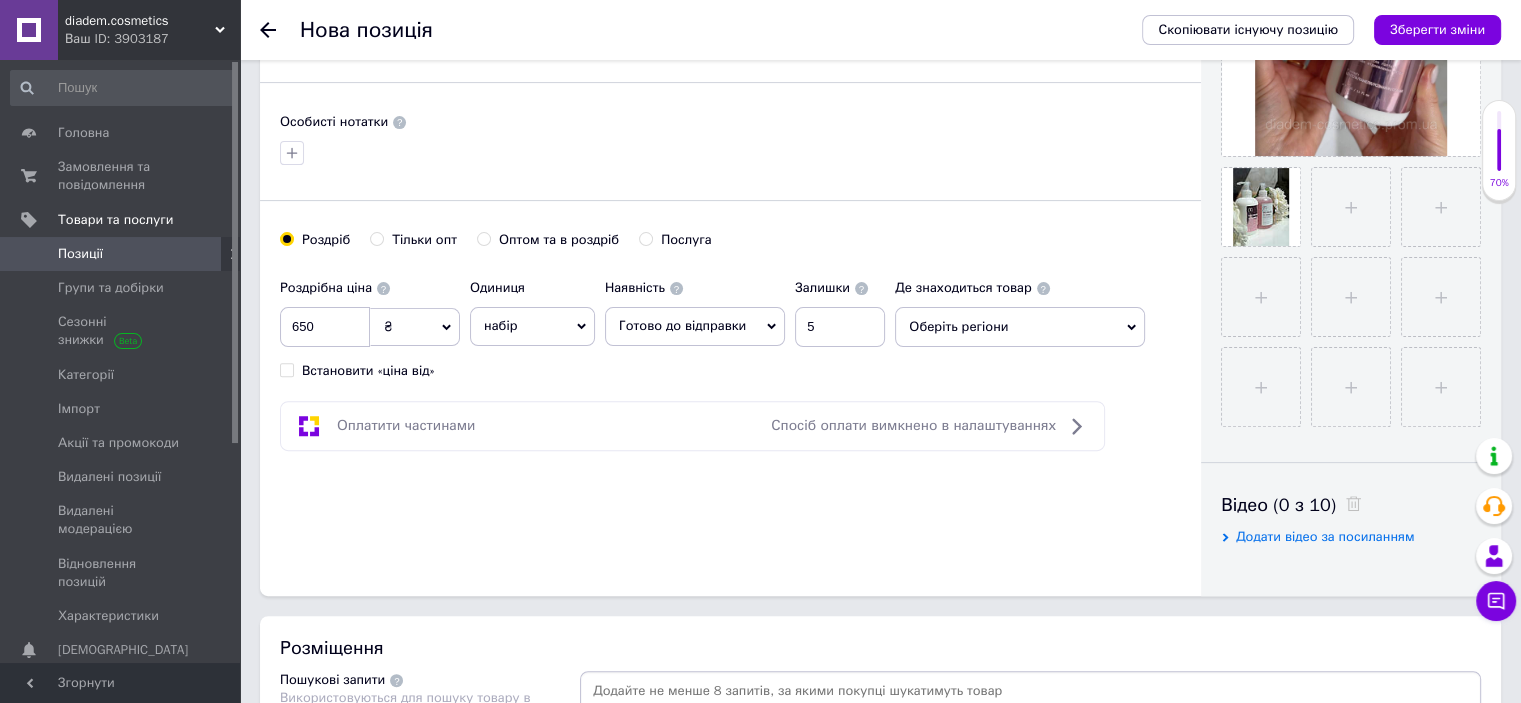 drag, startPoint x: 1018, startPoint y: 299, endPoint x: 1040, endPoint y: 316, distance: 27.802877 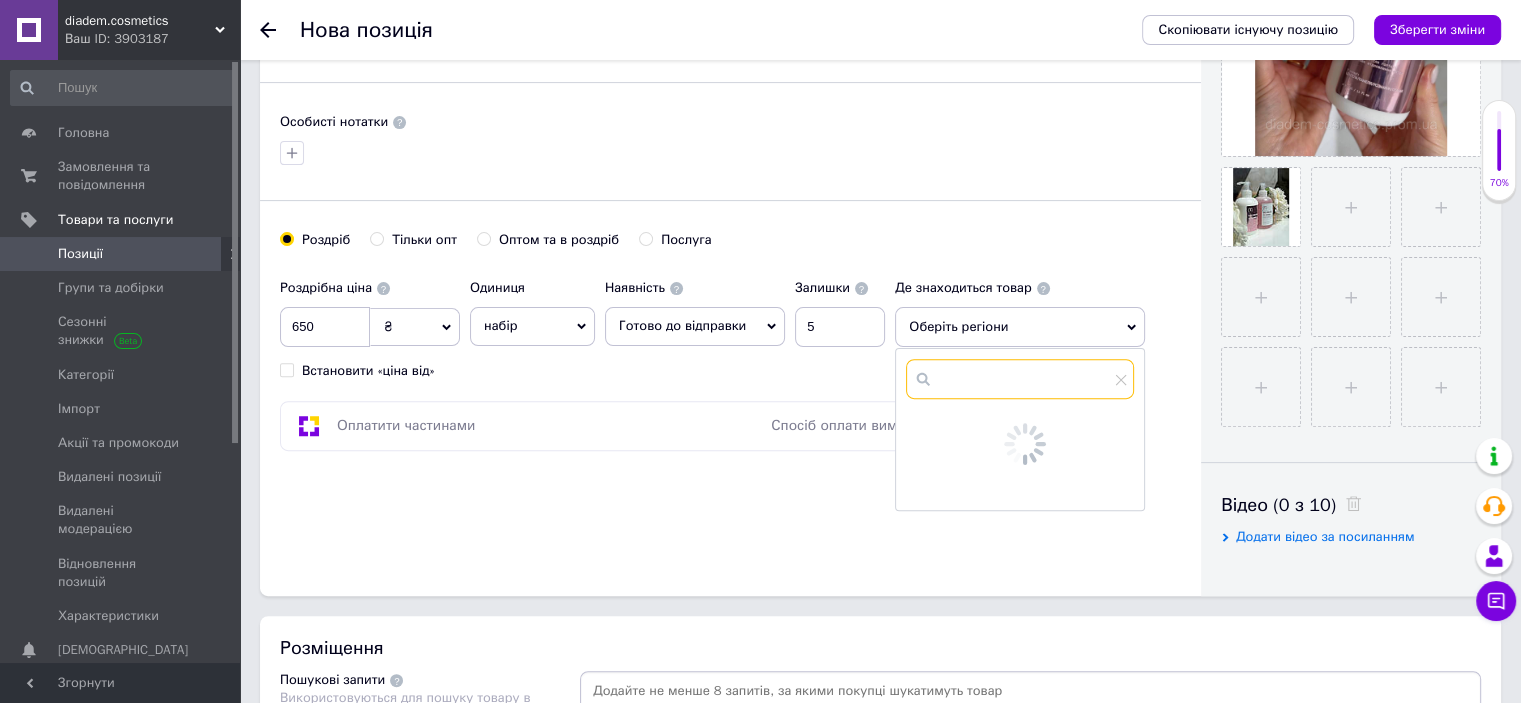 click at bounding box center [1020, 379] 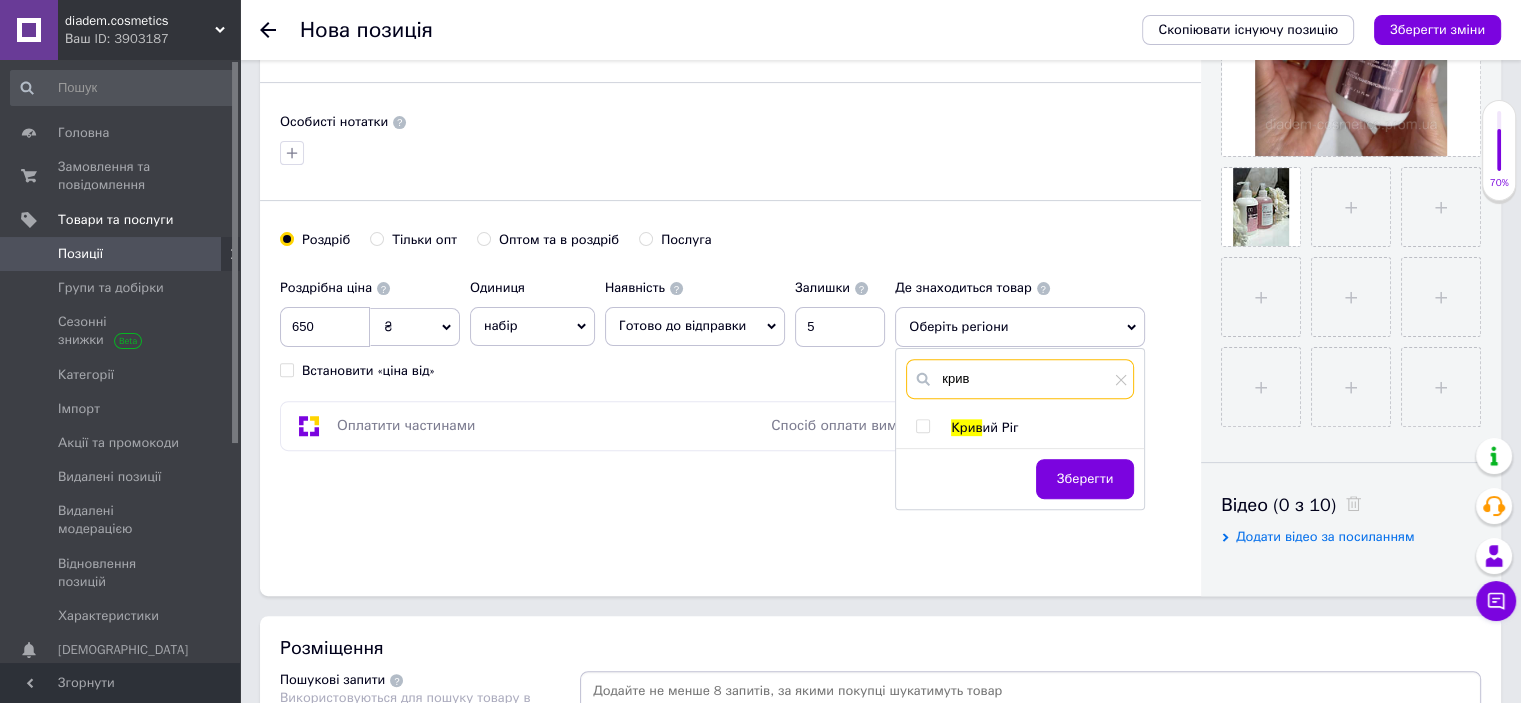type on "крив" 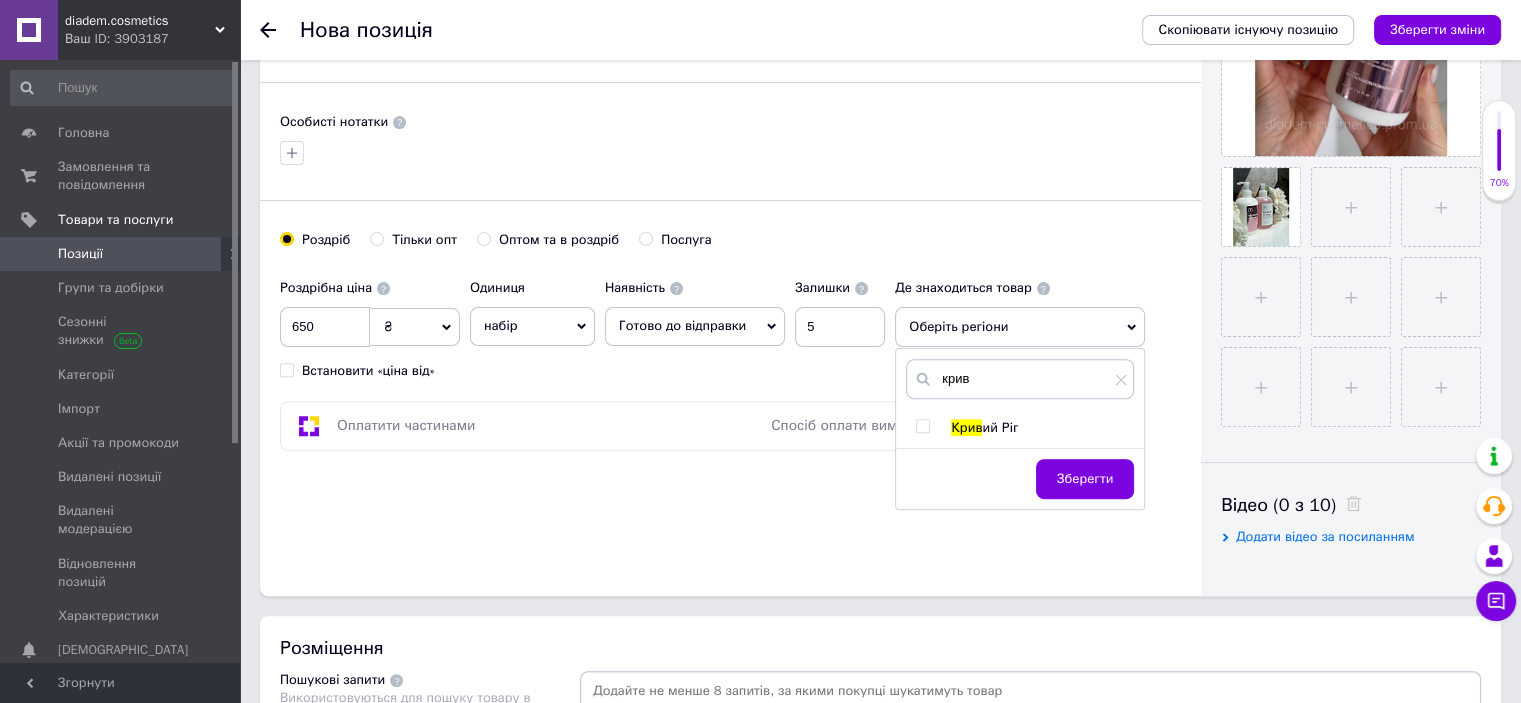 click on "ий Ріг" at bounding box center (1000, 427) 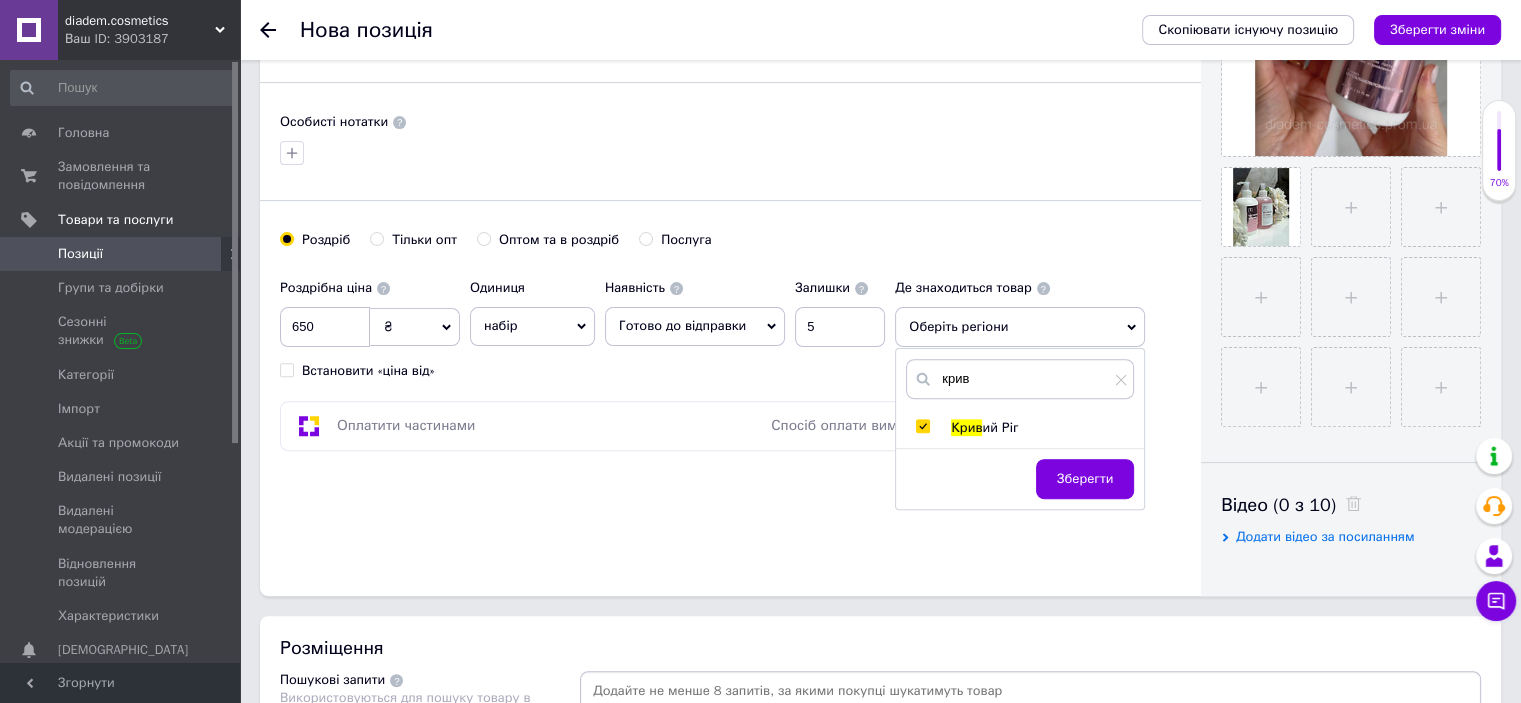 checkbox on "true" 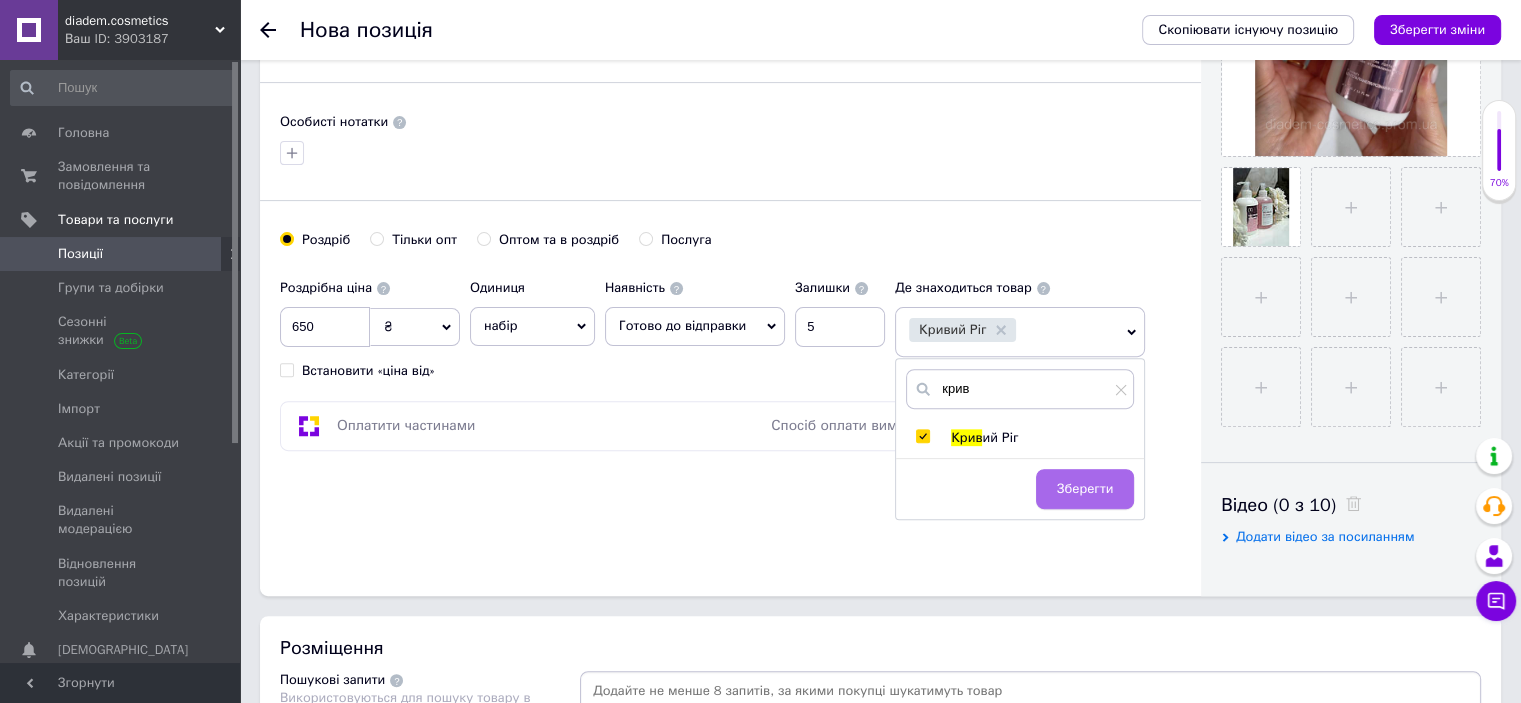 click on "Зберегти" at bounding box center (1085, 489) 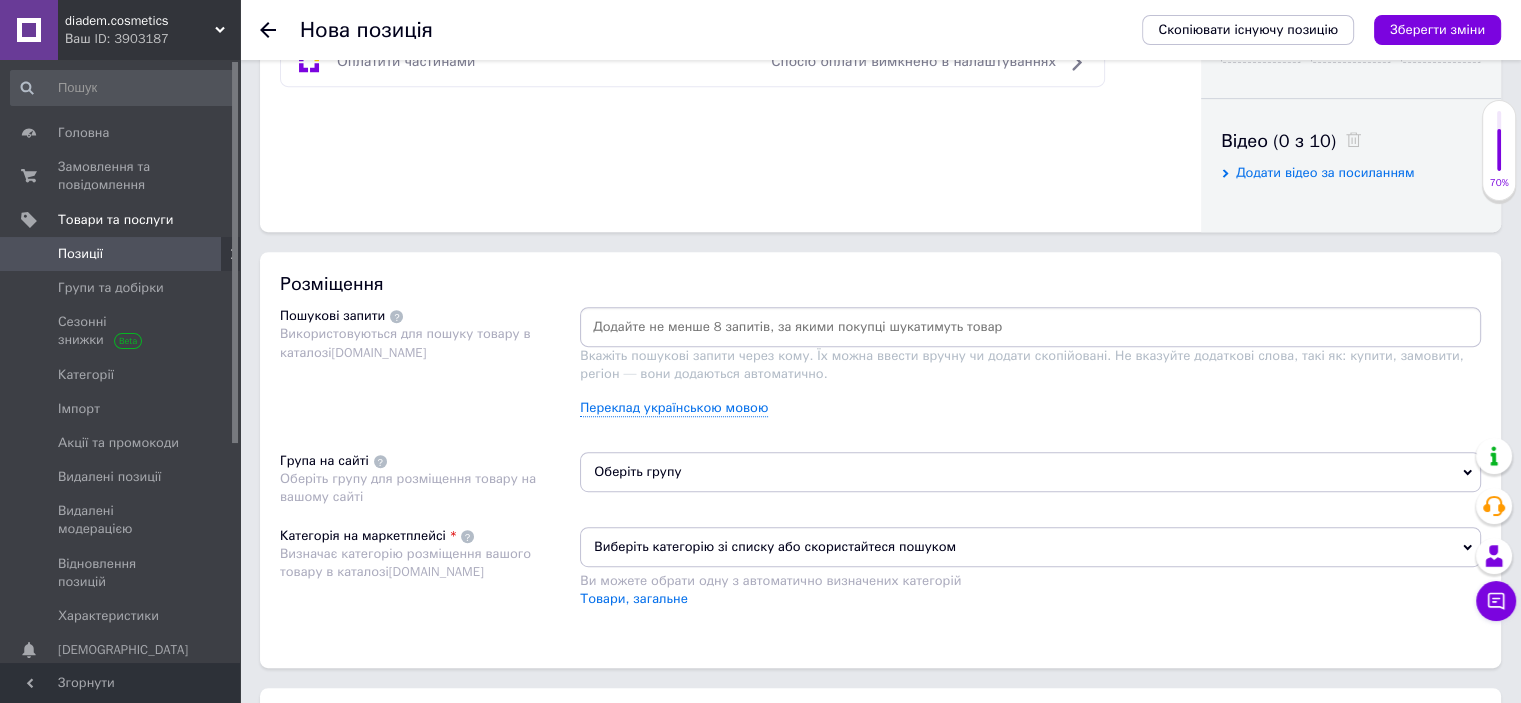 scroll, scrollTop: 1000, scrollLeft: 0, axis: vertical 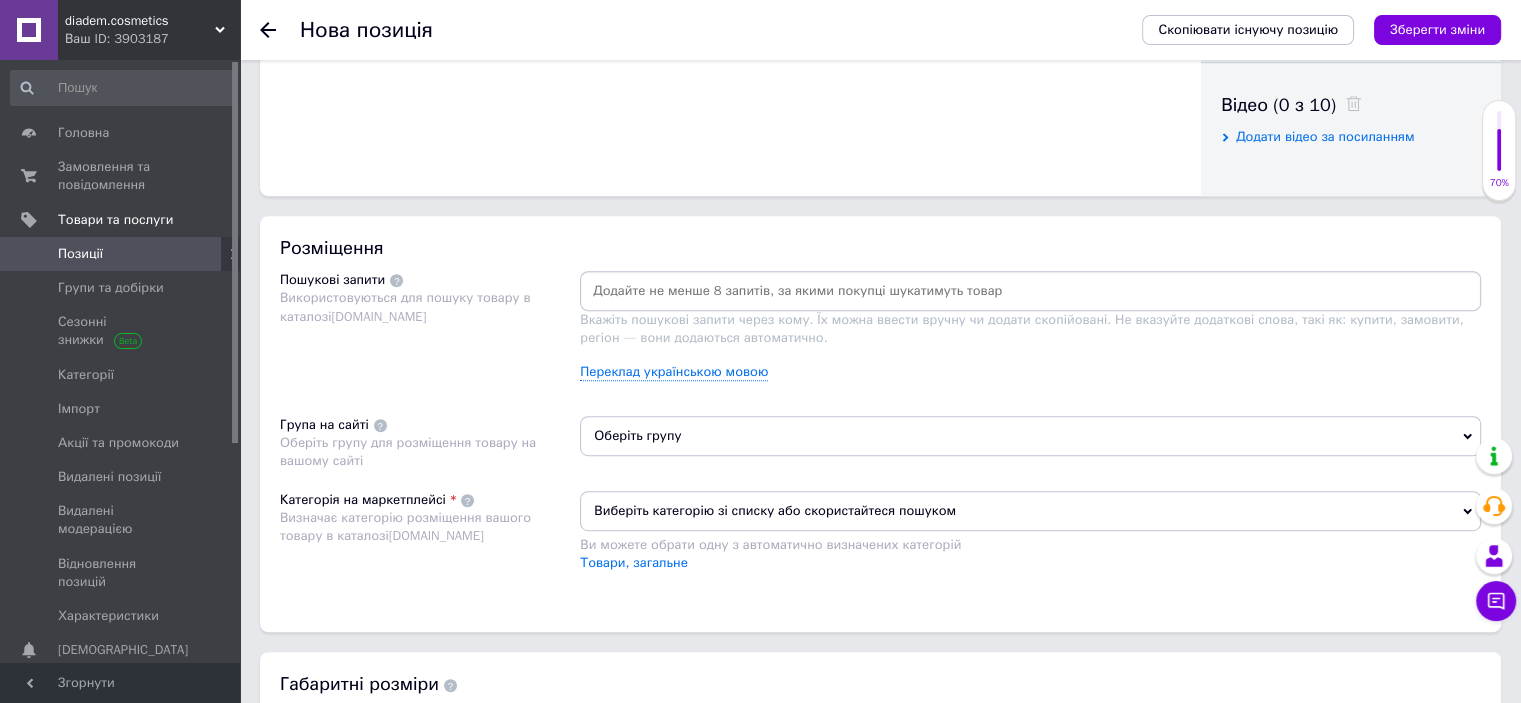 click on "Оберіть групу" at bounding box center [1030, 436] 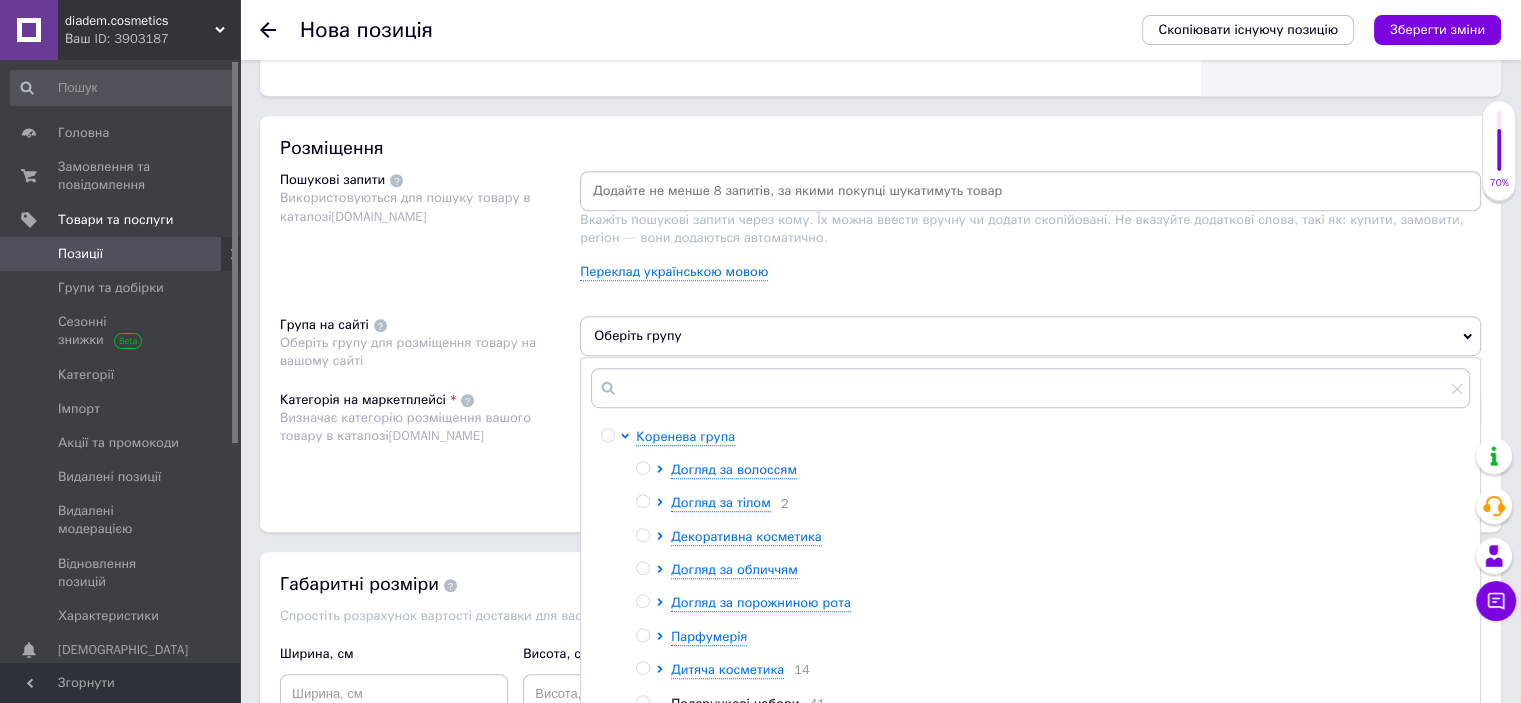 scroll, scrollTop: 1200, scrollLeft: 0, axis: vertical 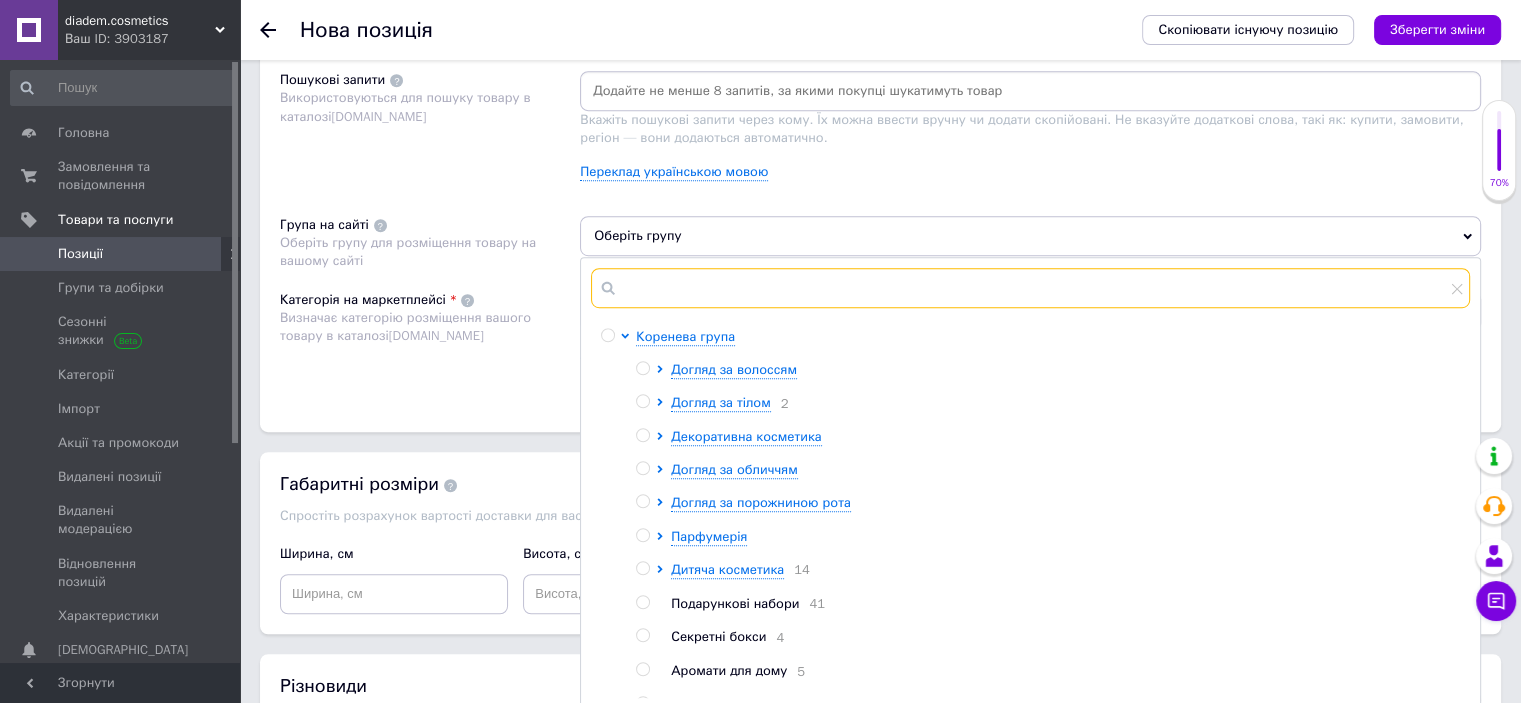 click at bounding box center (1030, 288) 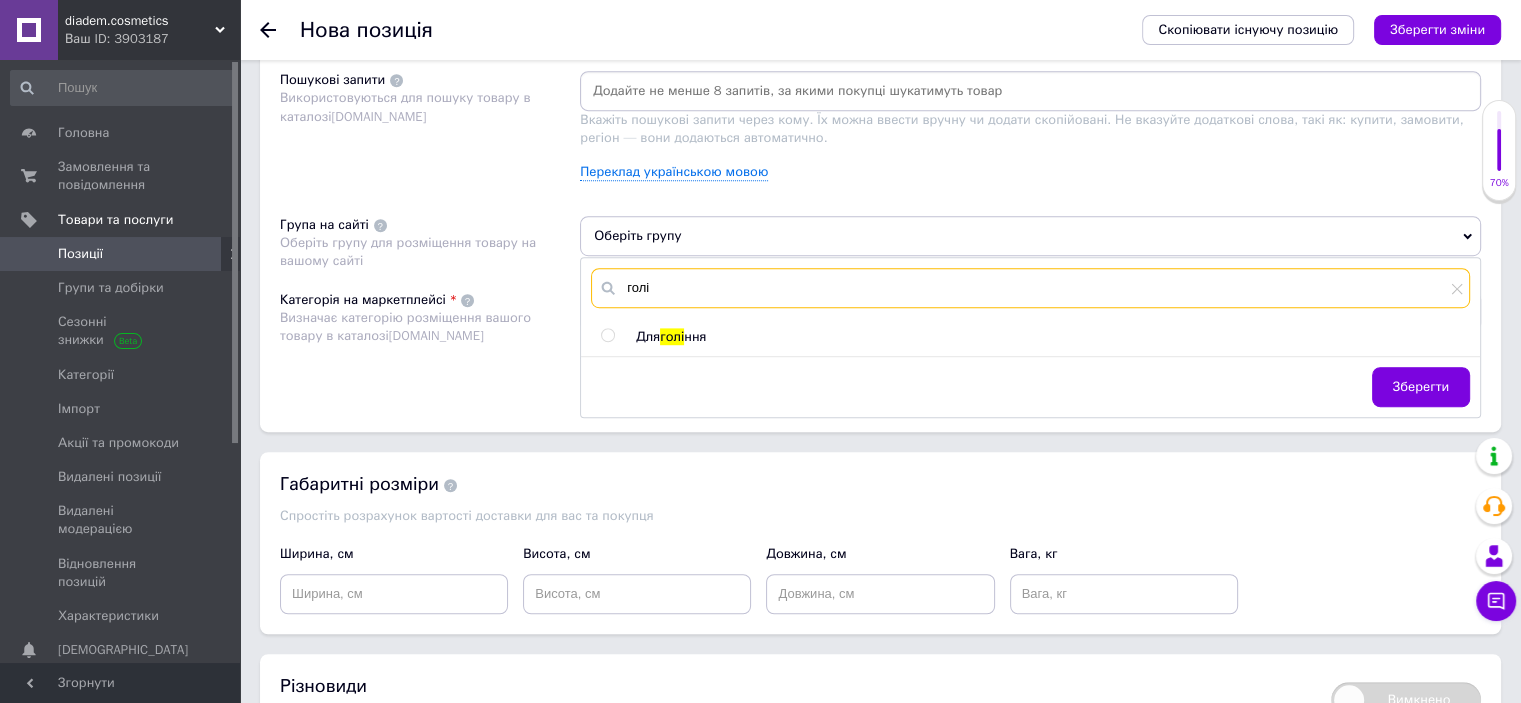 type on "голі" 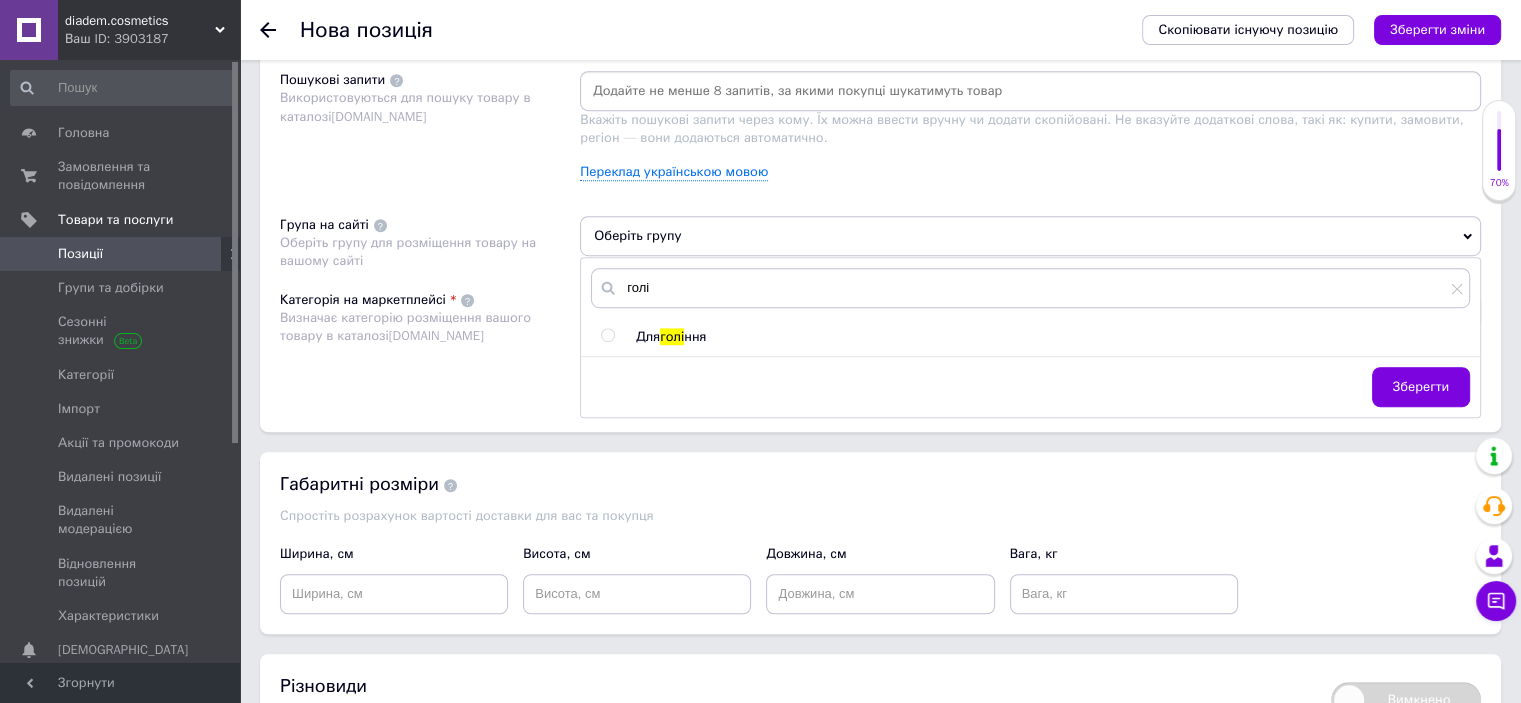click on "Для  голі ння" at bounding box center [1052, 337] 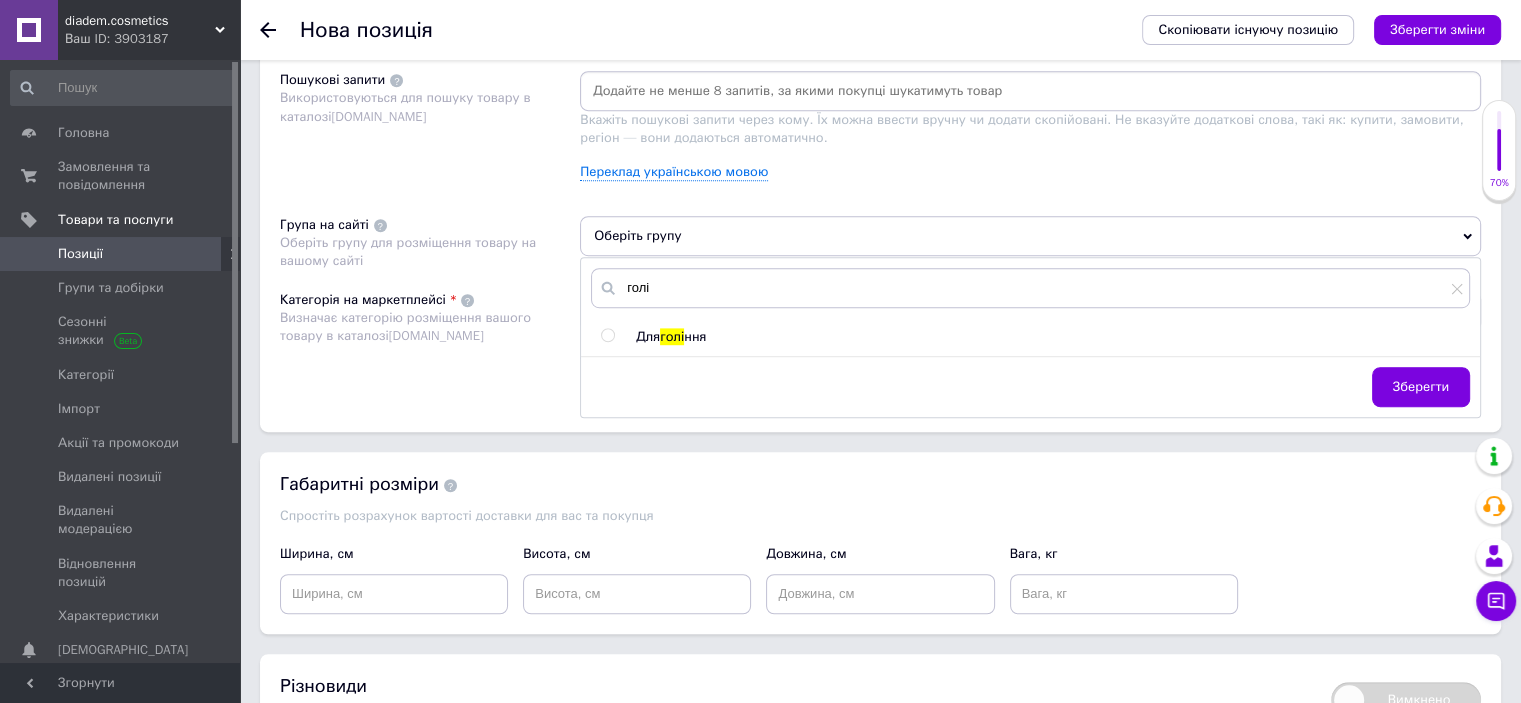 click at bounding box center [607, 335] 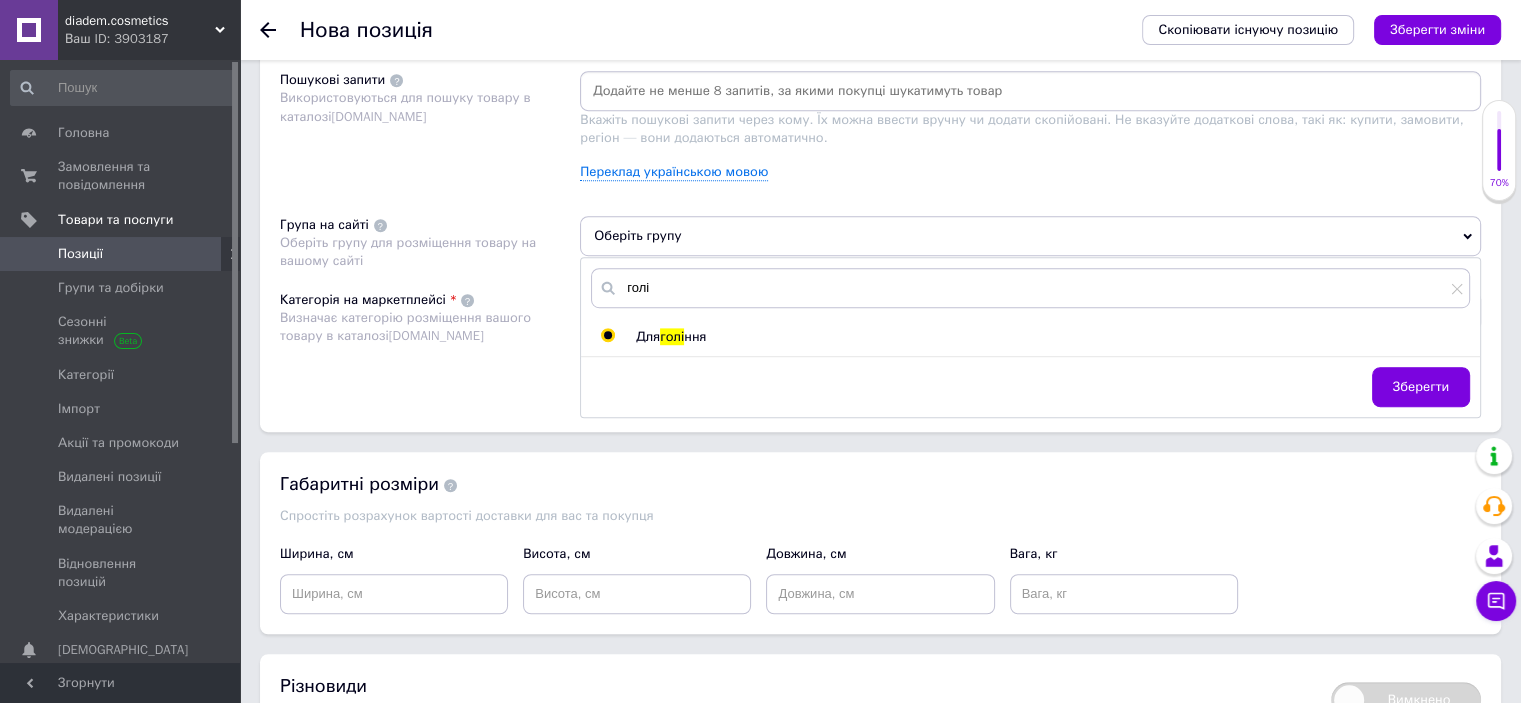 radio on "true" 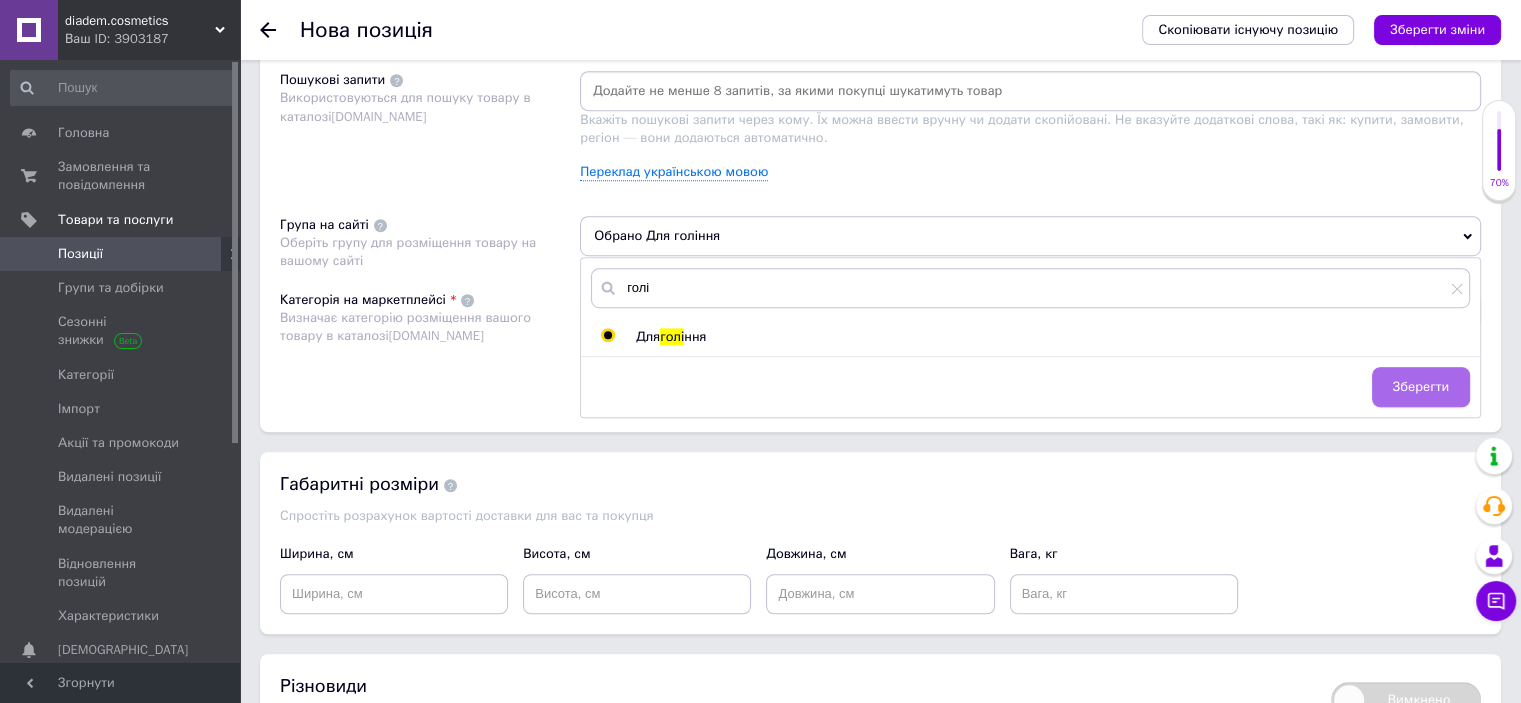 click on "Зберегти" at bounding box center (1421, 387) 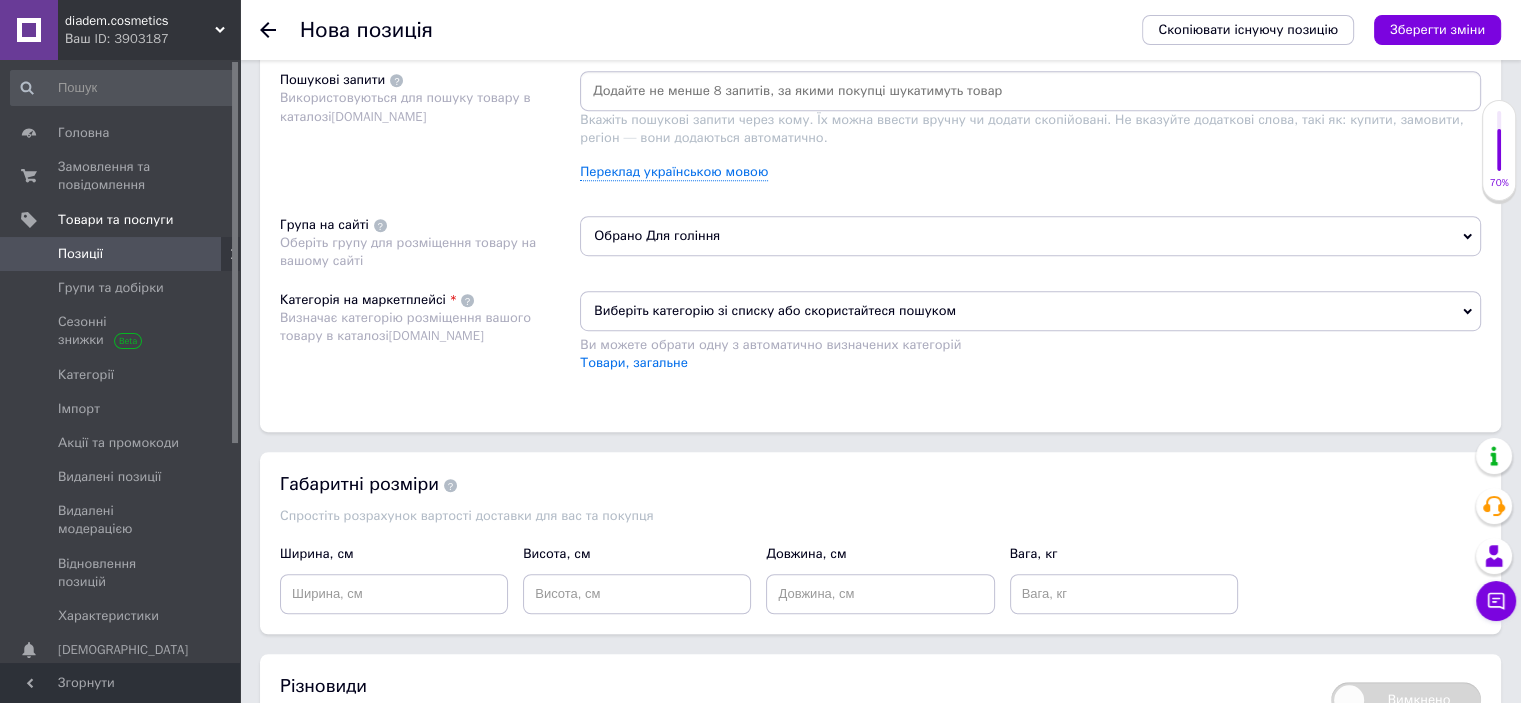 click on "Виберіть категорію зі списку або скористайтеся пошуком" at bounding box center [1030, 311] 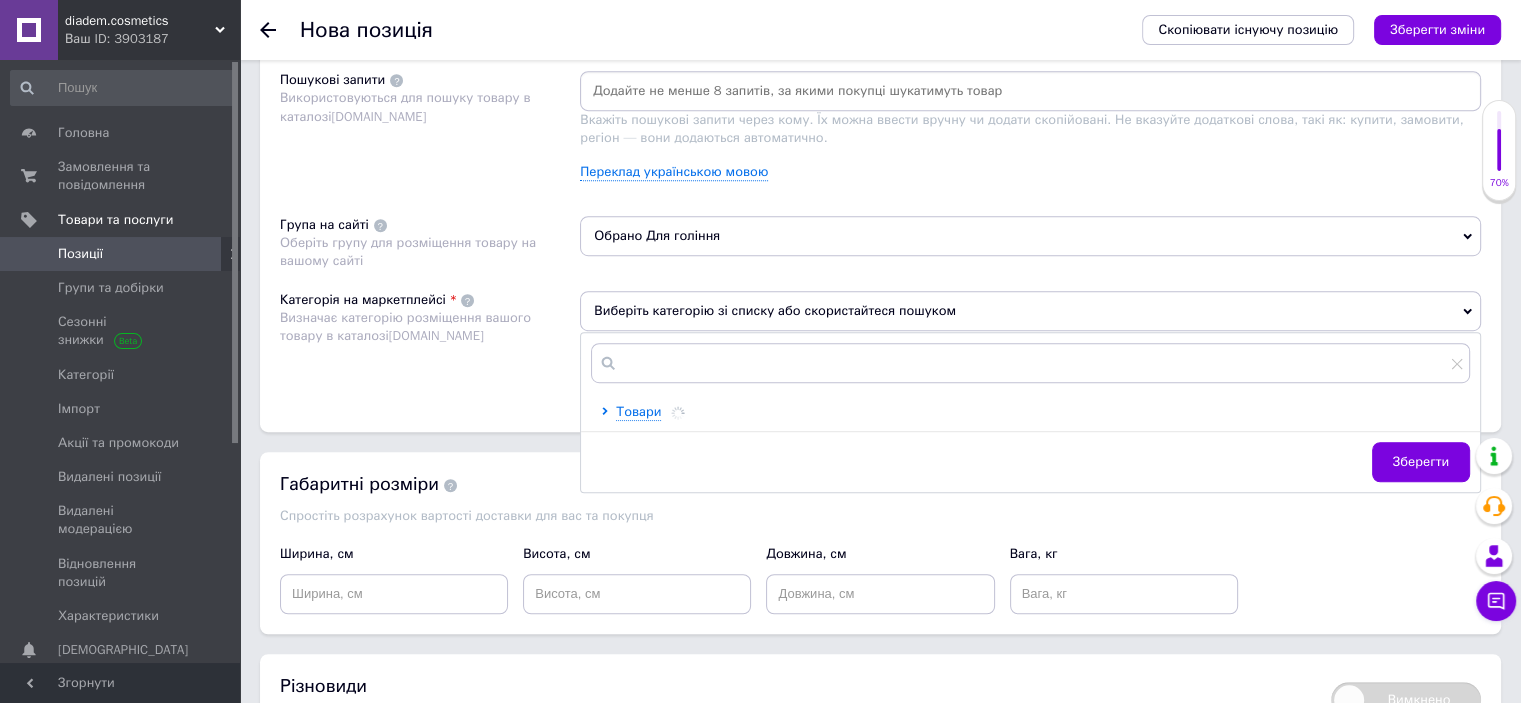 click on "Виберіть категорію зі списку або скористайтеся пошуком" at bounding box center [1030, 311] 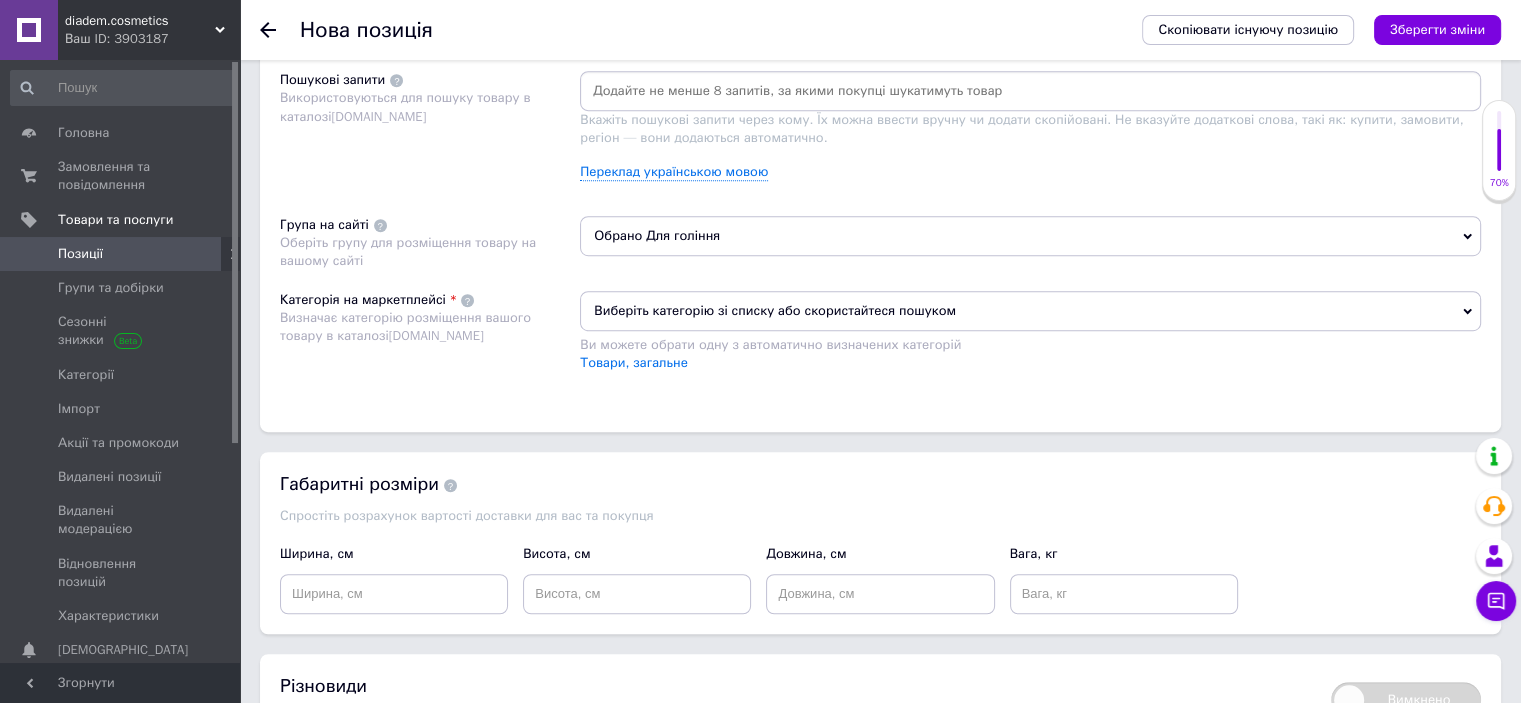 click on "Ви можете обрати одну з автоматично визначених категорій" at bounding box center [1030, 345] 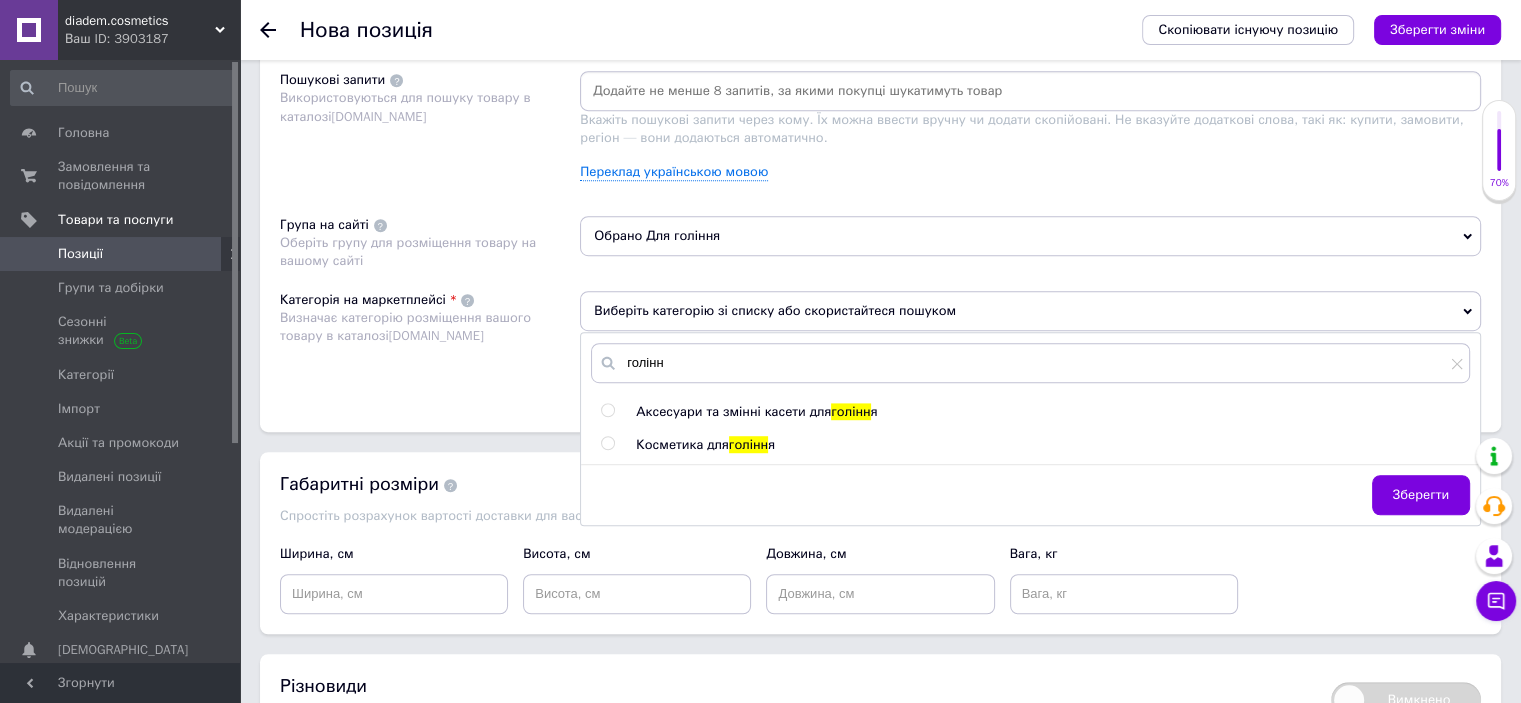 type on "голінн" 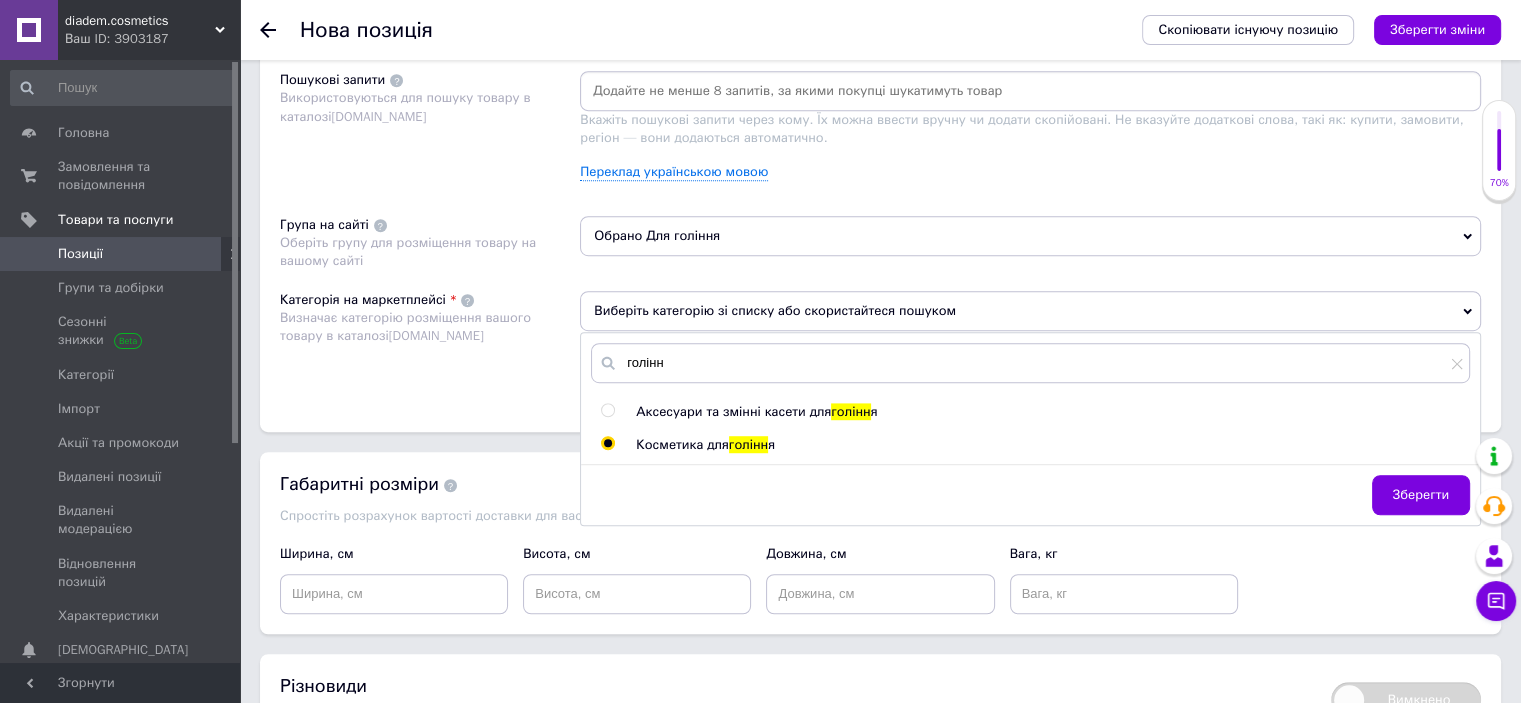 radio on "true" 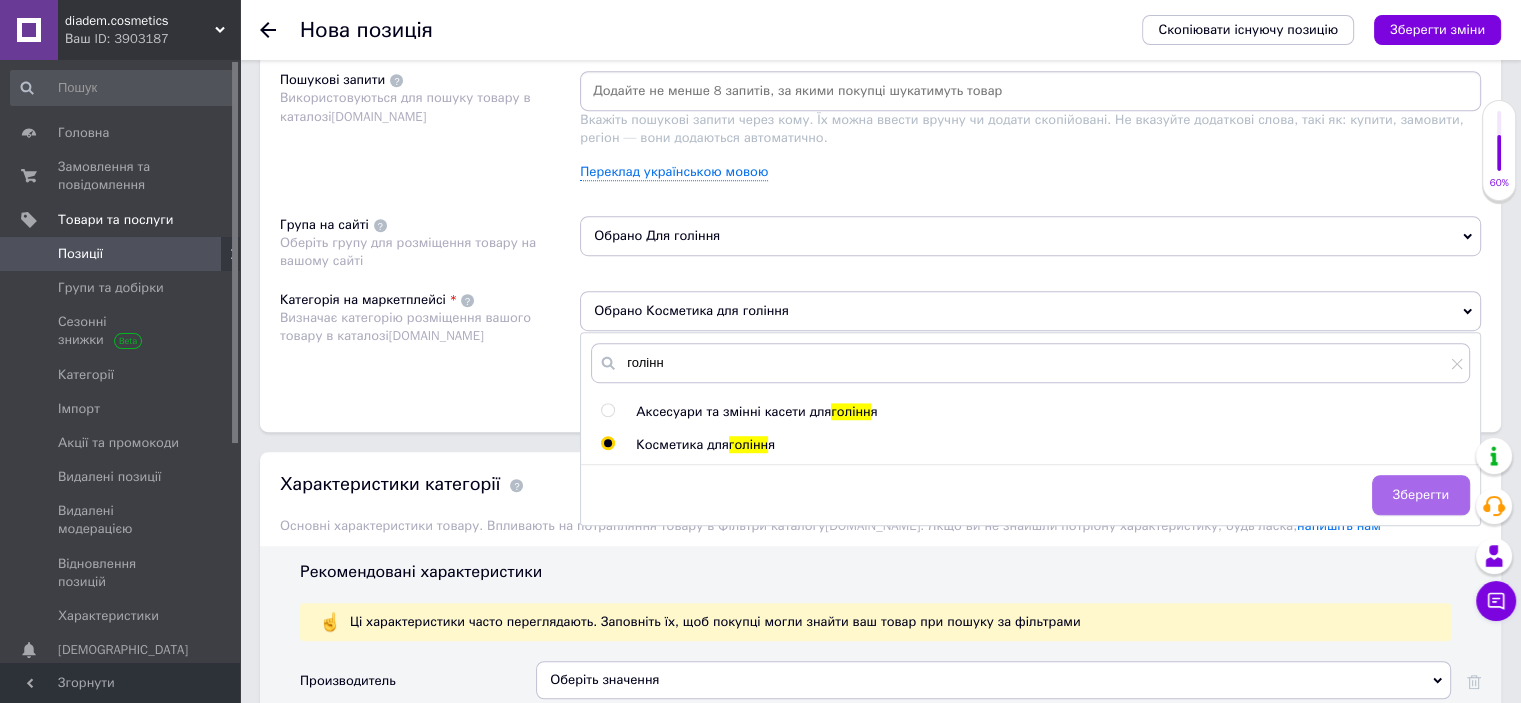 click on "Зберегти" at bounding box center [1421, 495] 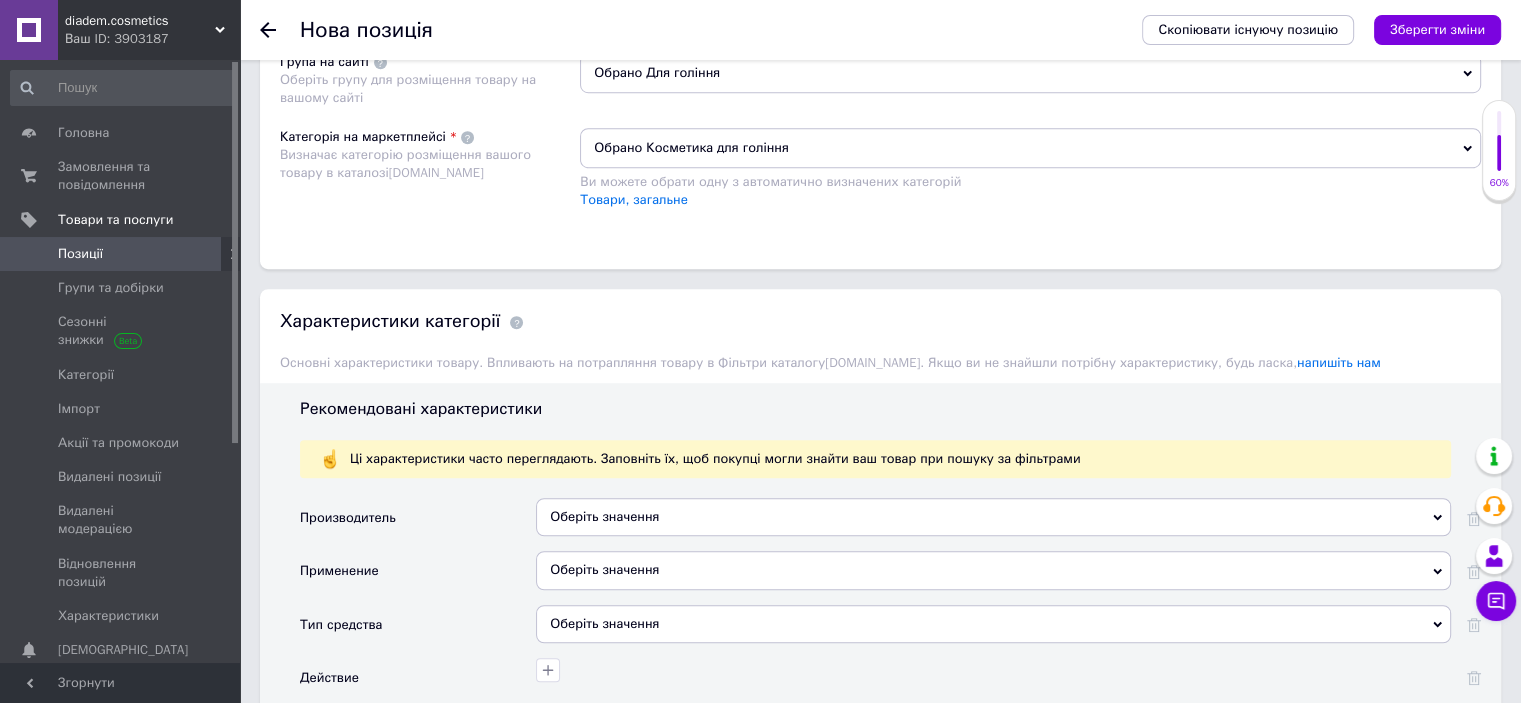 scroll, scrollTop: 1500, scrollLeft: 0, axis: vertical 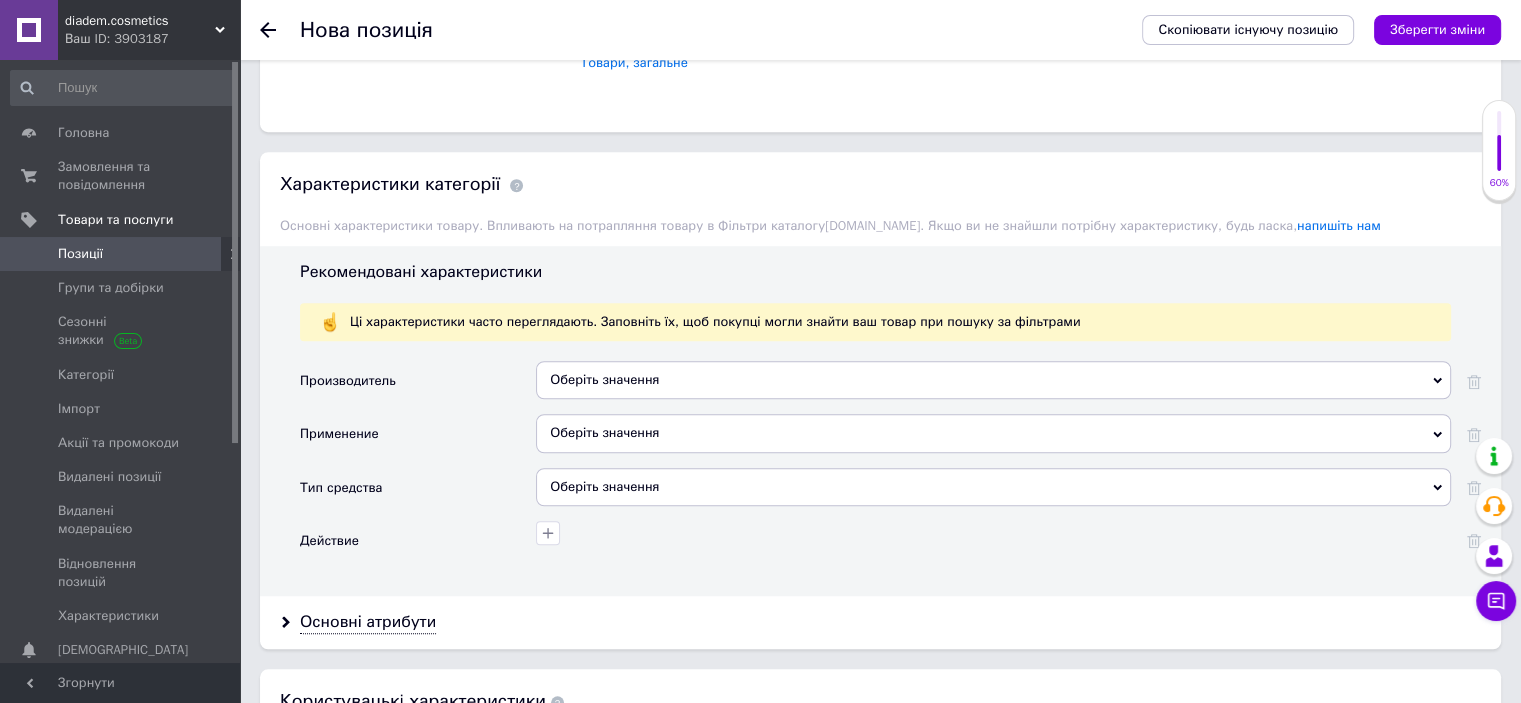click on "Оберіть значення" at bounding box center [993, 380] 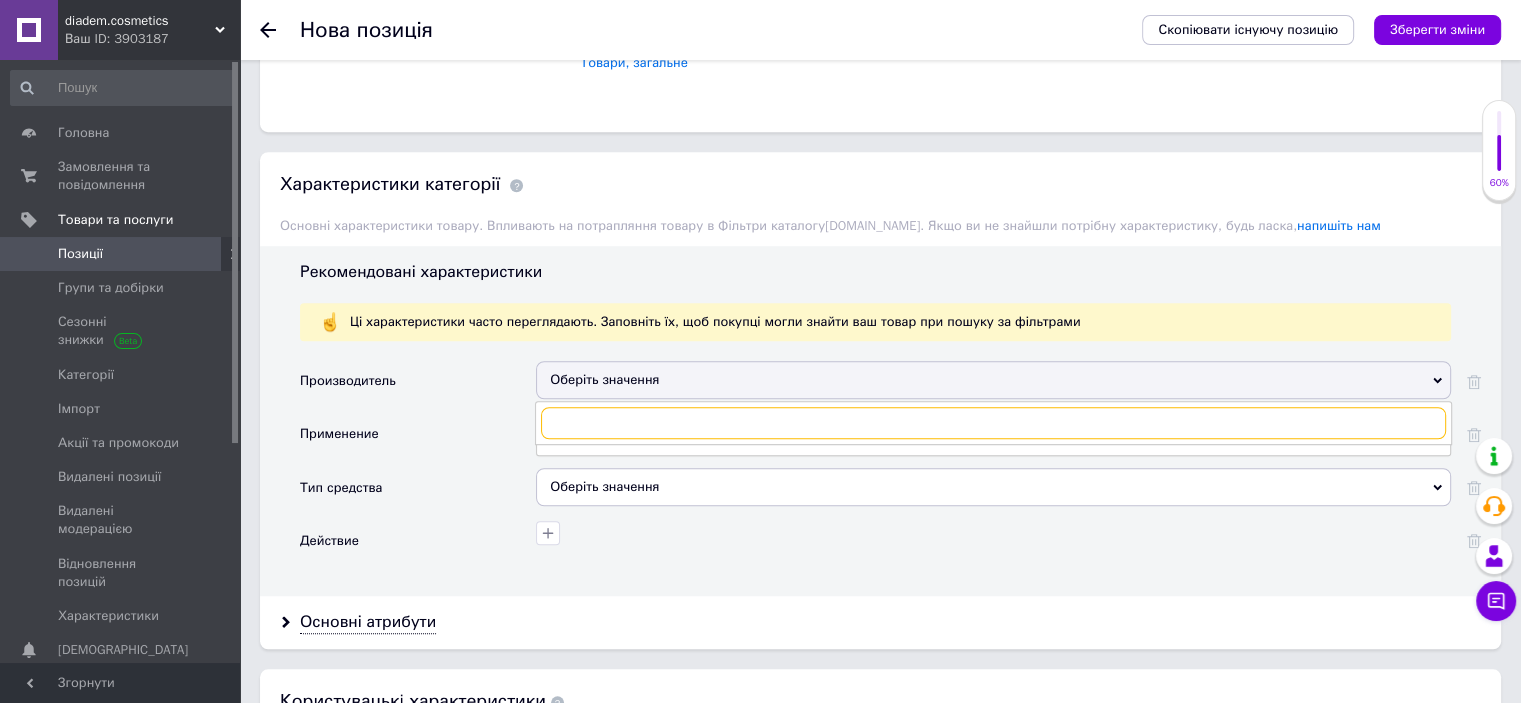 paste on "Mar" 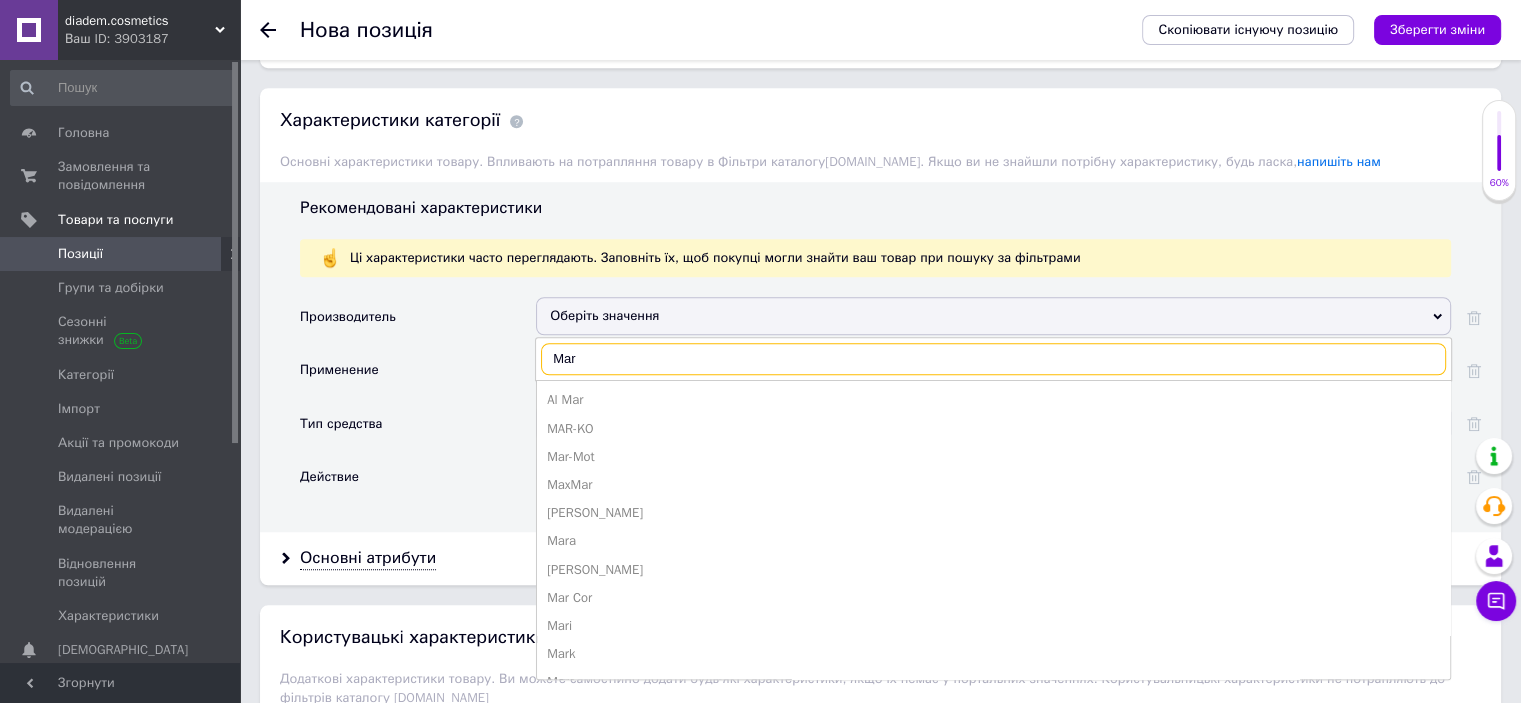 scroll, scrollTop: 1600, scrollLeft: 0, axis: vertical 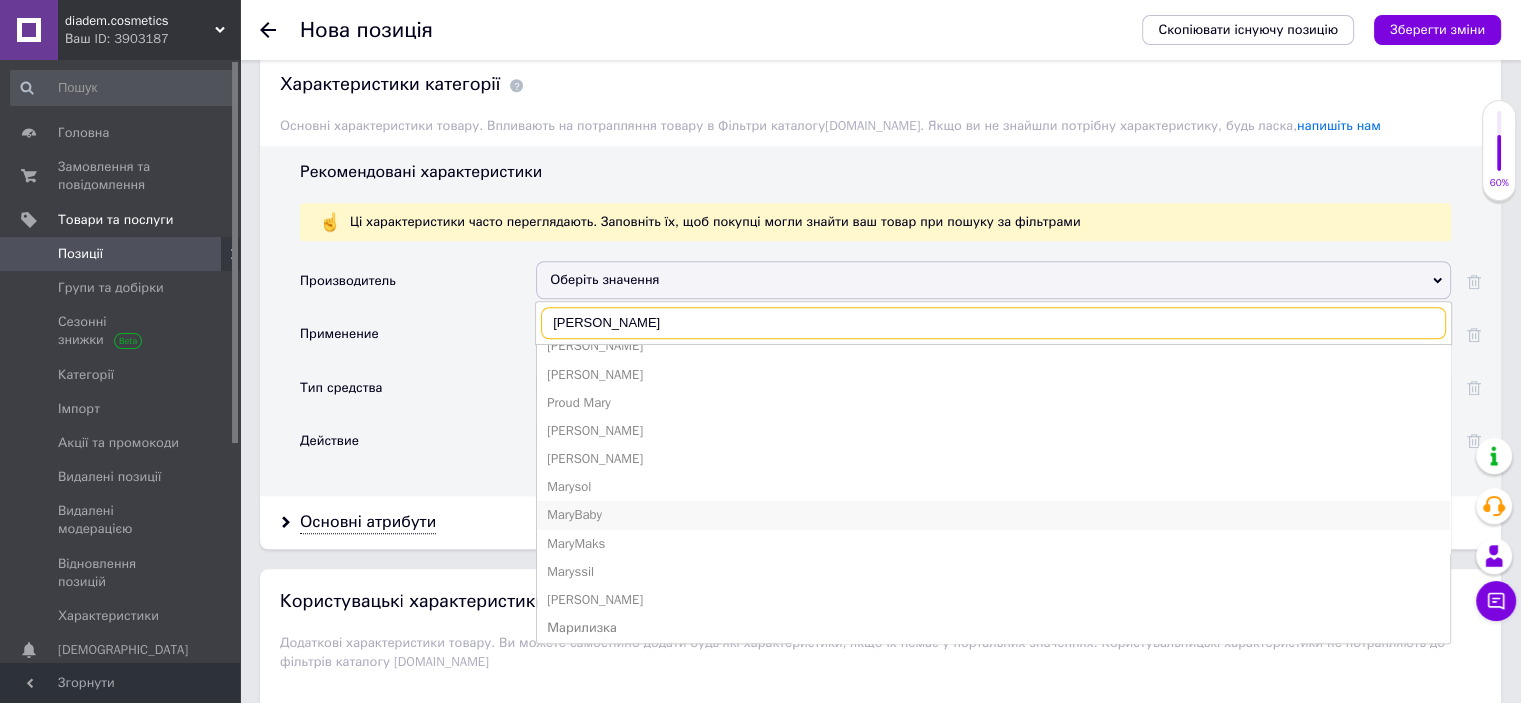 type on "Mary" 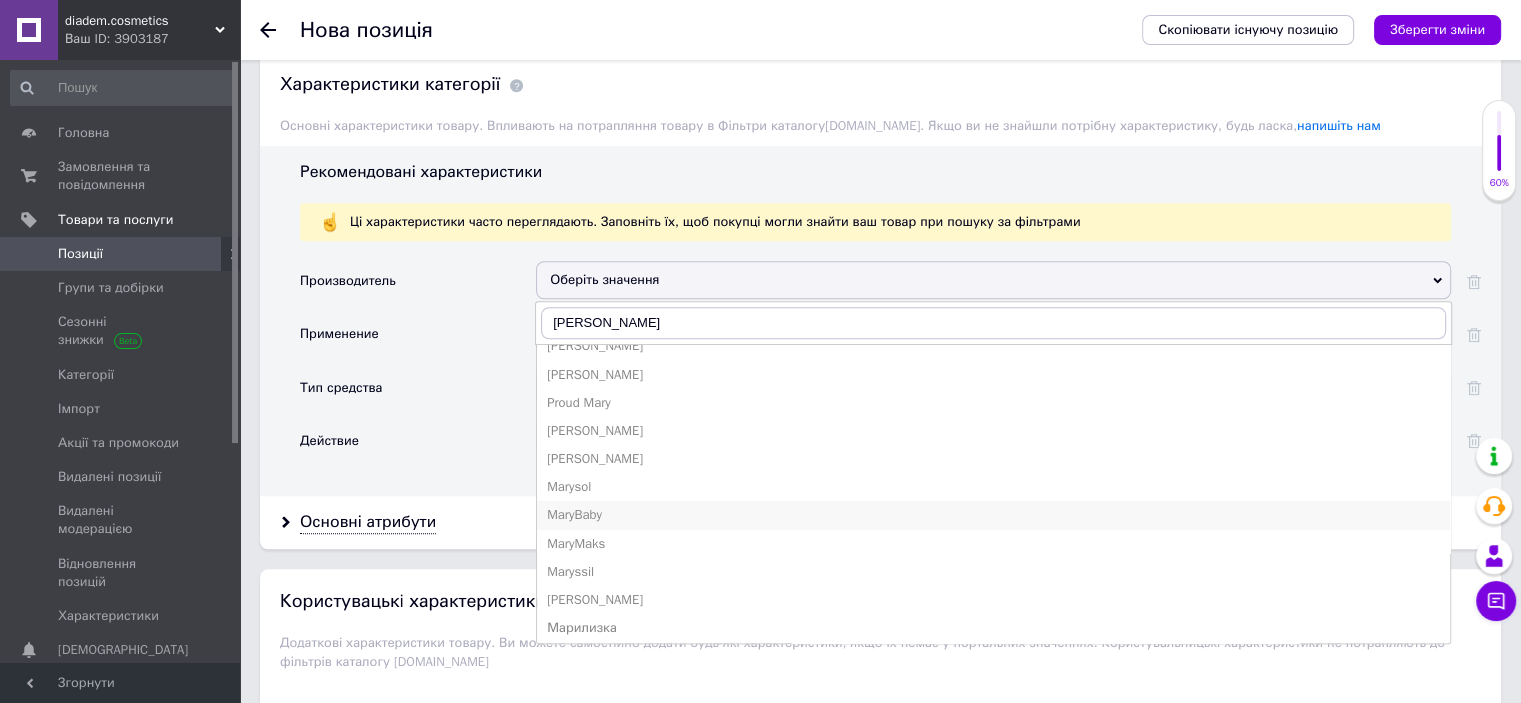 click on "MaryBaby" at bounding box center [993, 515] 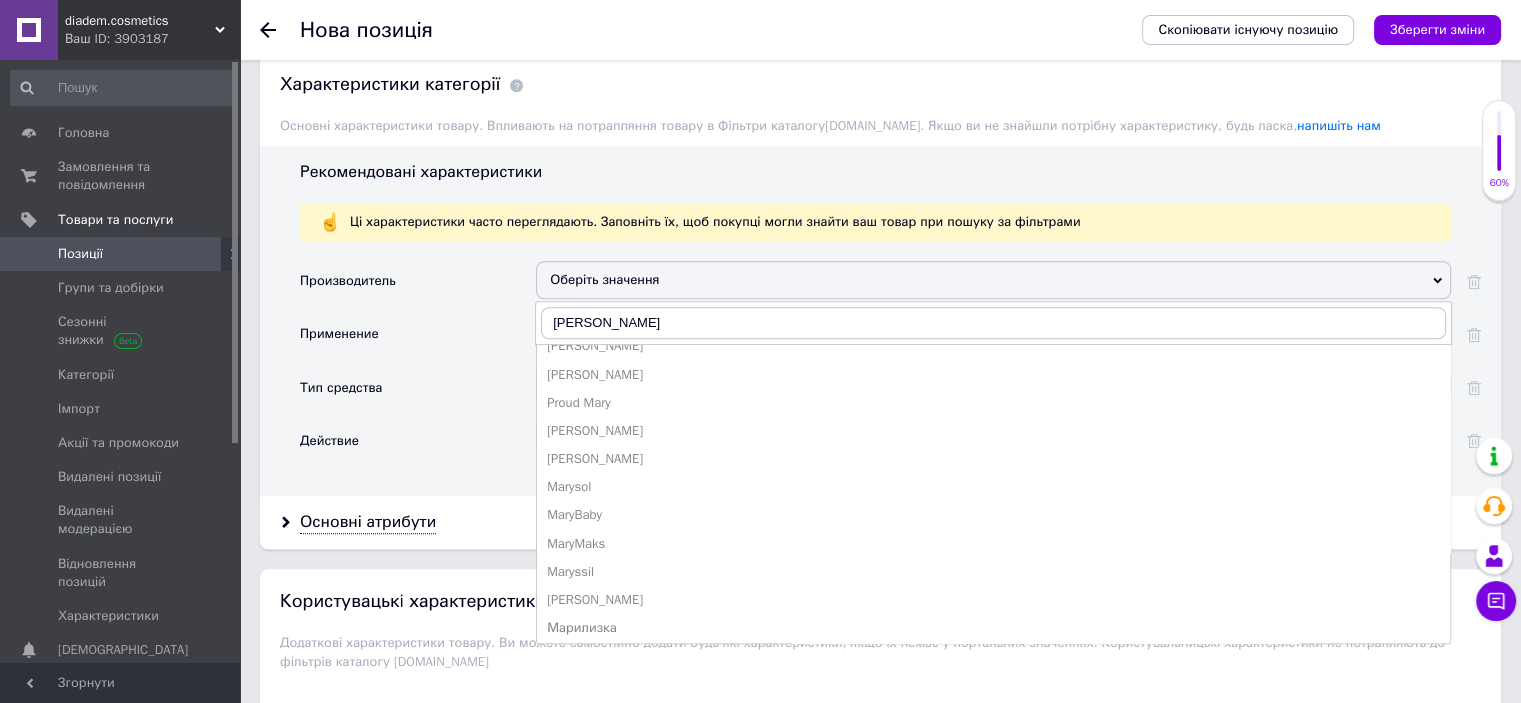 type 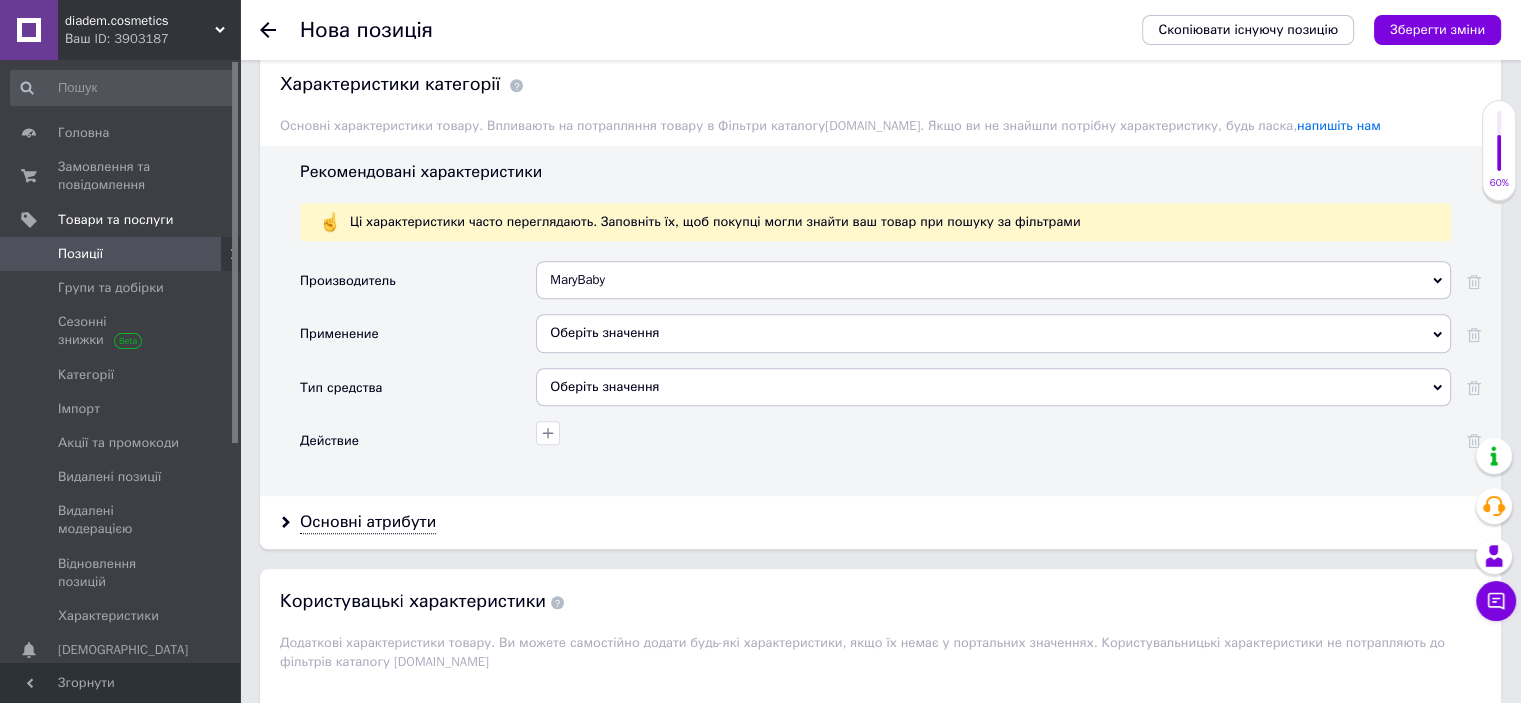 click on "MaryBaby" at bounding box center [993, 280] 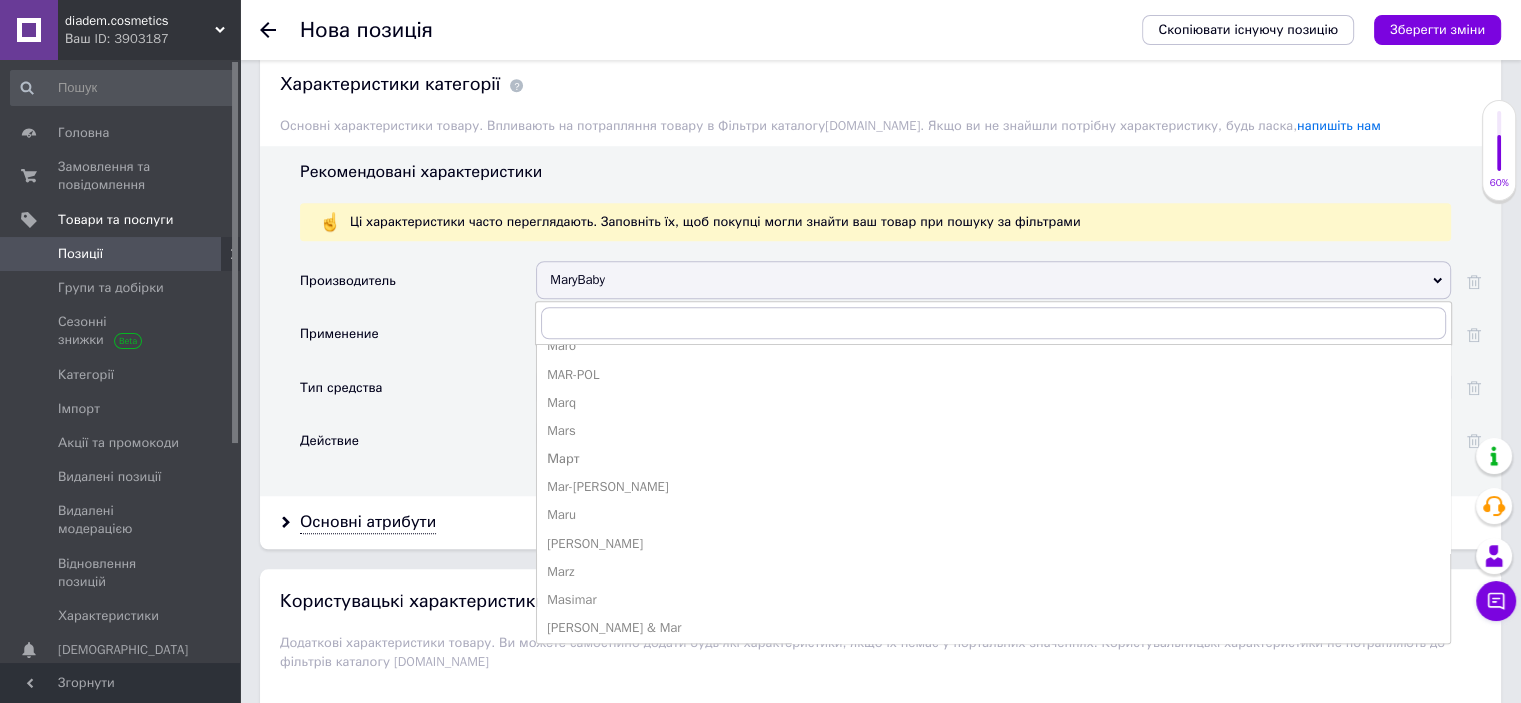 drag, startPoint x: 610, startPoint y: 272, endPoint x: 557, endPoint y: 272, distance: 53 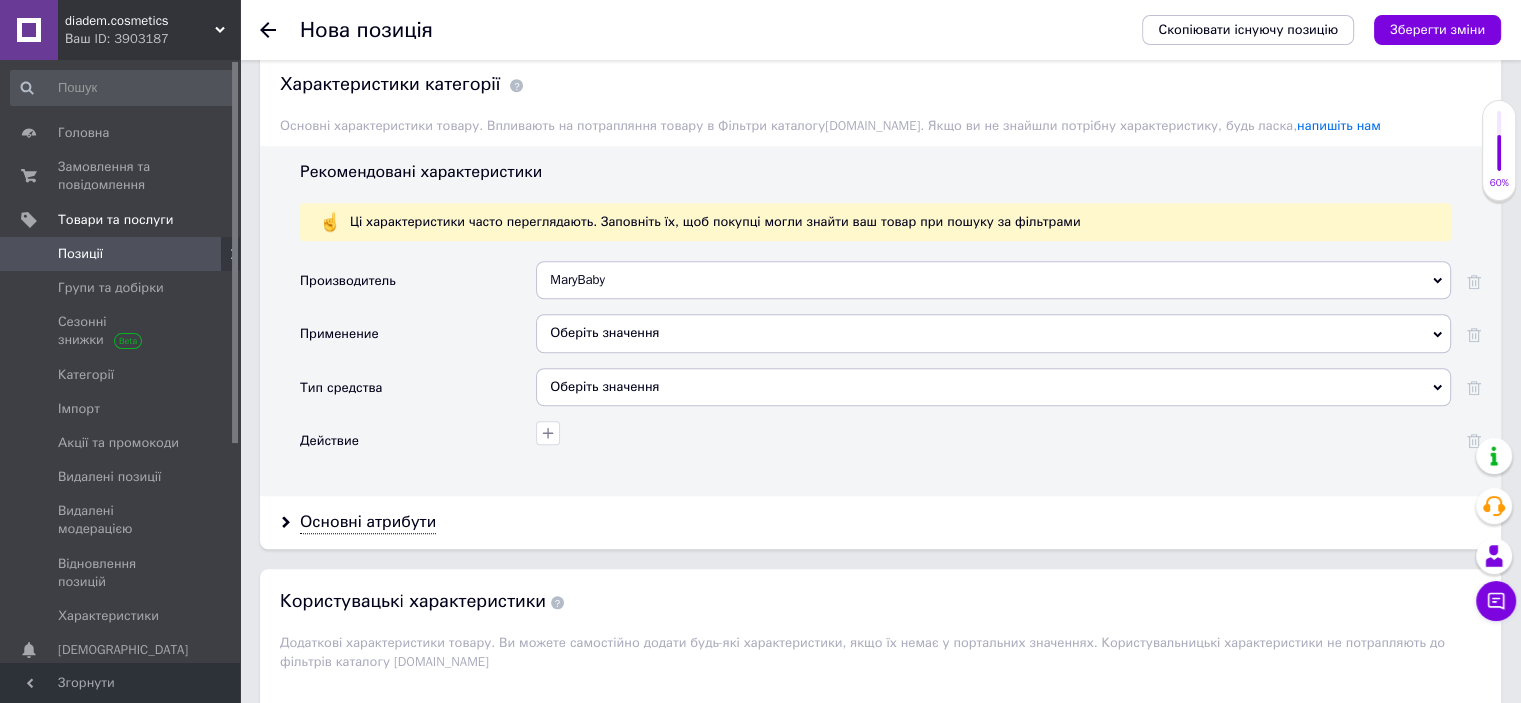 click on "MaryBaby" at bounding box center [993, 280] 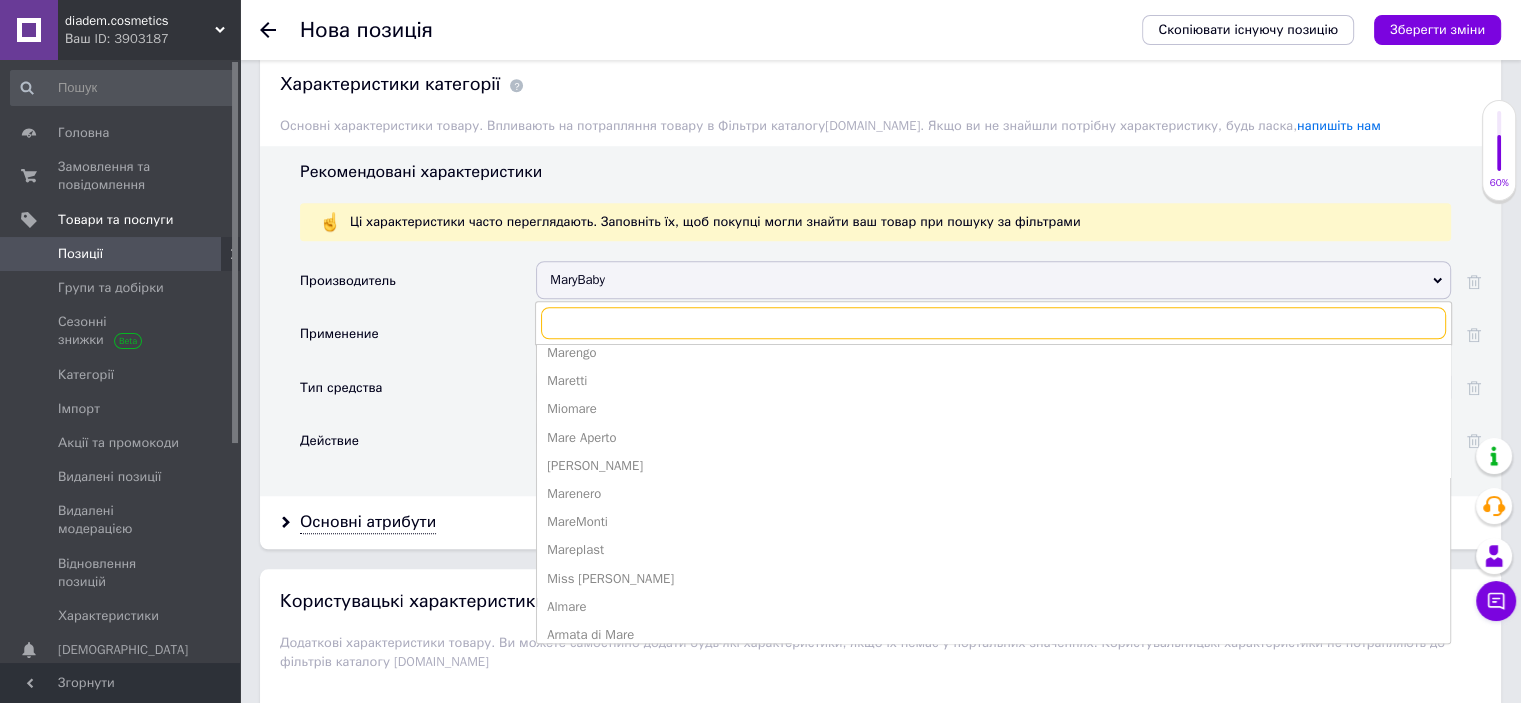 scroll, scrollTop: 2000, scrollLeft: 0, axis: vertical 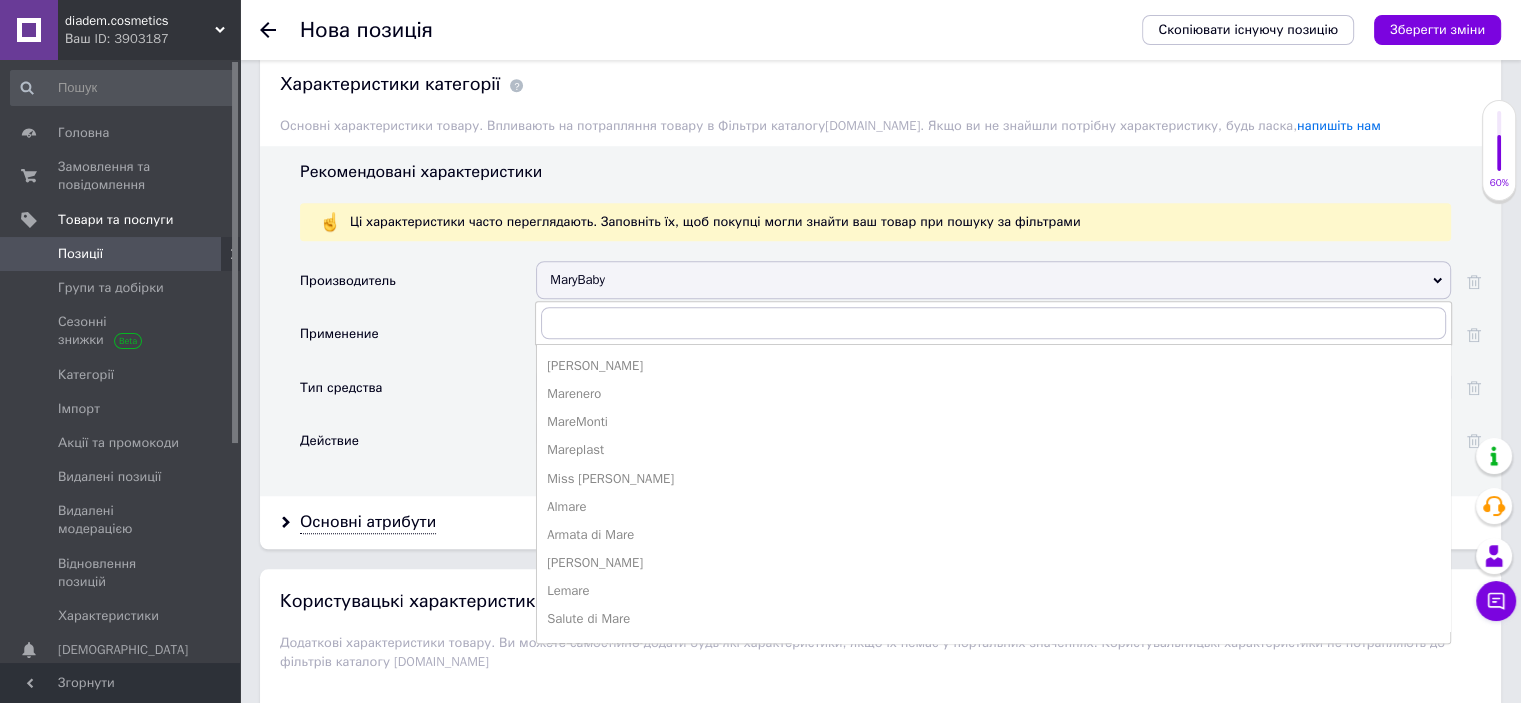 click on "Производитель" at bounding box center [418, 287] 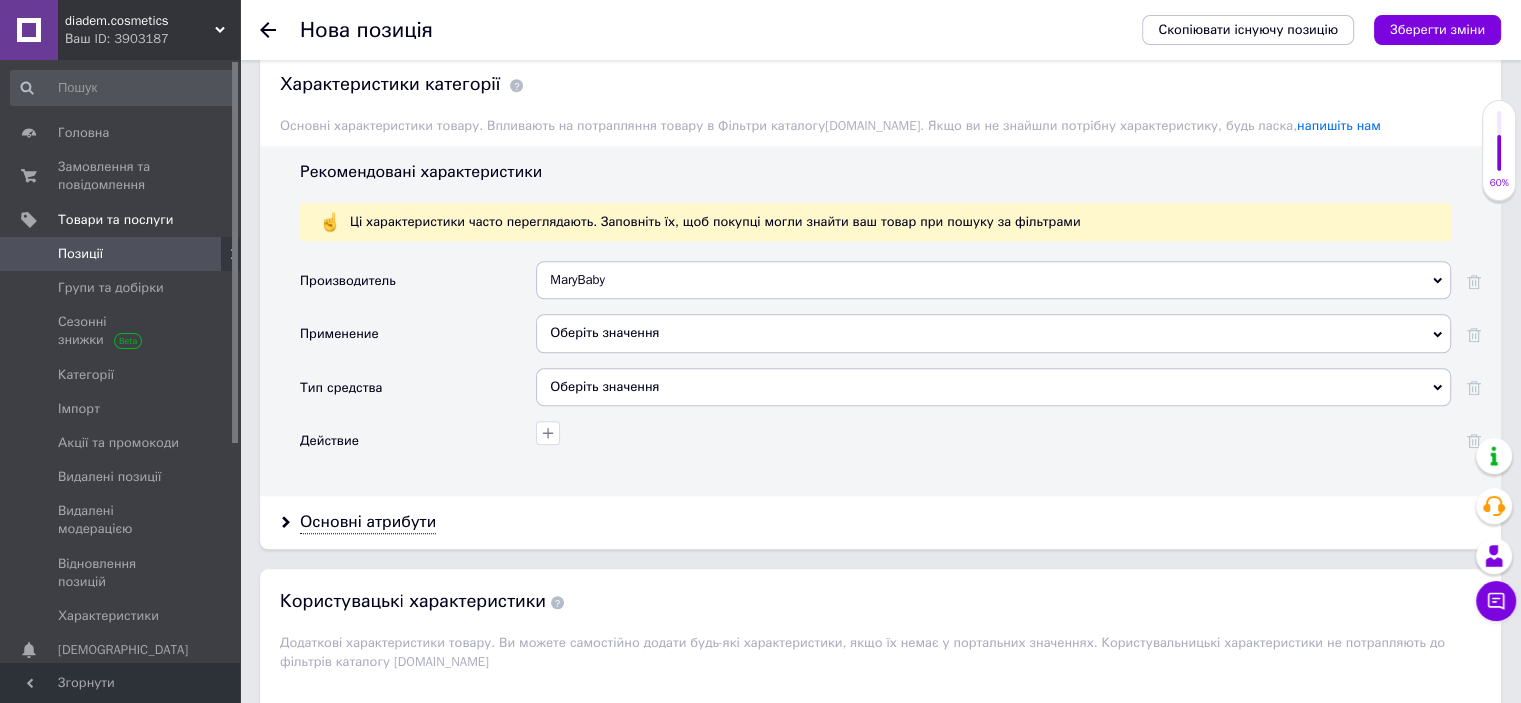 click on "Оберіть значення" at bounding box center (993, 333) 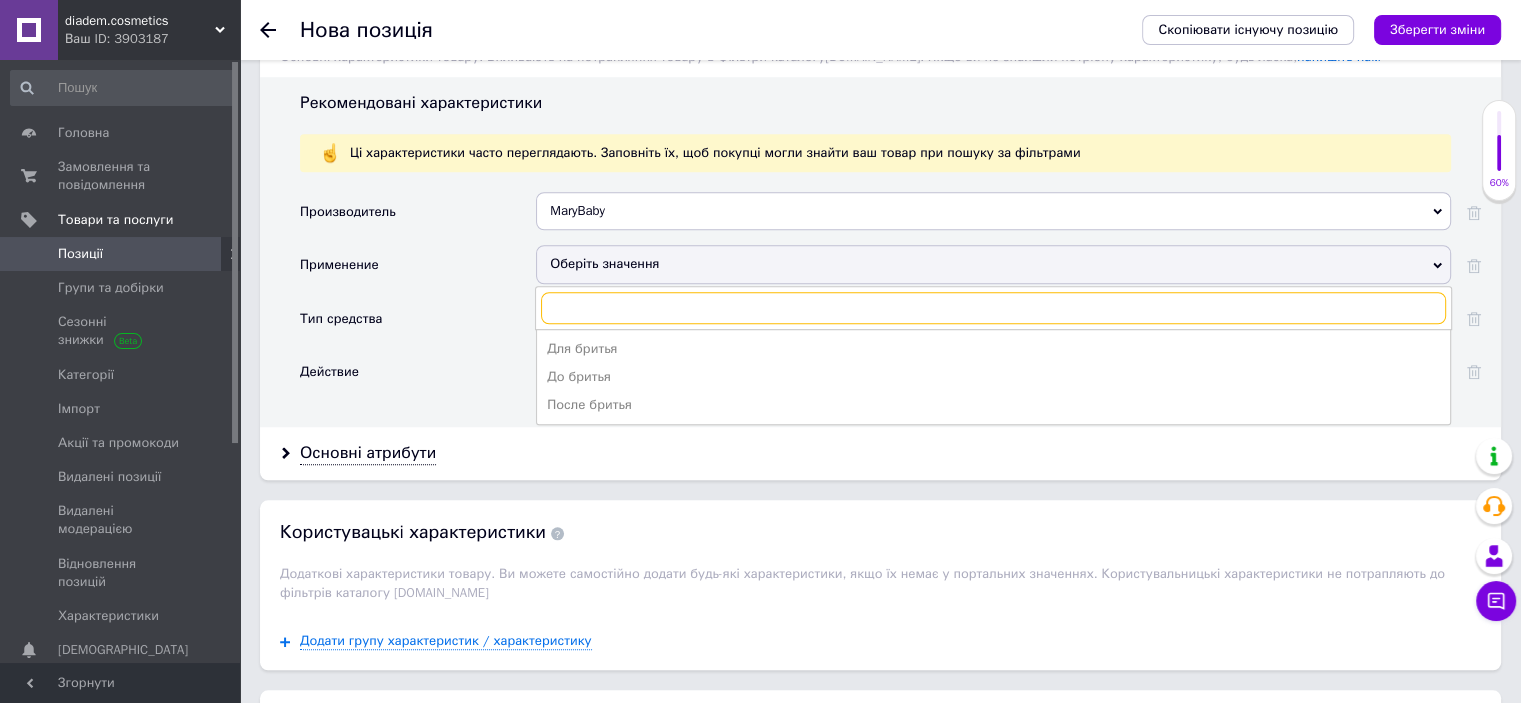 scroll, scrollTop: 1700, scrollLeft: 0, axis: vertical 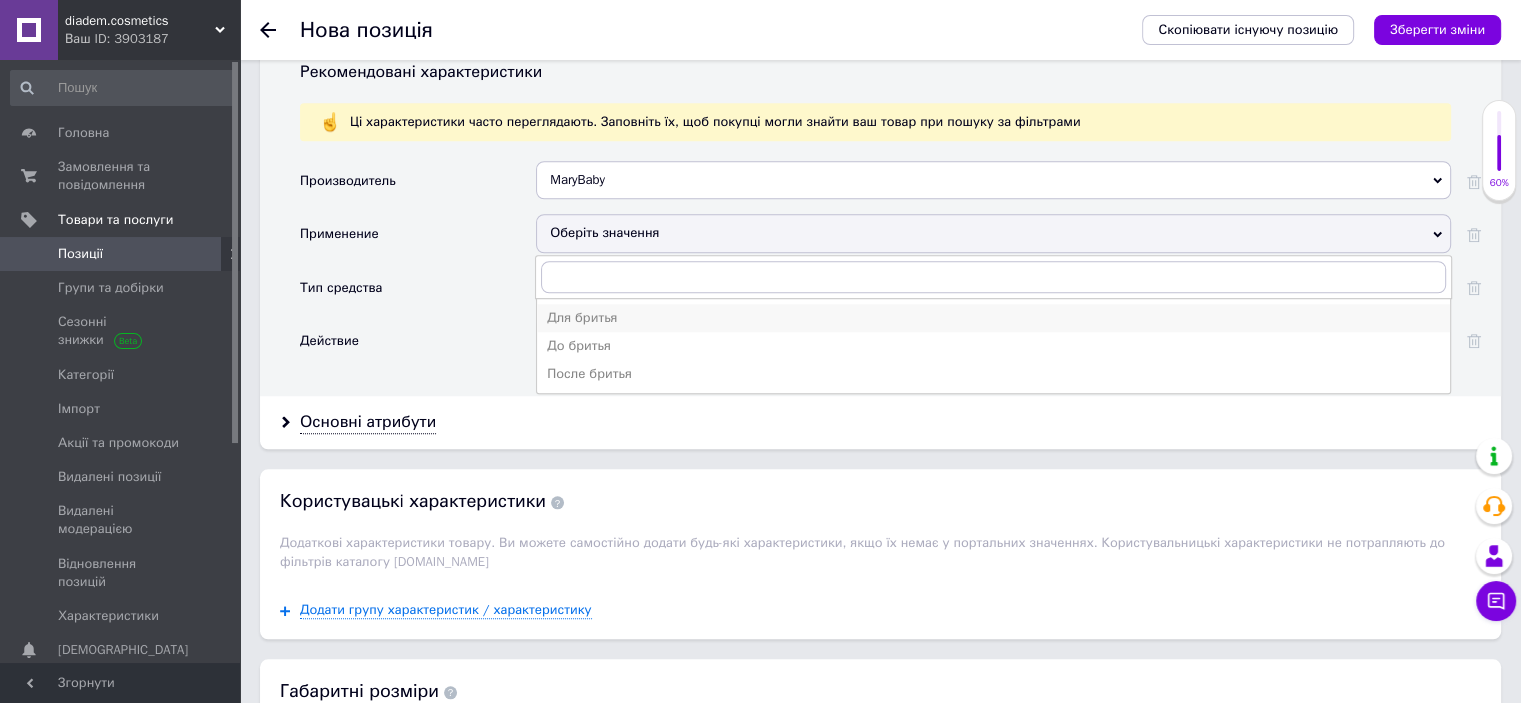 click on "Для бритья" at bounding box center [993, 318] 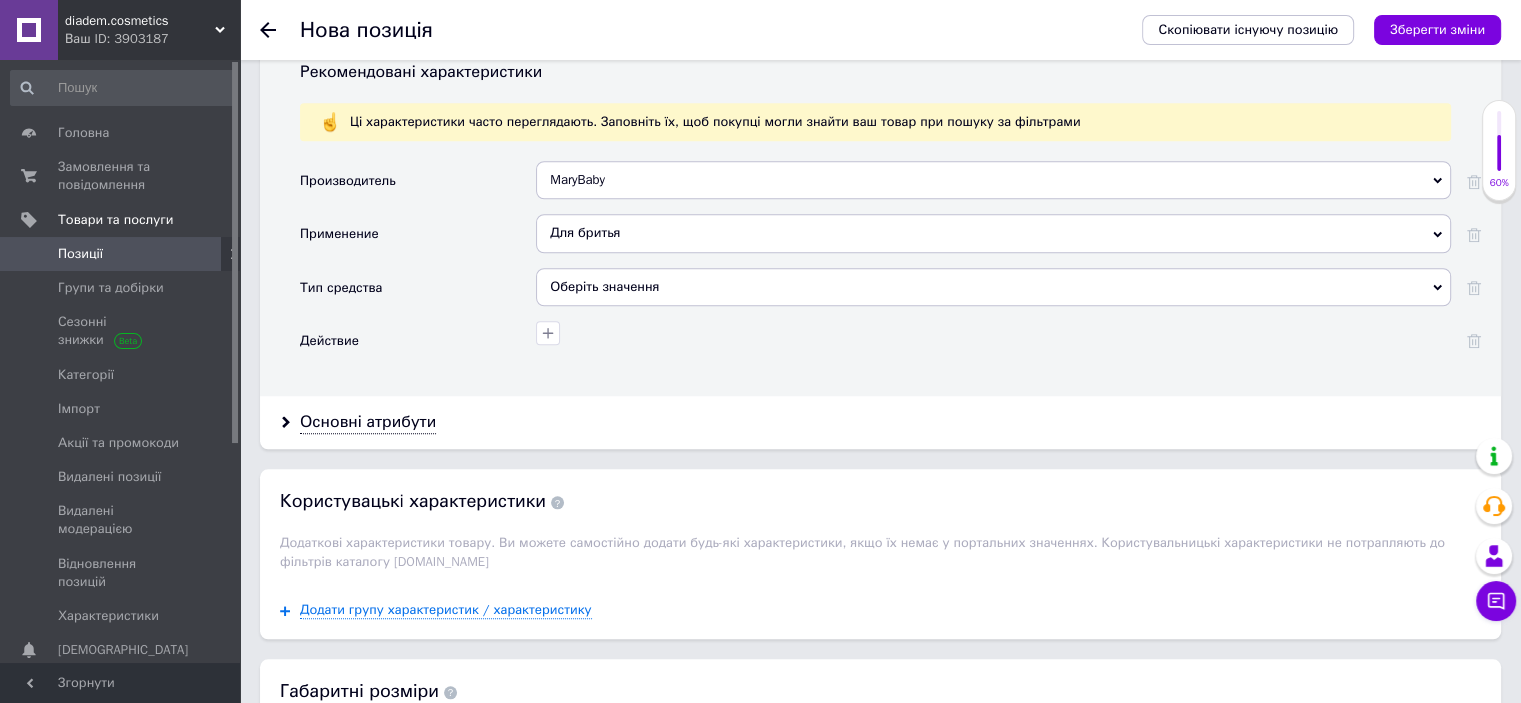 click on "Оберіть значення" at bounding box center [993, 287] 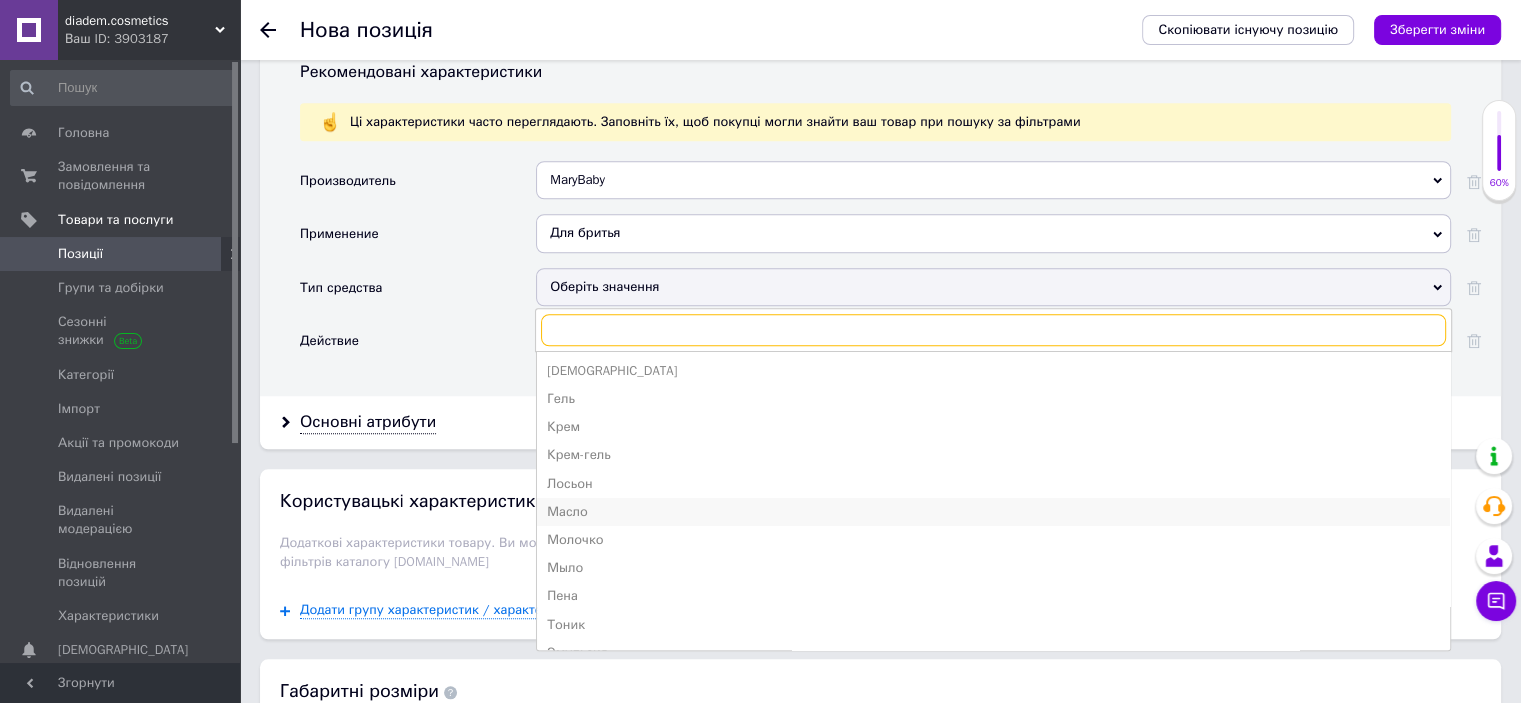 scroll, scrollTop: 21, scrollLeft: 0, axis: vertical 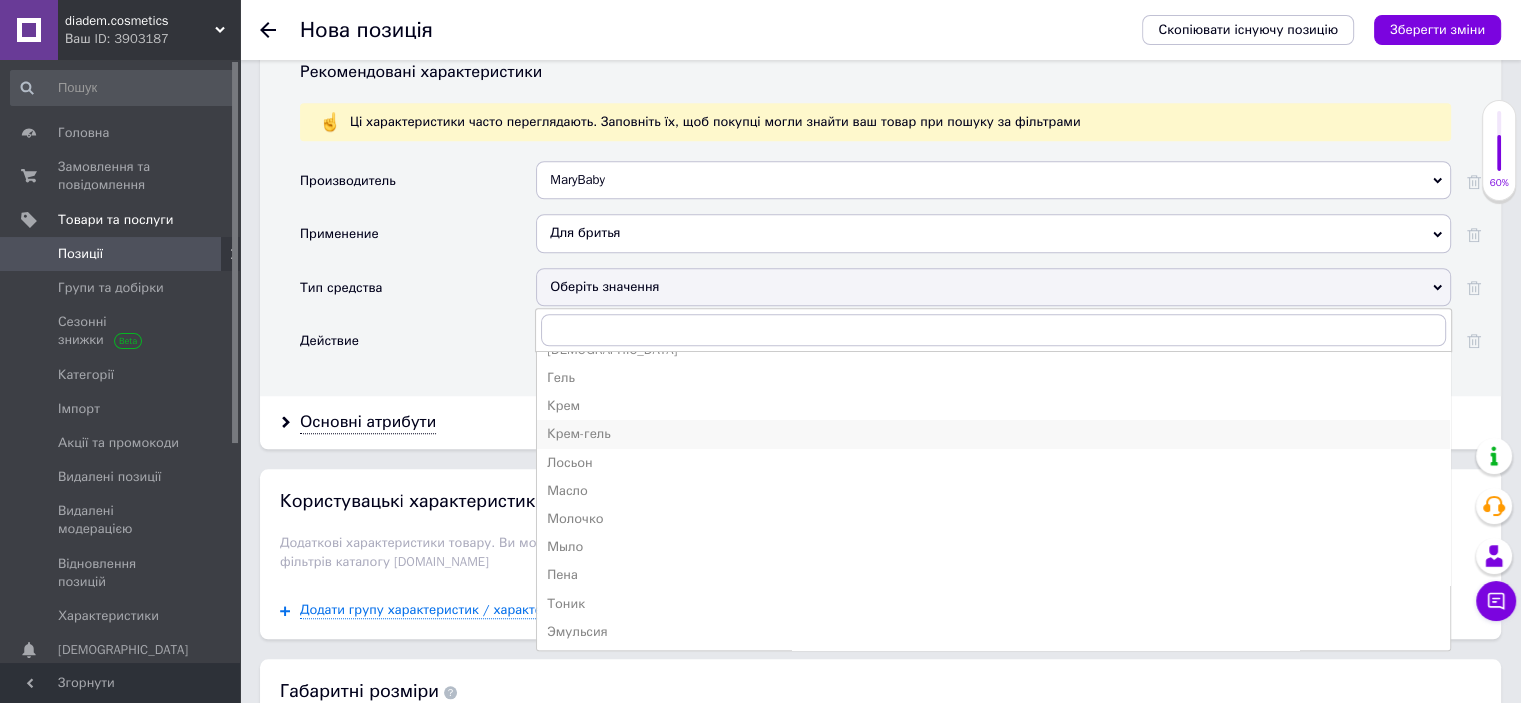 click on "Крем-гель" at bounding box center (993, 434) 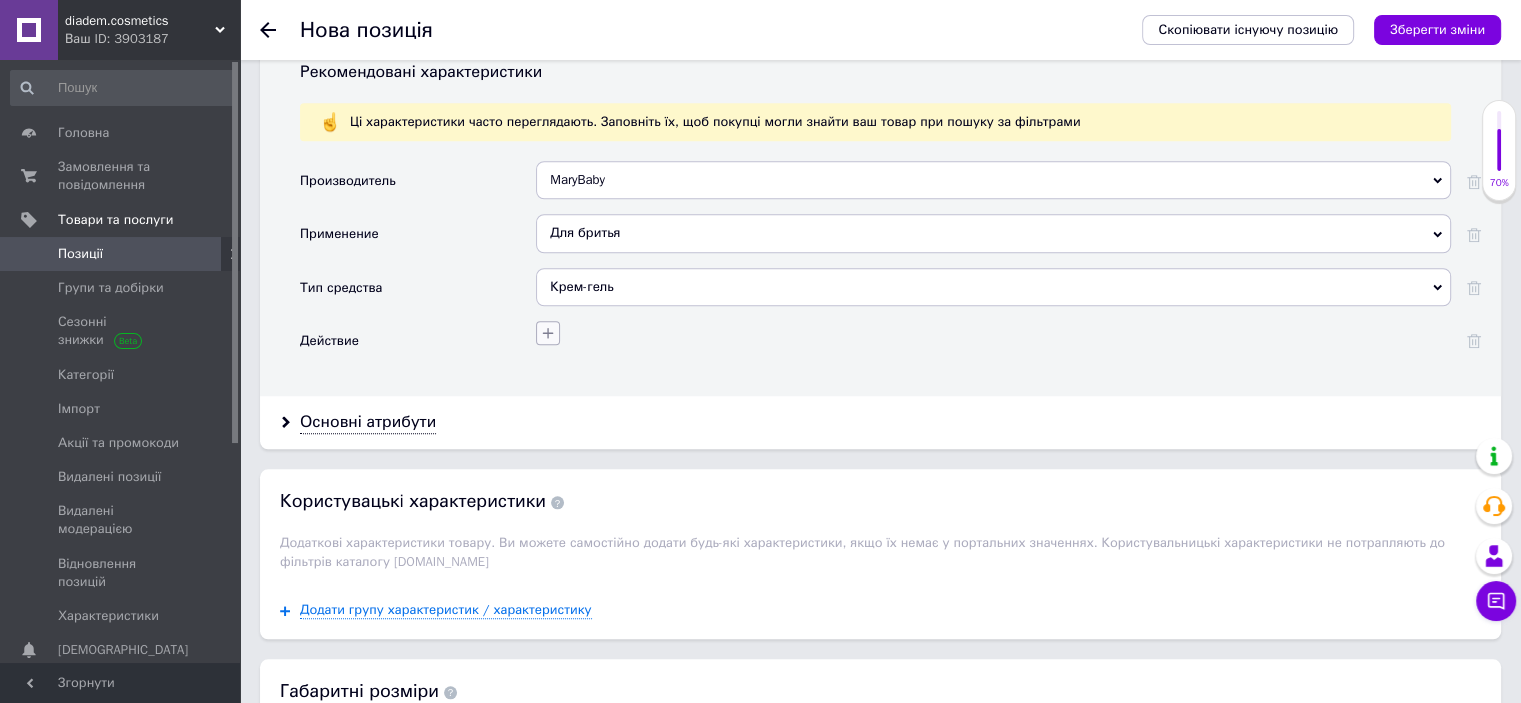 click at bounding box center (548, 333) 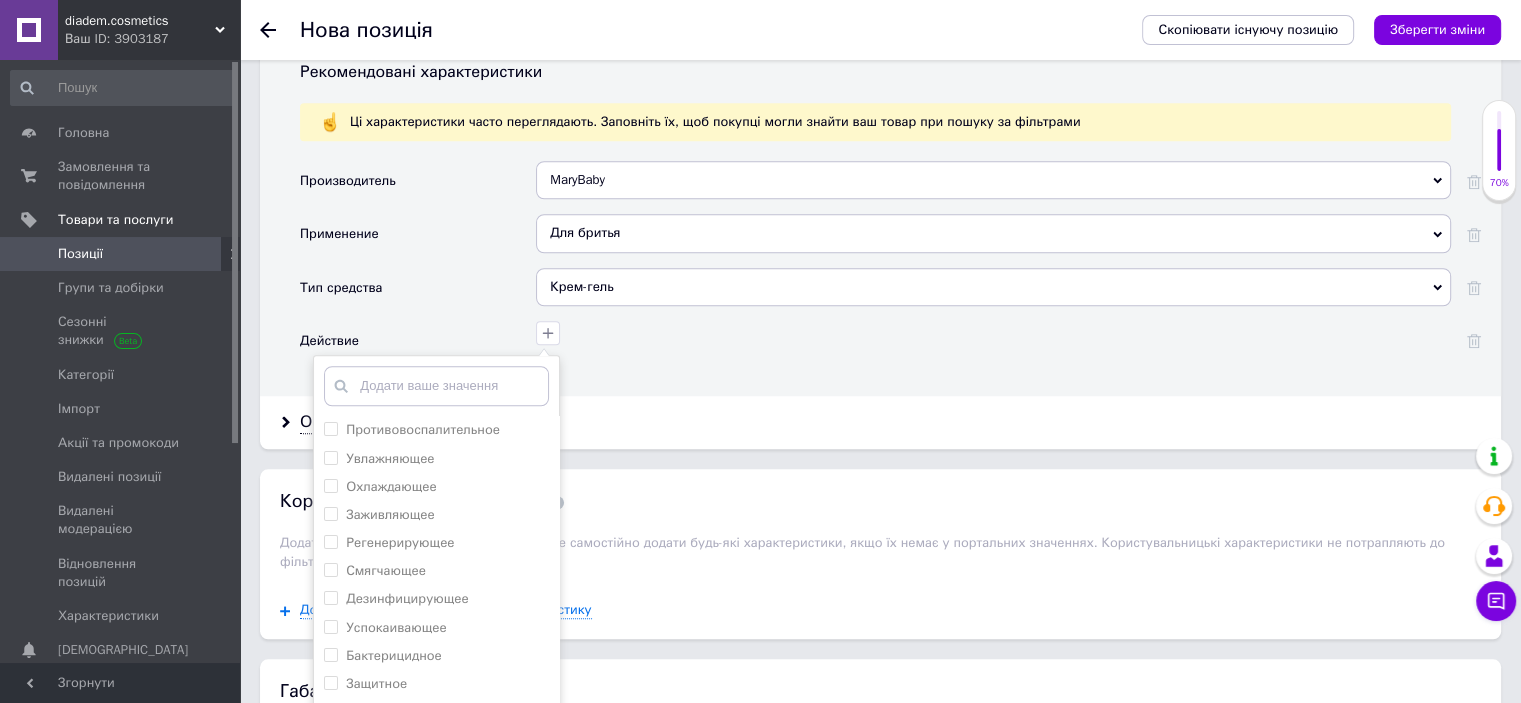 scroll, scrollTop: 1900, scrollLeft: 0, axis: vertical 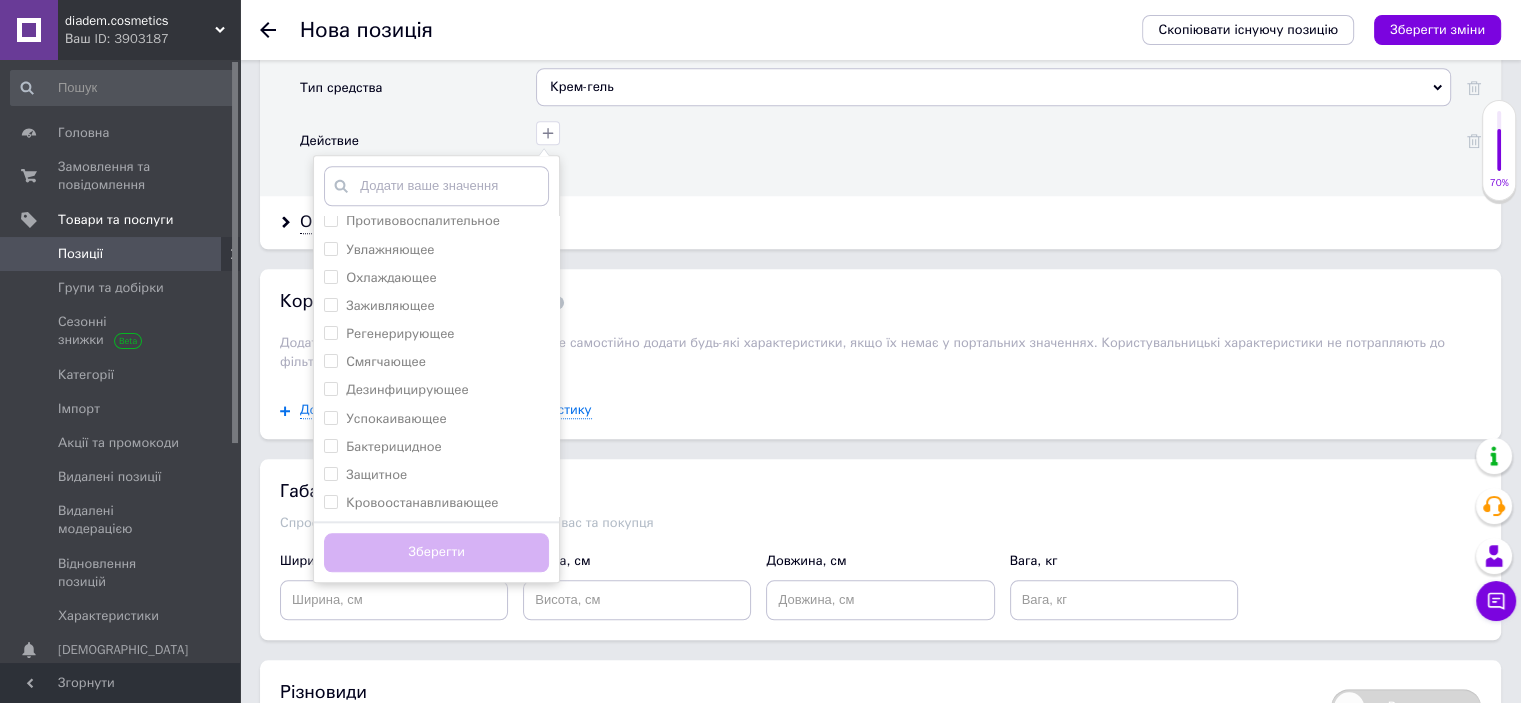 click on "Основні атрибути" at bounding box center (880, 222) 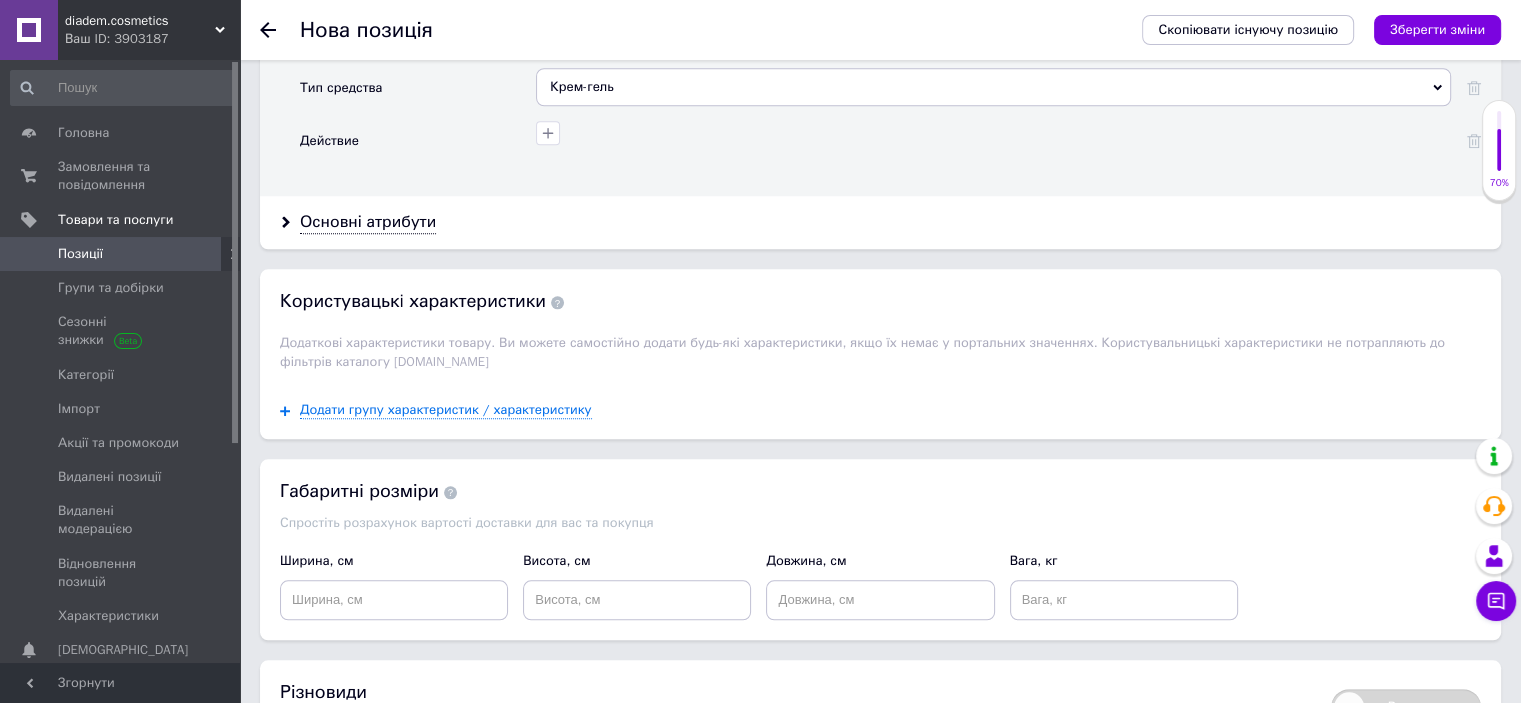 click on "Основні атрибути" at bounding box center [880, 222] 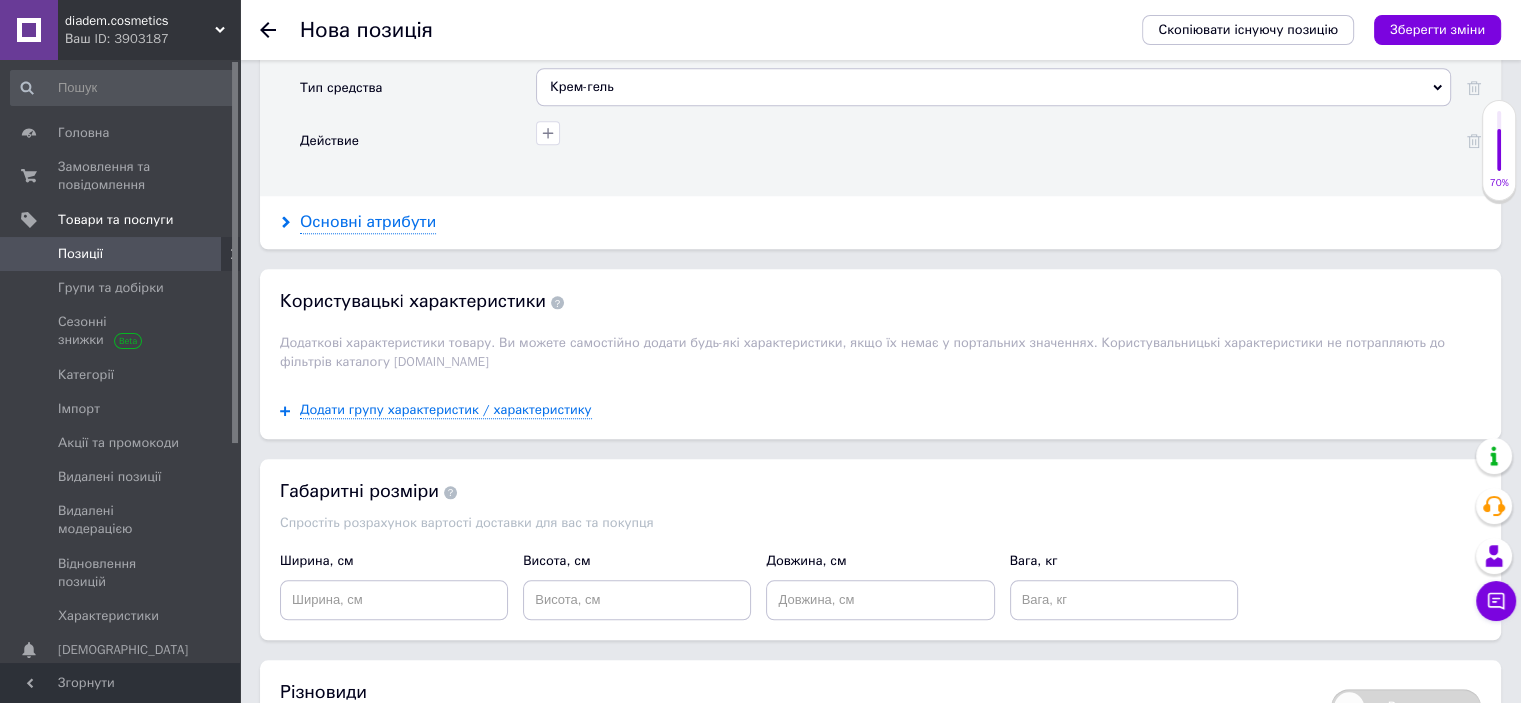 click on "Основні атрибути" at bounding box center [368, 222] 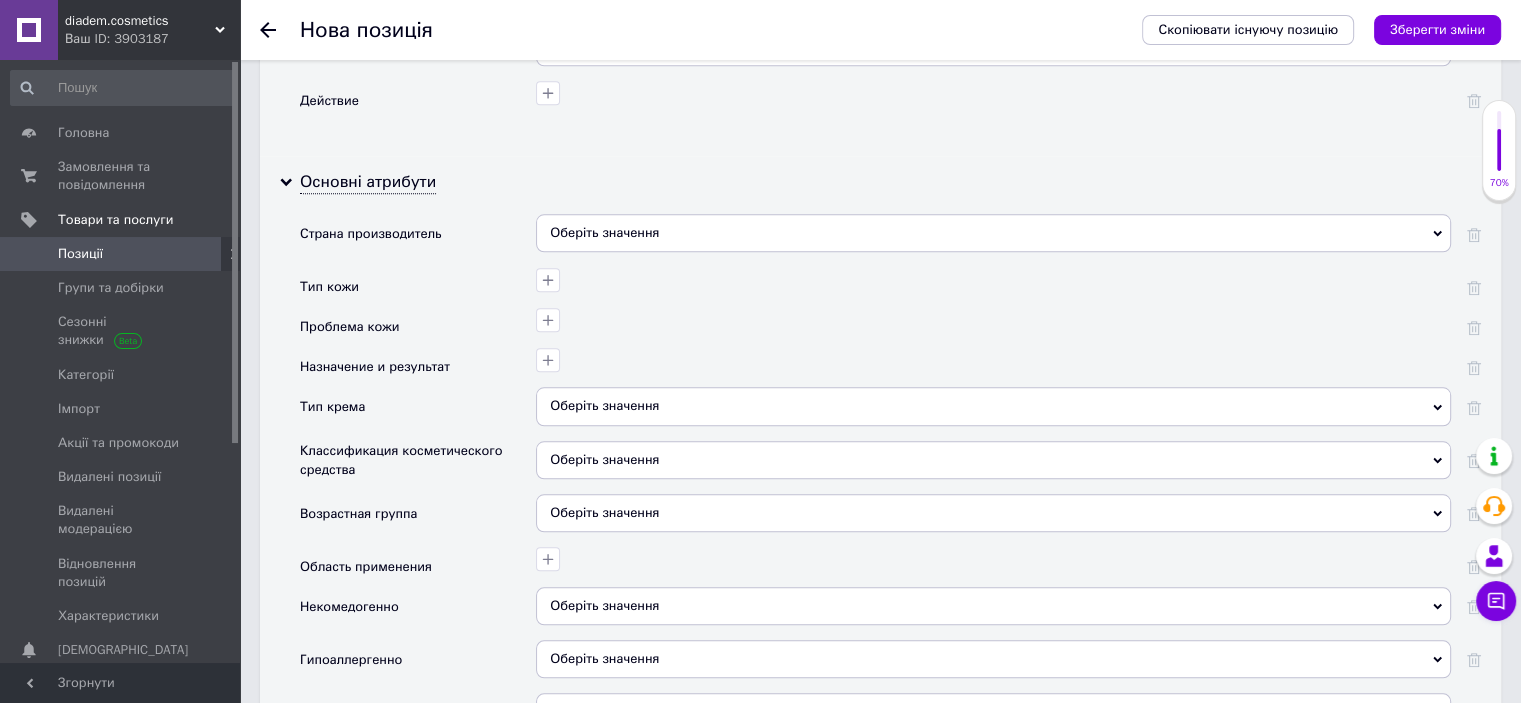scroll, scrollTop: 2000, scrollLeft: 0, axis: vertical 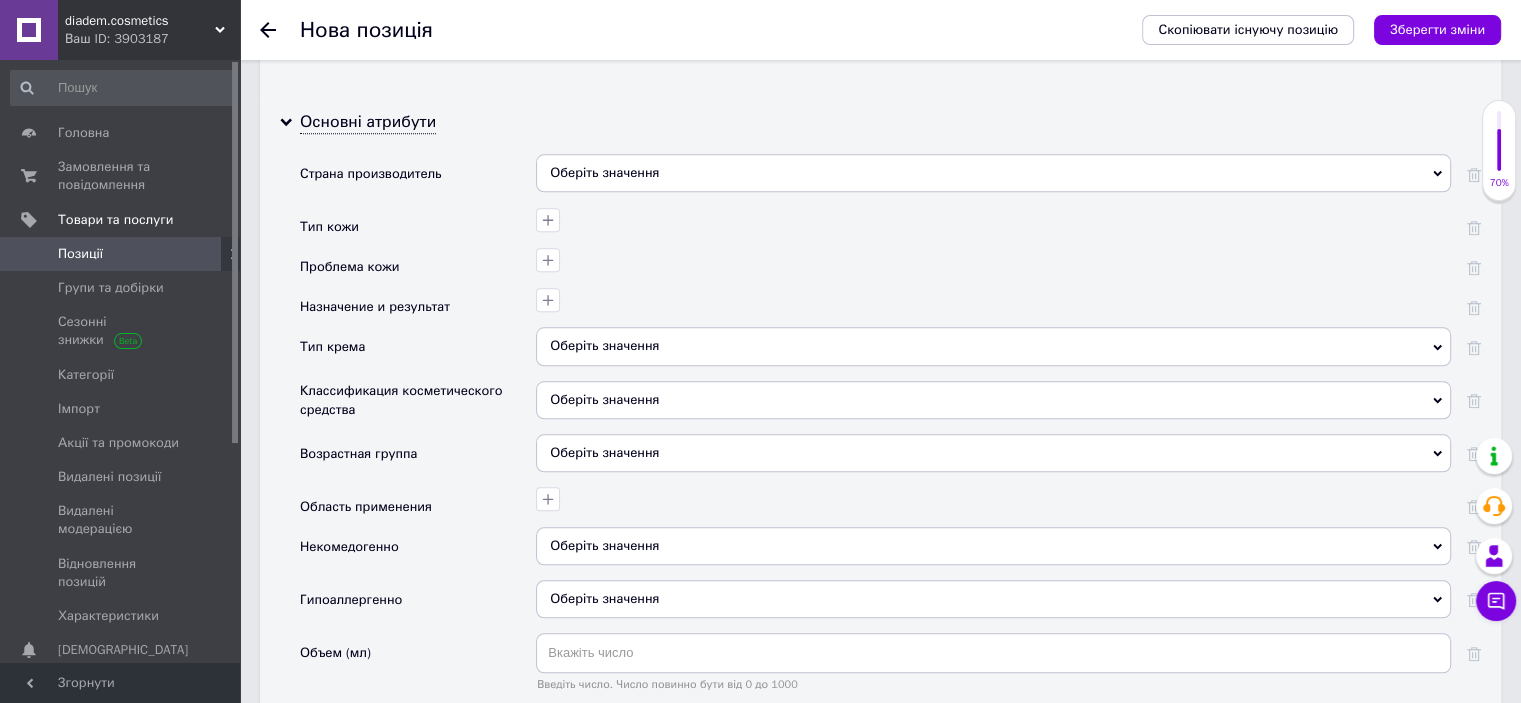 click on "Оберіть значення" at bounding box center [993, 173] 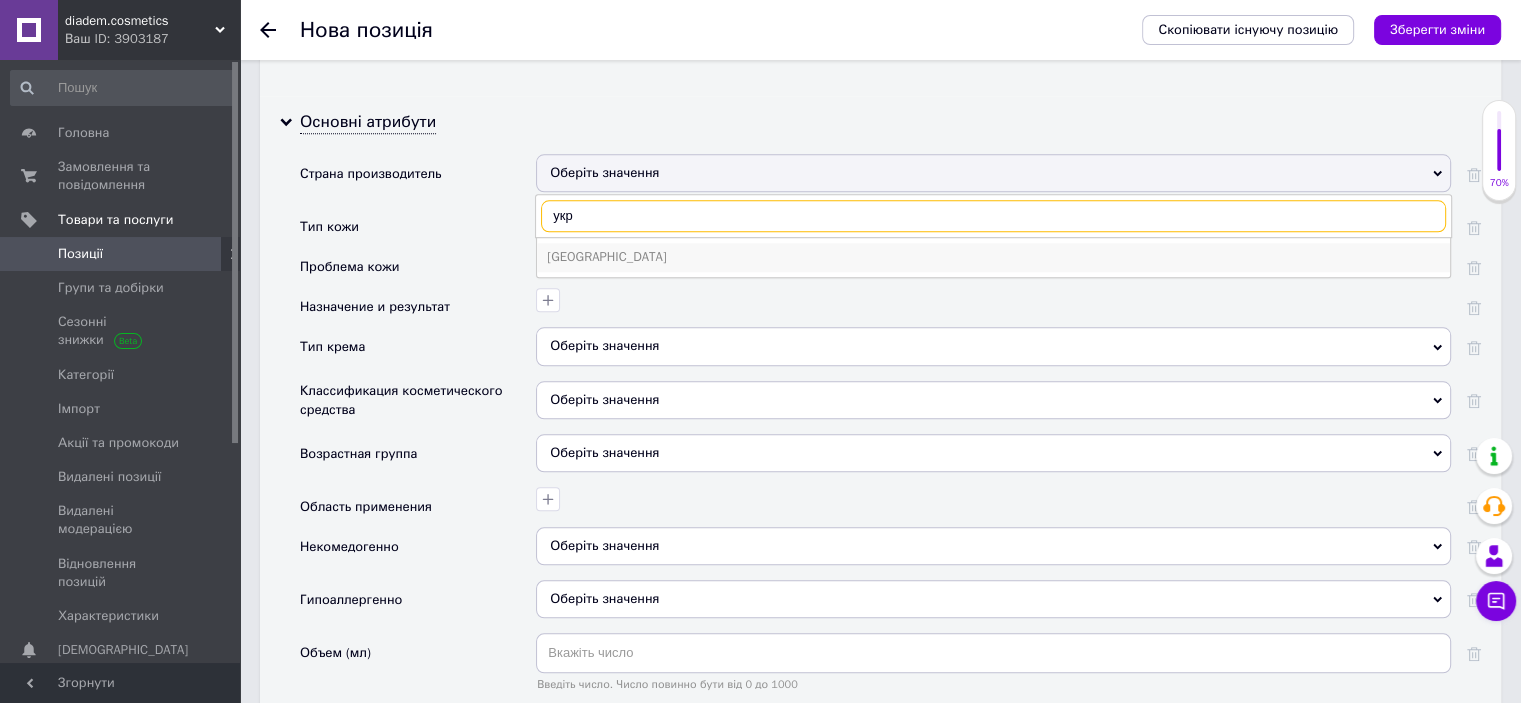type on "укр" 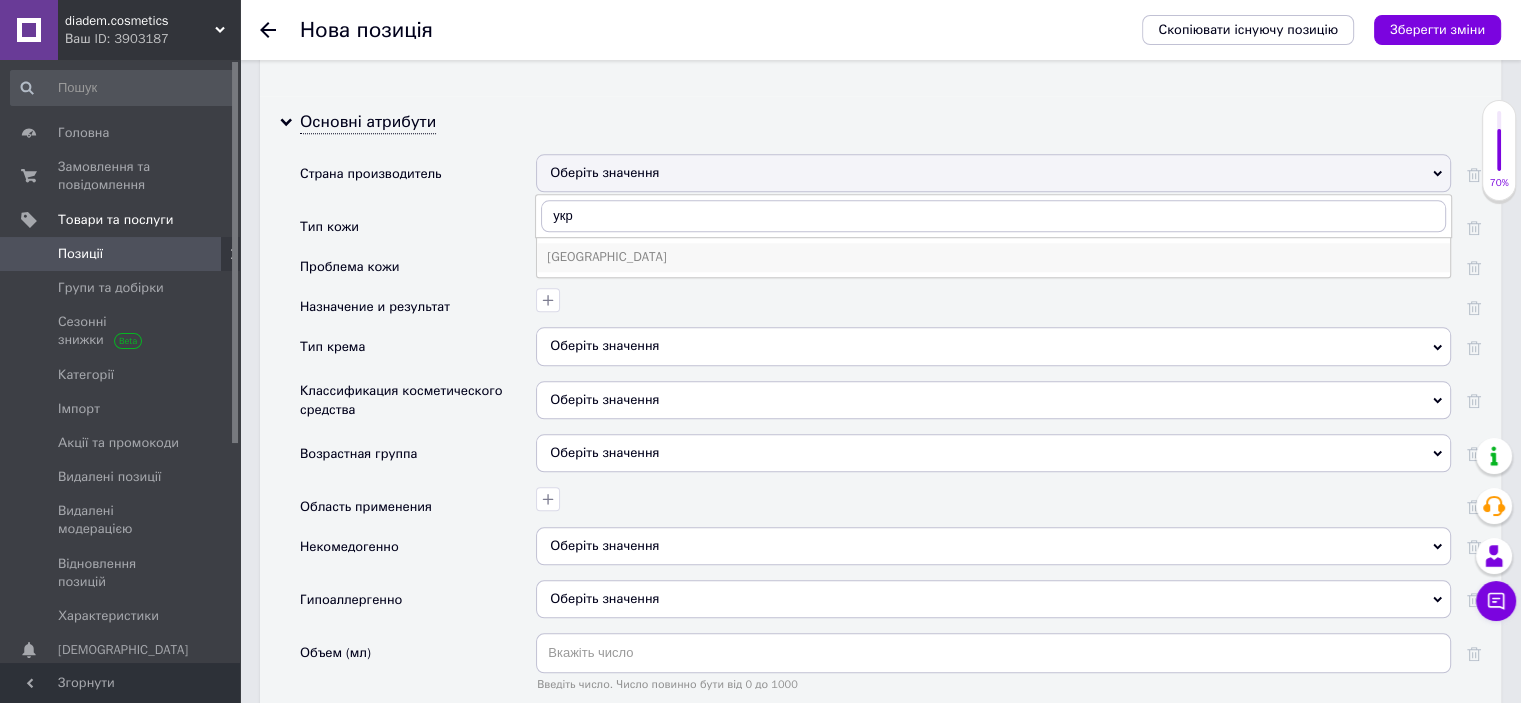 click on "Украина" at bounding box center (993, 257) 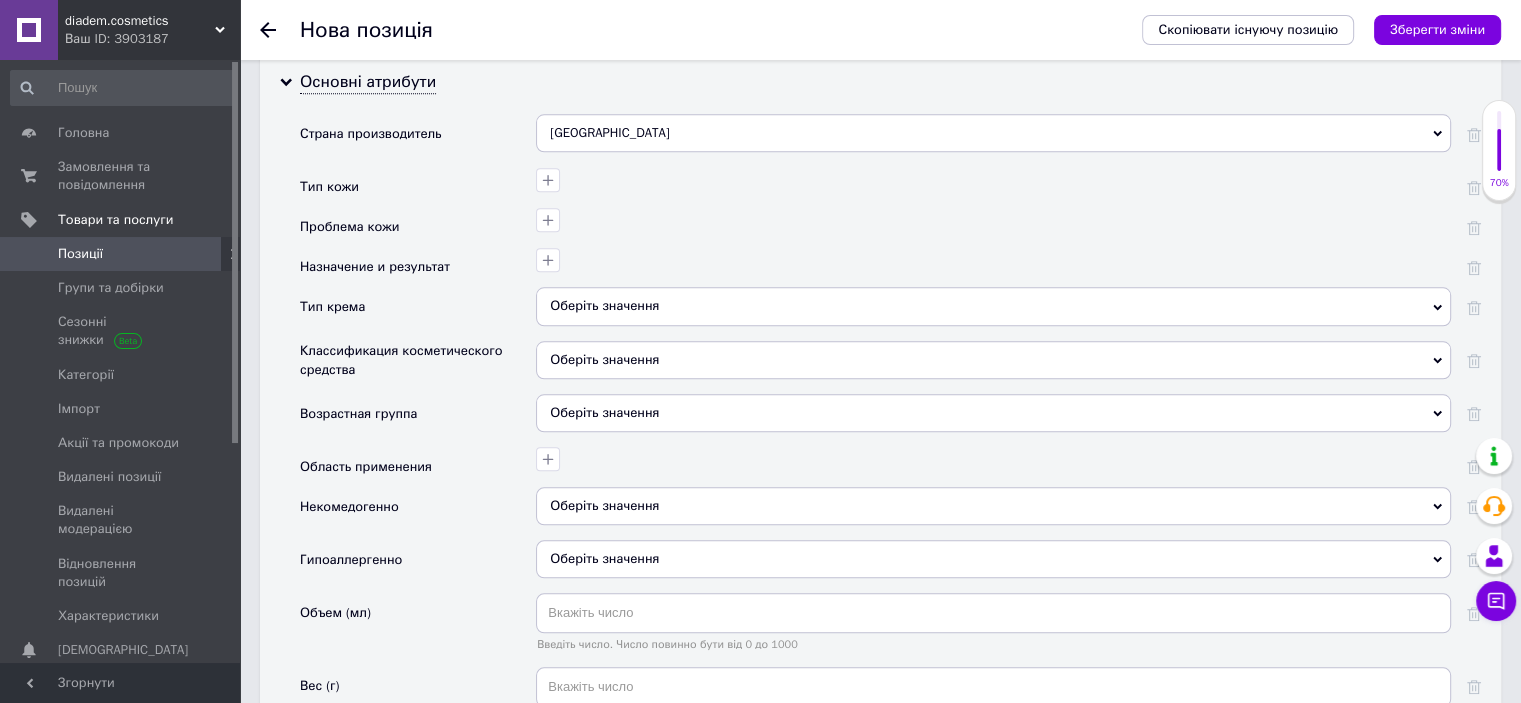 scroll, scrollTop: 2100, scrollLeft: 0, axis: vertical 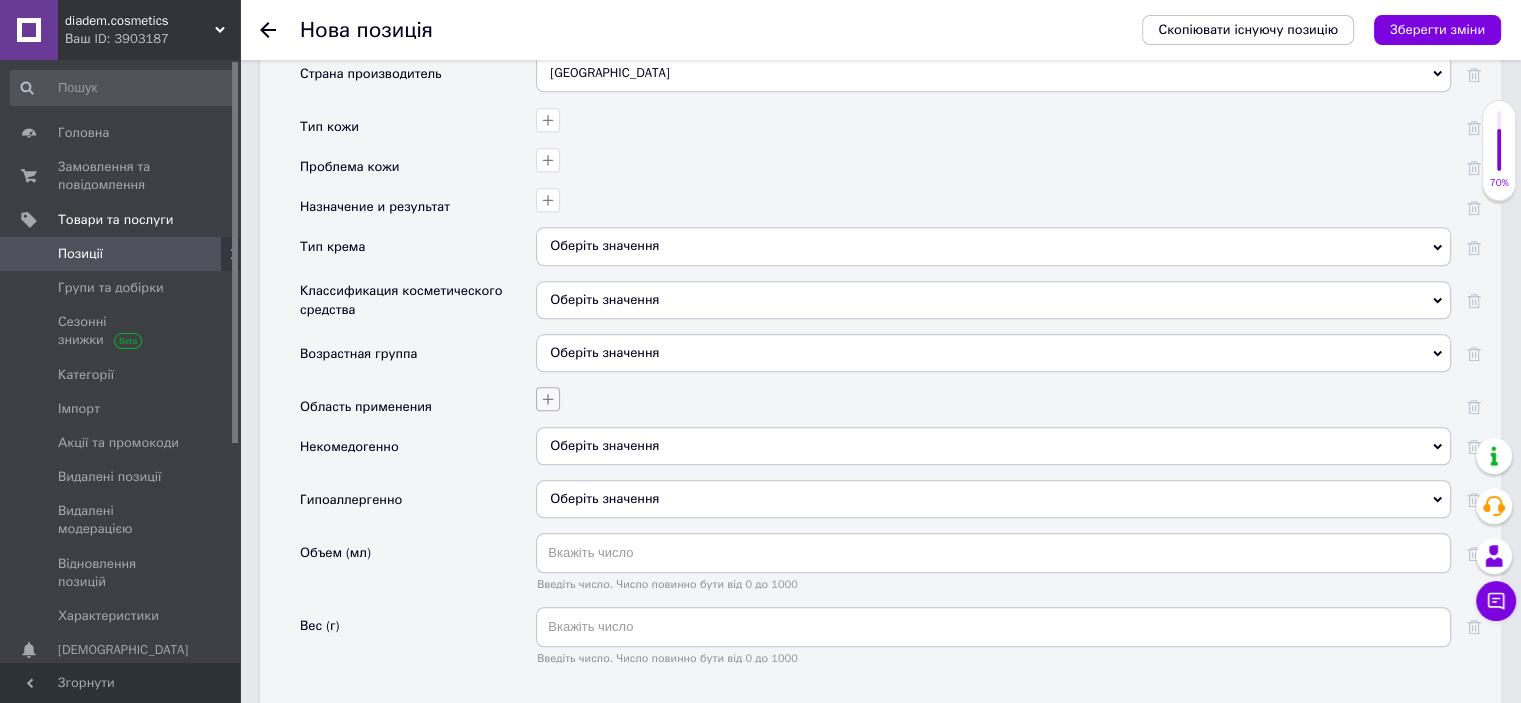 click 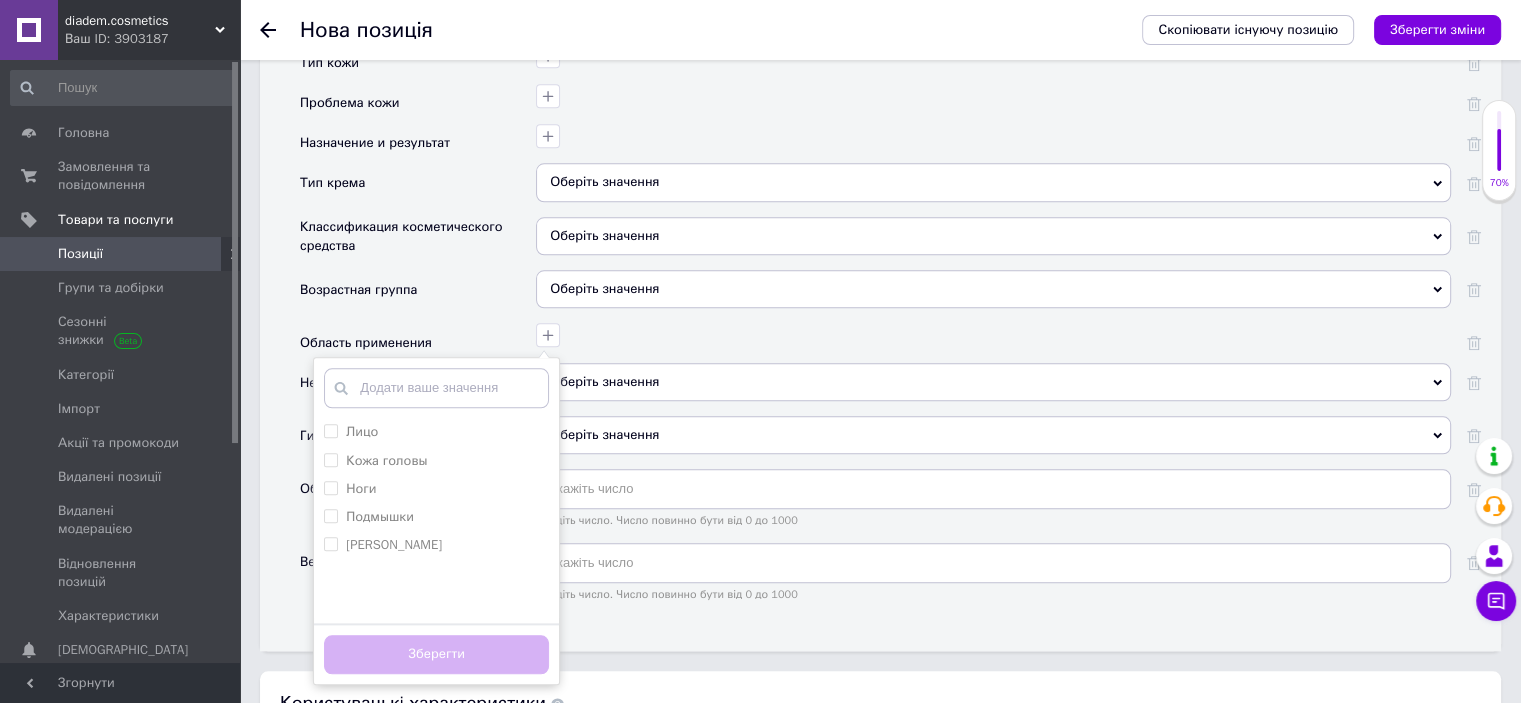 scroll, scrollTop: 2200, scrollLeft: 0, axis: vertical 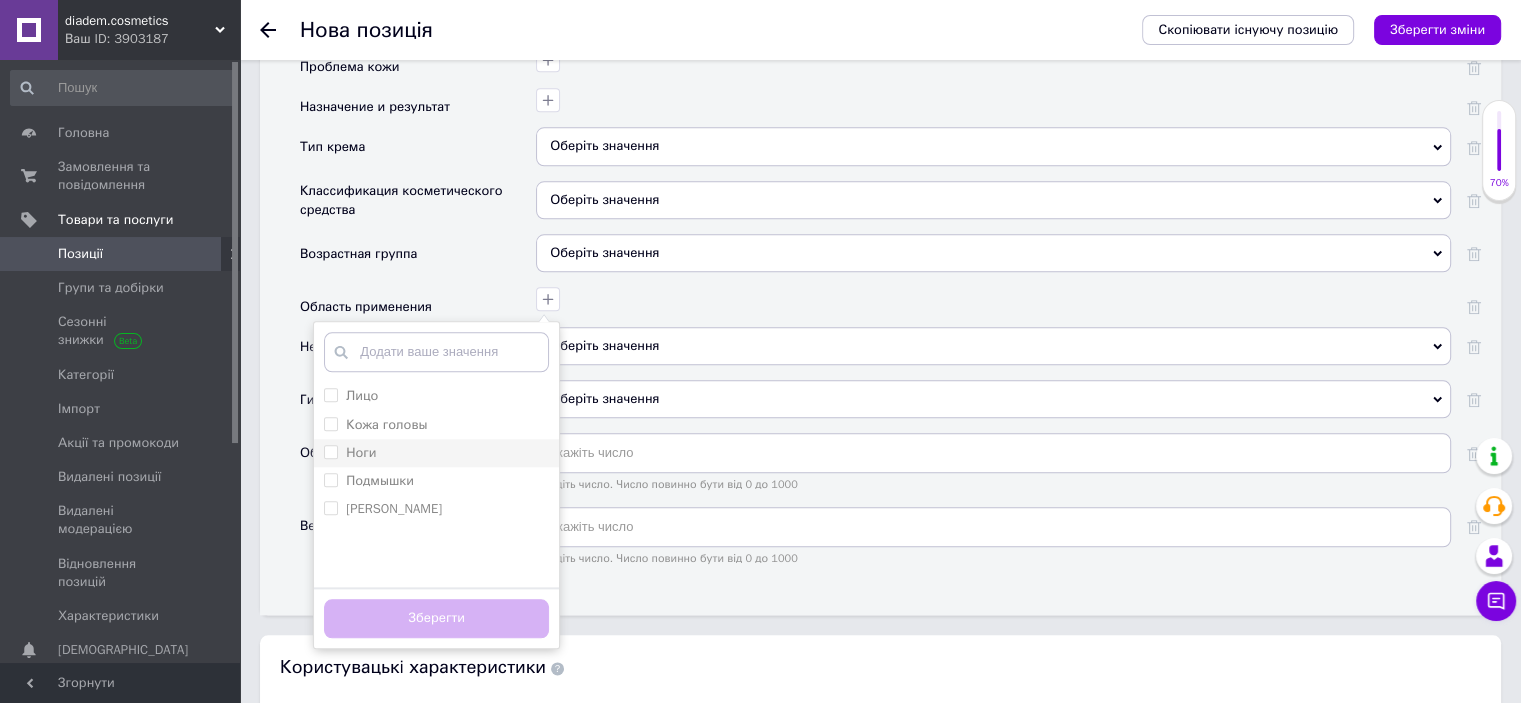 click on "Ноги" at bounding box center [436, 453] 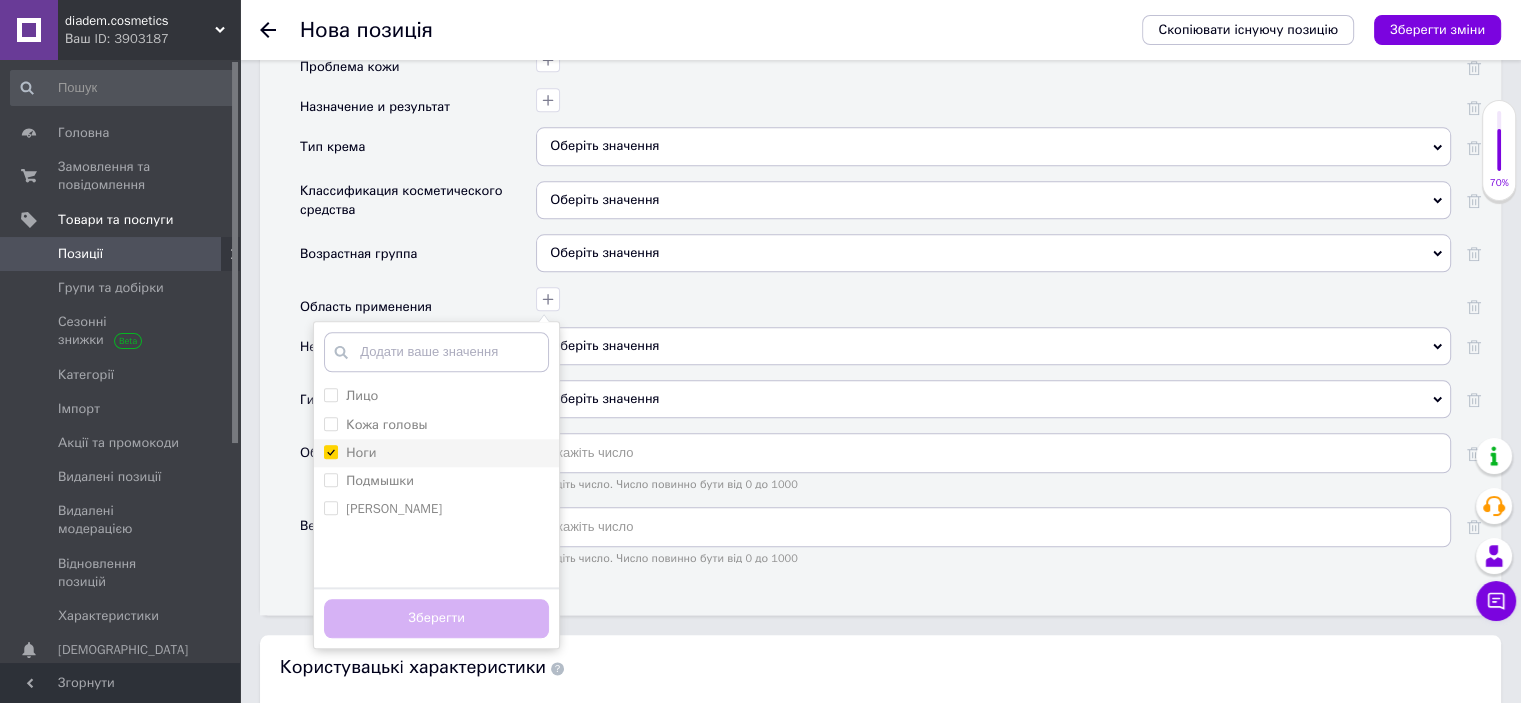 checkbox on "true" 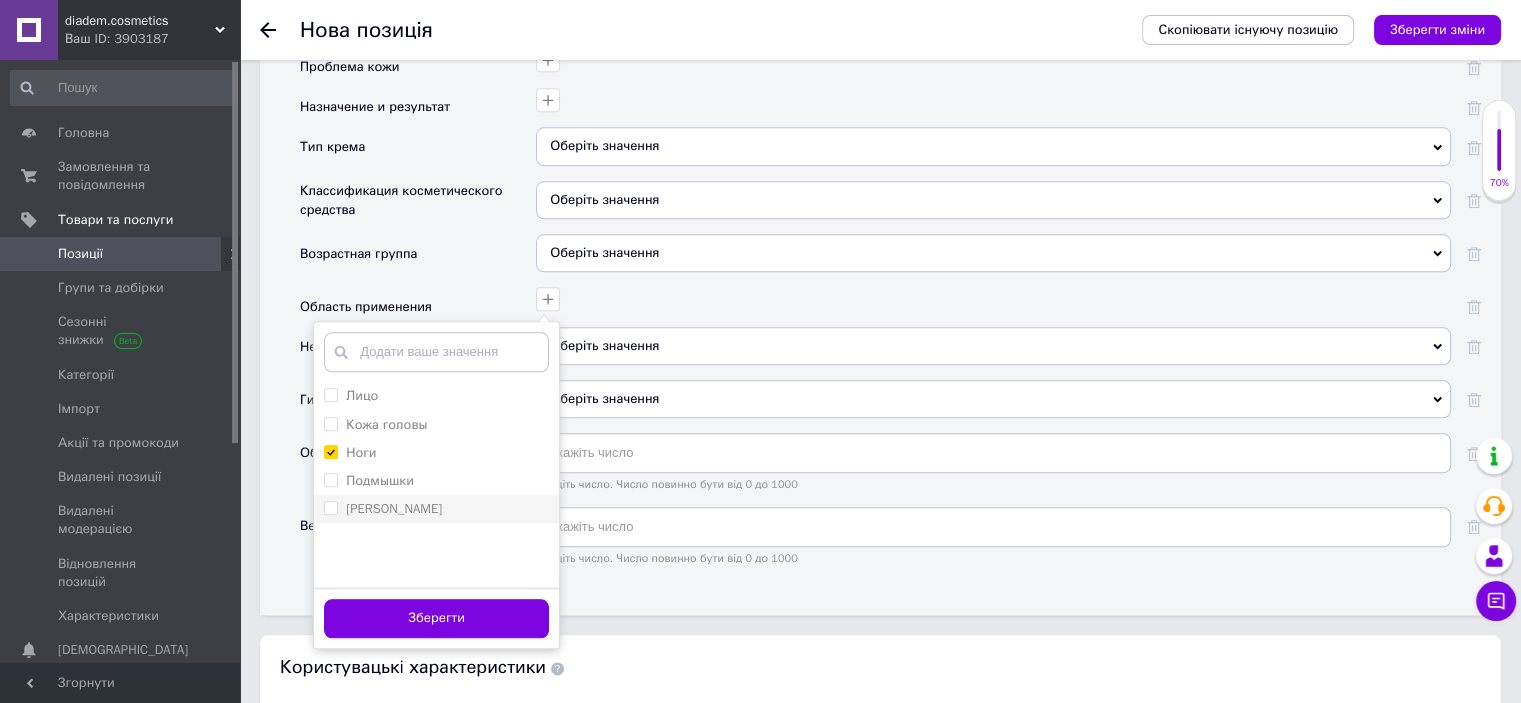 drag, startPoint x: 455, startPoint y: 468, endPoint x: 458, endPoint y: 490, distance: 22.203604 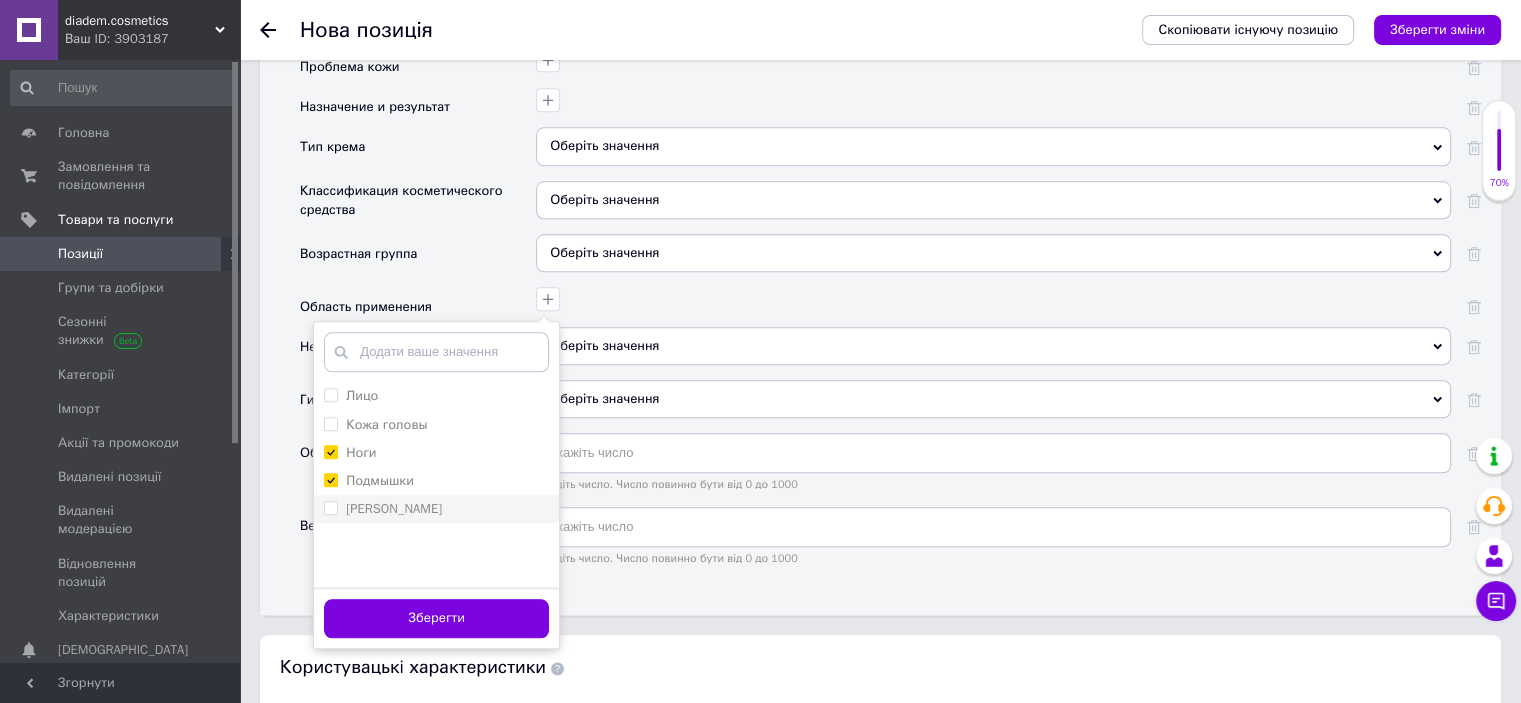 checkbox on "true" 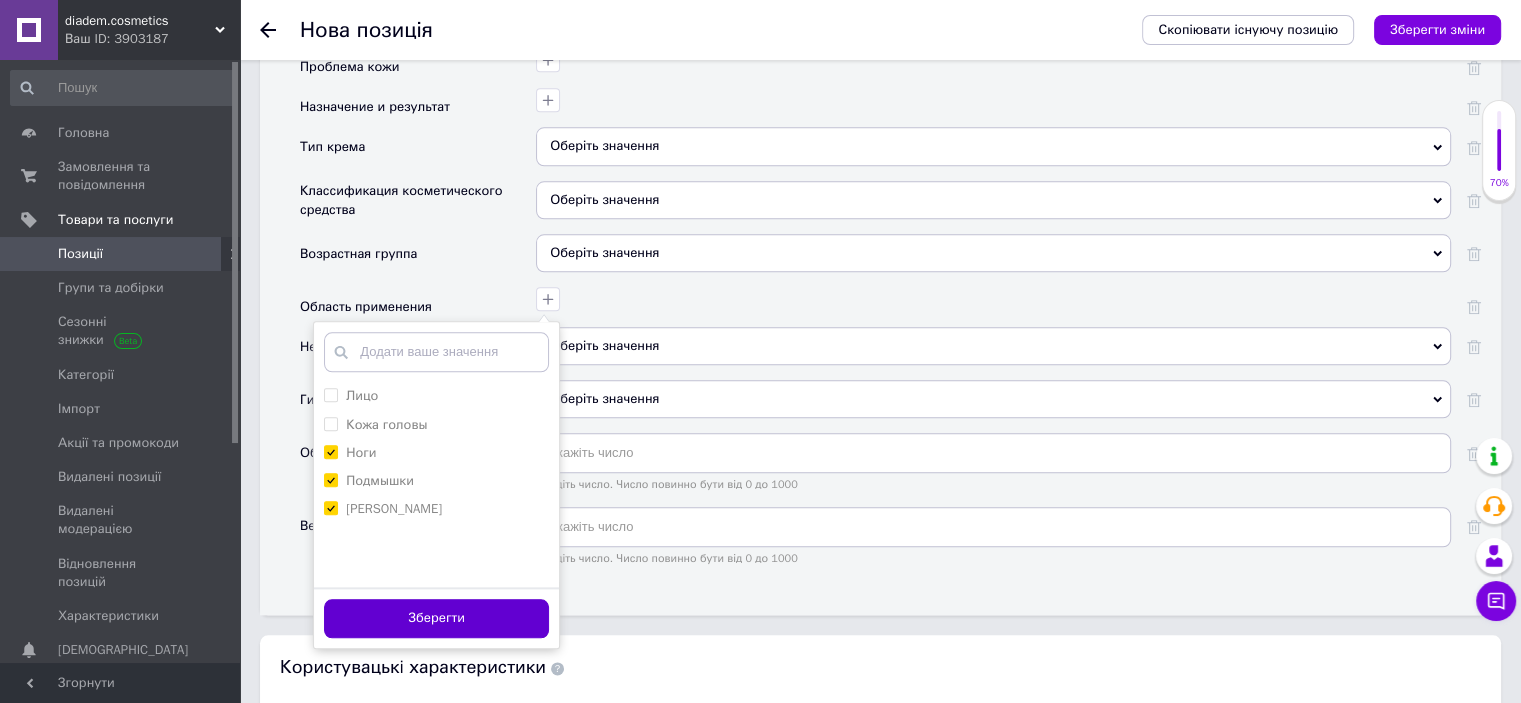 checkbox on "true" 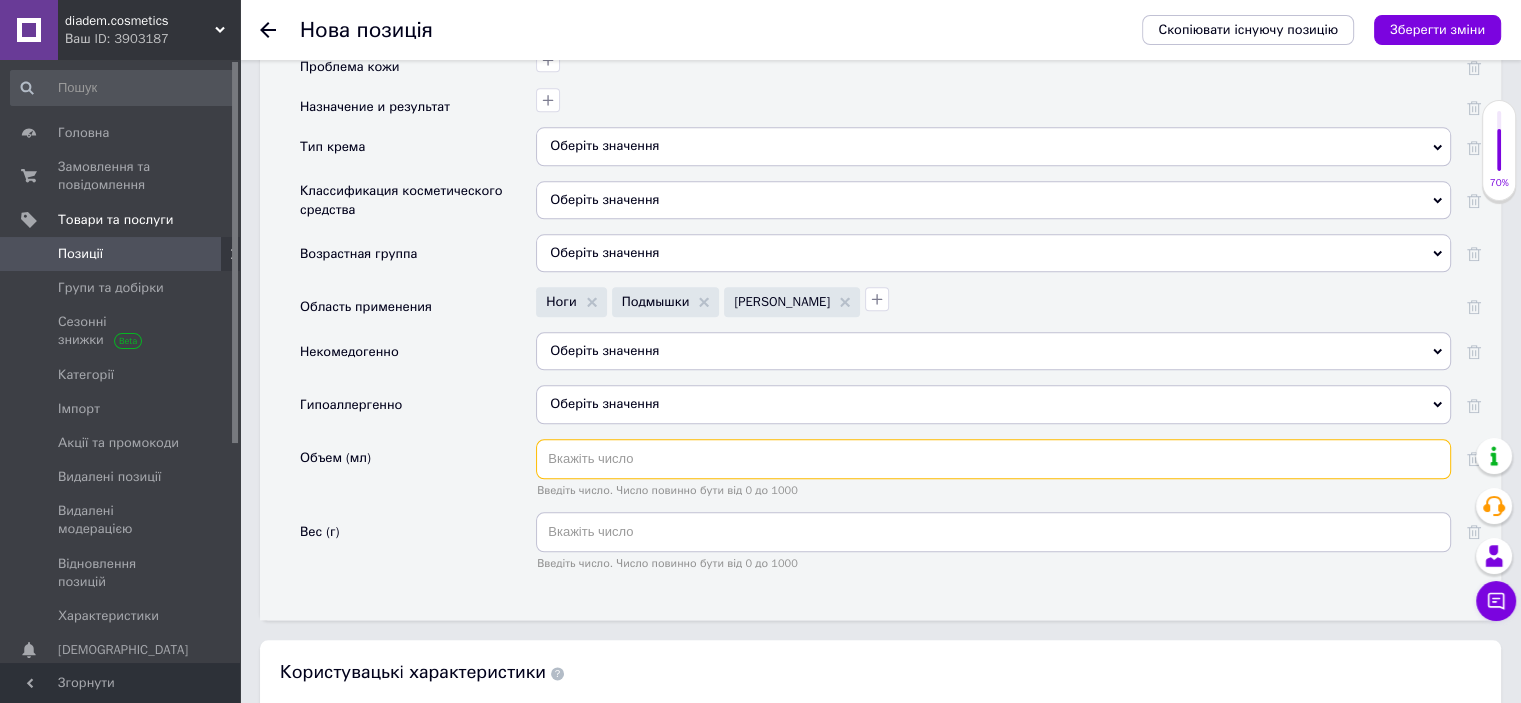 click at bounding box center [993, 459] 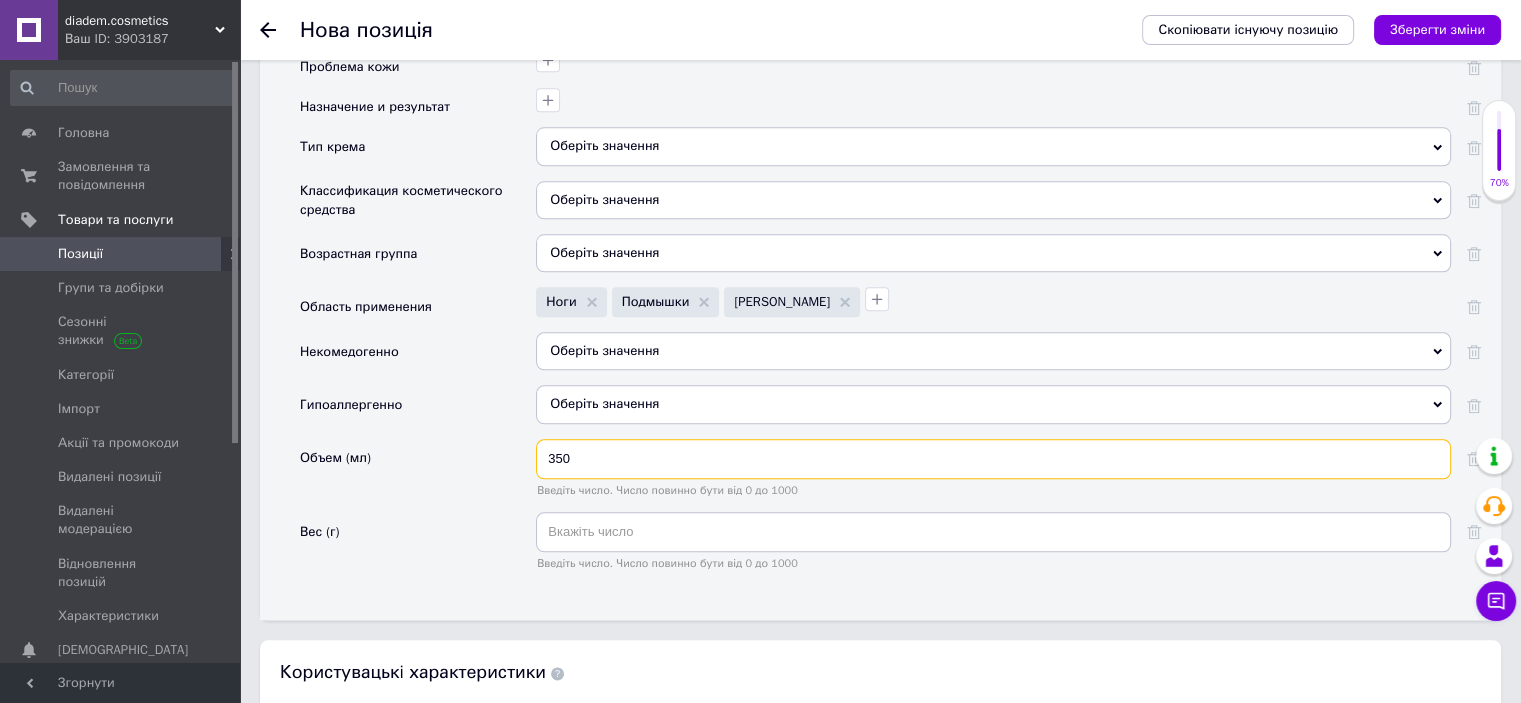 type on "350" 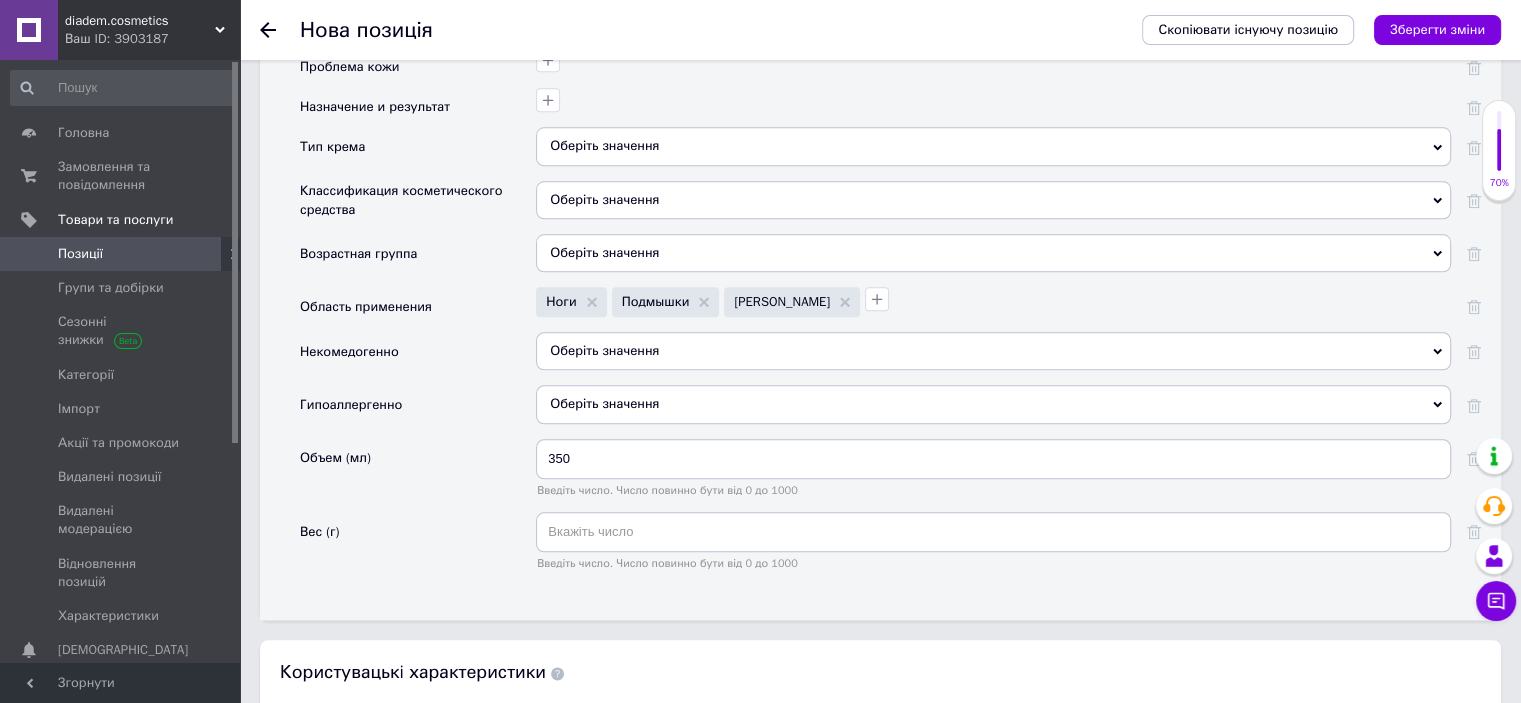click on "Объем (мл)" at bounding box center [418, 475] 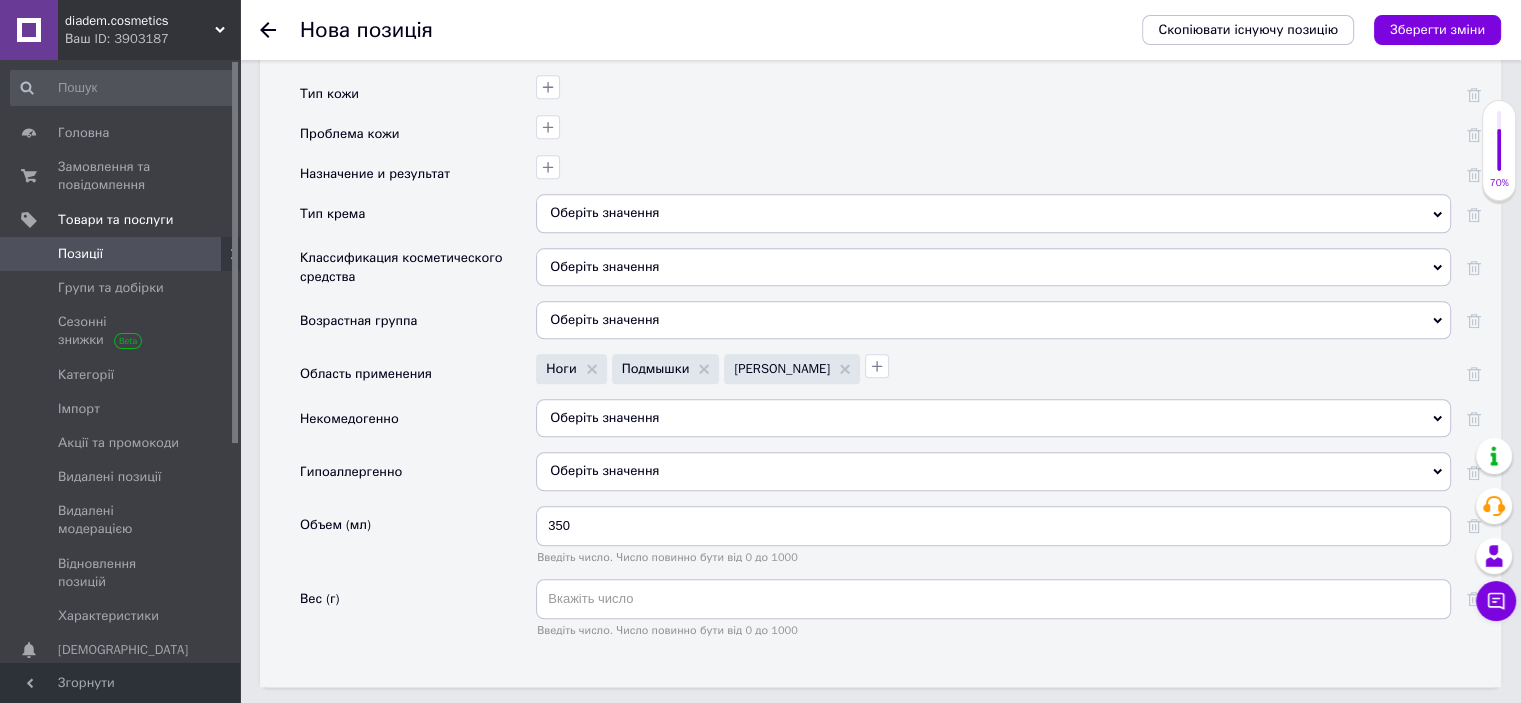scroll, scrollTop: 2100, scrollLeft: 0, axis: vertical 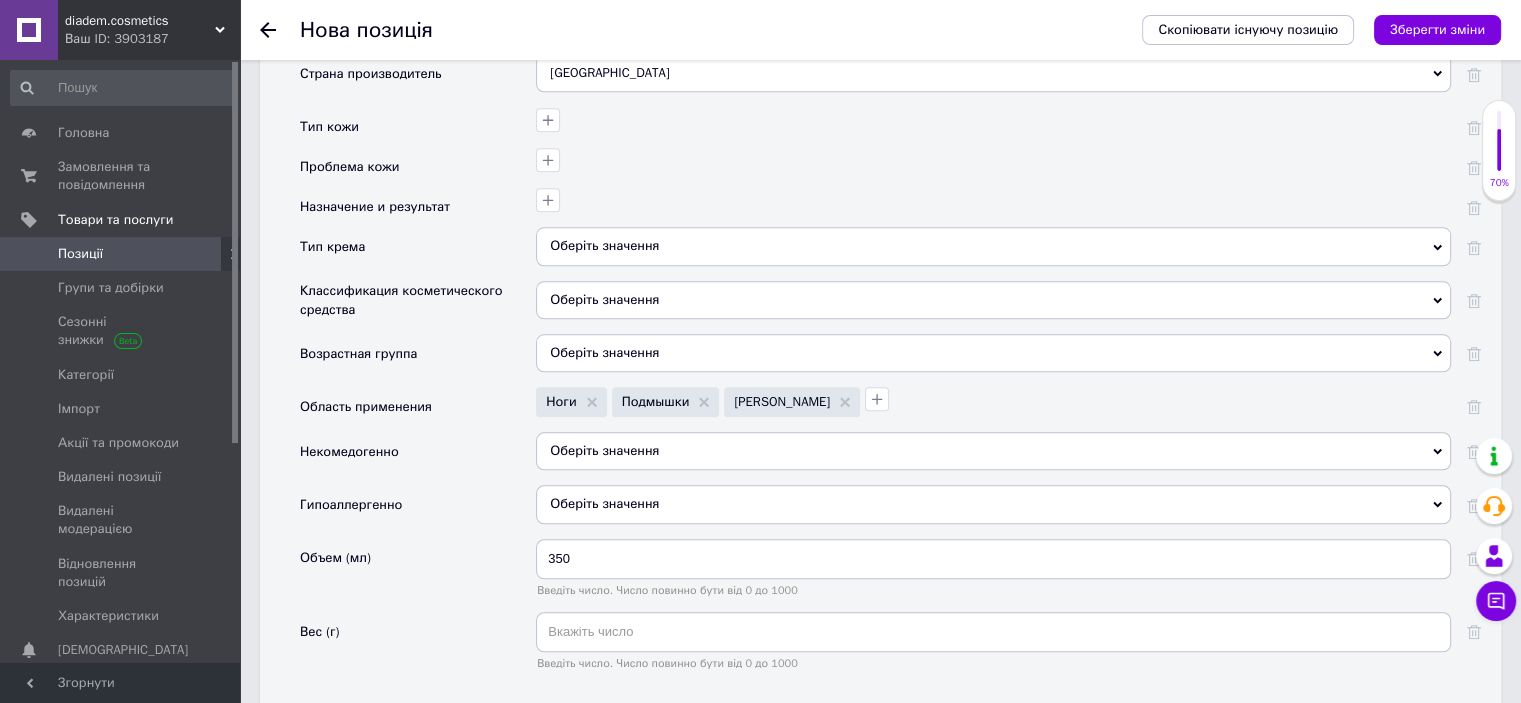 click on "Оберіть значення" at bounding box center [993, 300] 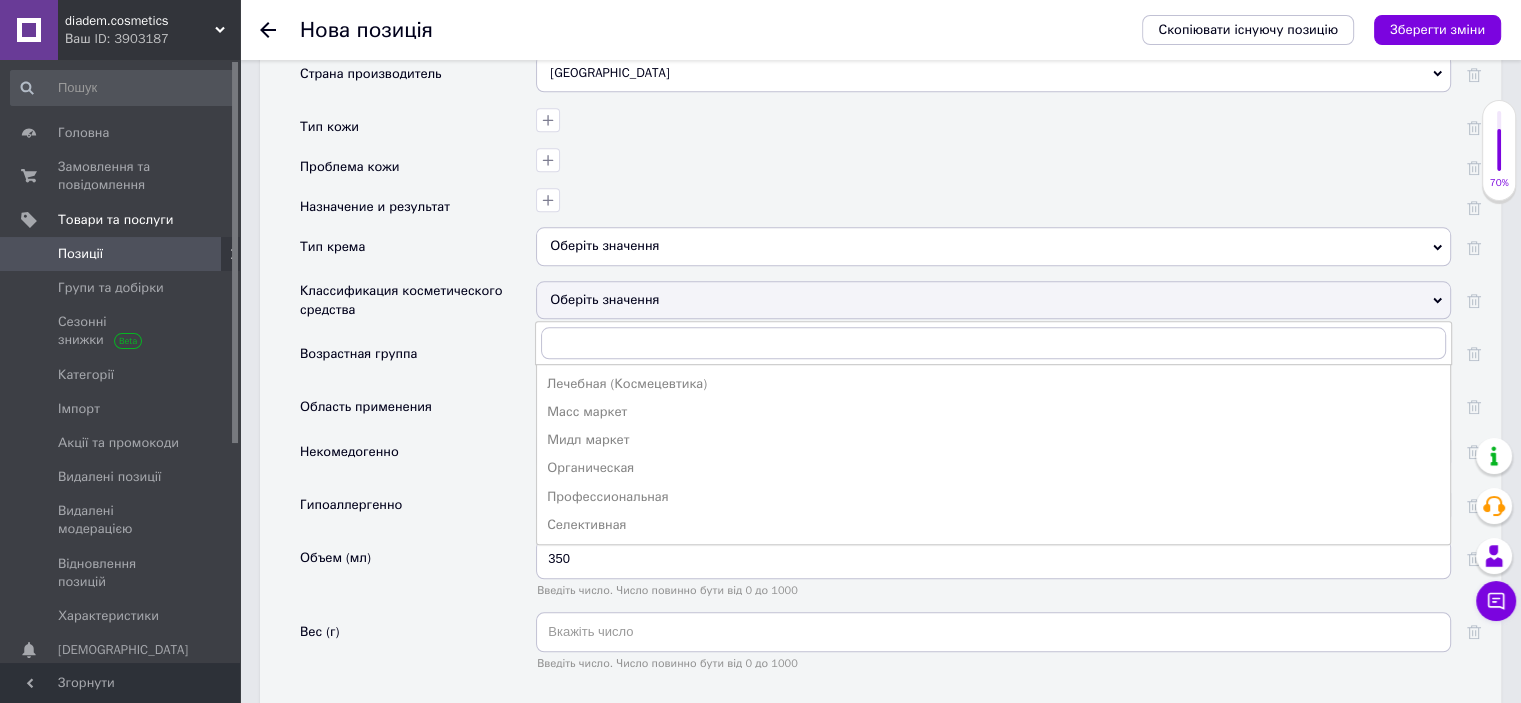 click on "Оберіть значення" at bounding box center (993, 300) 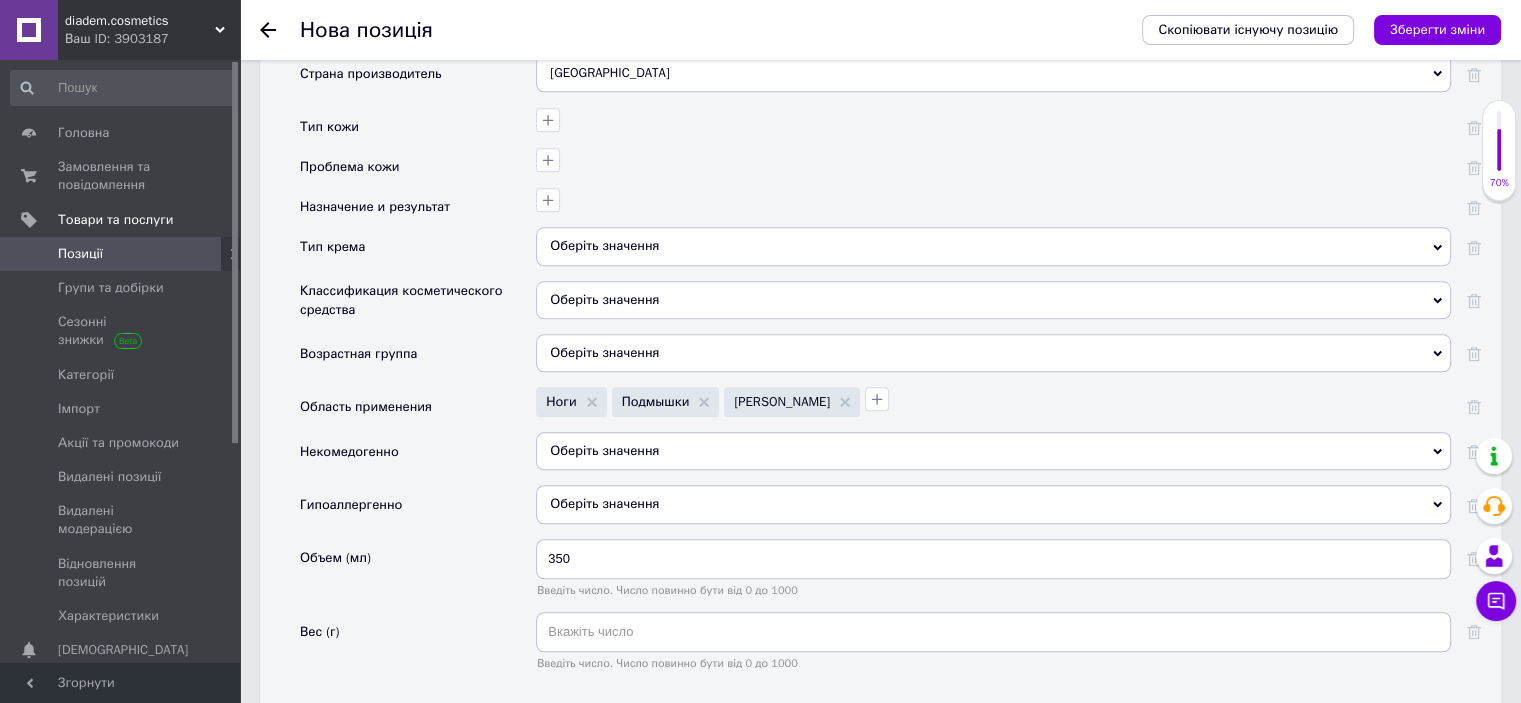 click on "Оберіть значення" at bounding box center (993, 246) 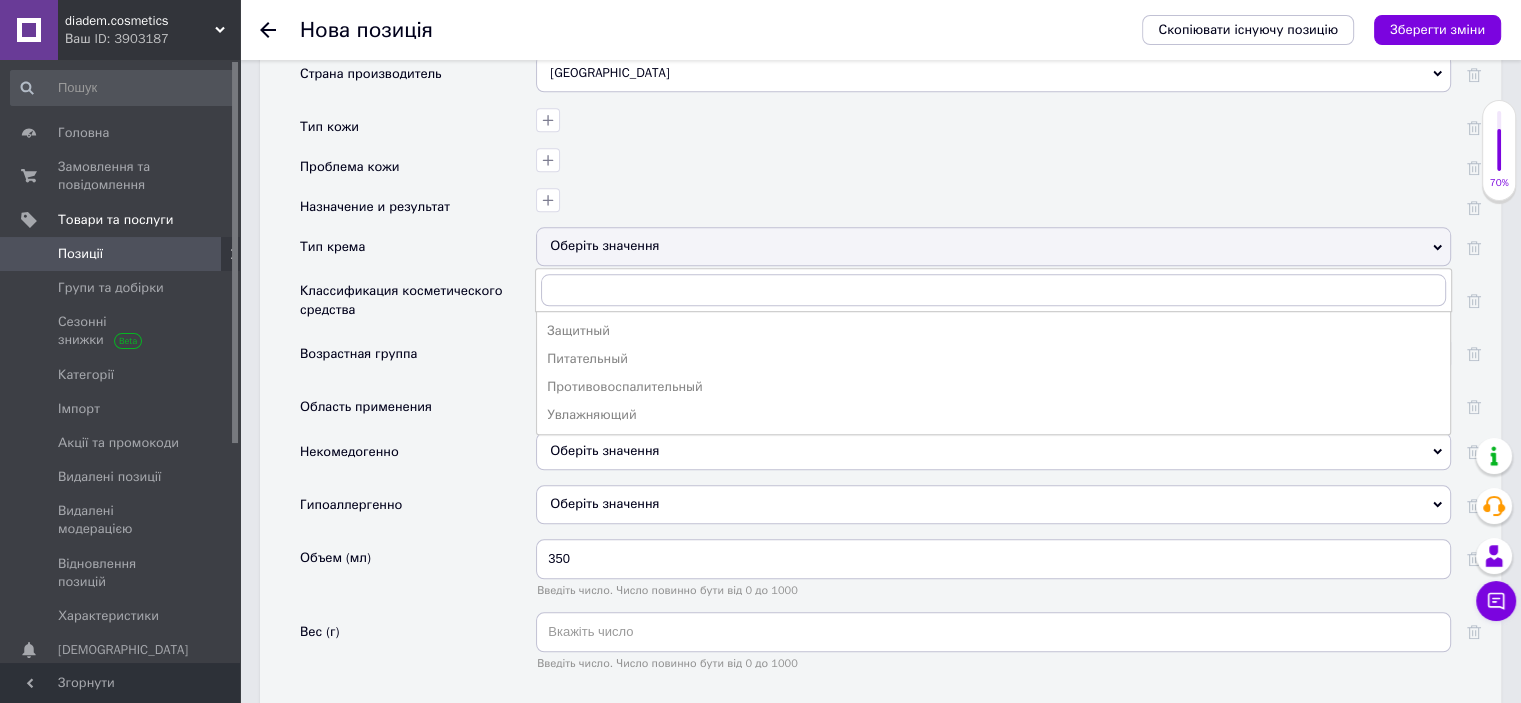 click on "Оберіть значення" at bounding box center (993, 246) 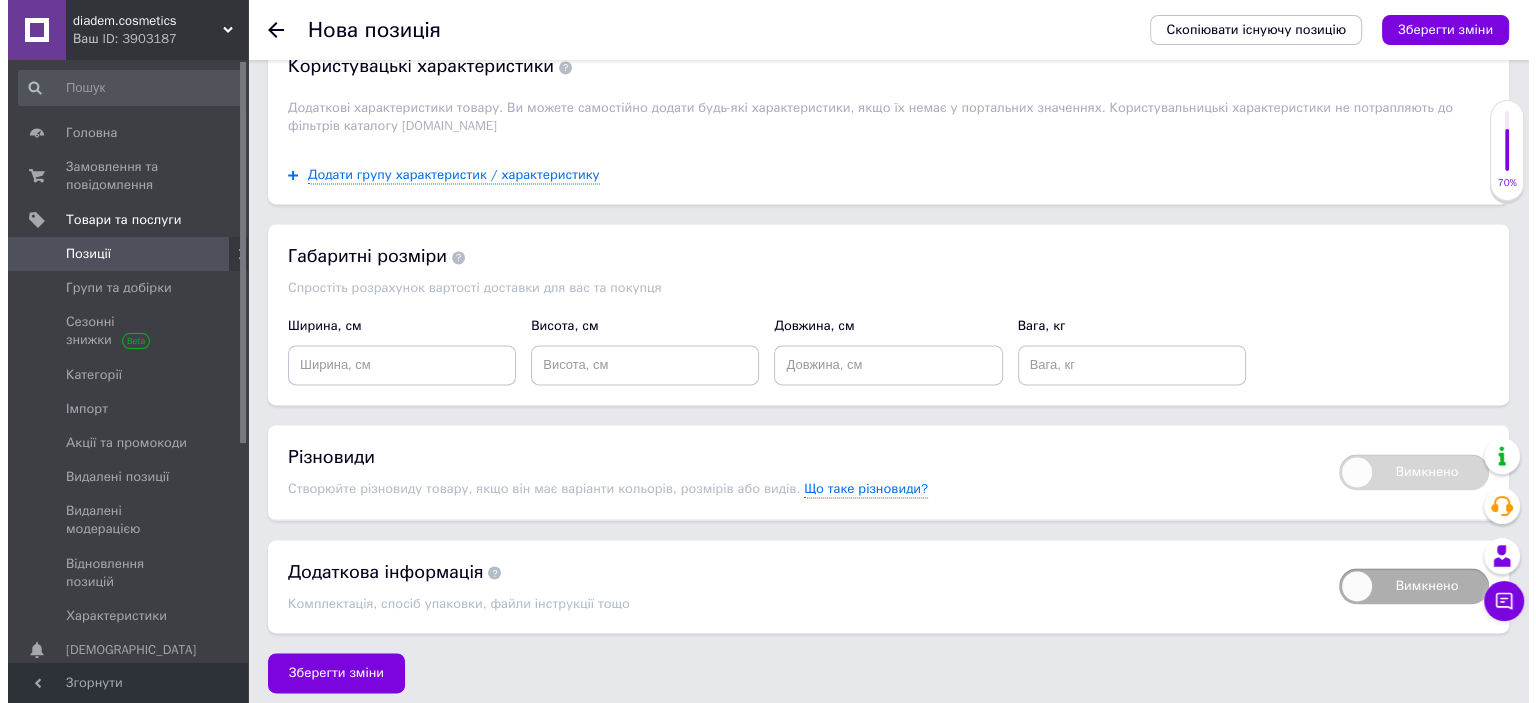 scroll, scrollTop: 0, scrollLeft: 0, axis: both 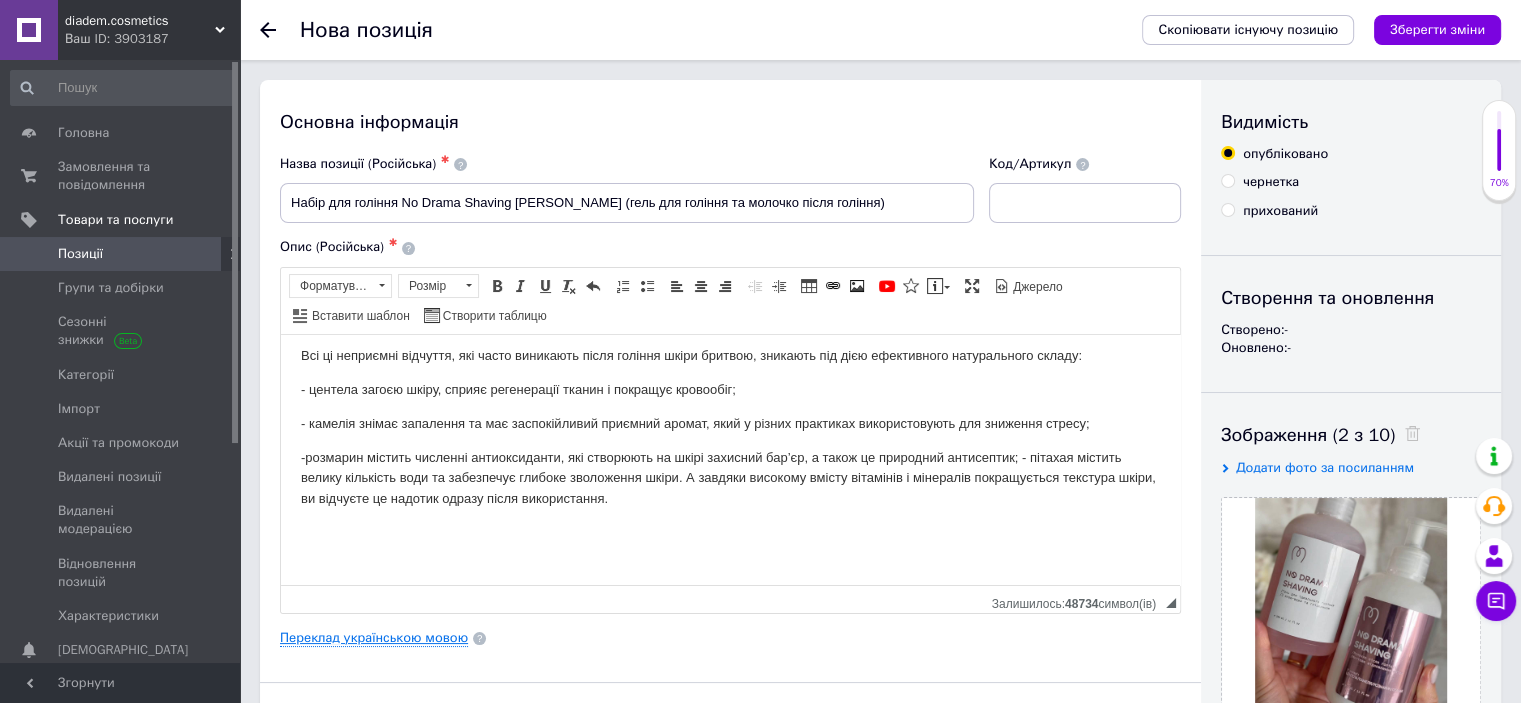 click on "Переклад українською мовою" at bounding box center (374, 638) 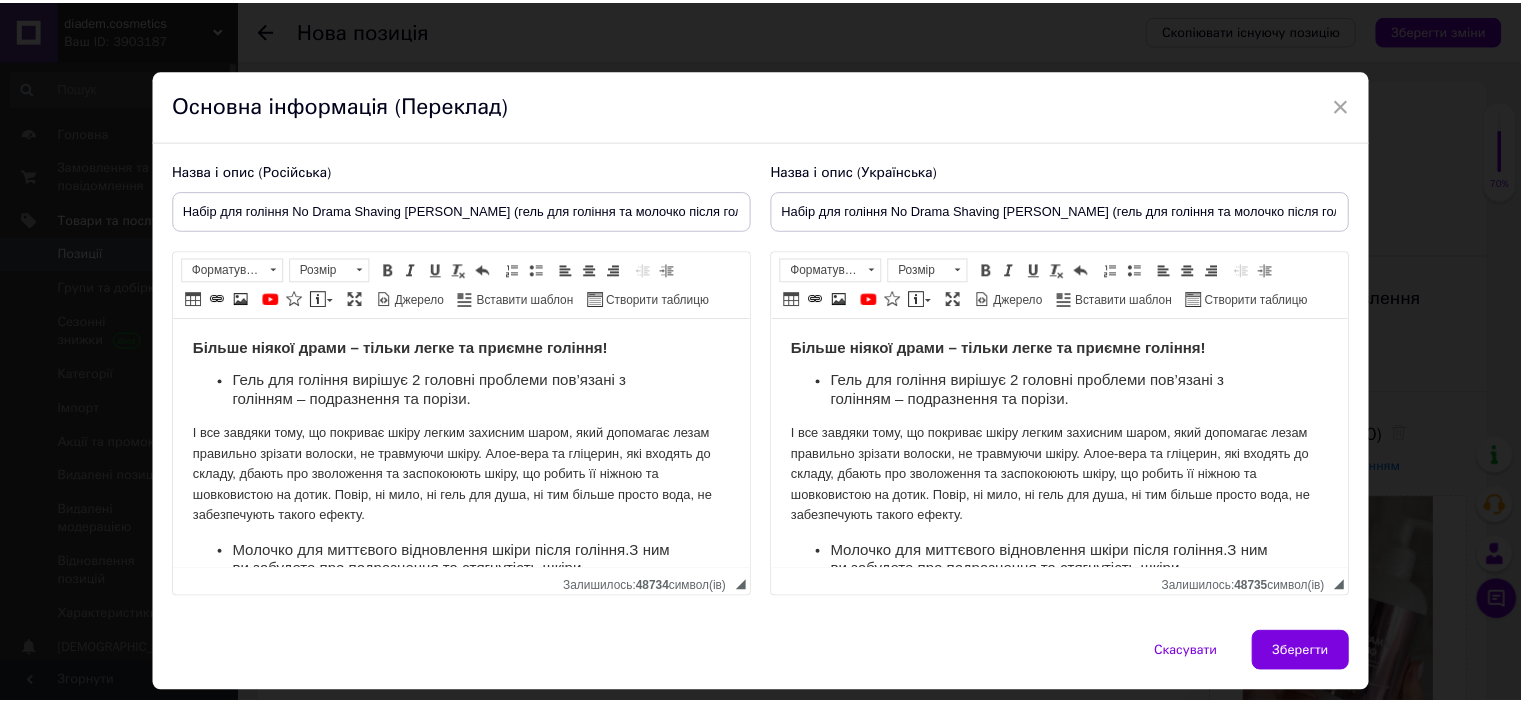 scroll, scrollTop: 0, scrollLeft: 0, axis: both 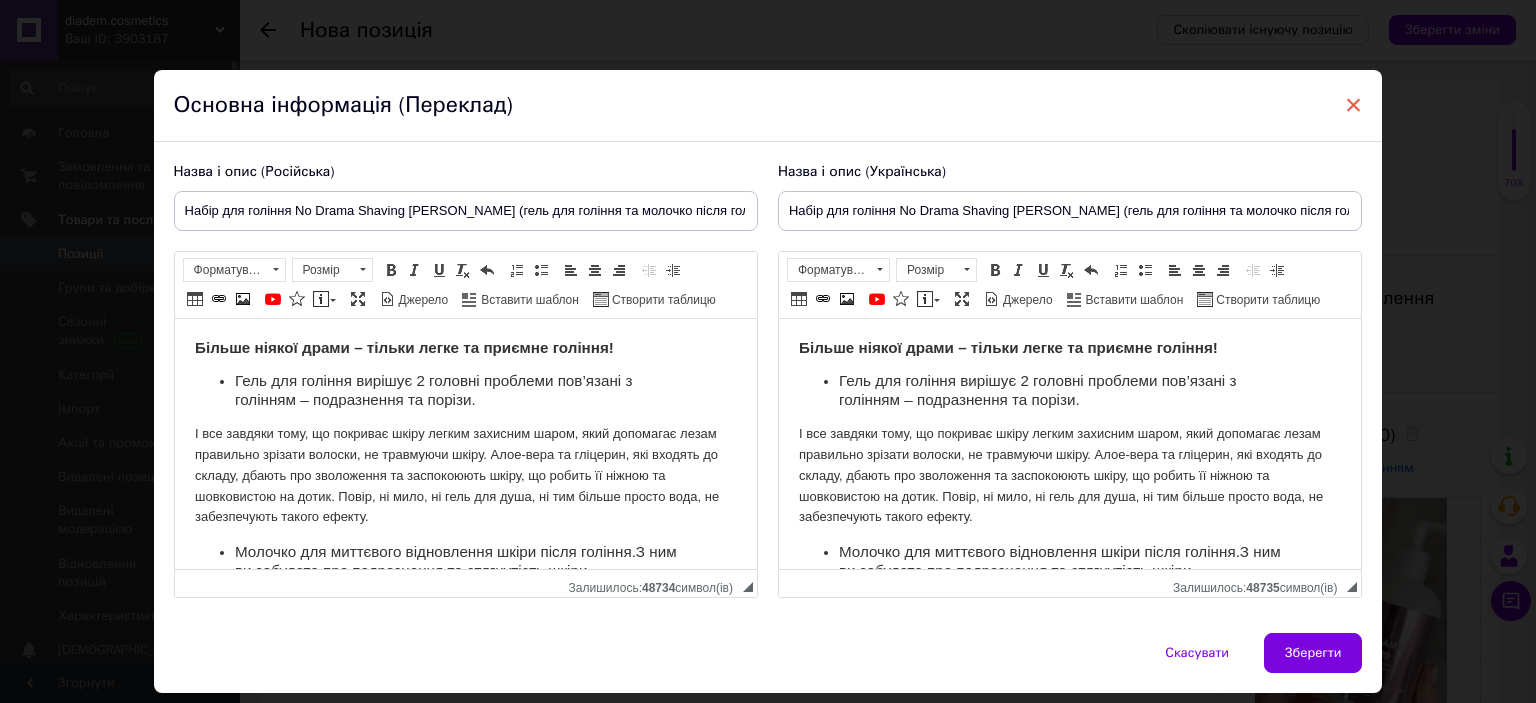 click on "×" at bounding box center [1354, 105] 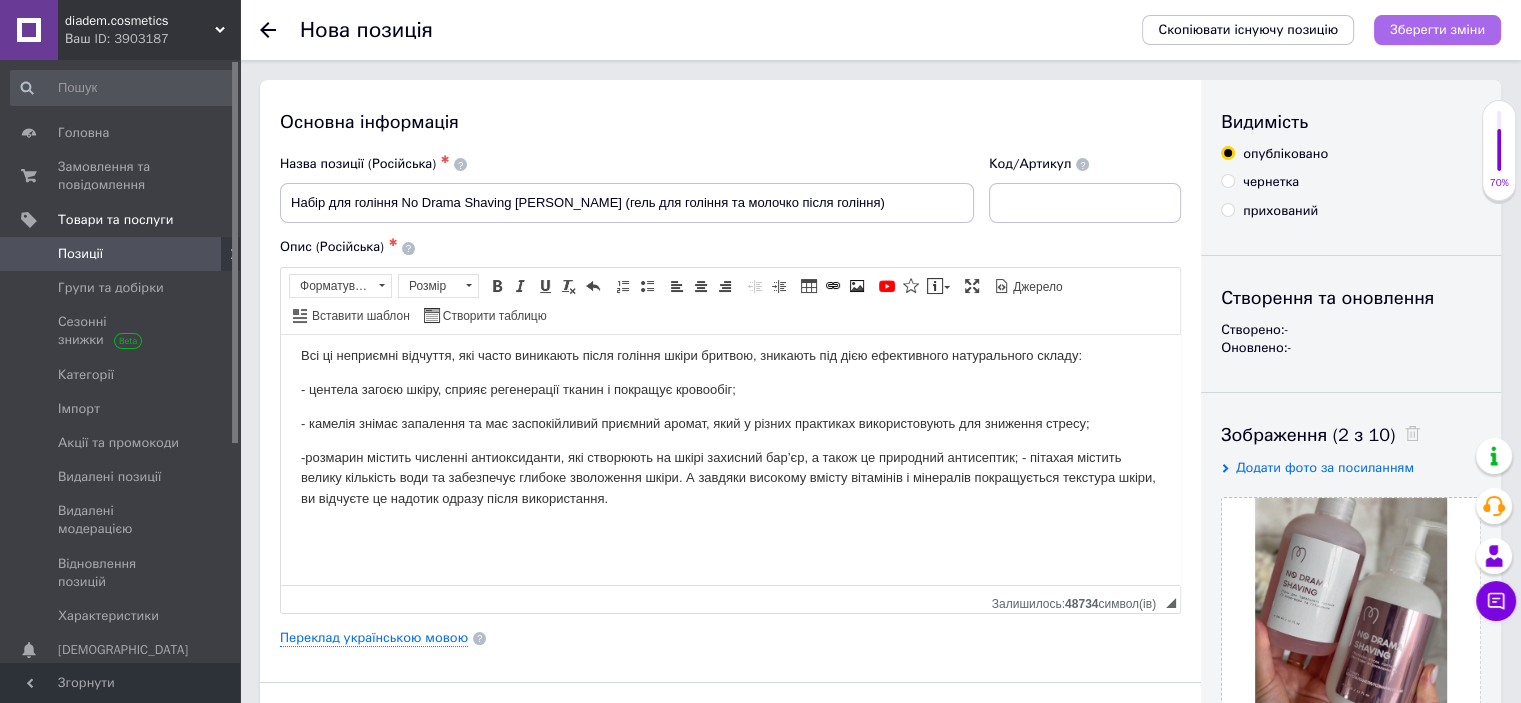 drag, startPoint x: 1409, startPoint y: 28, endPoint x: 1378, endPoint y: 47, distance: 36.359318 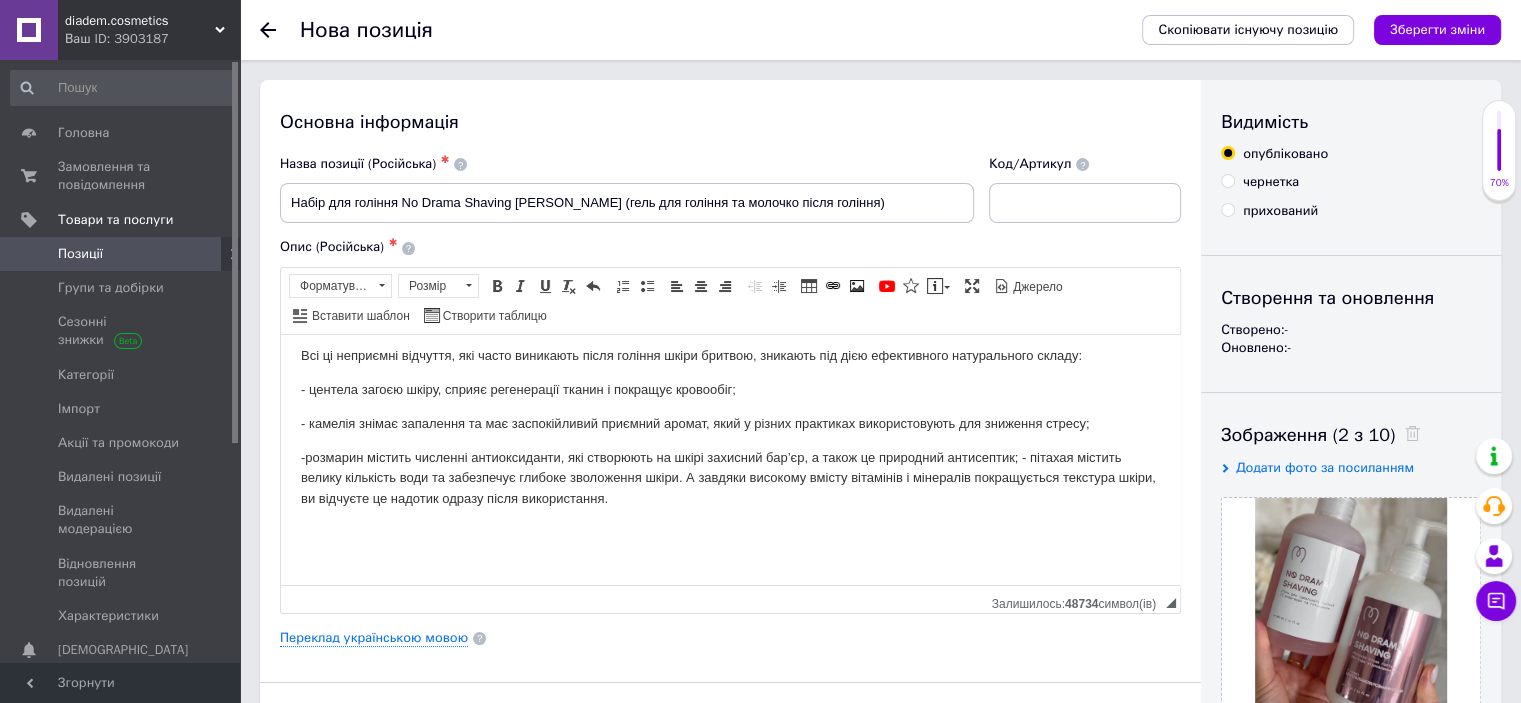 click on "Зберегти зміни" at bounding box center [1437, 29] 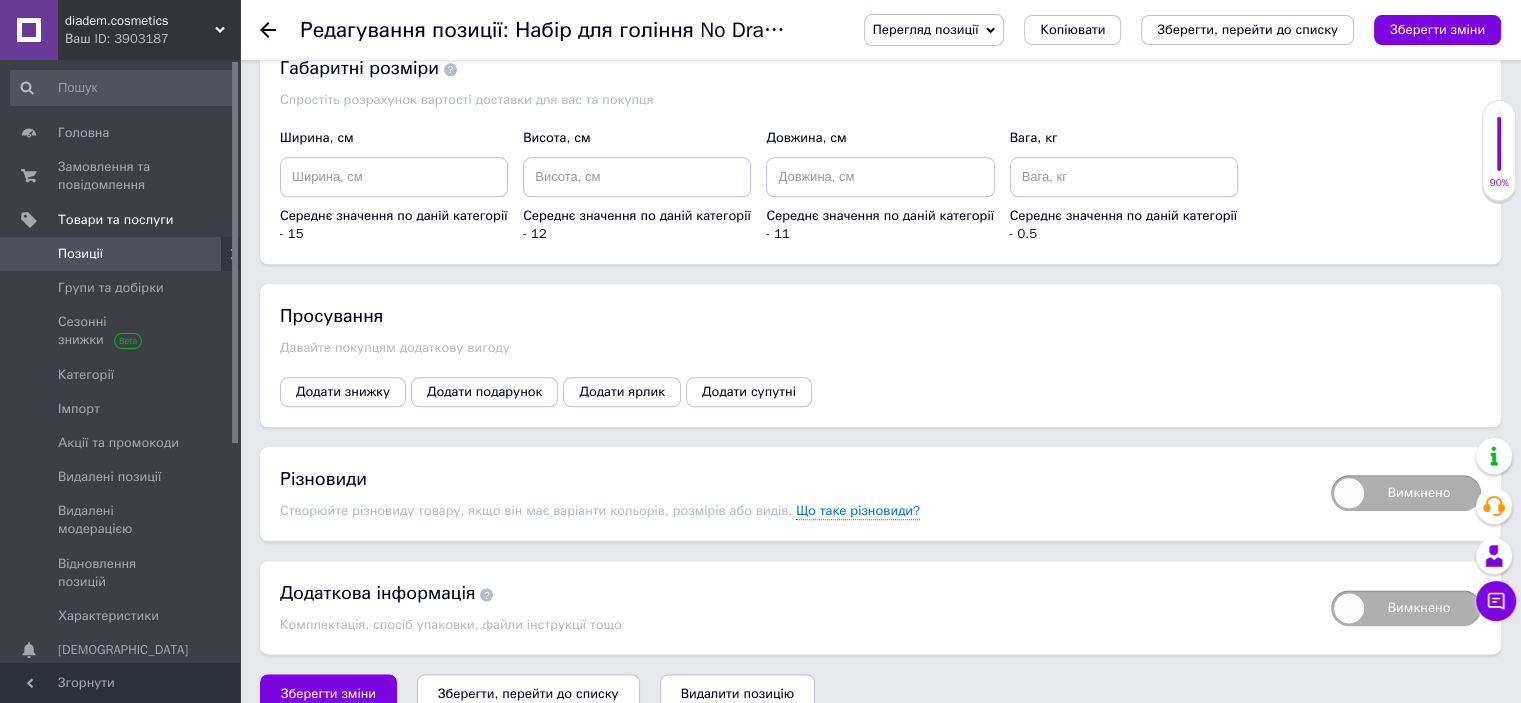 scroll, scrollTop: 2324, scrollLeft: 0, axis: vertical 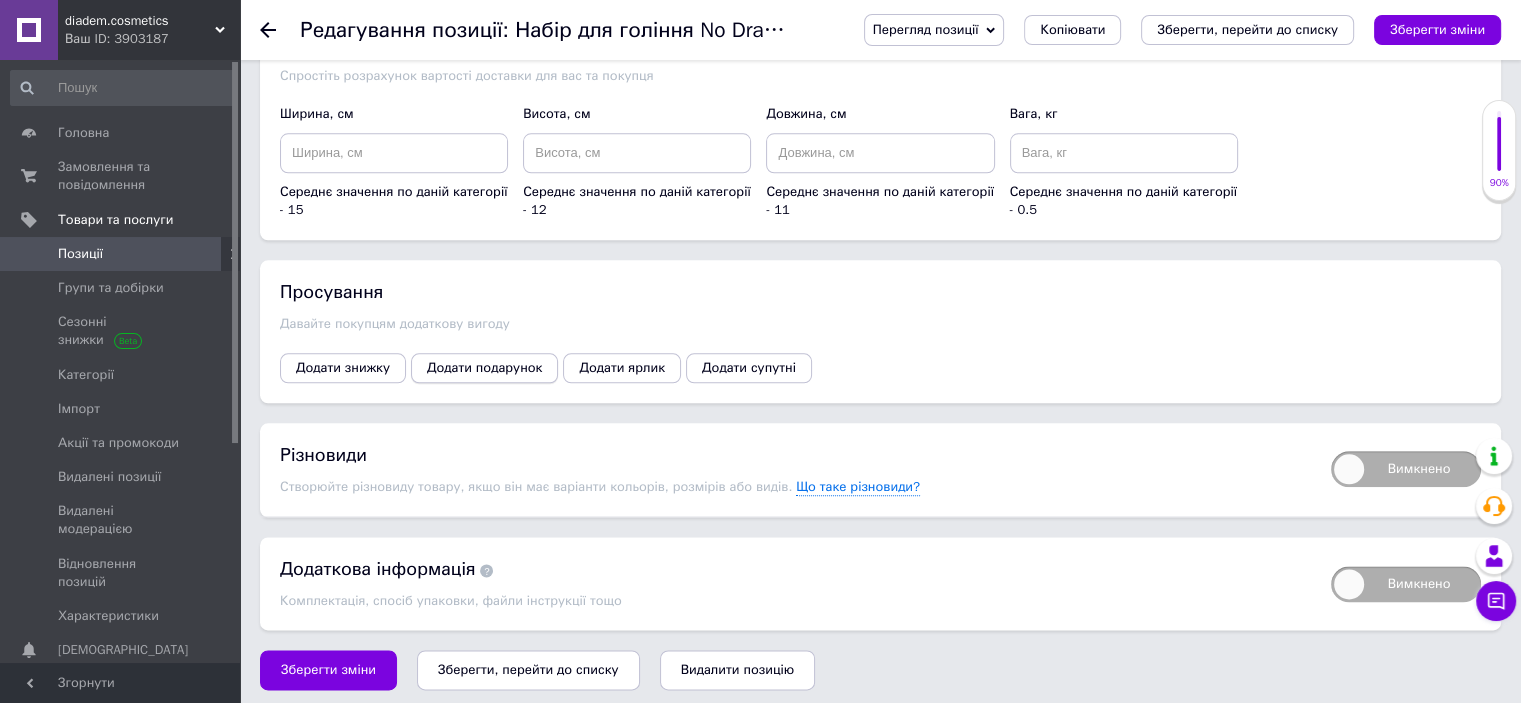click on "Додати подарунок" at bounding box center (484, 368) 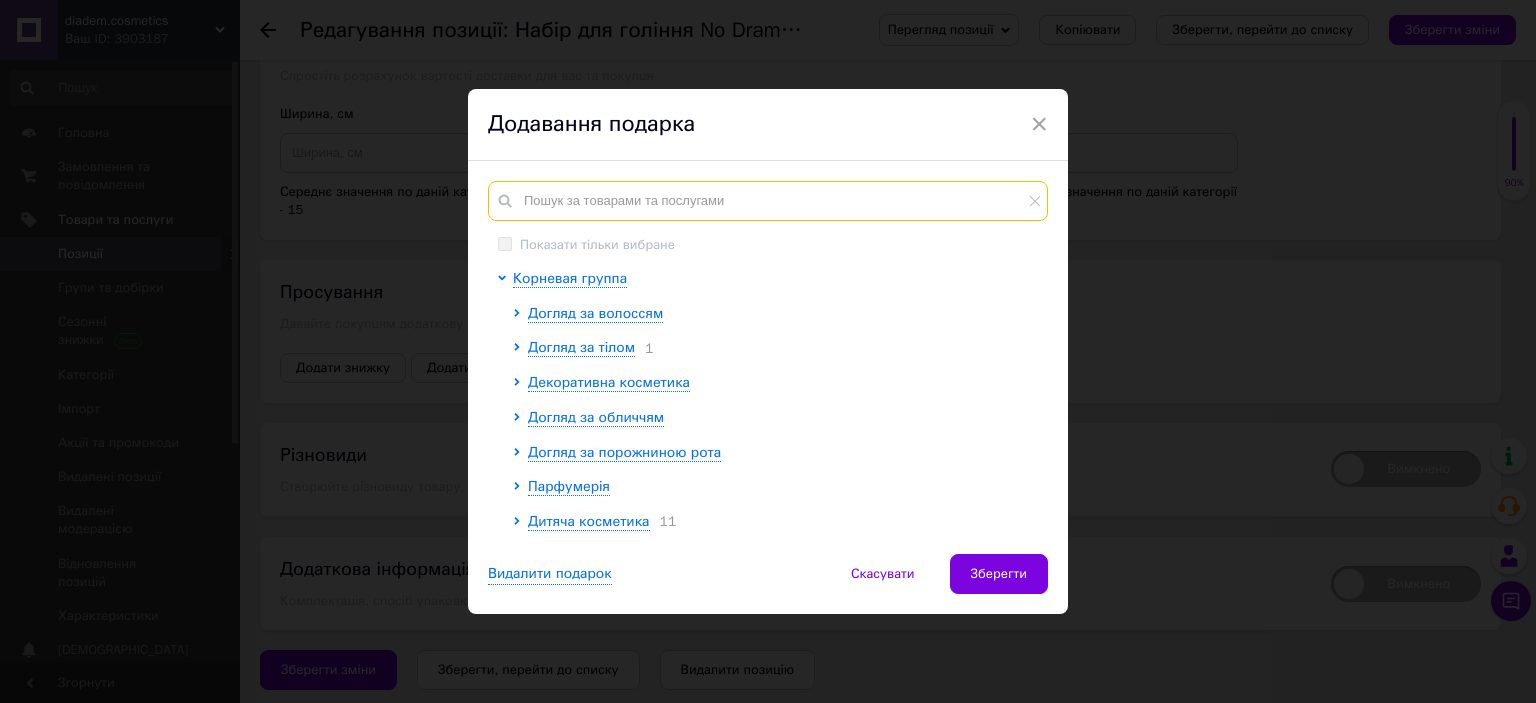 click at bounding box center [768, 201] 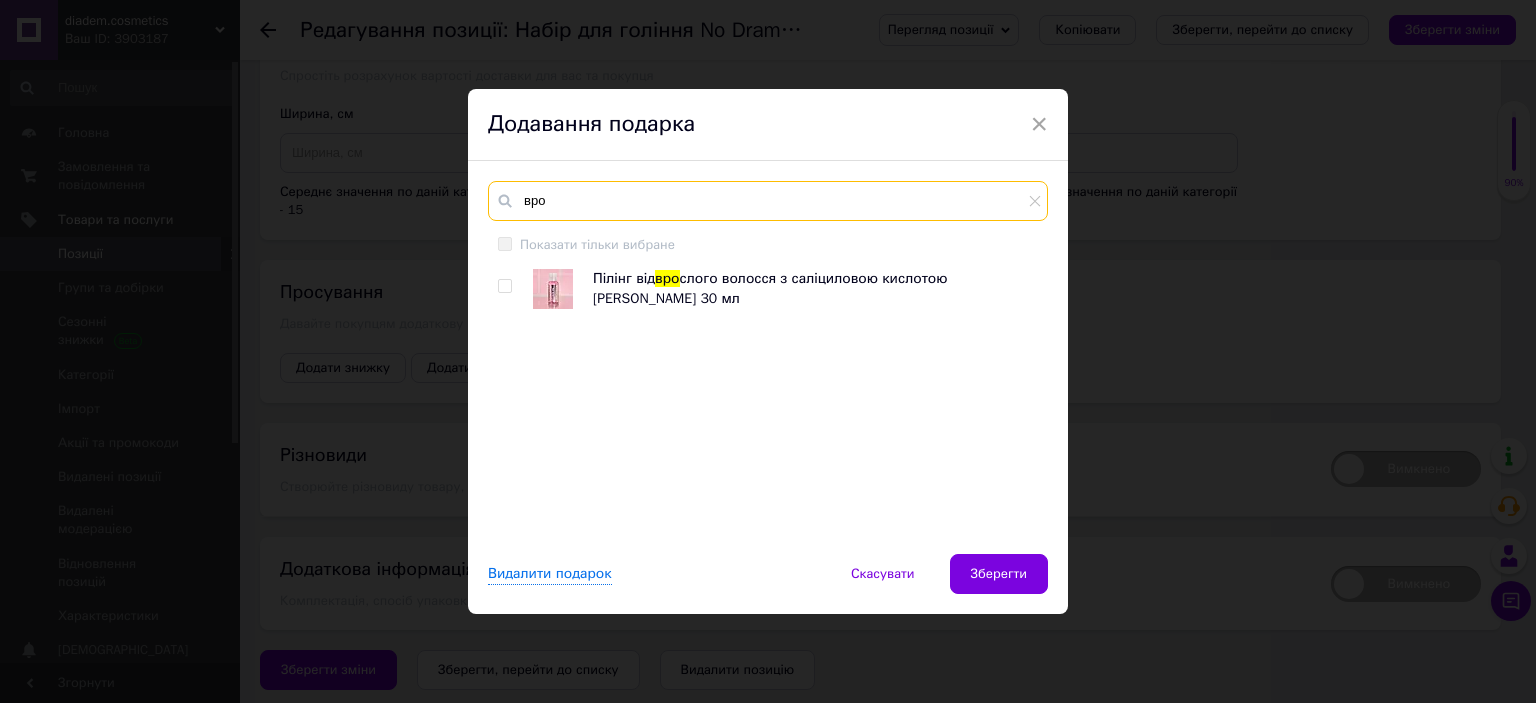 type on "вро" 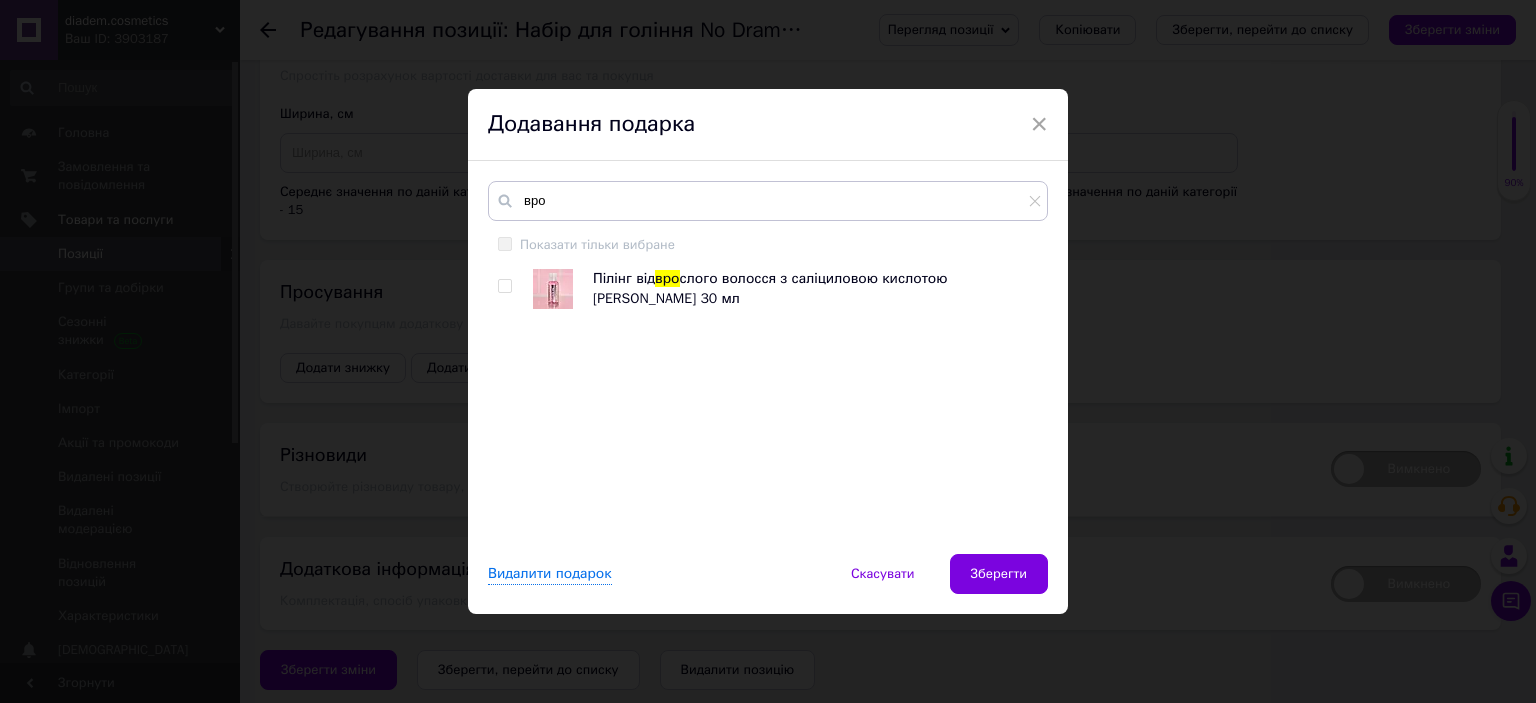 click on "слого волосся з саліциловою кислотою Mary Babe 30 мл" at bounding box center [770, 288] 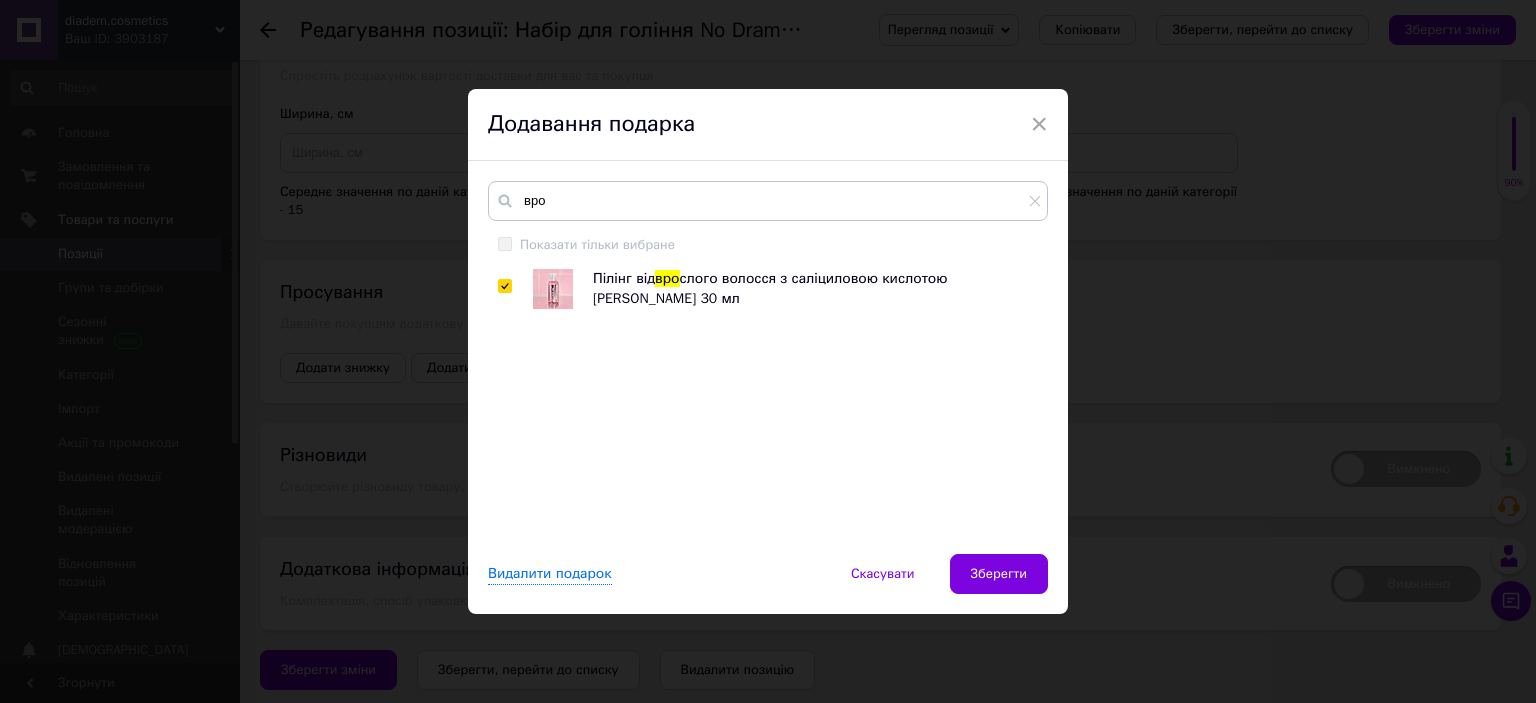 checkbox on "true" 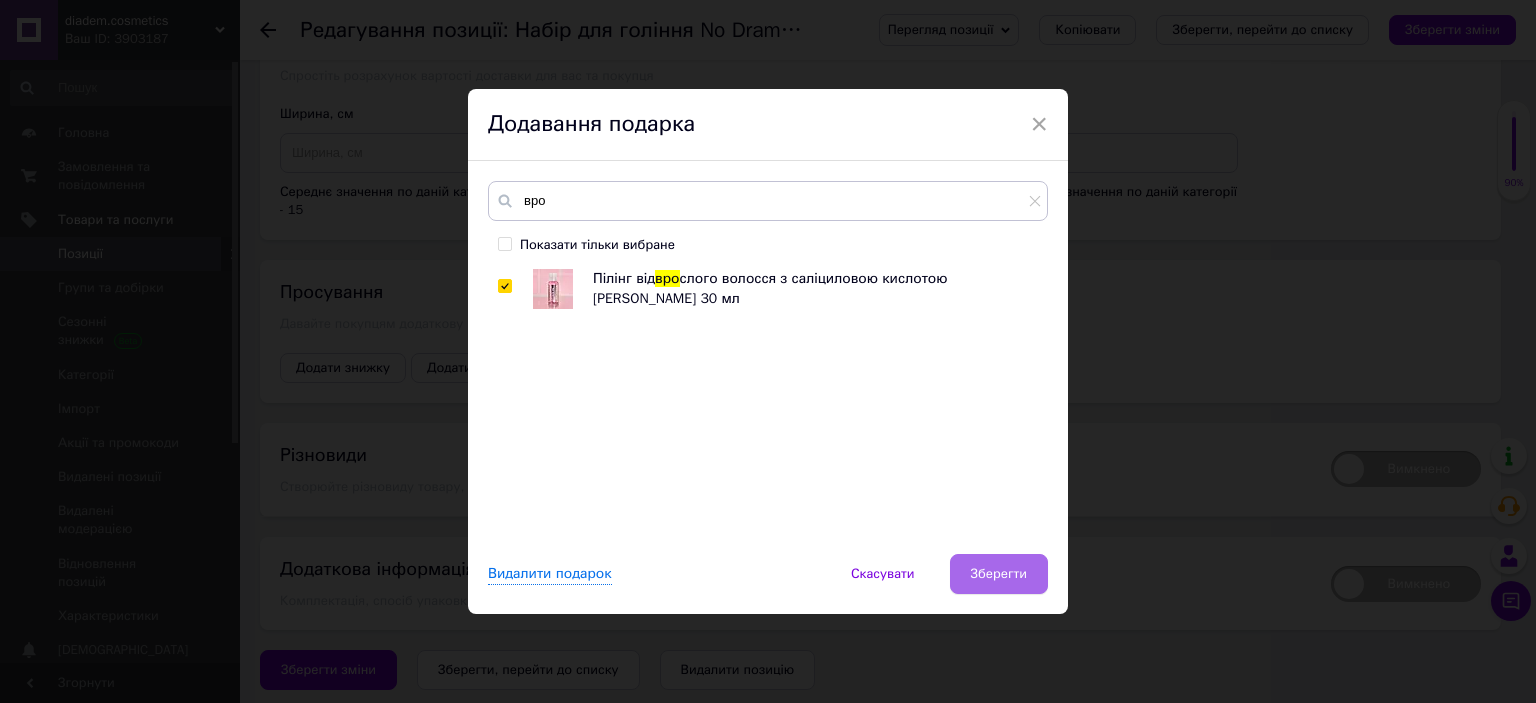 click on "Зберегти" at bounding box center (999, 574) 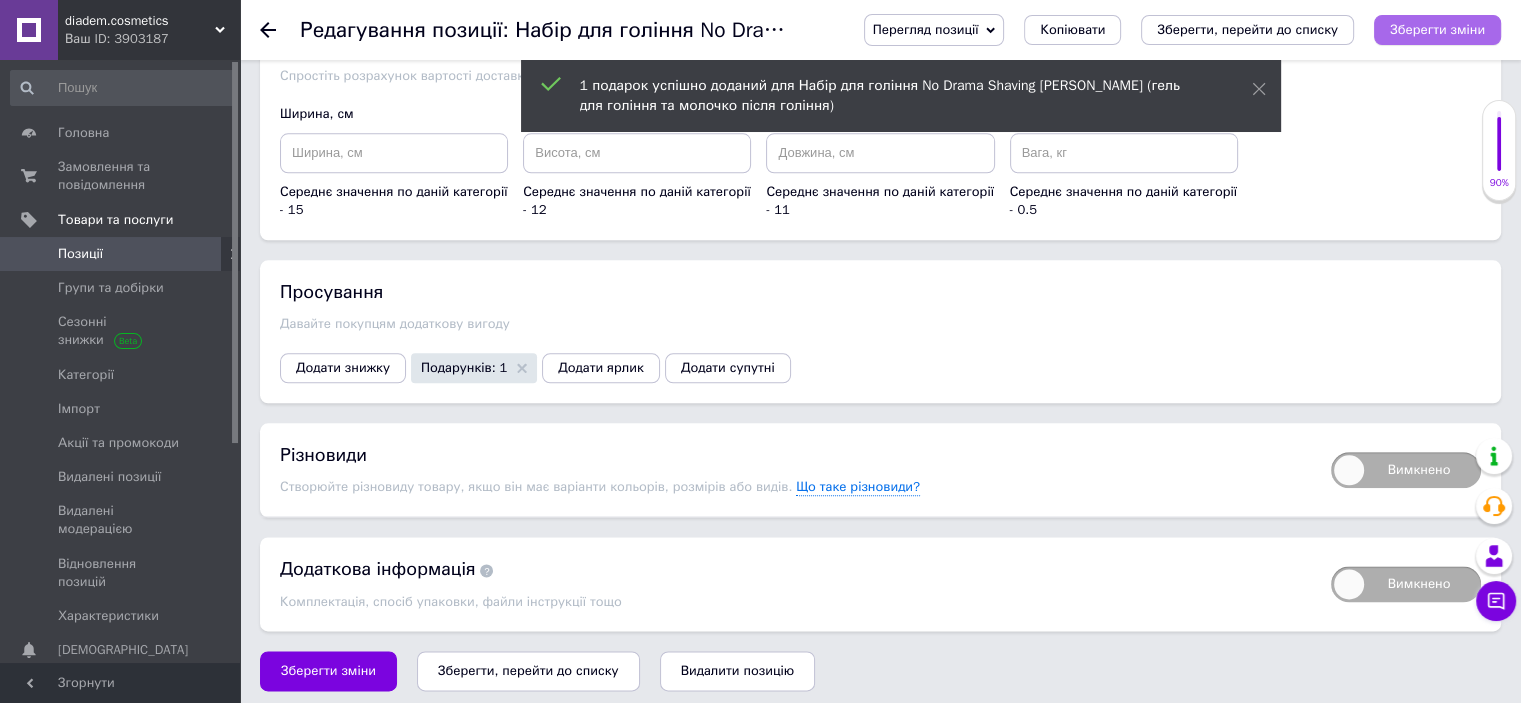 click on "Зберегти зміни" at bounding box center (1437, 29) 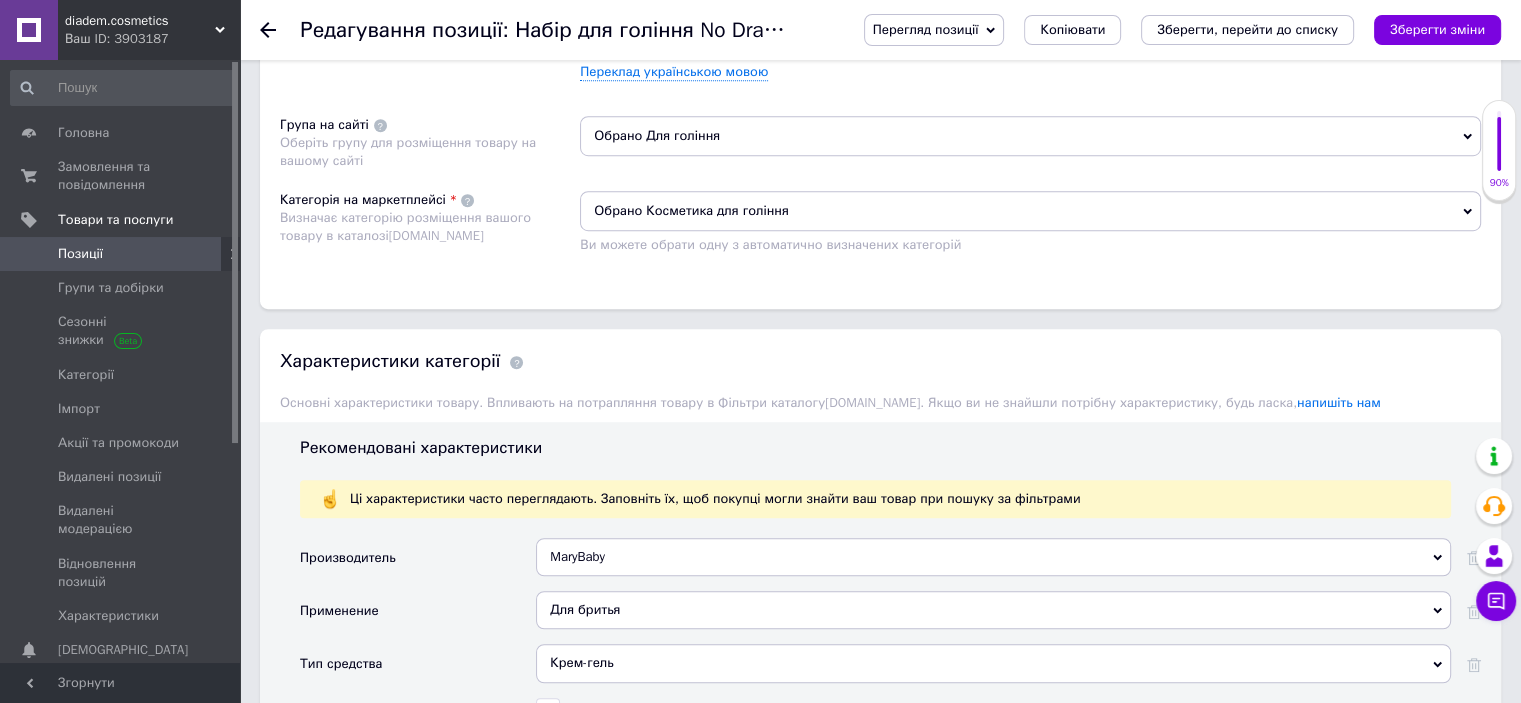scroll, scrollTop: 1000, scrollLeft: 0, axis: vertical 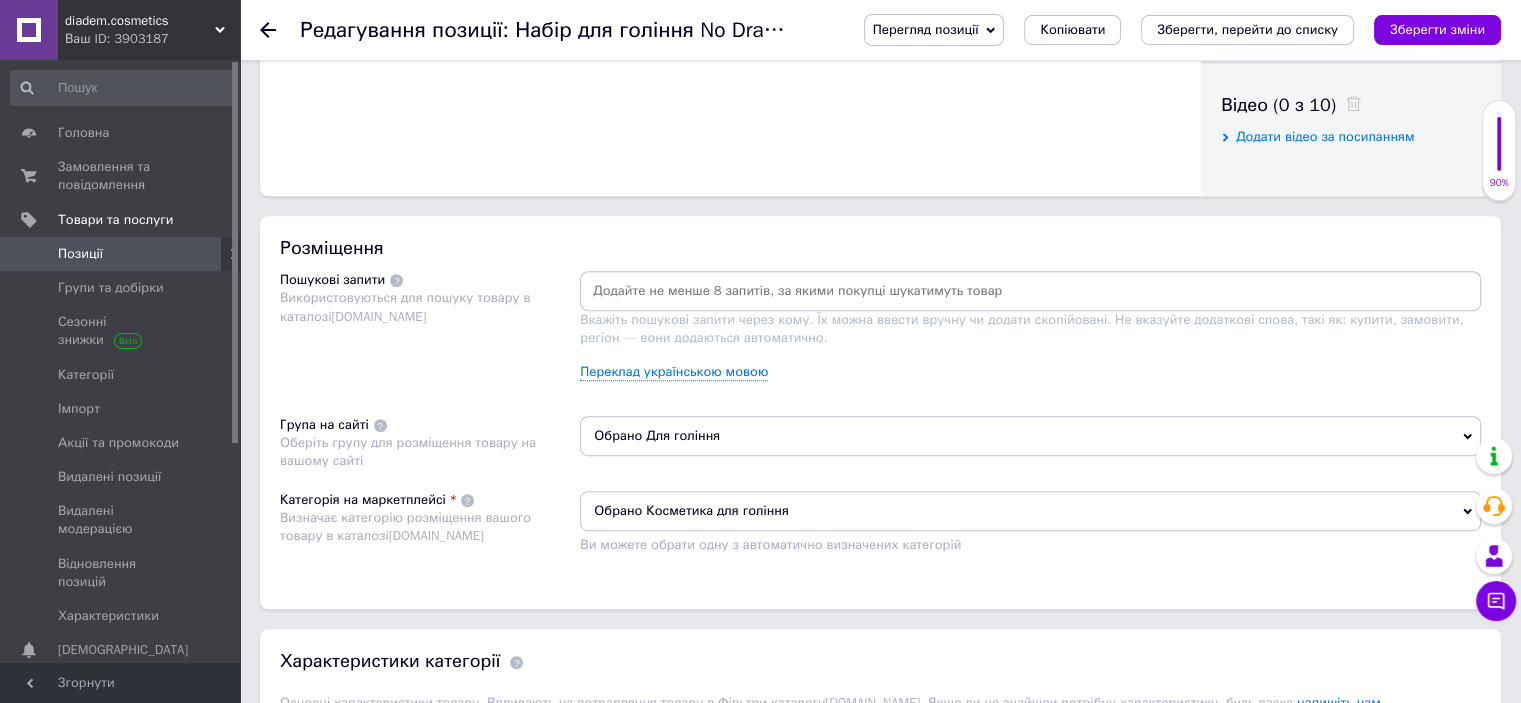click at bounding box center [1030, 291] 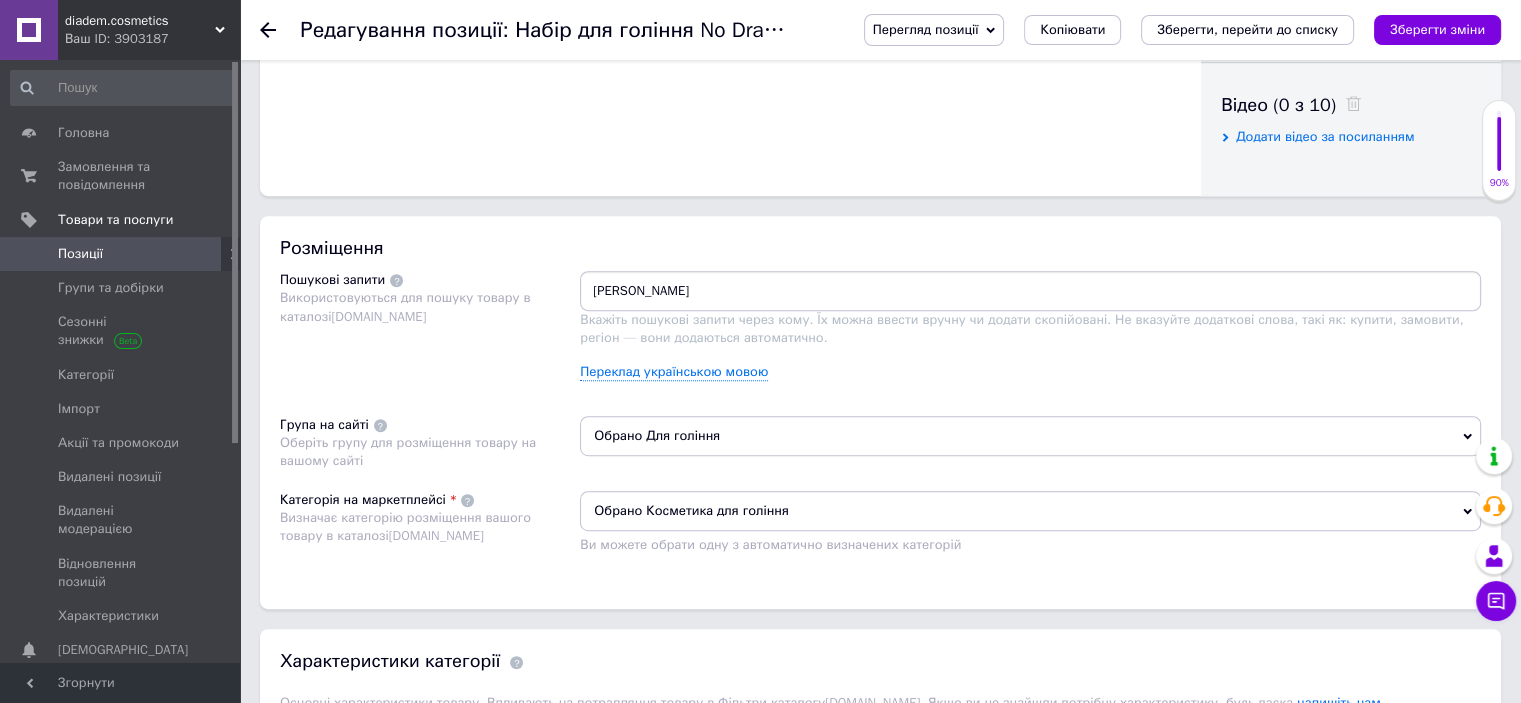 type on "мері бейбі" 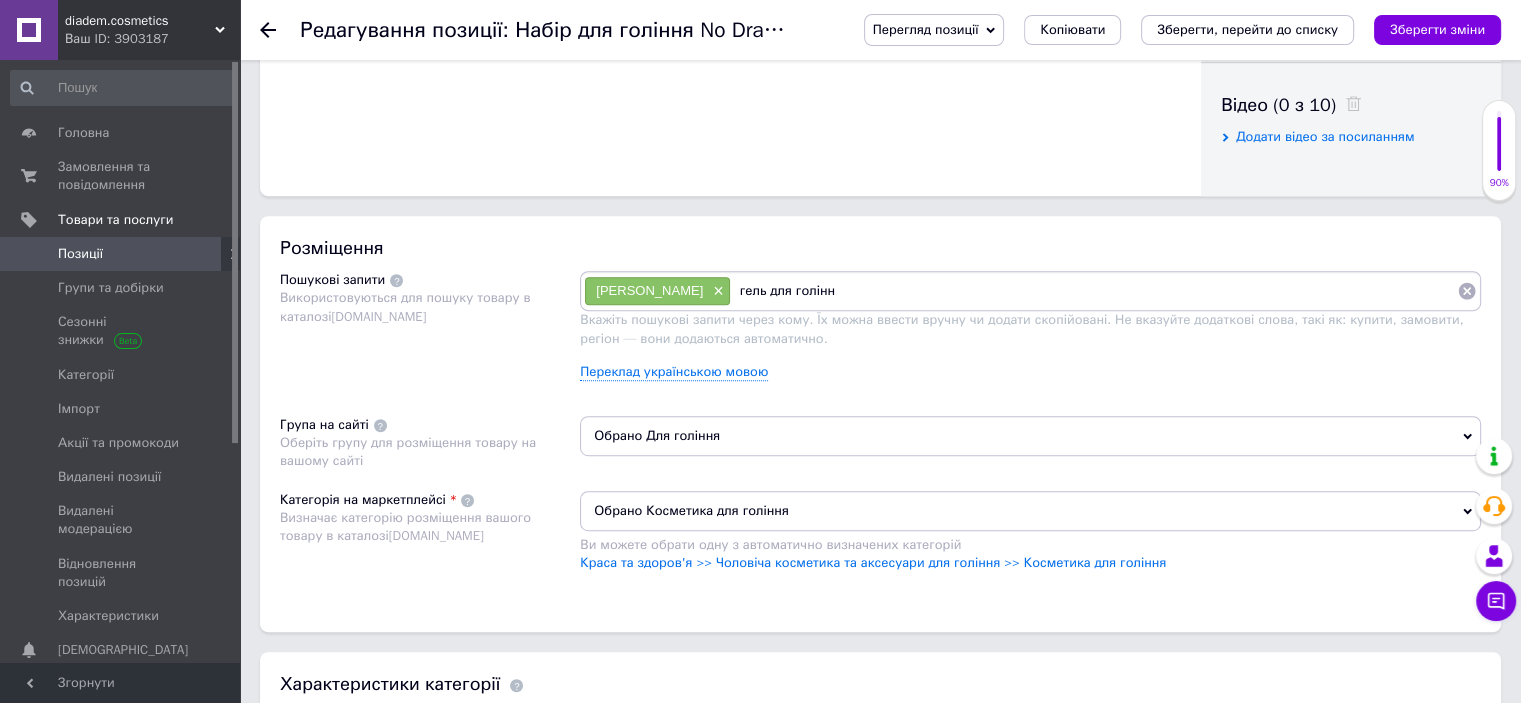 type on "гель для гоління" 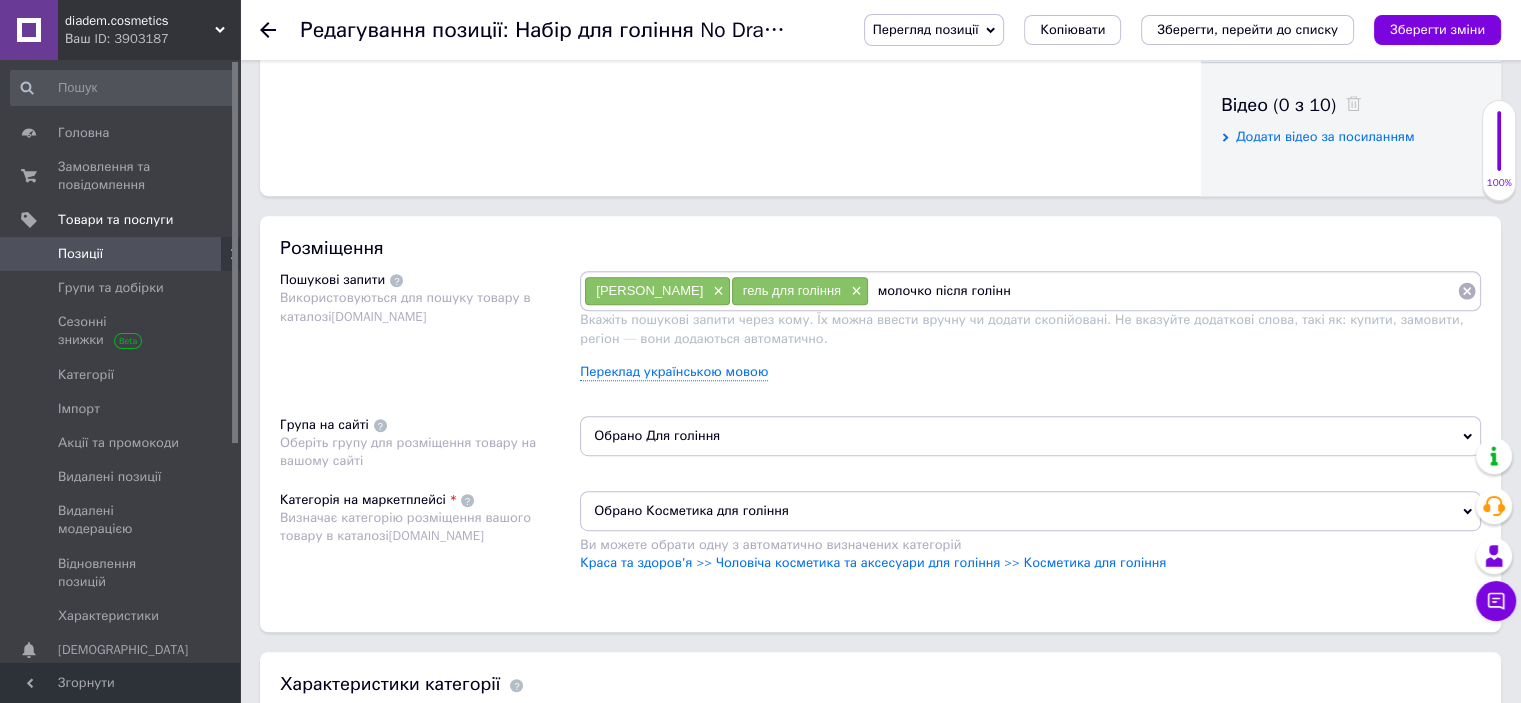type on "молочко після гоління" 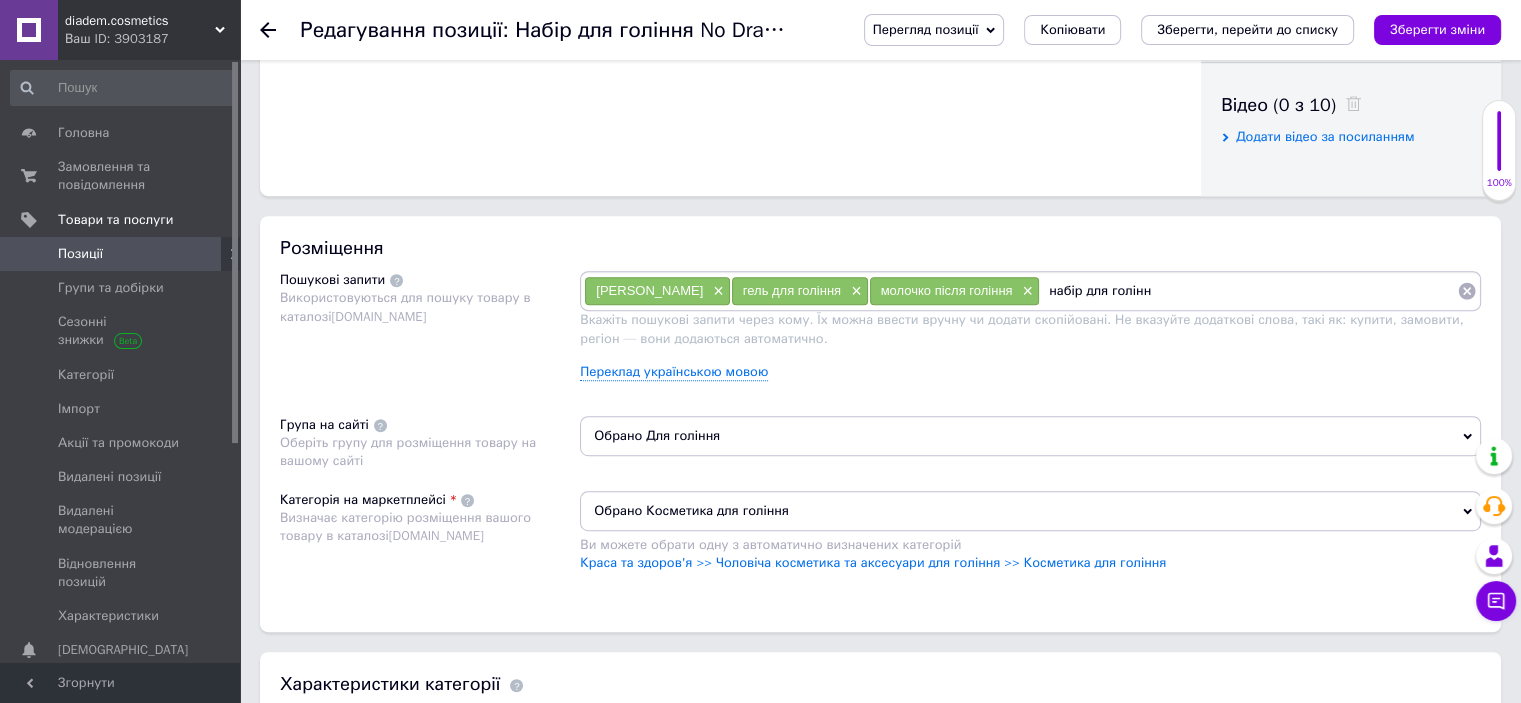 type on "набір для гоління" 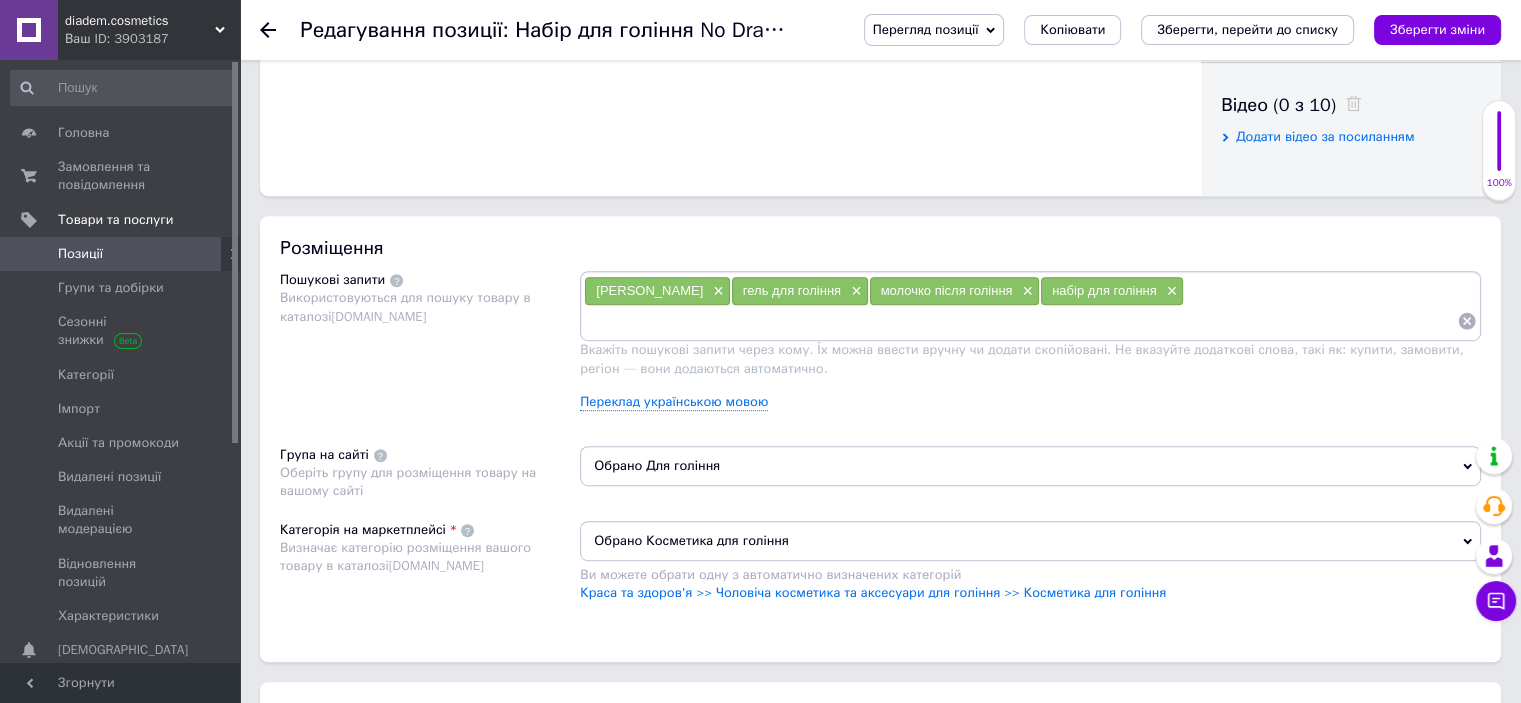 type on "V" 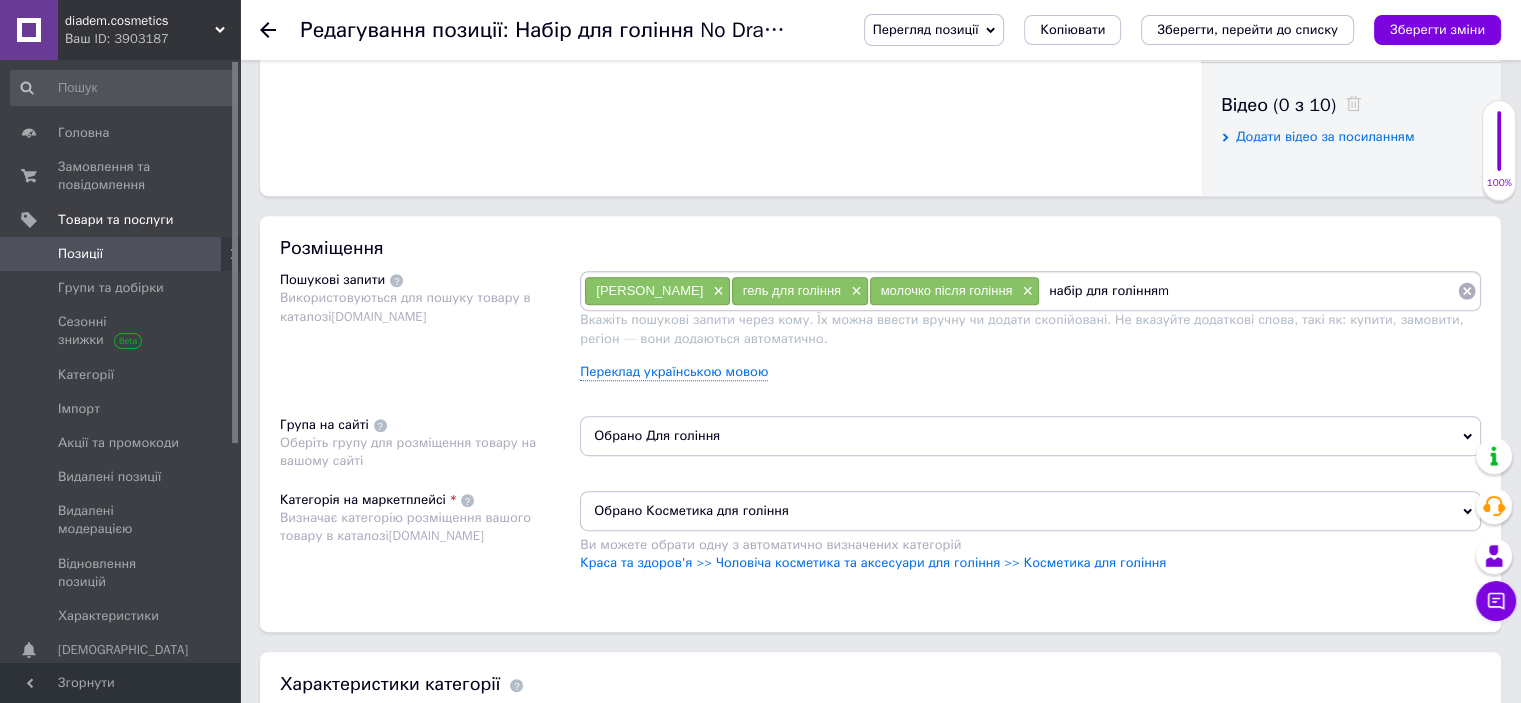 type on "набір для гоління" 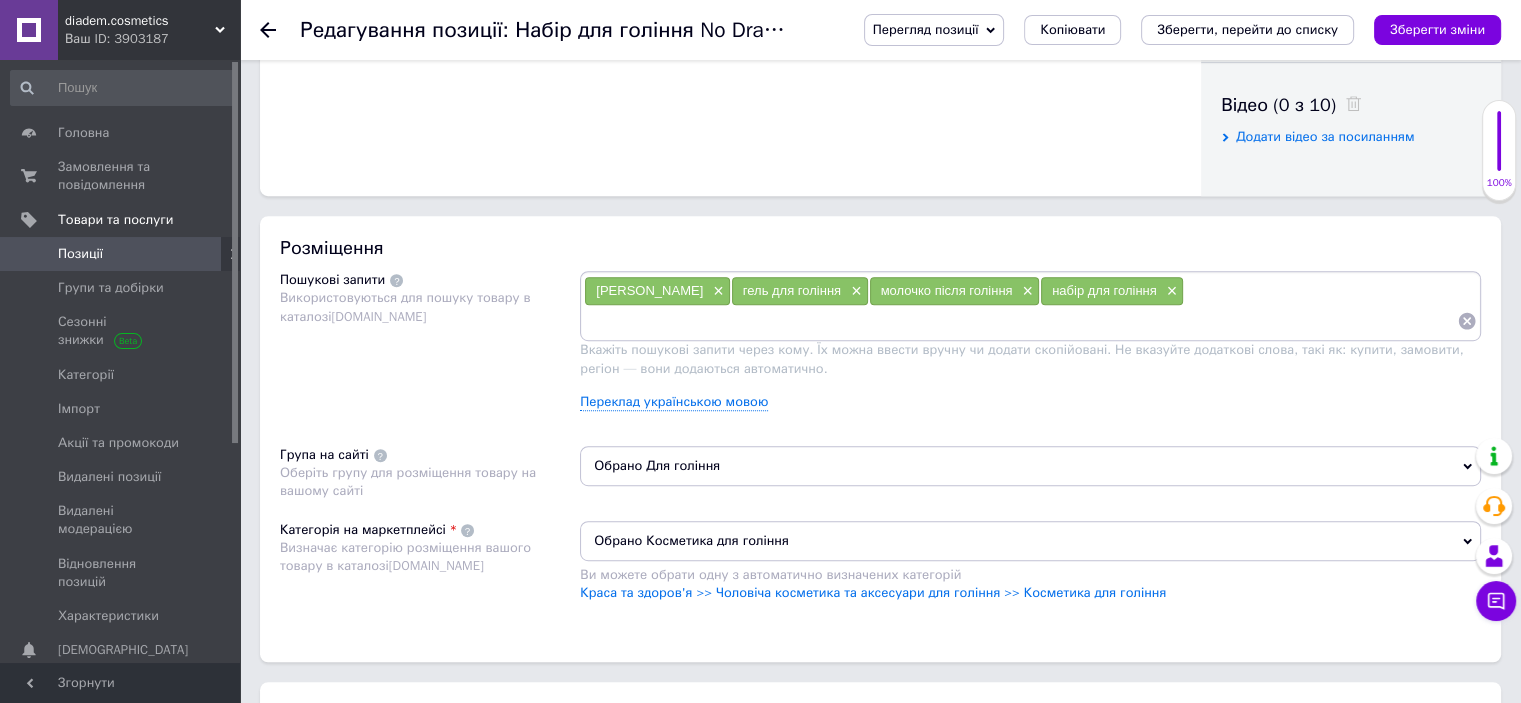 type on "V" 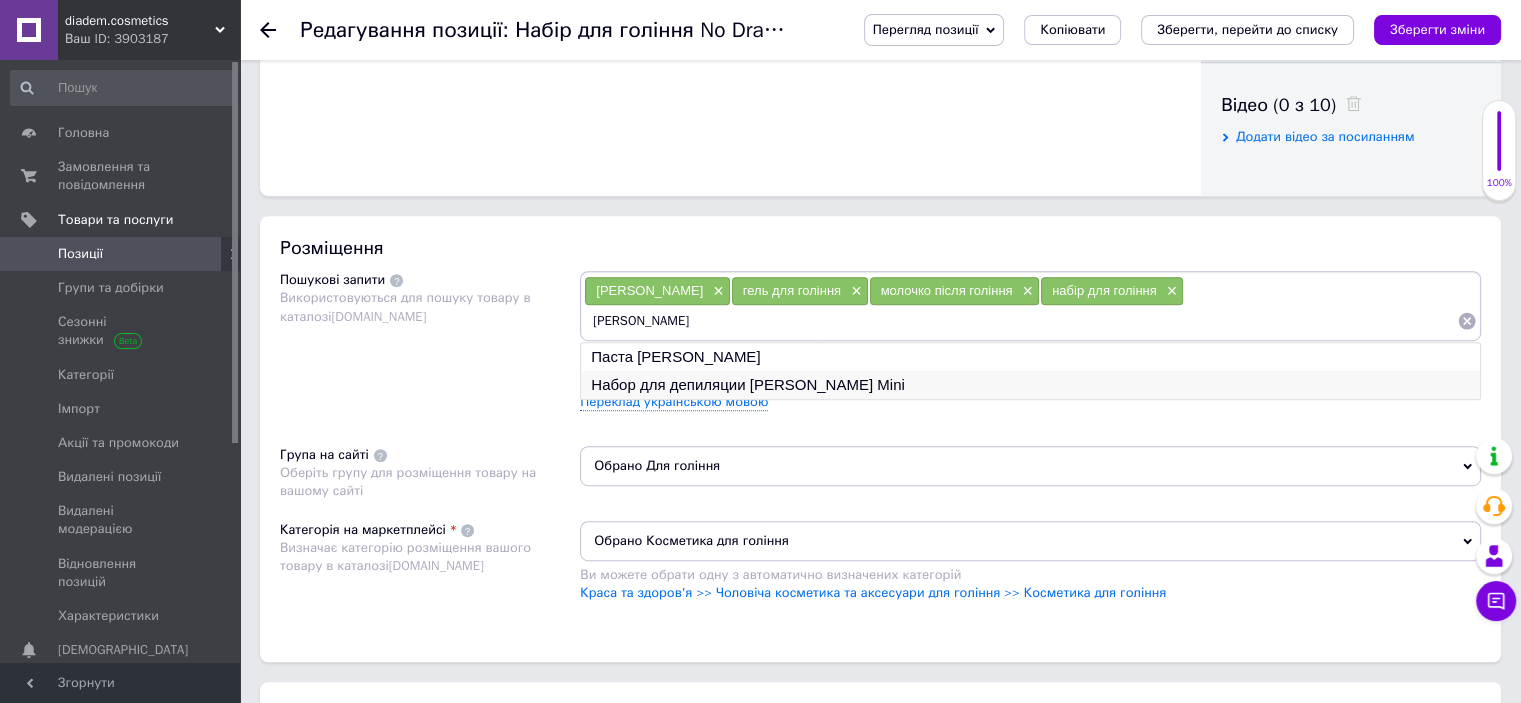 type on "Mary ba" 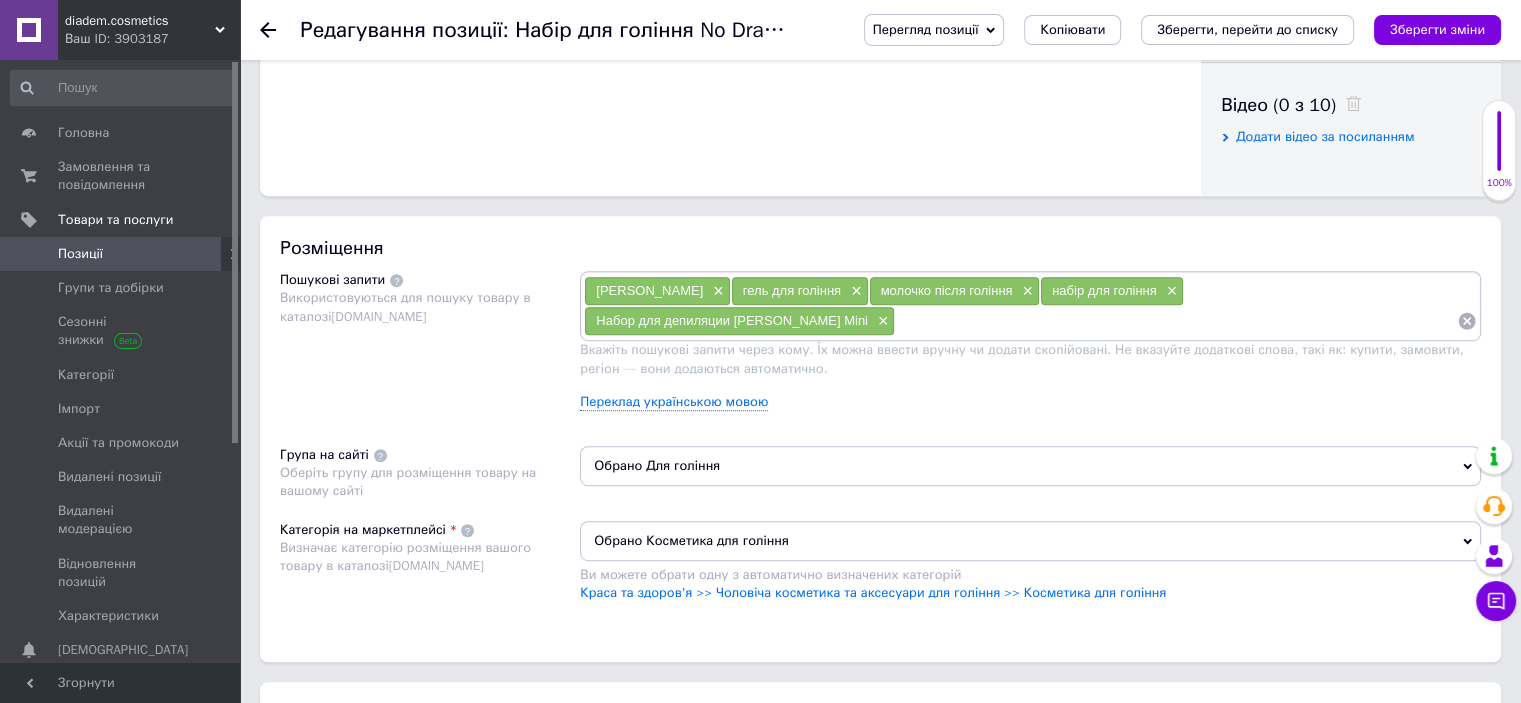 click at bounding box center (1176, 321) 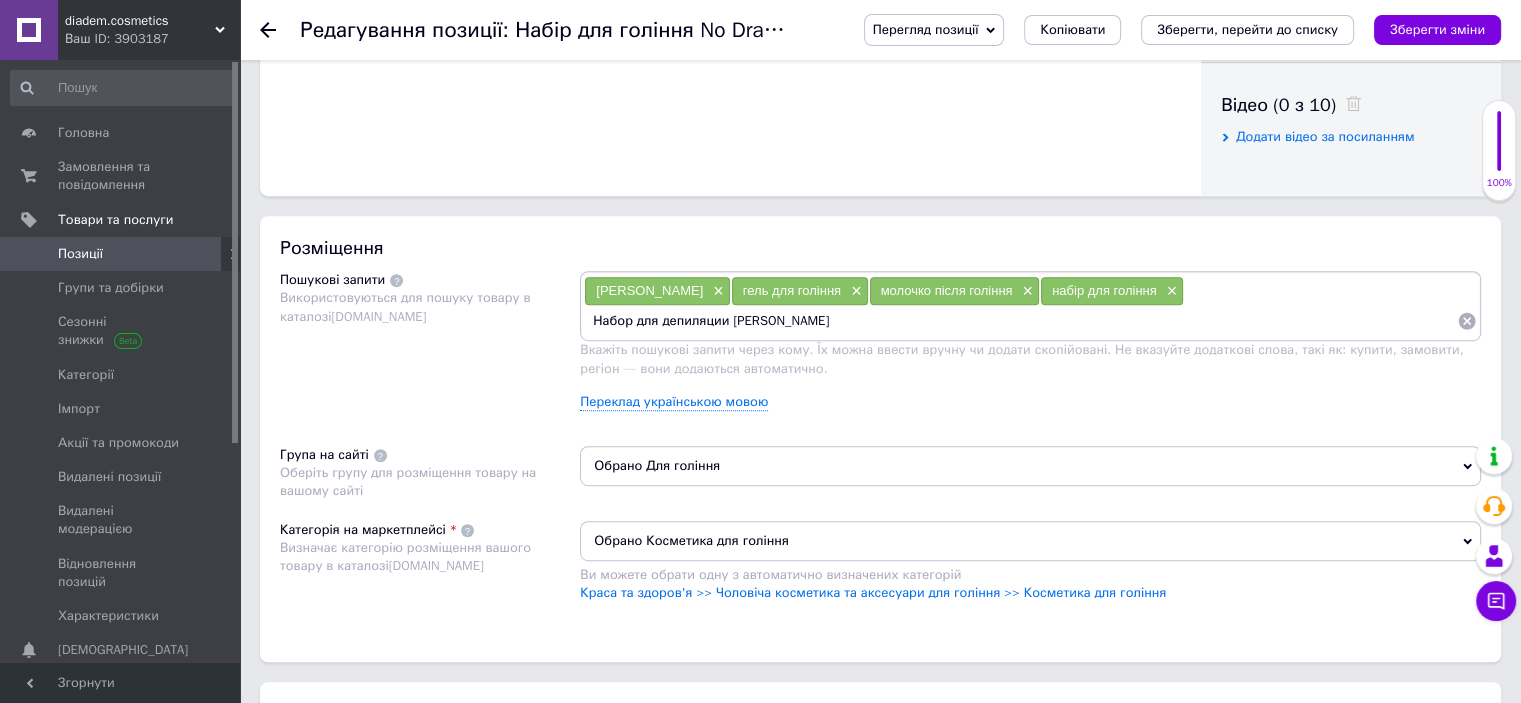 type on "Набор для депиляции Mary Babe" 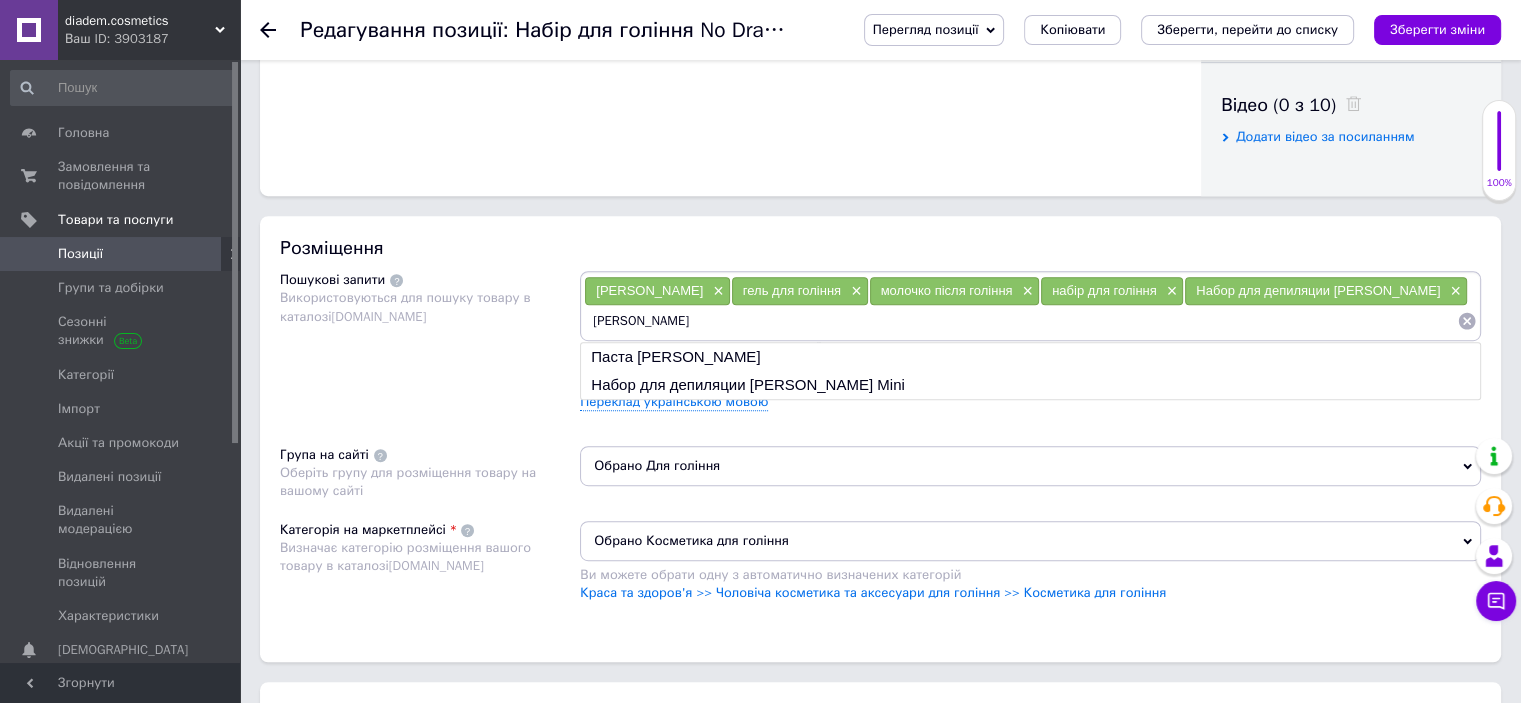 type on "mary babe" 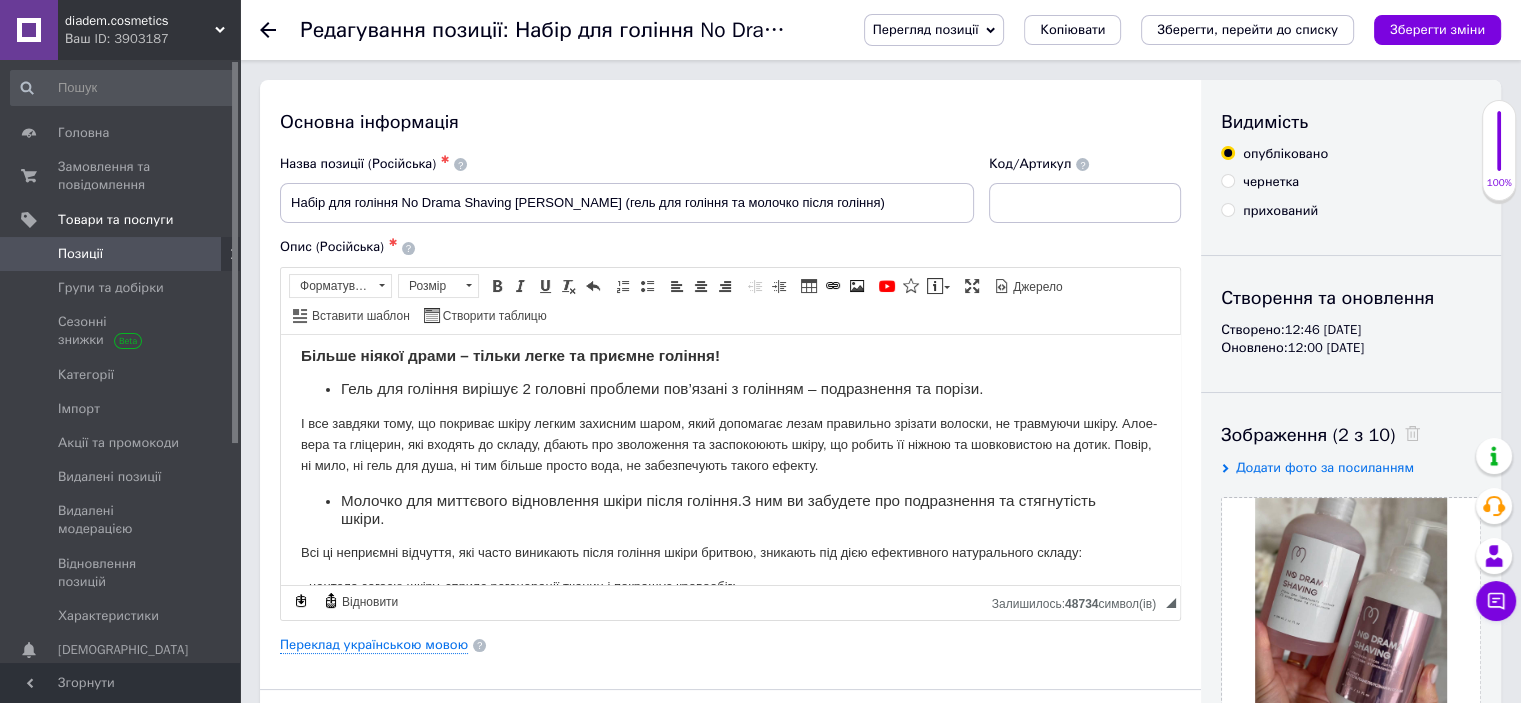 scroll, scrollTop: 0, scrollLeft: 0, axis: both 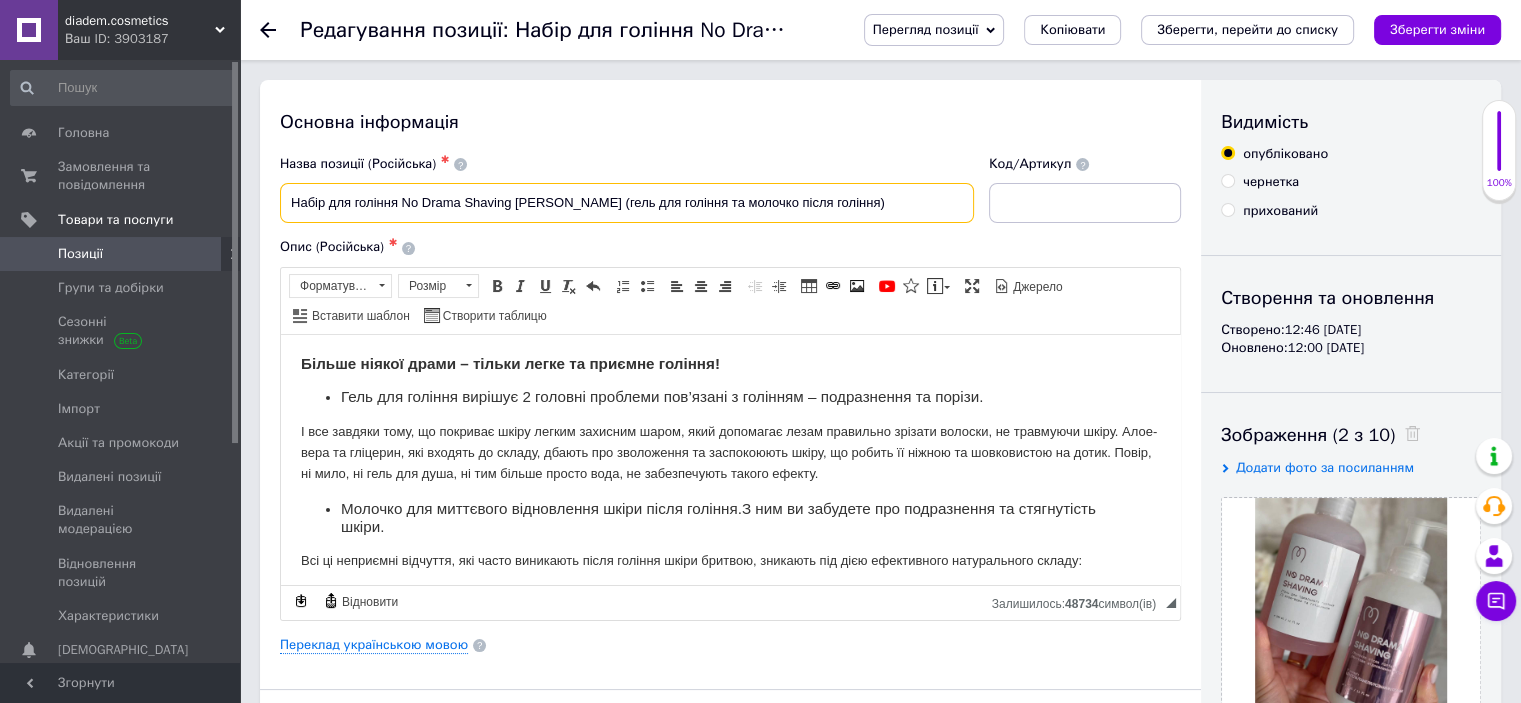 drag, startPoint x: 446, startPoint y: 199, endPoint x: 511, endPoint y: 205, distance: 65.27634 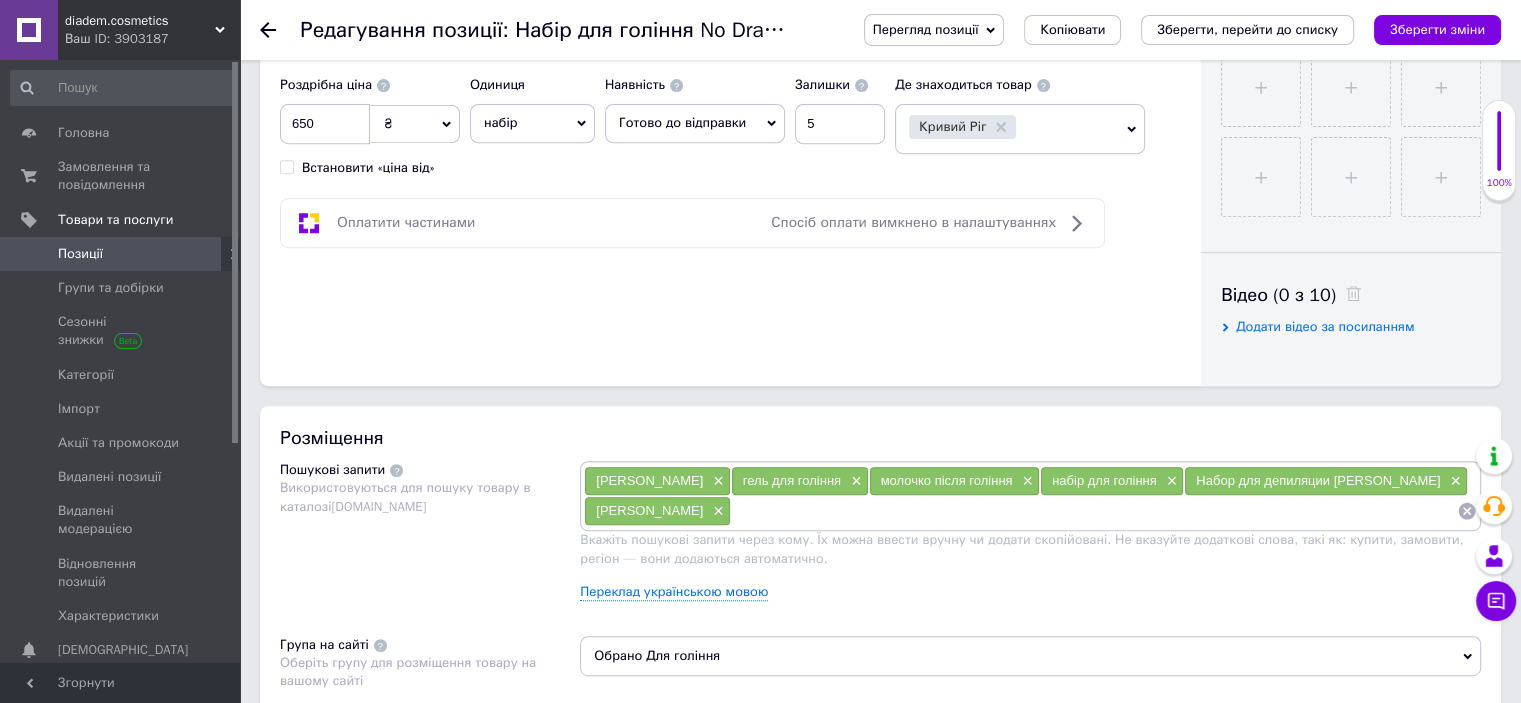 scroll, scrollTop: 1000, scrollLeft: 0, axis: vertical 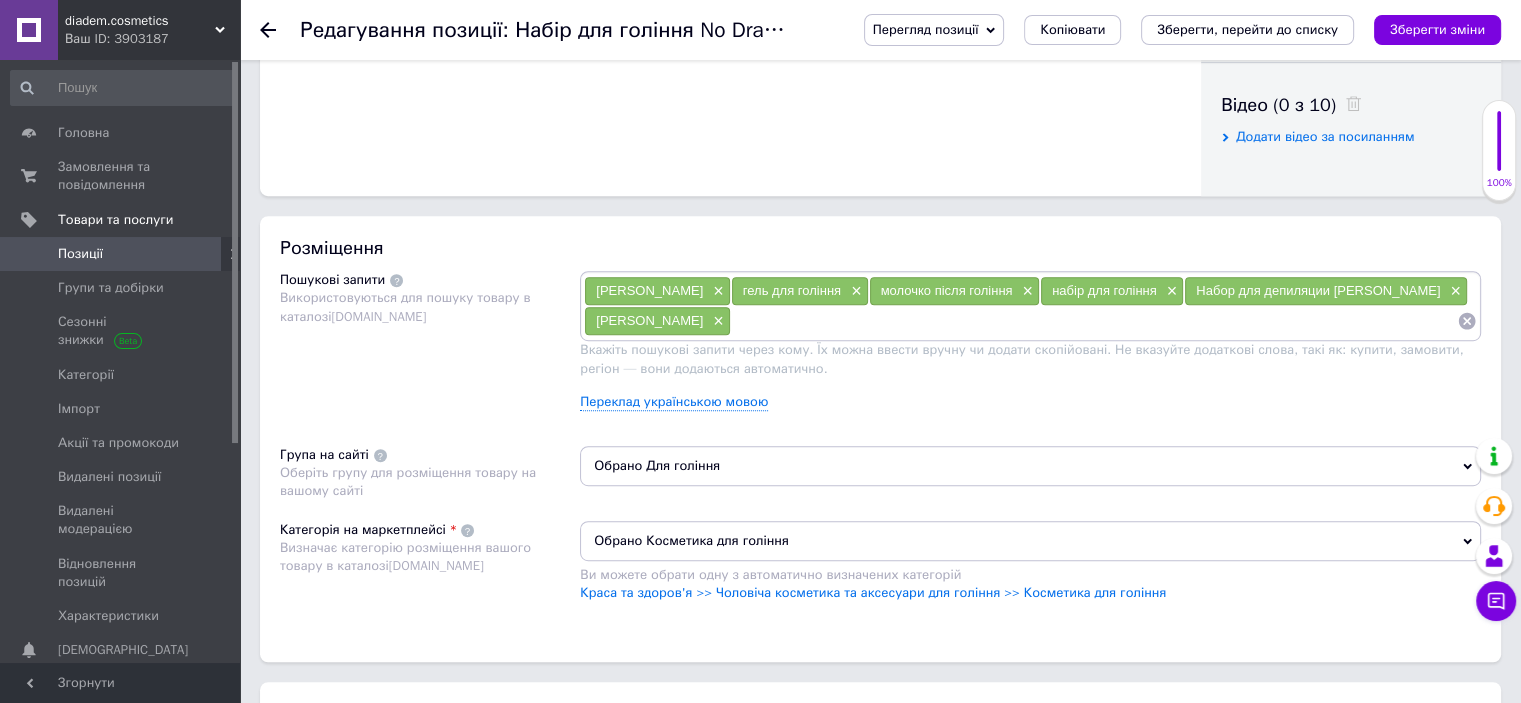 click at bounding box center (1094, 321) 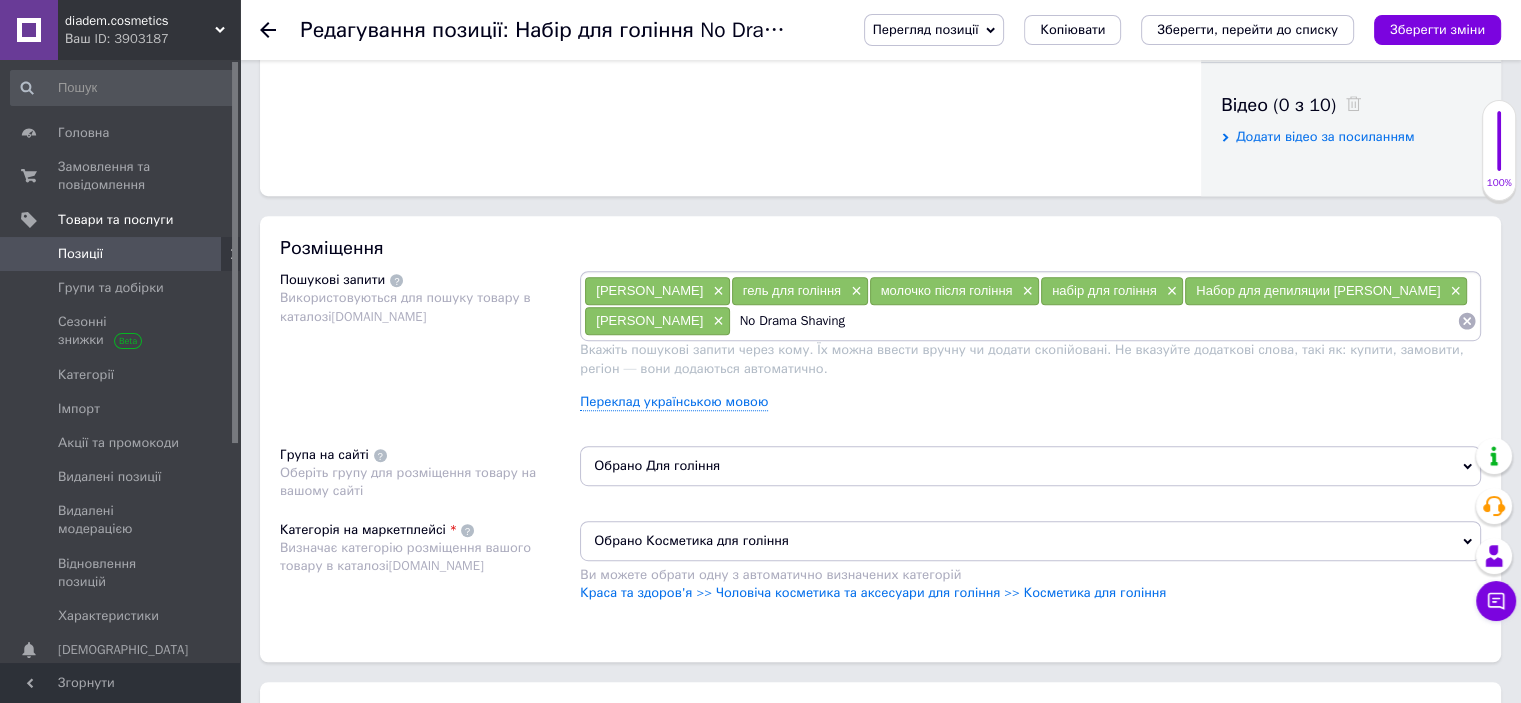 type on "No Drama Shaving" 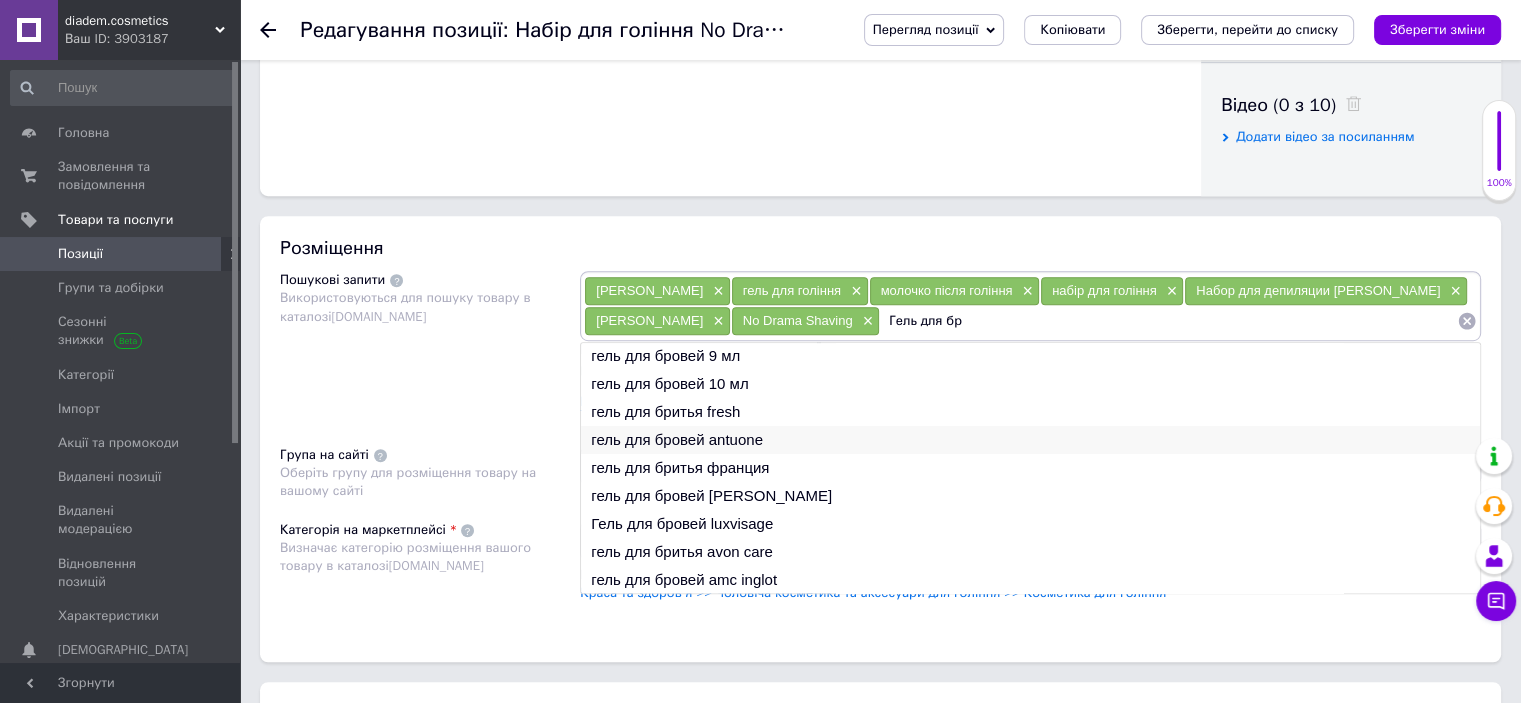 scroll, scrollTop: 0, scrollLeft: 0, axis: both 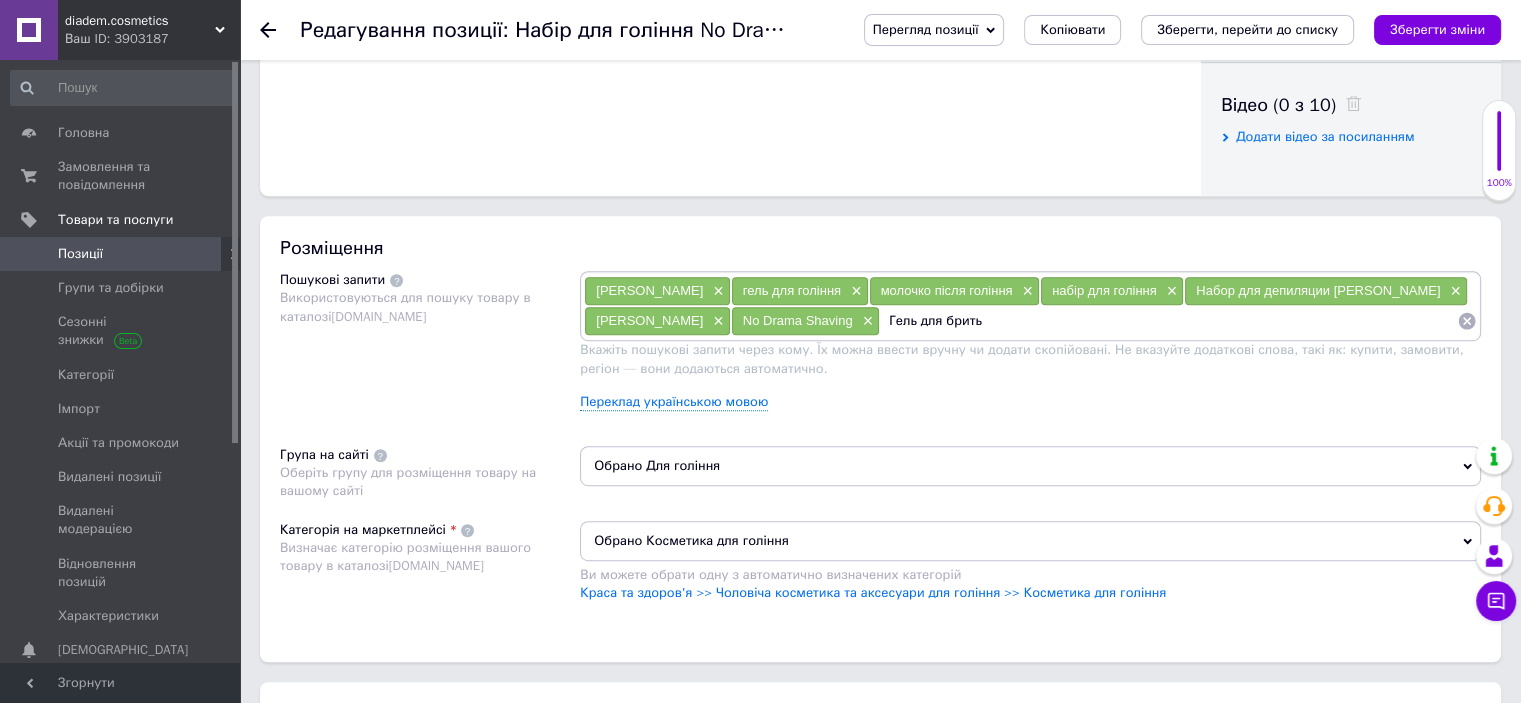 type on "Гель для бритья" 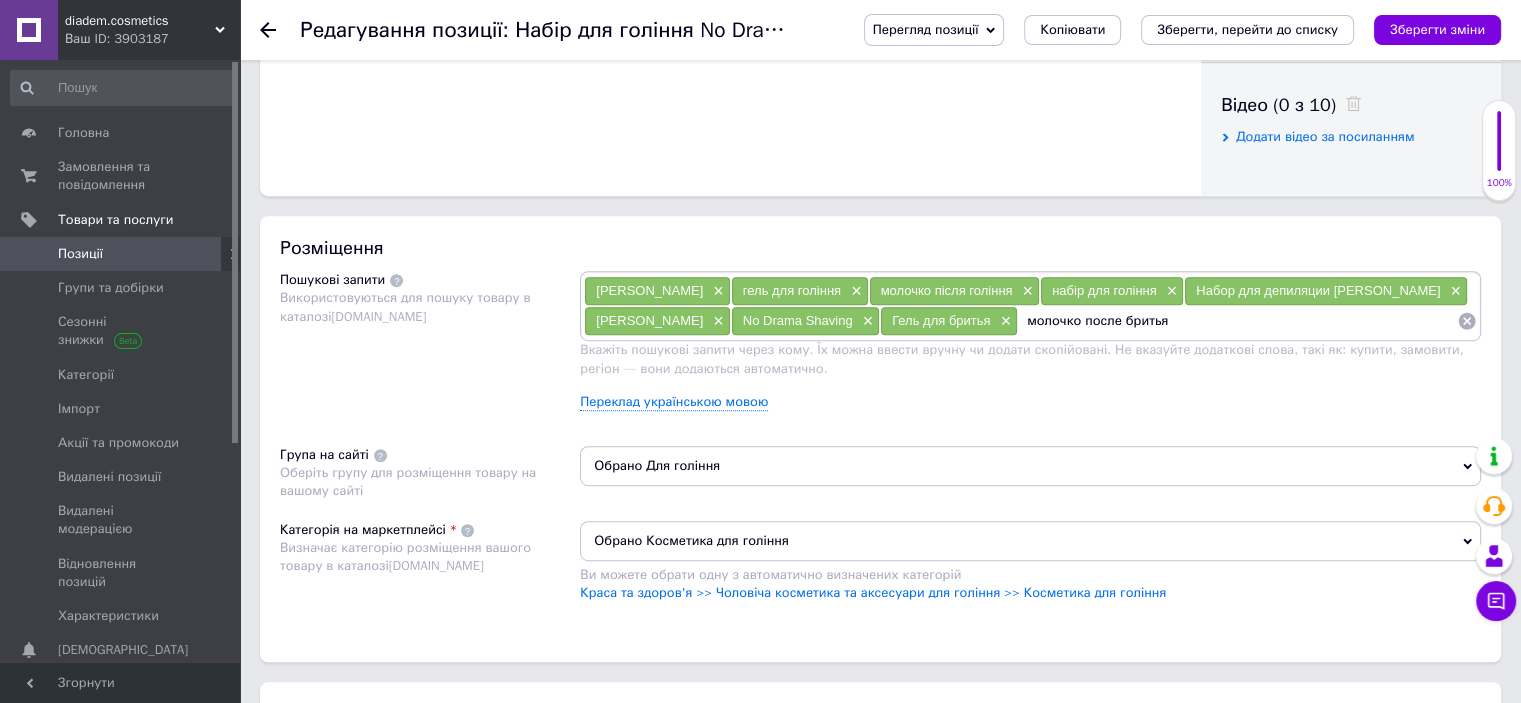 type on "молочко после бритья" 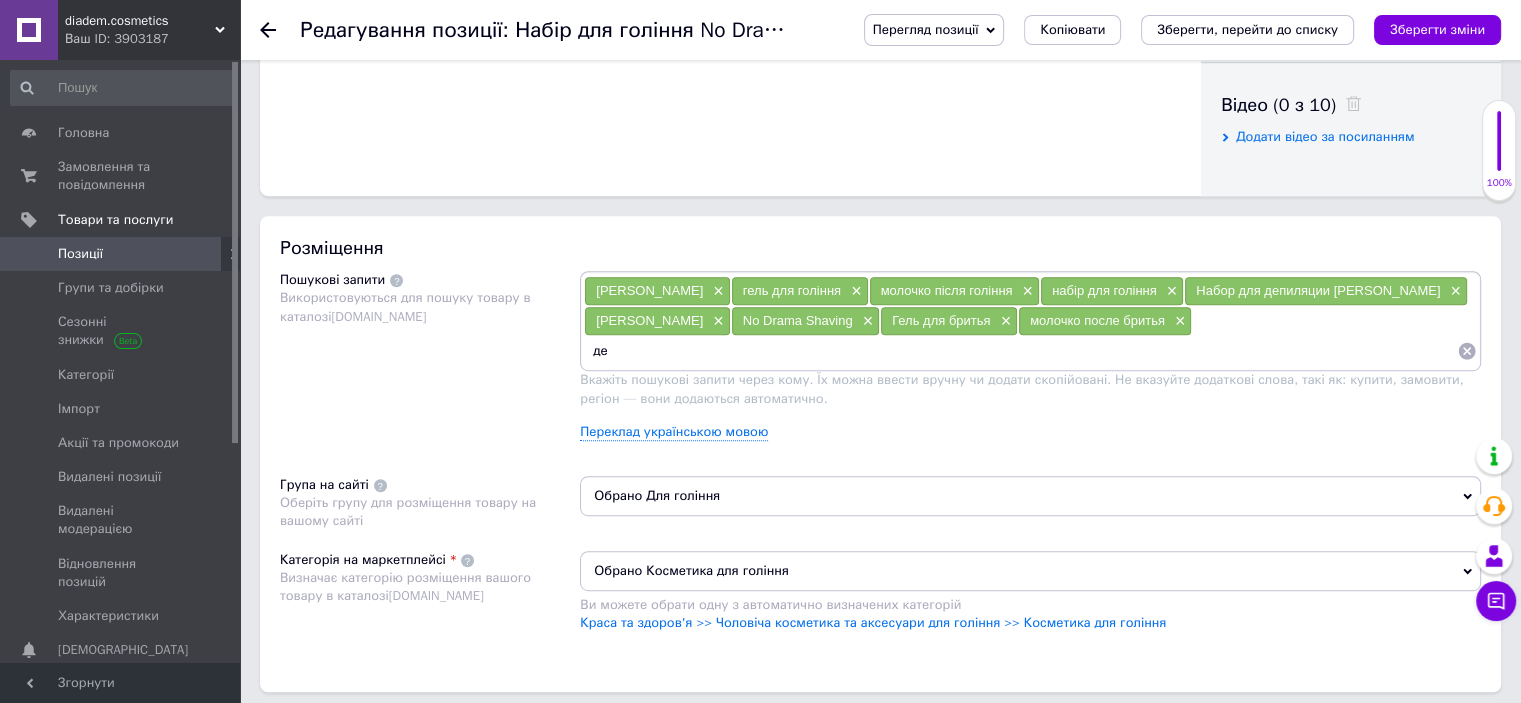 type on "д" 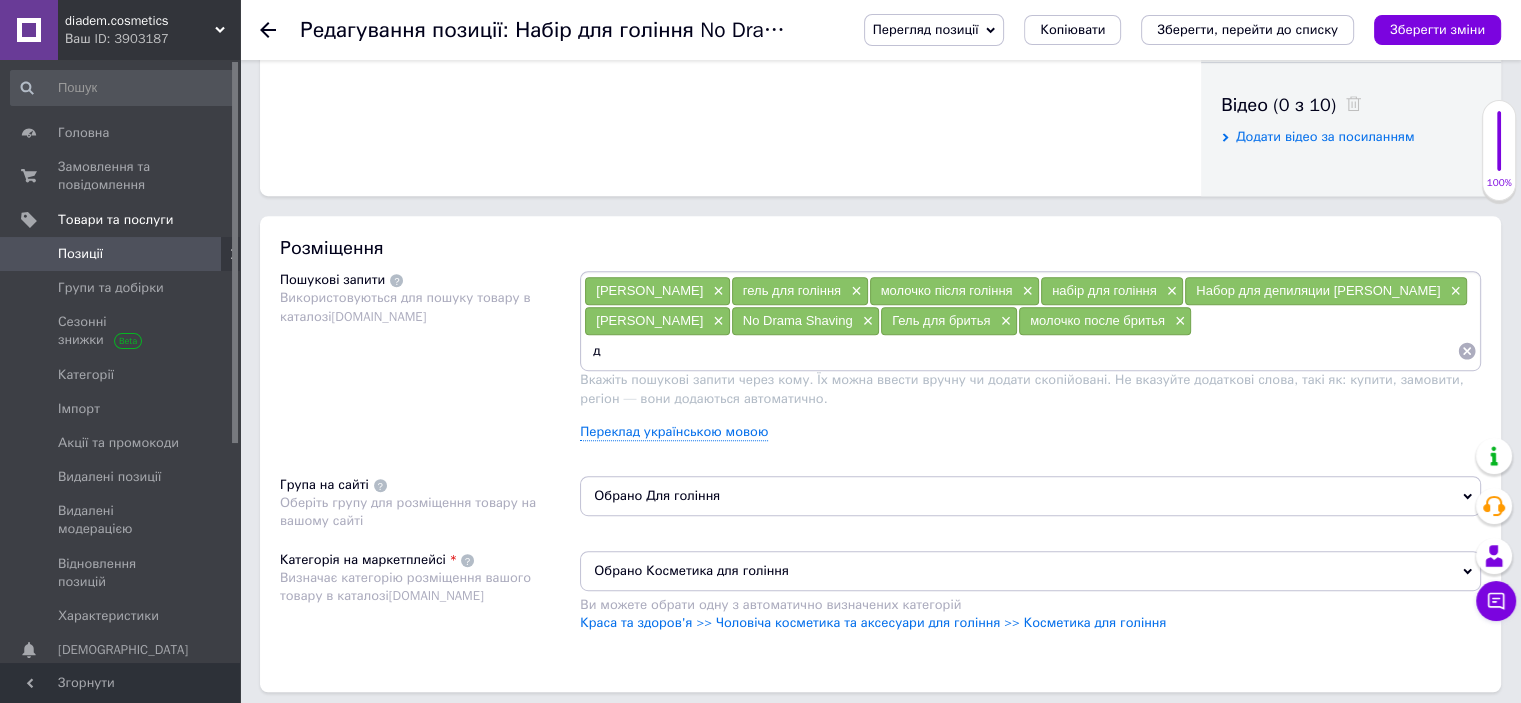 type 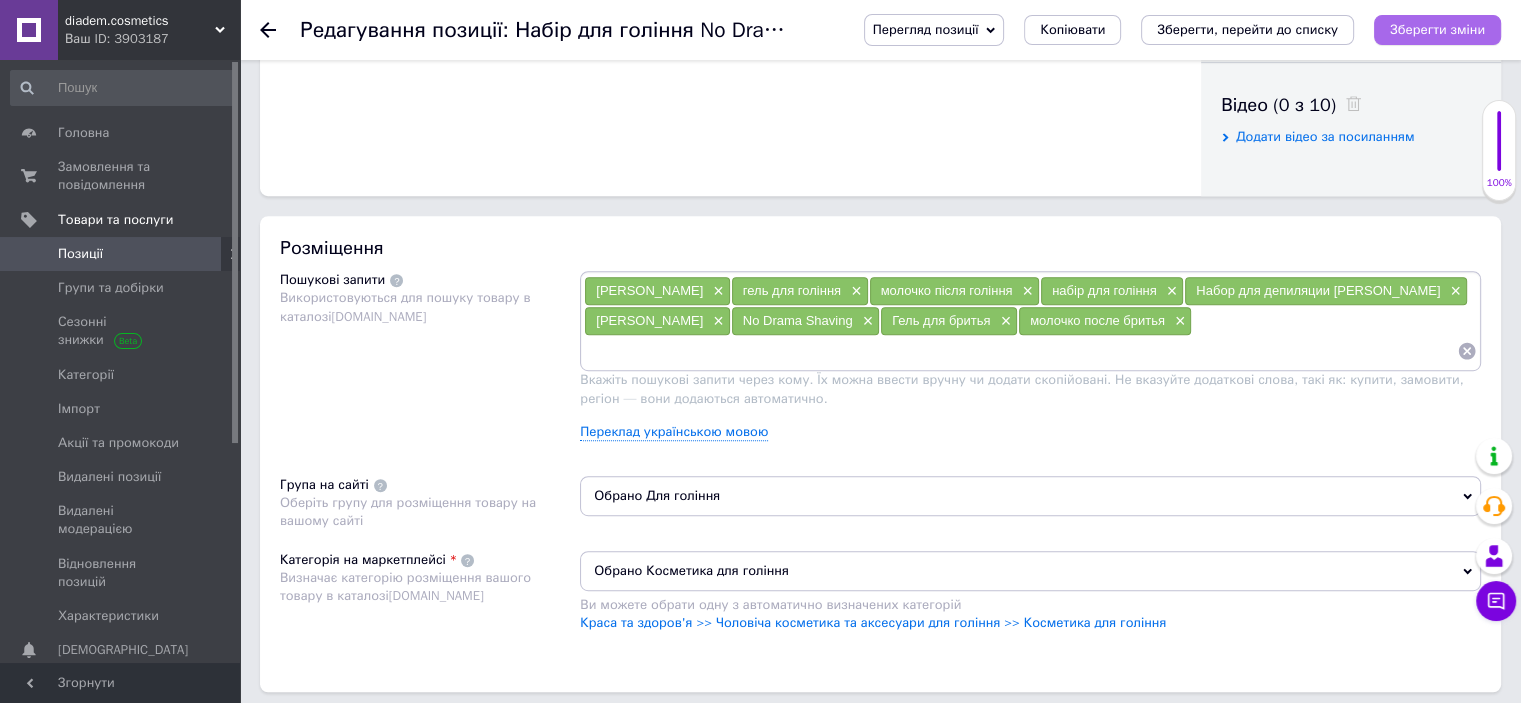 click on "Зберегти зміни" at bounding box center (1437, 29) 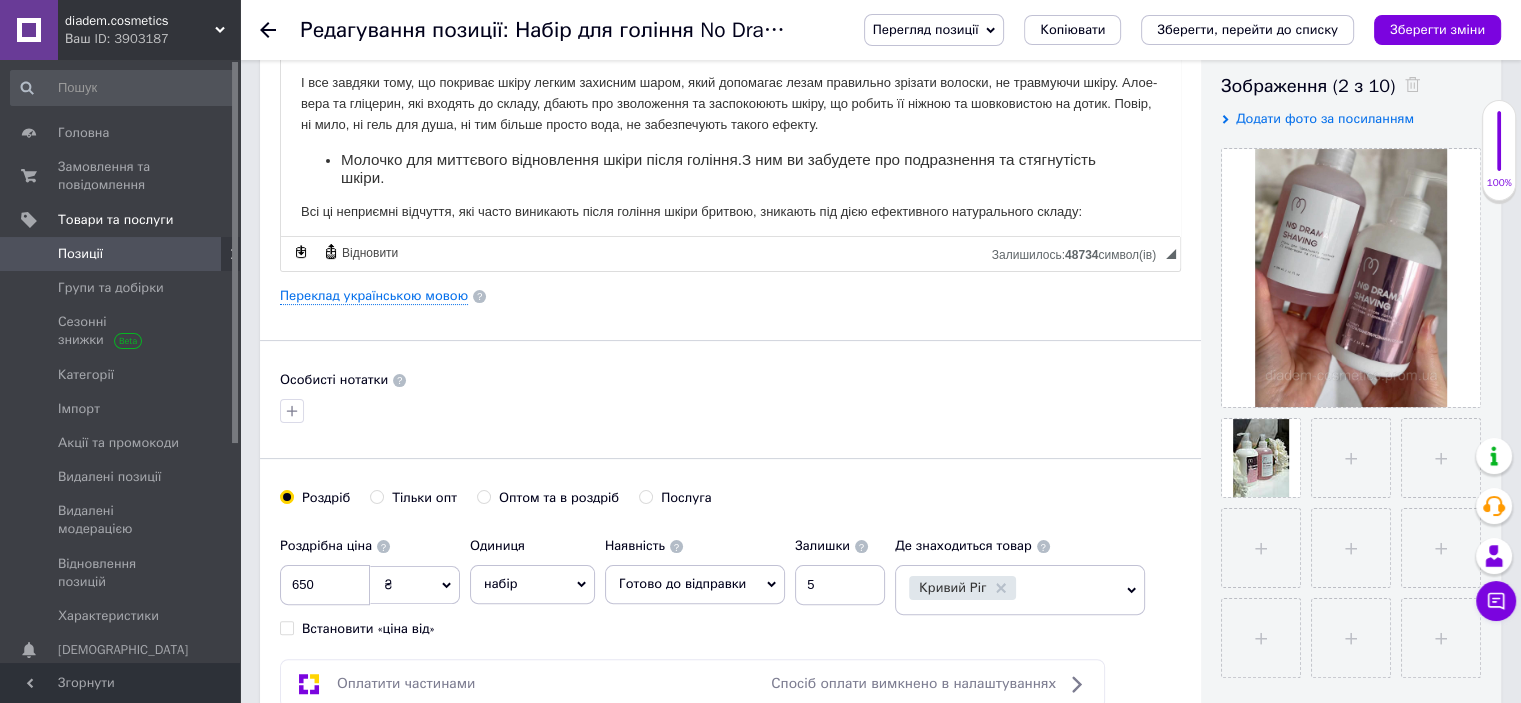 scroll, scrollTop: 0, scrollLeft: 0, axis: both 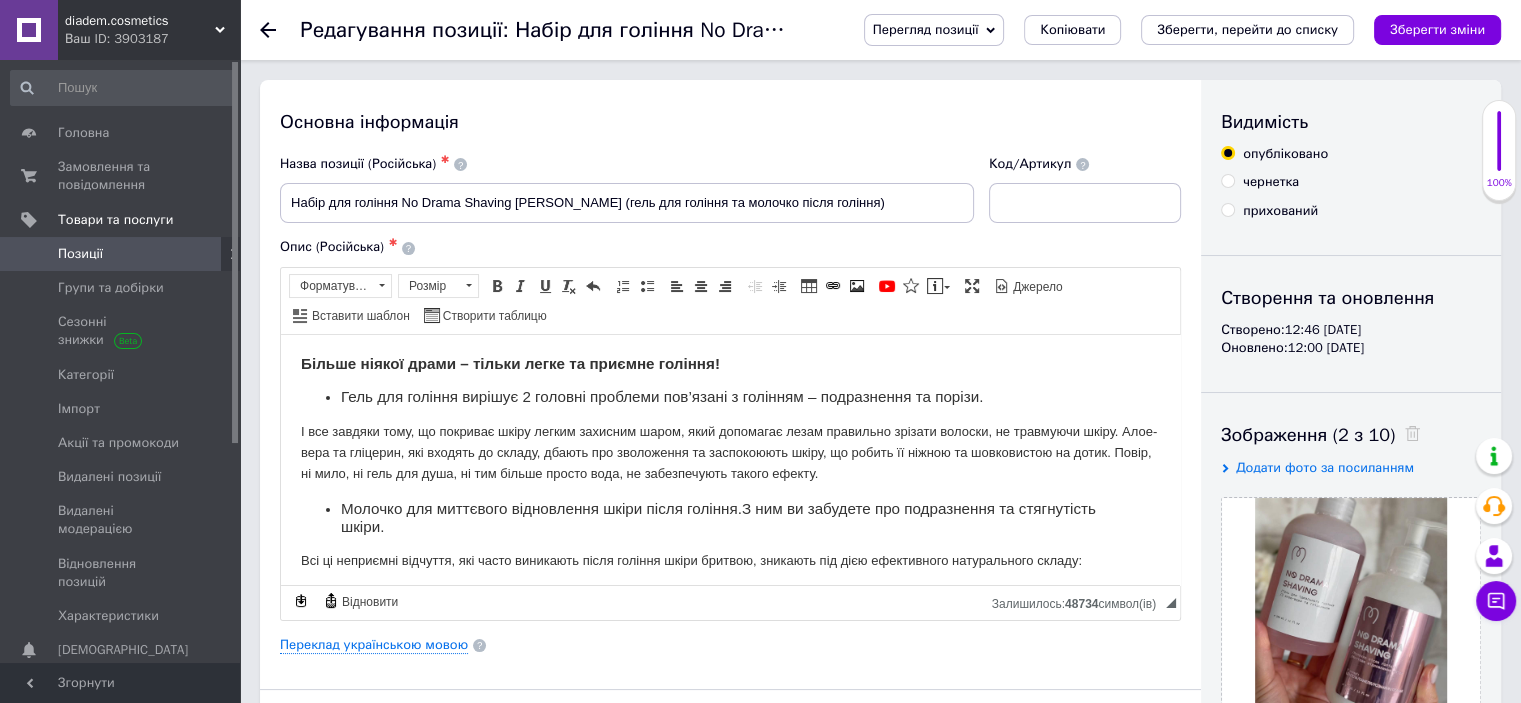 click 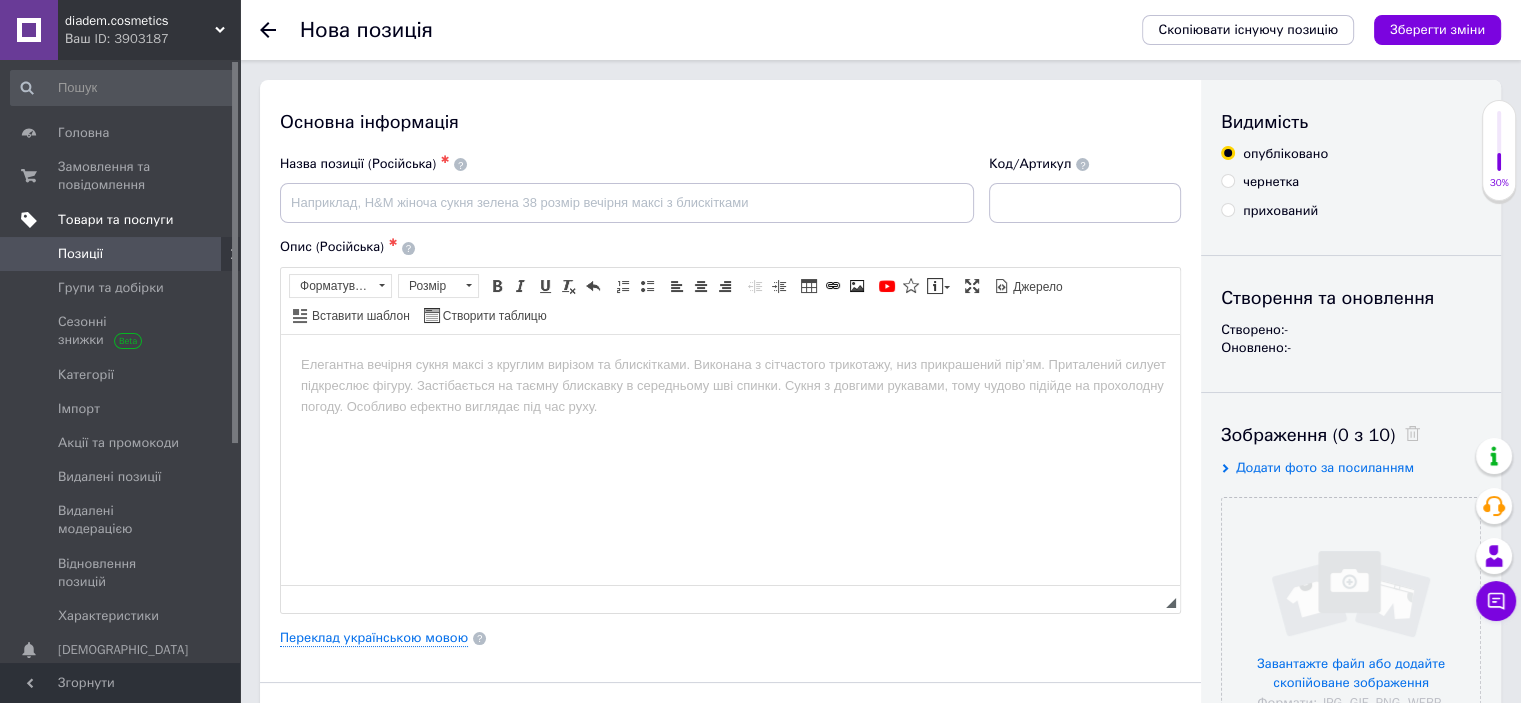scroll, scrollTop: 0, scrollLeft: 0, axis: both 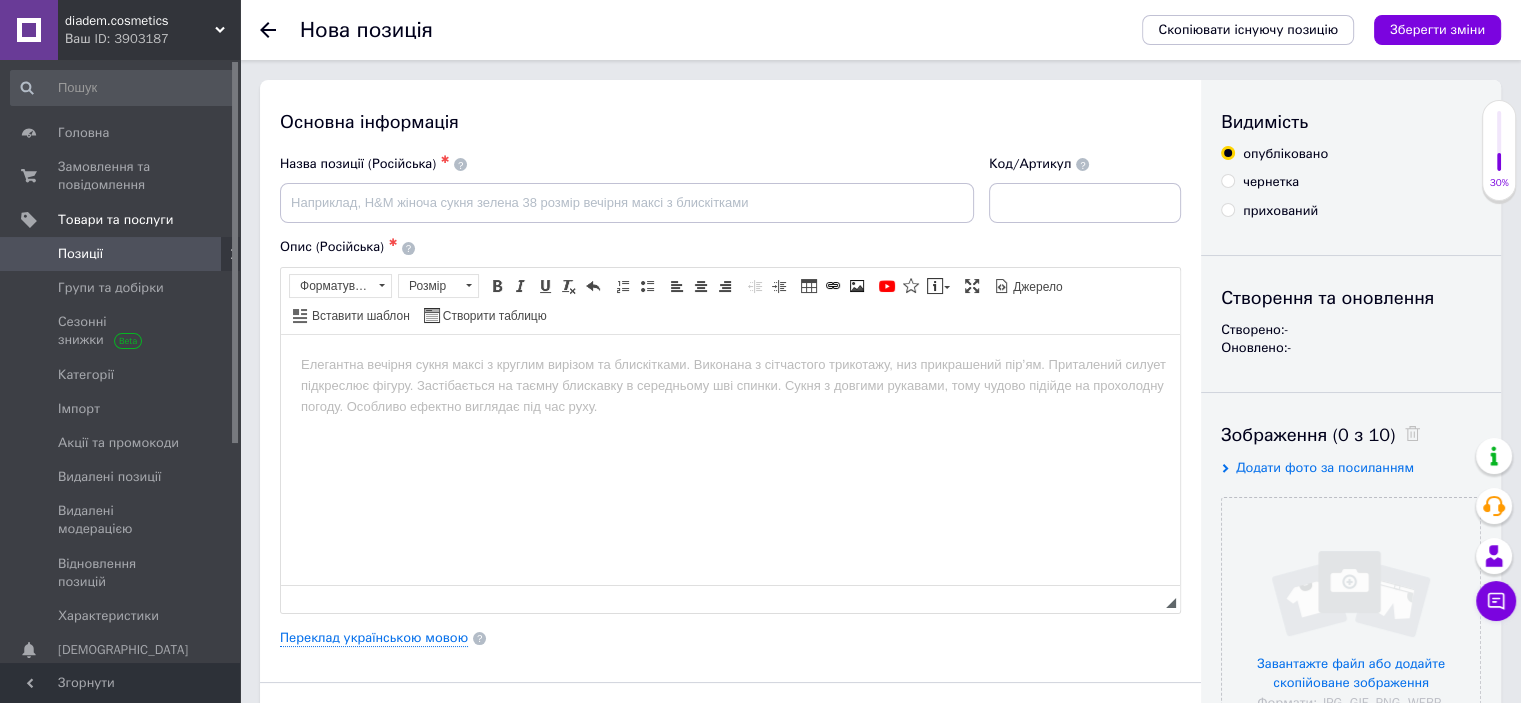 click on "Позиції" at bounding box center (121, 254) 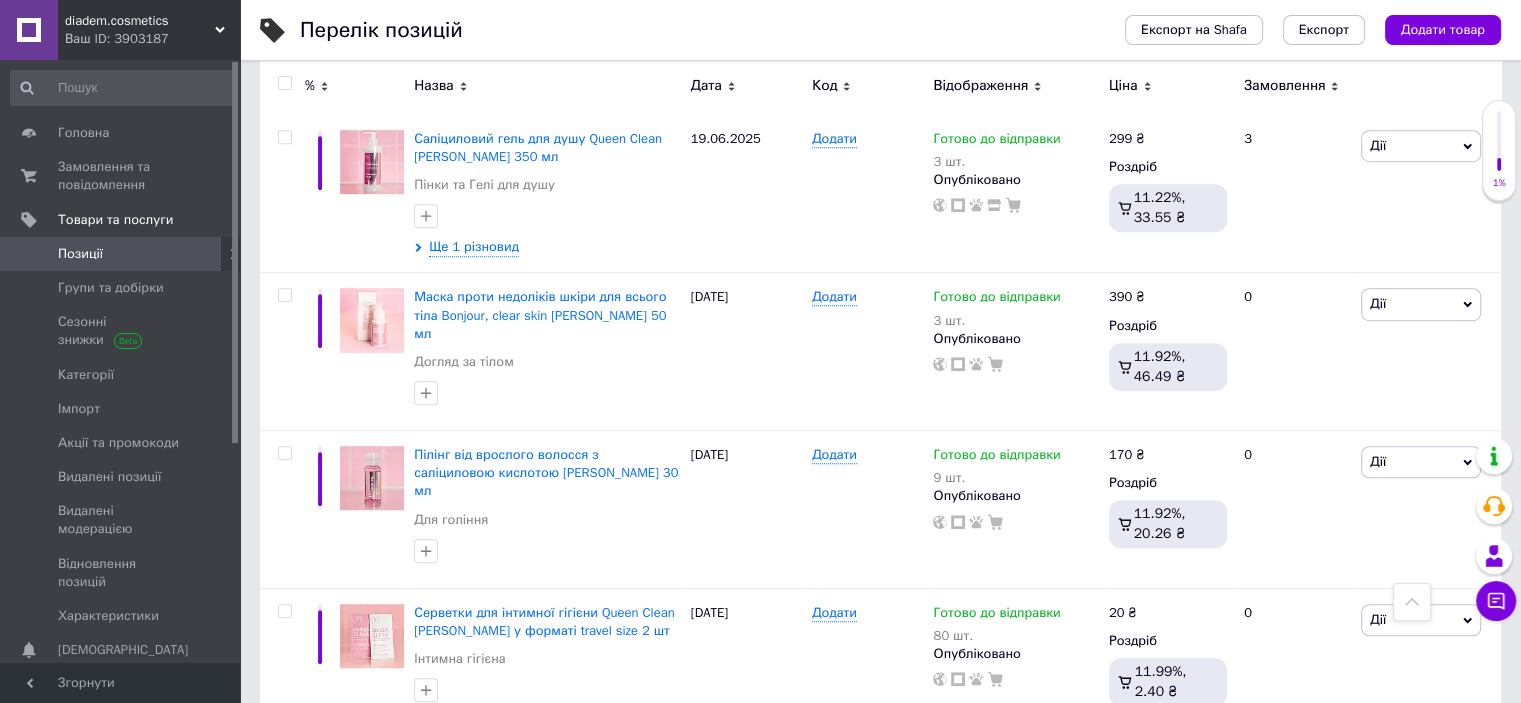 scroll, scrollTop: 1200, scrollLeft: 0, axis: vertical 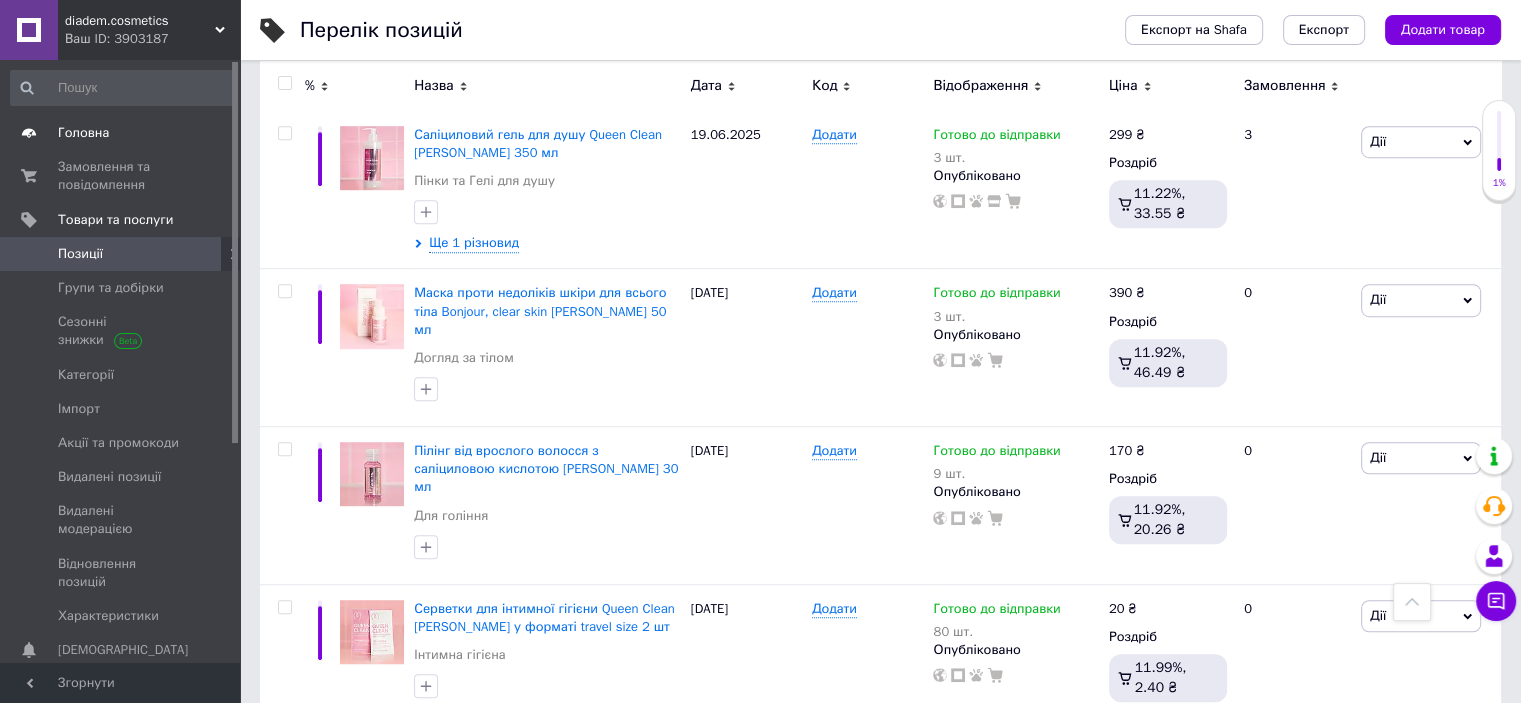 click on "Головна" at bounding box center (123, 133) 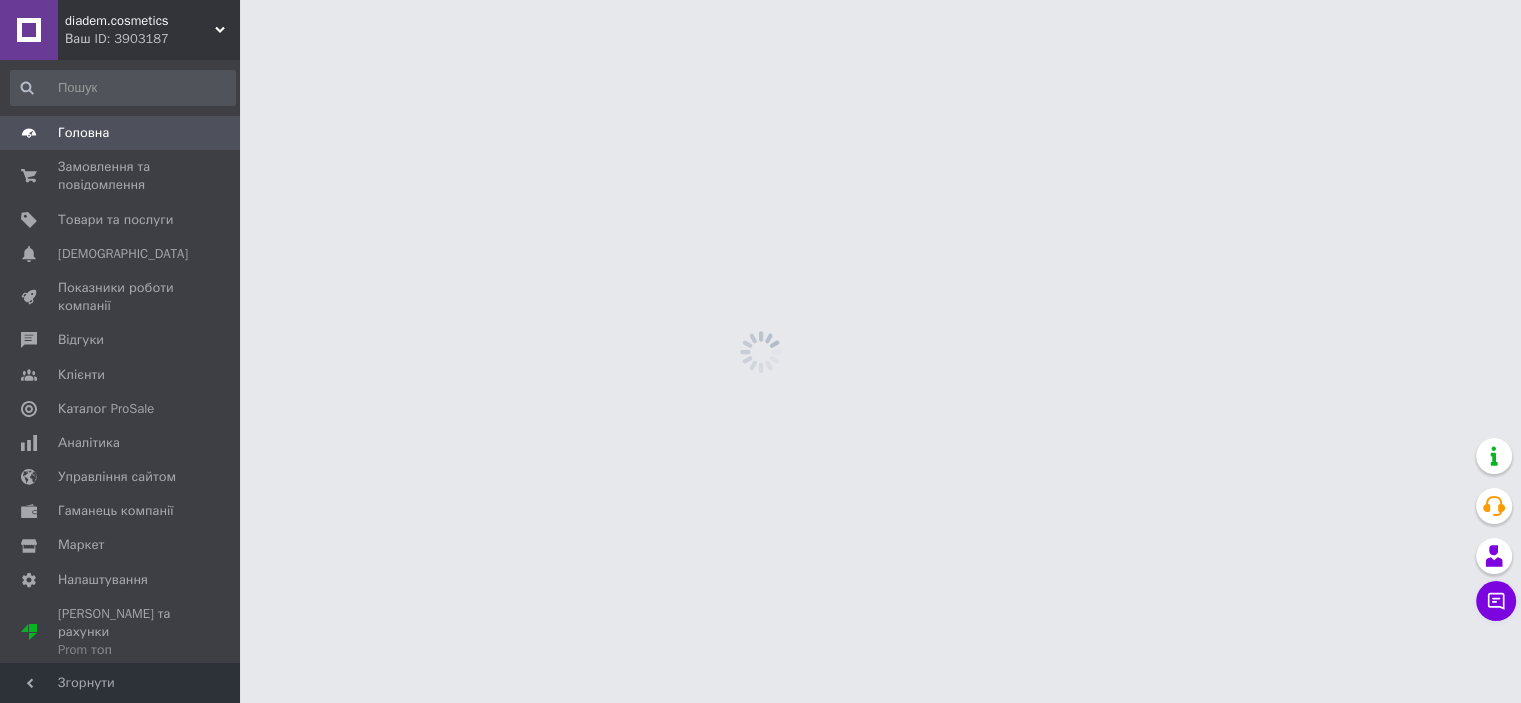 scroll, scrollTop: 0, scrollLeft: 0, axis: both 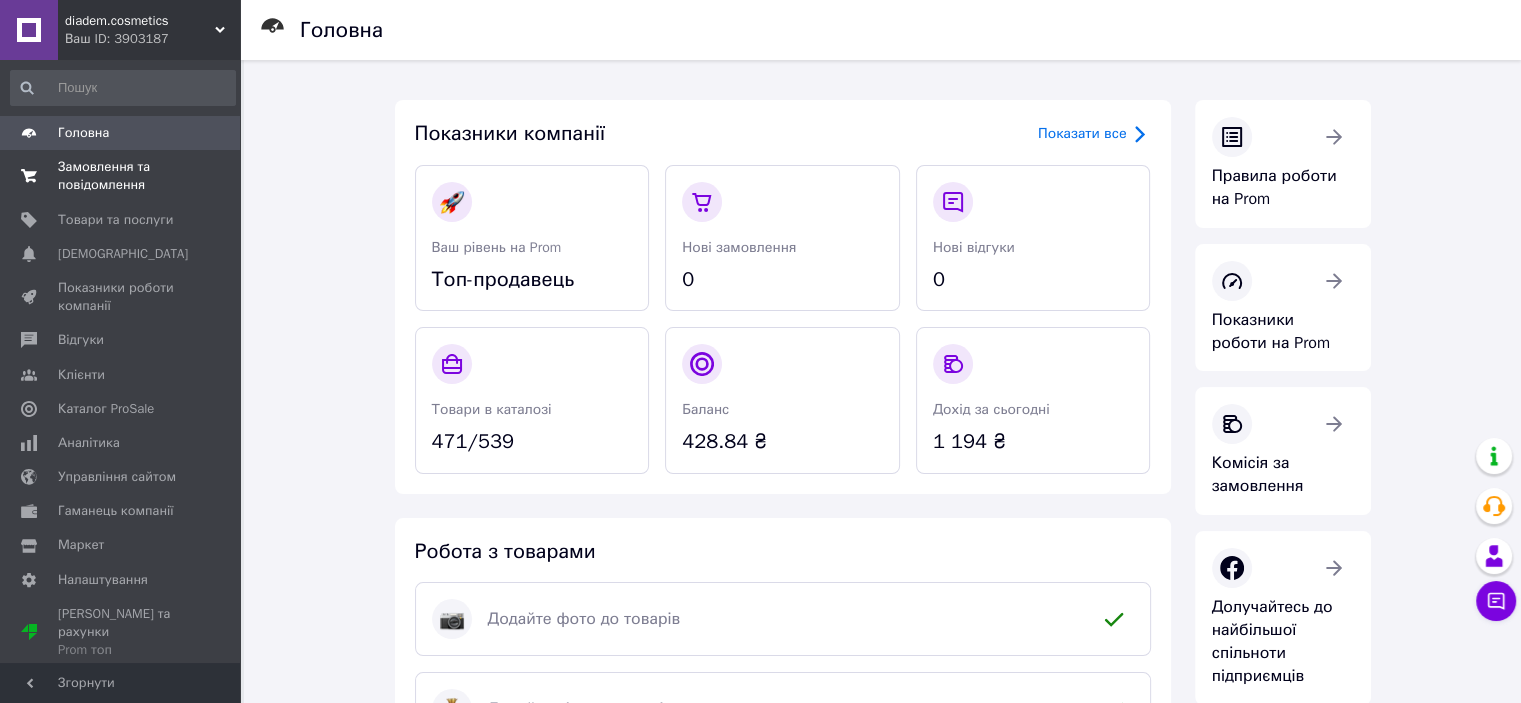 click on "Замовлення та повідомлення" at bounding box center [121, 176] 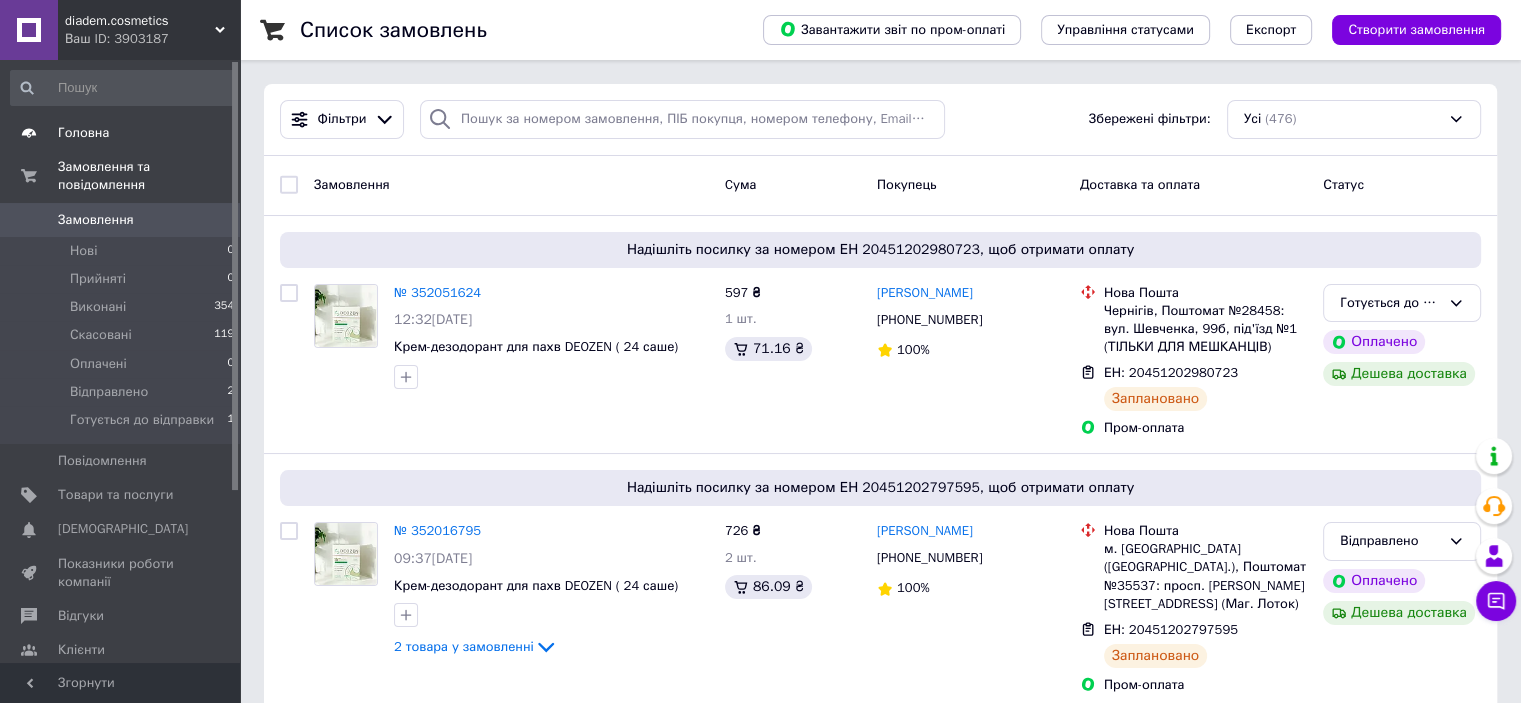 click on "Головна" at bounding box center (121, 133) 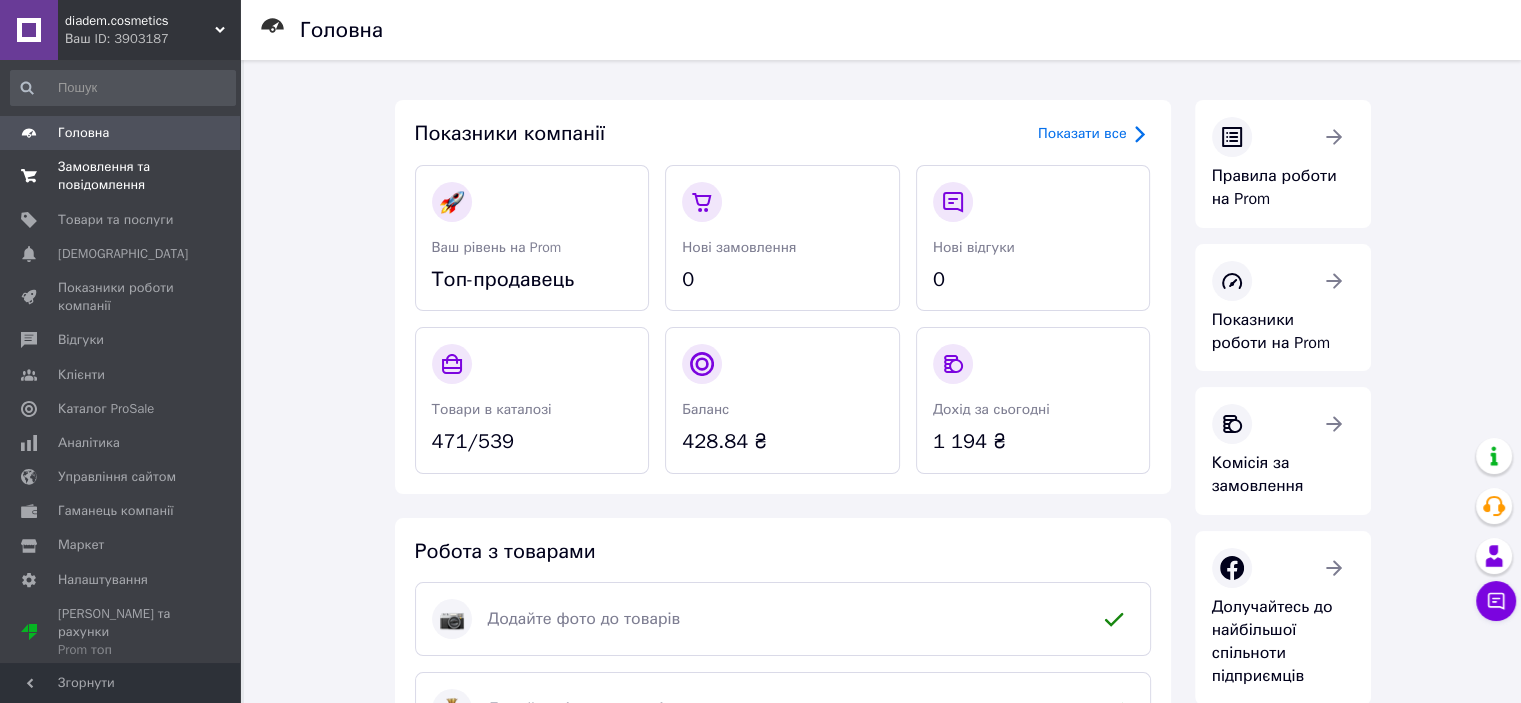 click on "0 0" at bounding box center [212, 176] 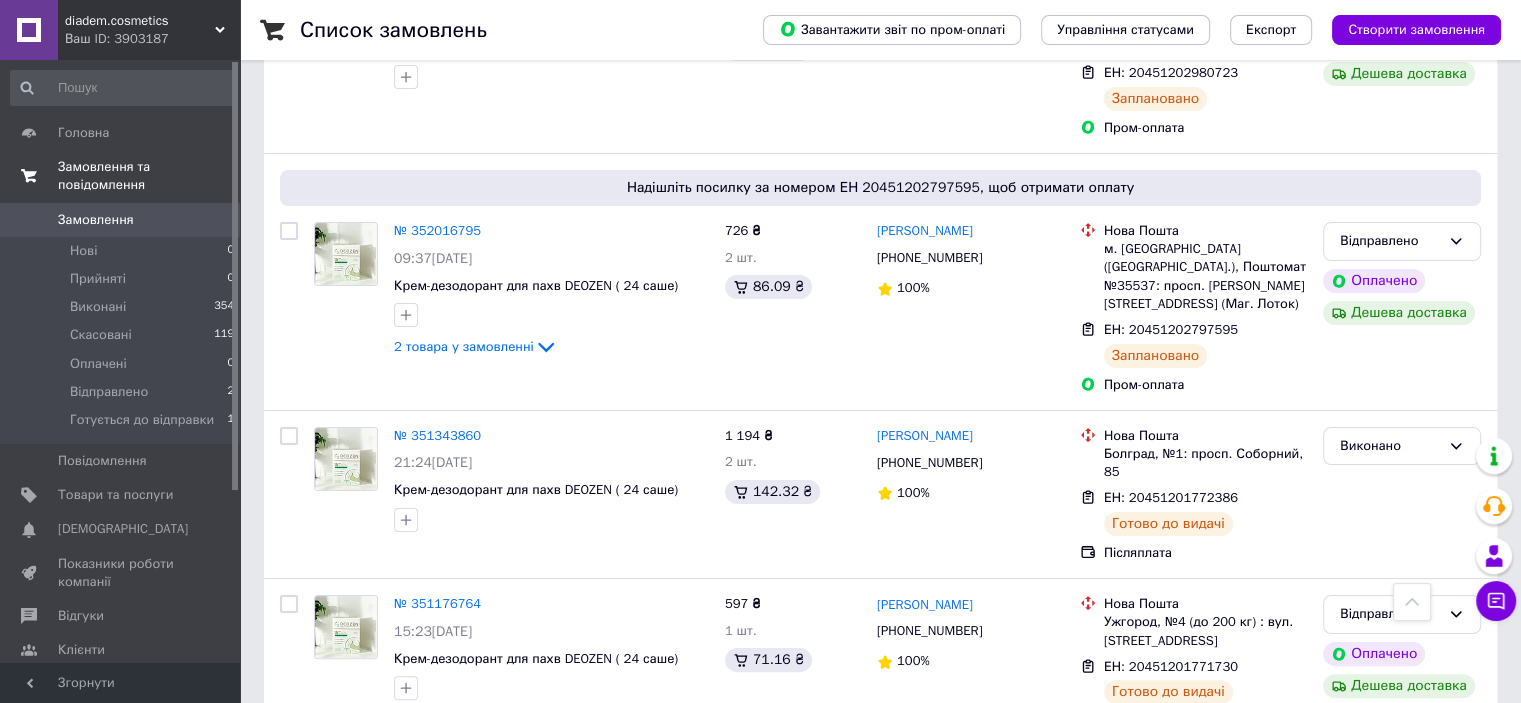 scroll, scrollTop: 0, scrollLeft: 0, axis: both 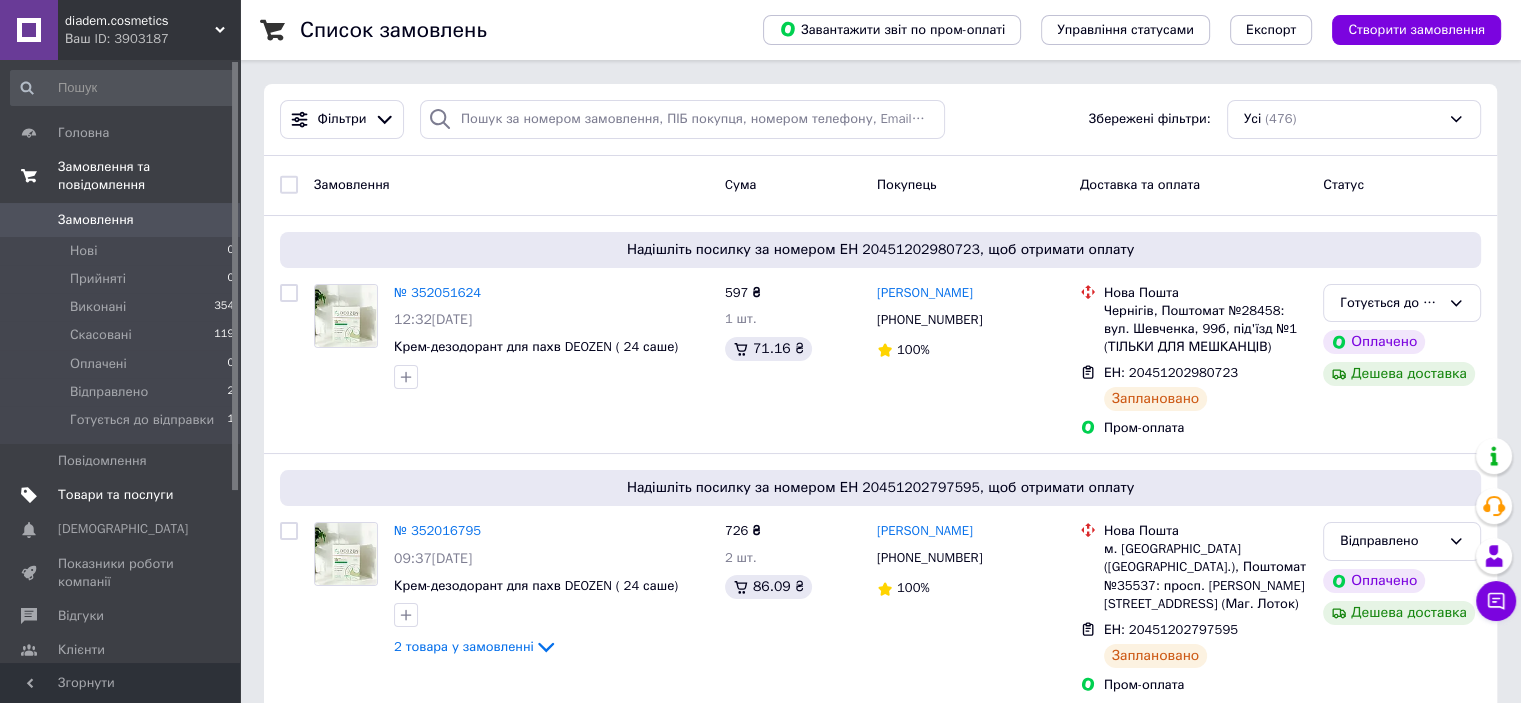 click on "Товари та послуги" at bounding box center [115, 495] 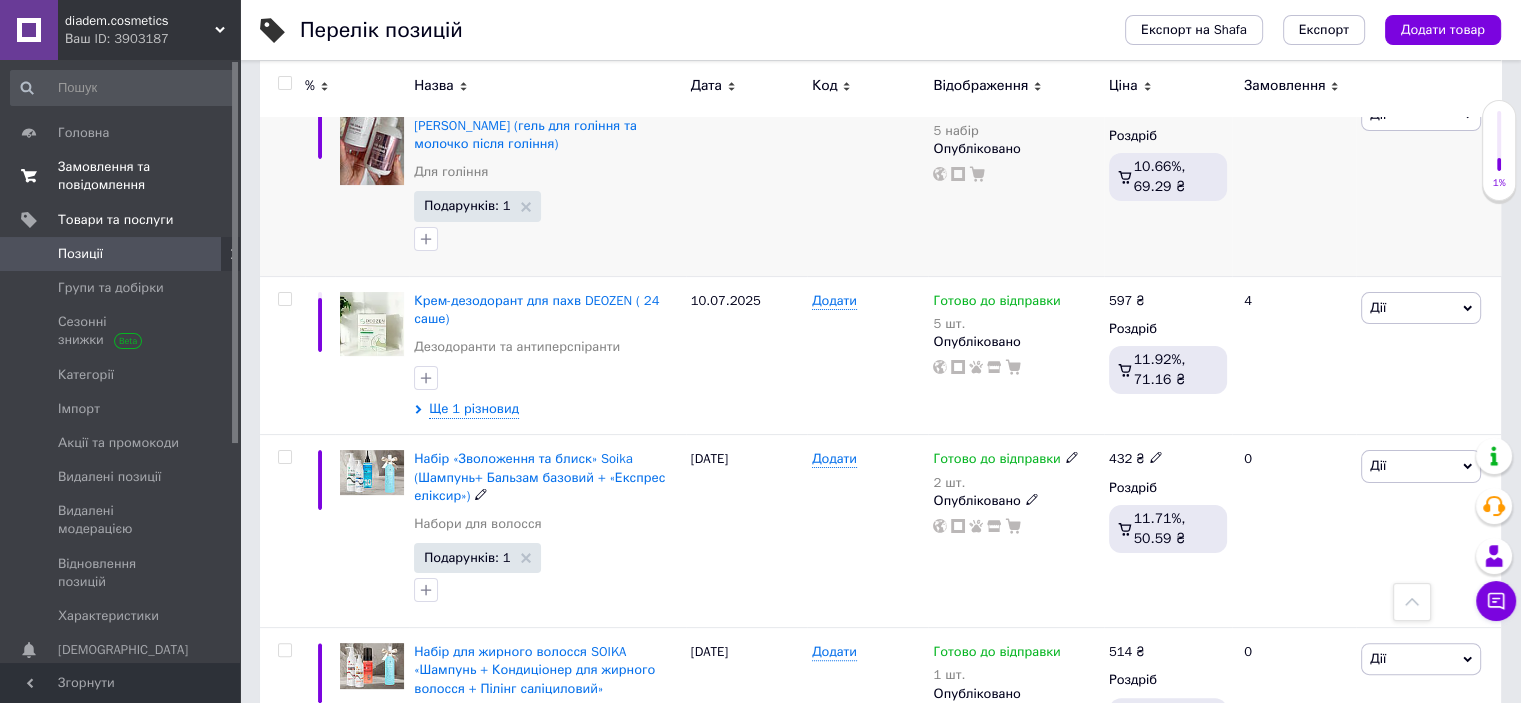 scroll, scrollTop: 300, scrollLeft: 0, axis: vertical 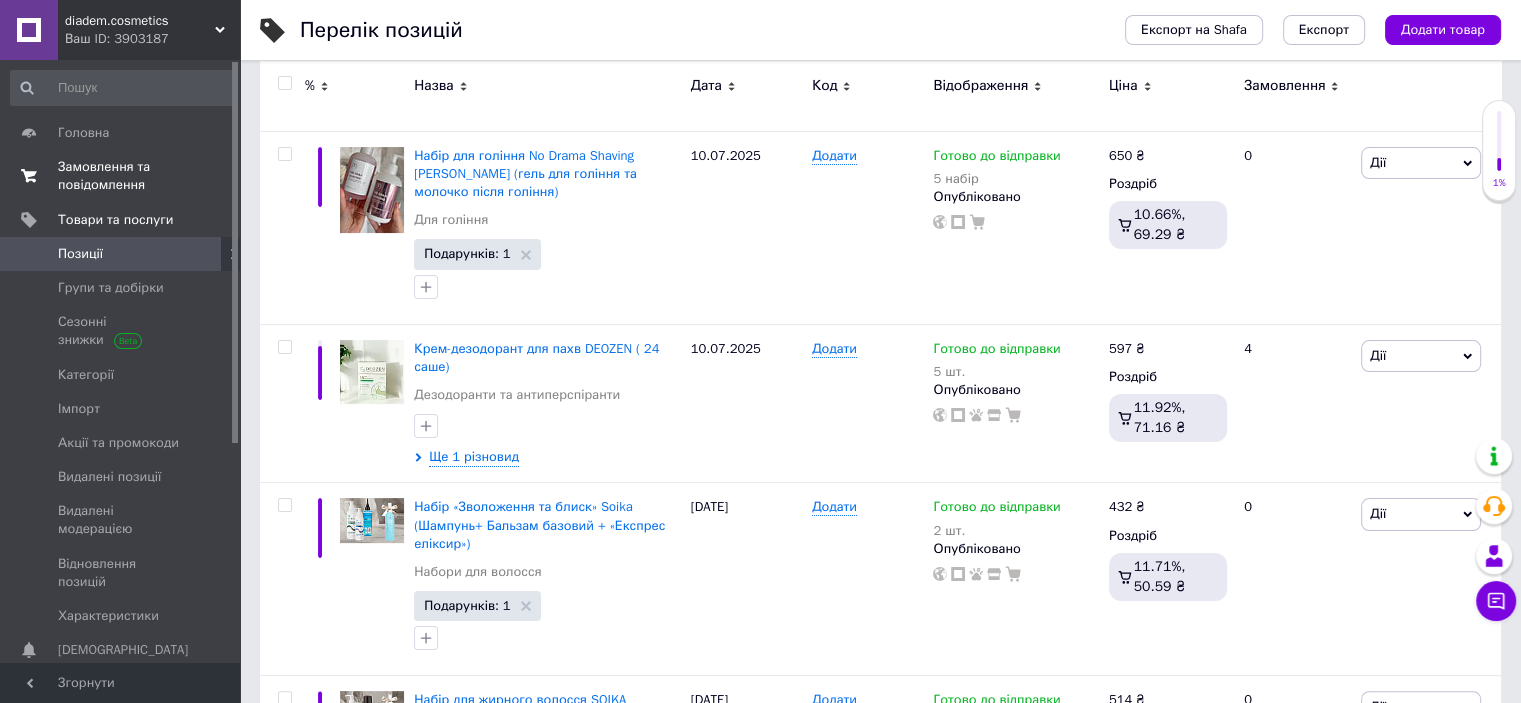 click on "Замовлення та повідомлення" at bounding box center (121, 176) 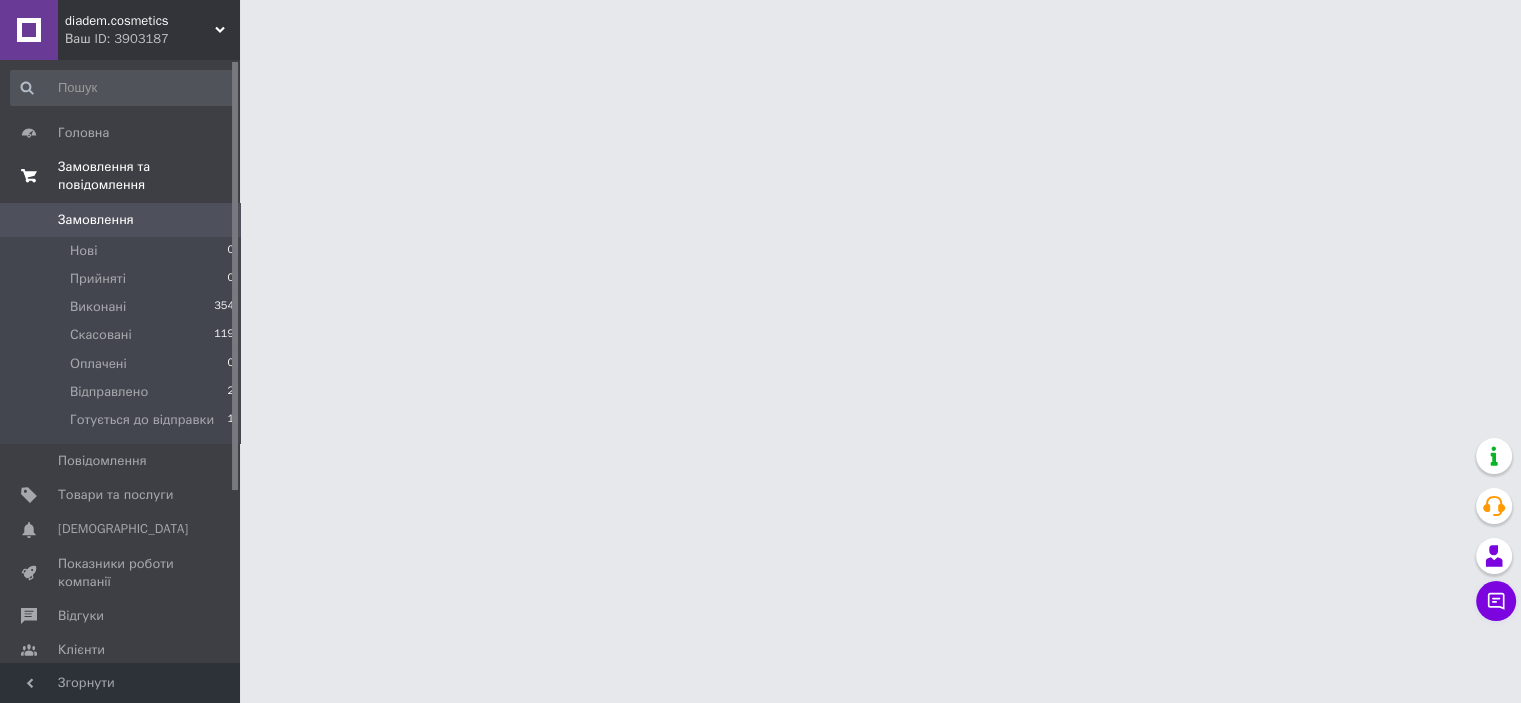 scroll, scrollTop: 0, scrollLeft: 0, axis: both 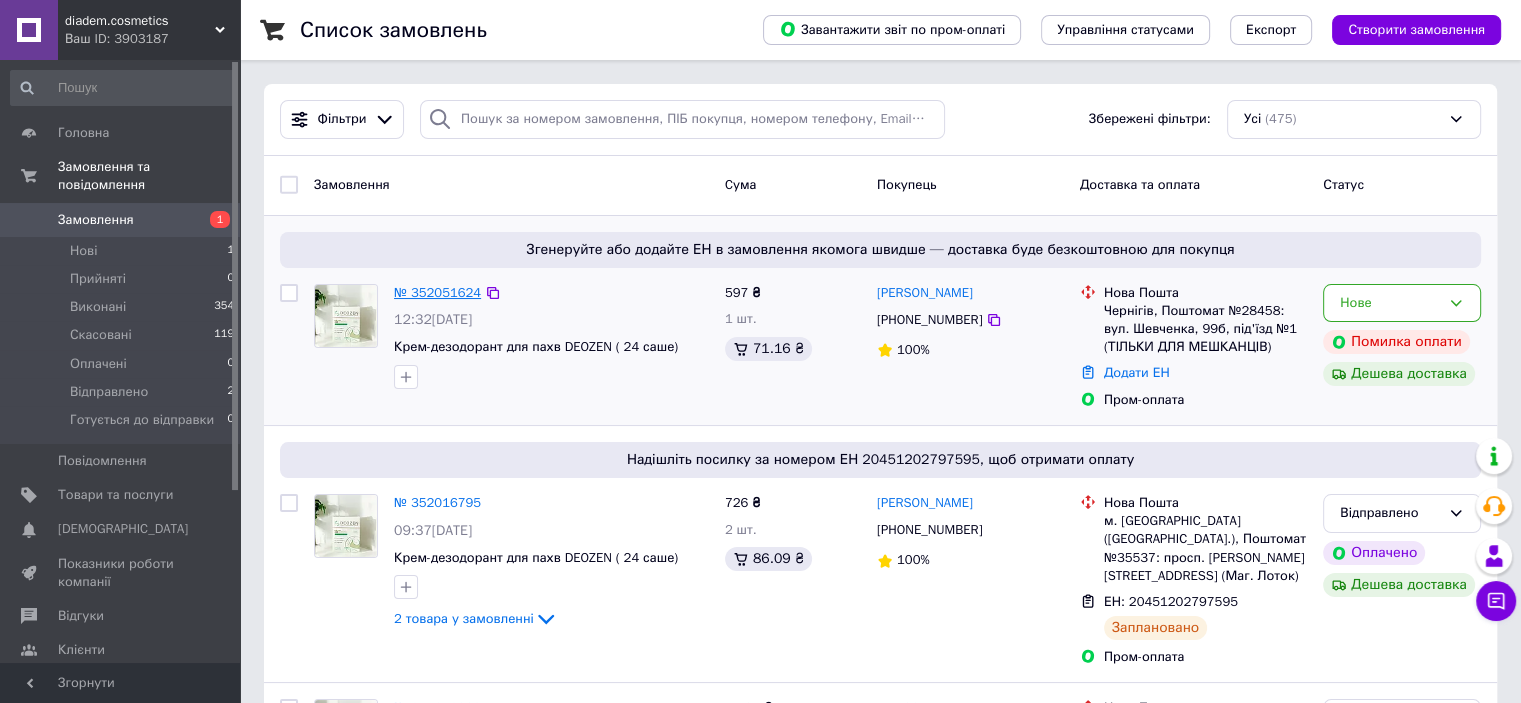 click on "№ 352051624" at bounding box center (437, 292) 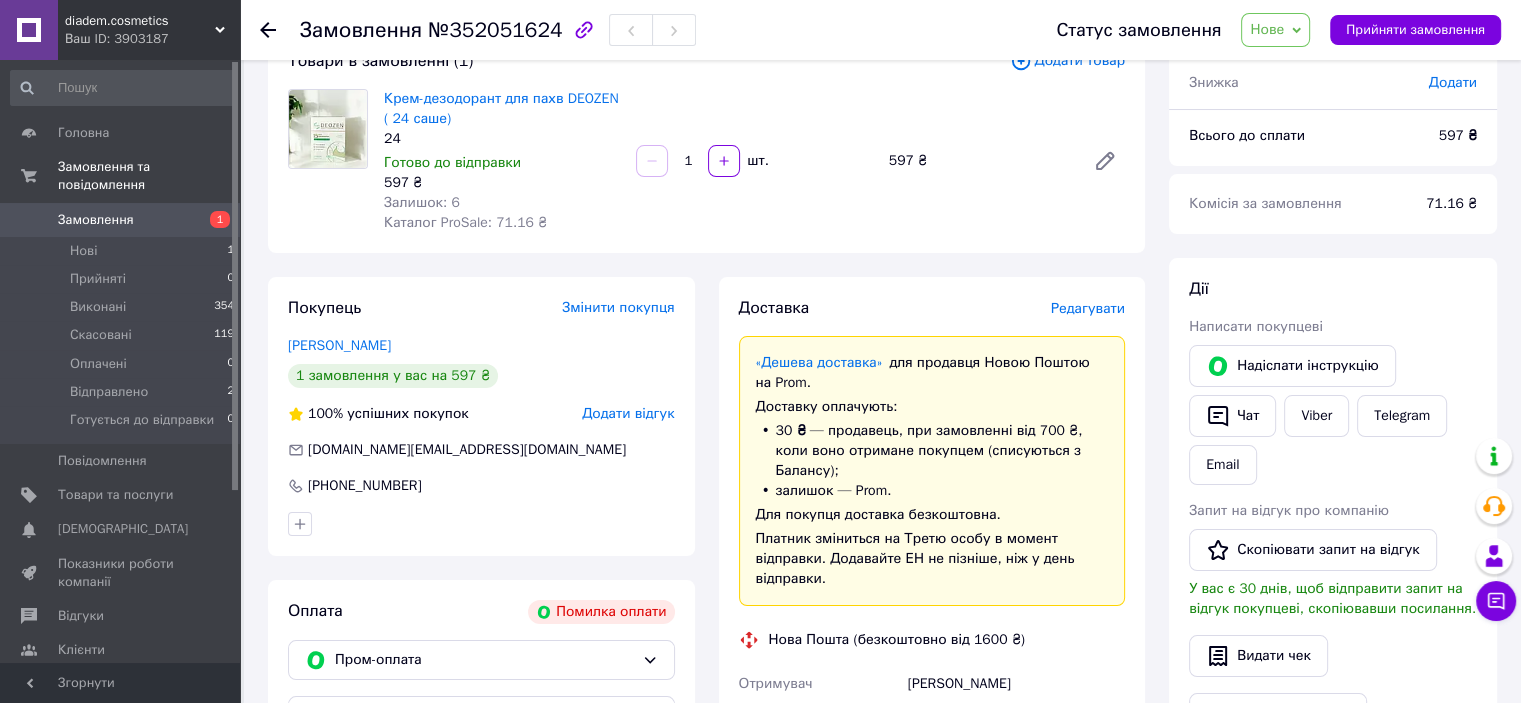scroll, scrollTop: 0, scrollLeft: 0, axis: both 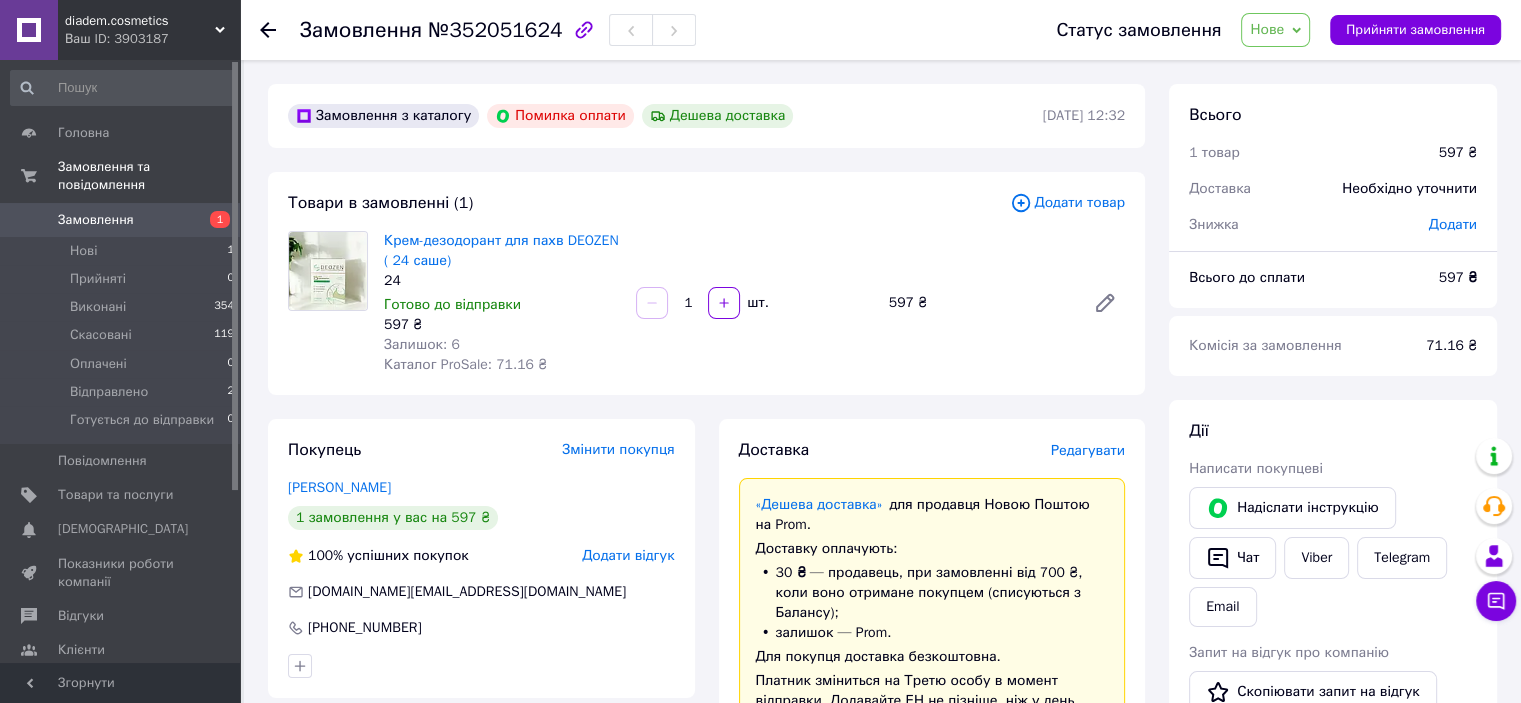 click 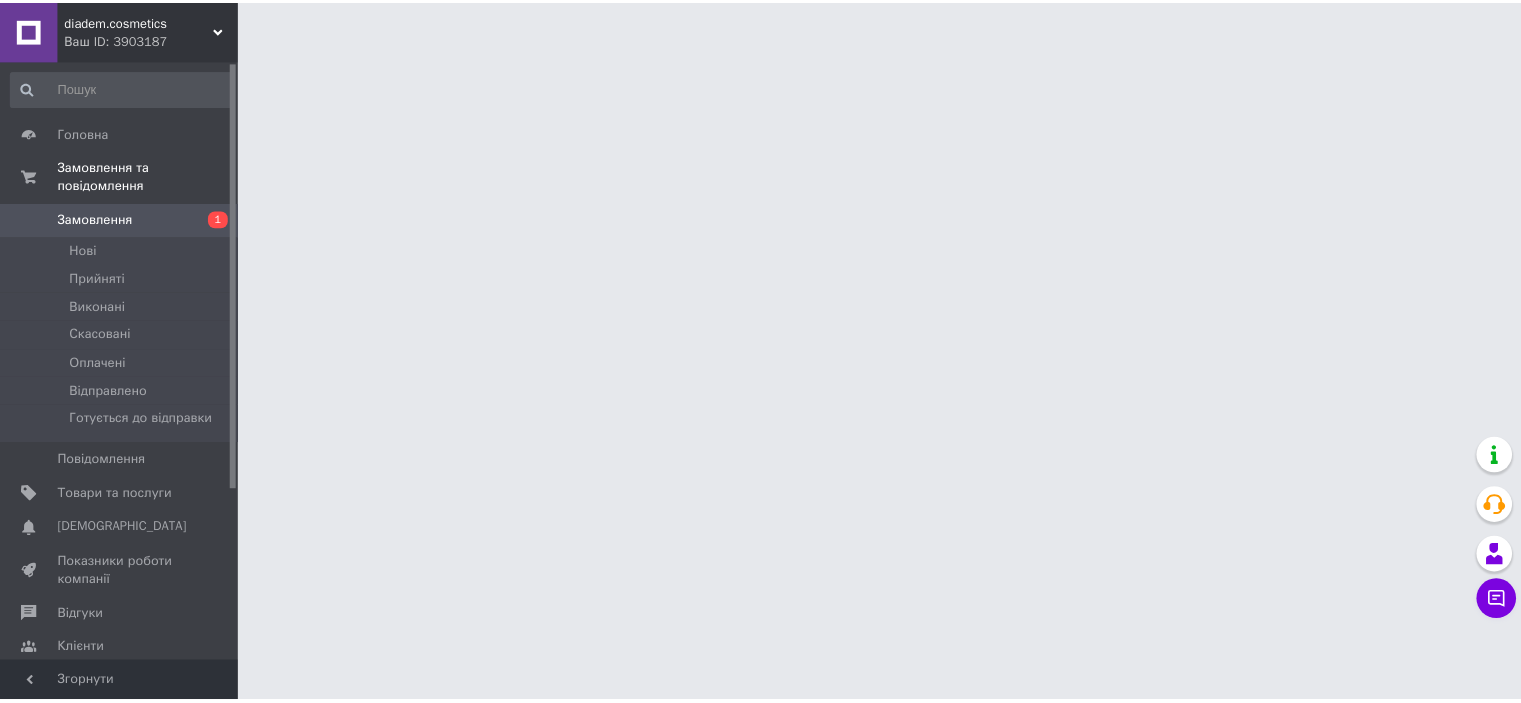 scroll, scrollTop: 0, scrollLeft: 0, axis: both 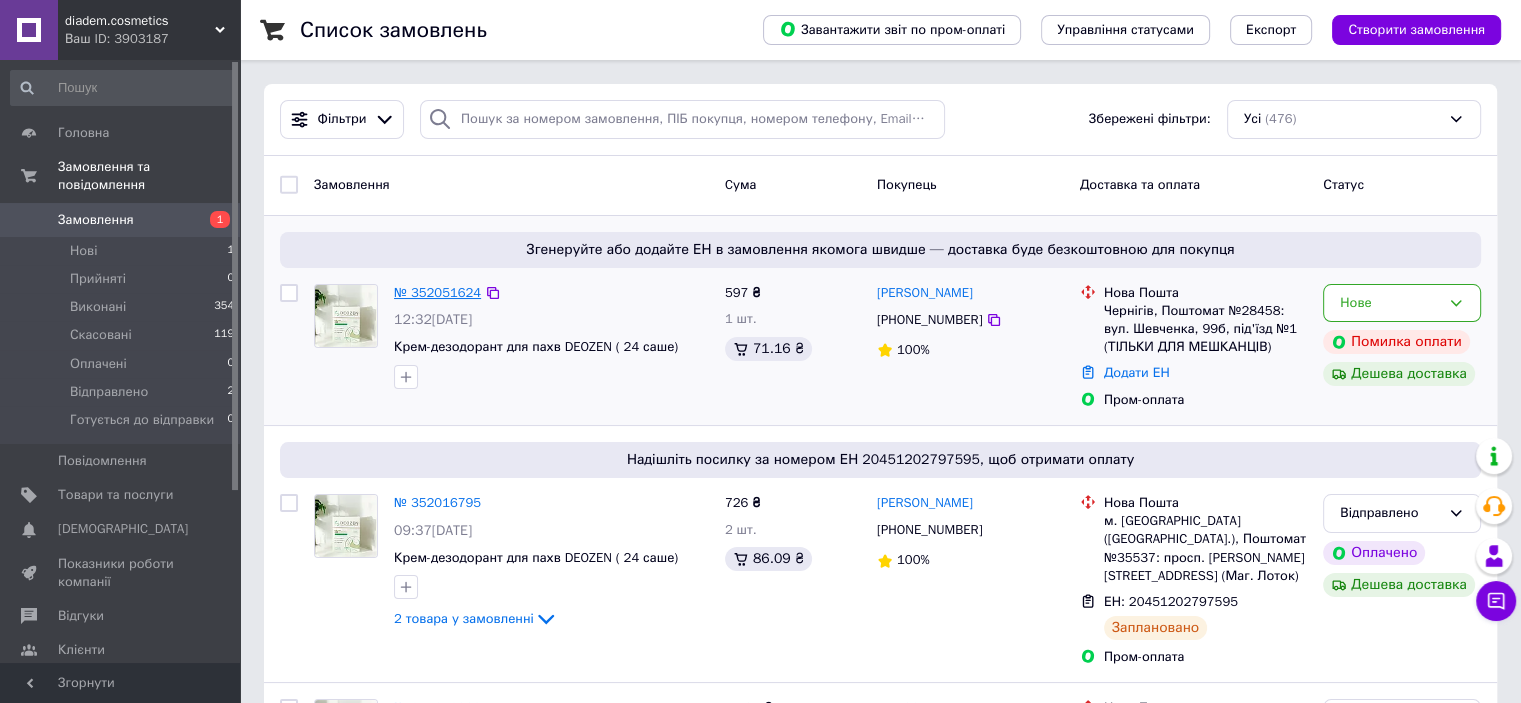 click on "№ 352051624" at bounding box center [437, 292] 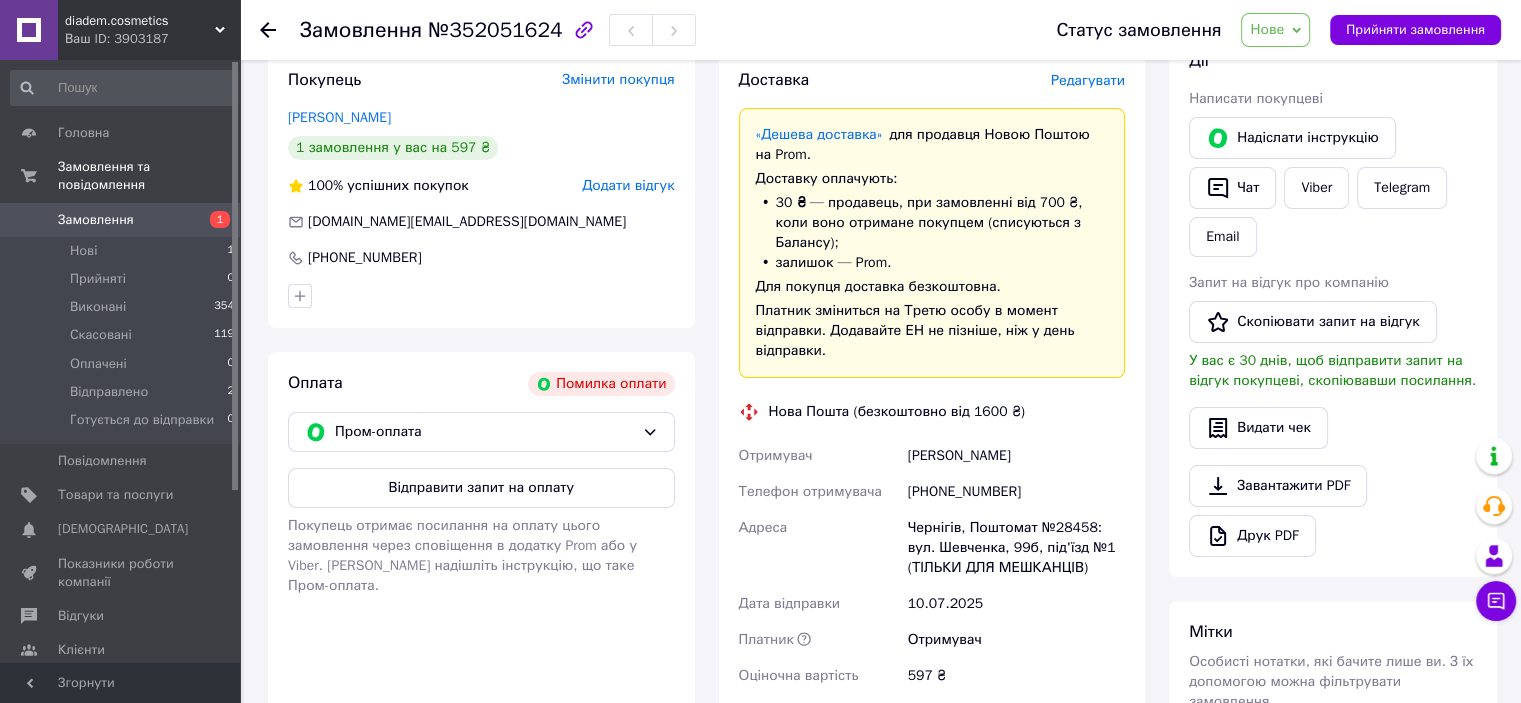 scroll, scrollTop: 368, scrollLeft: 0, axis: vertical 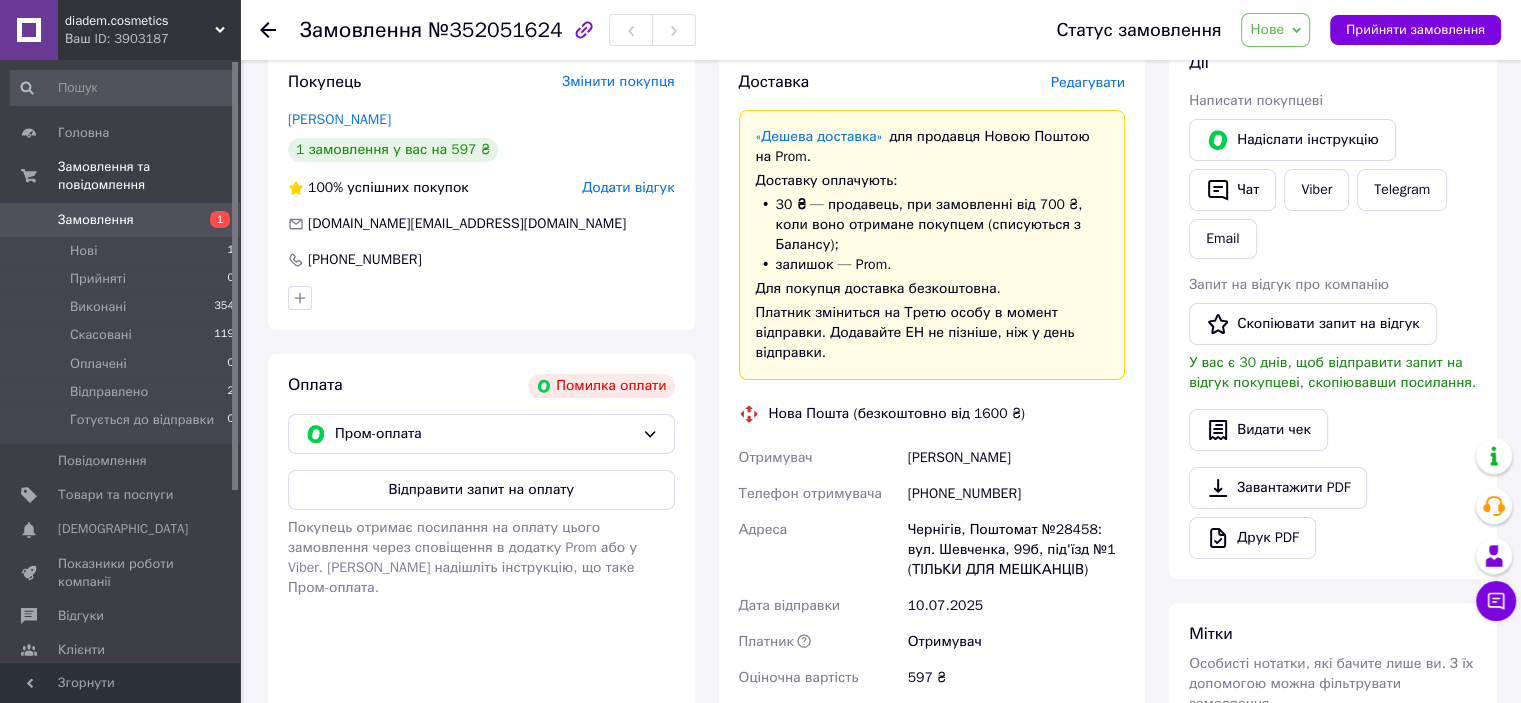click 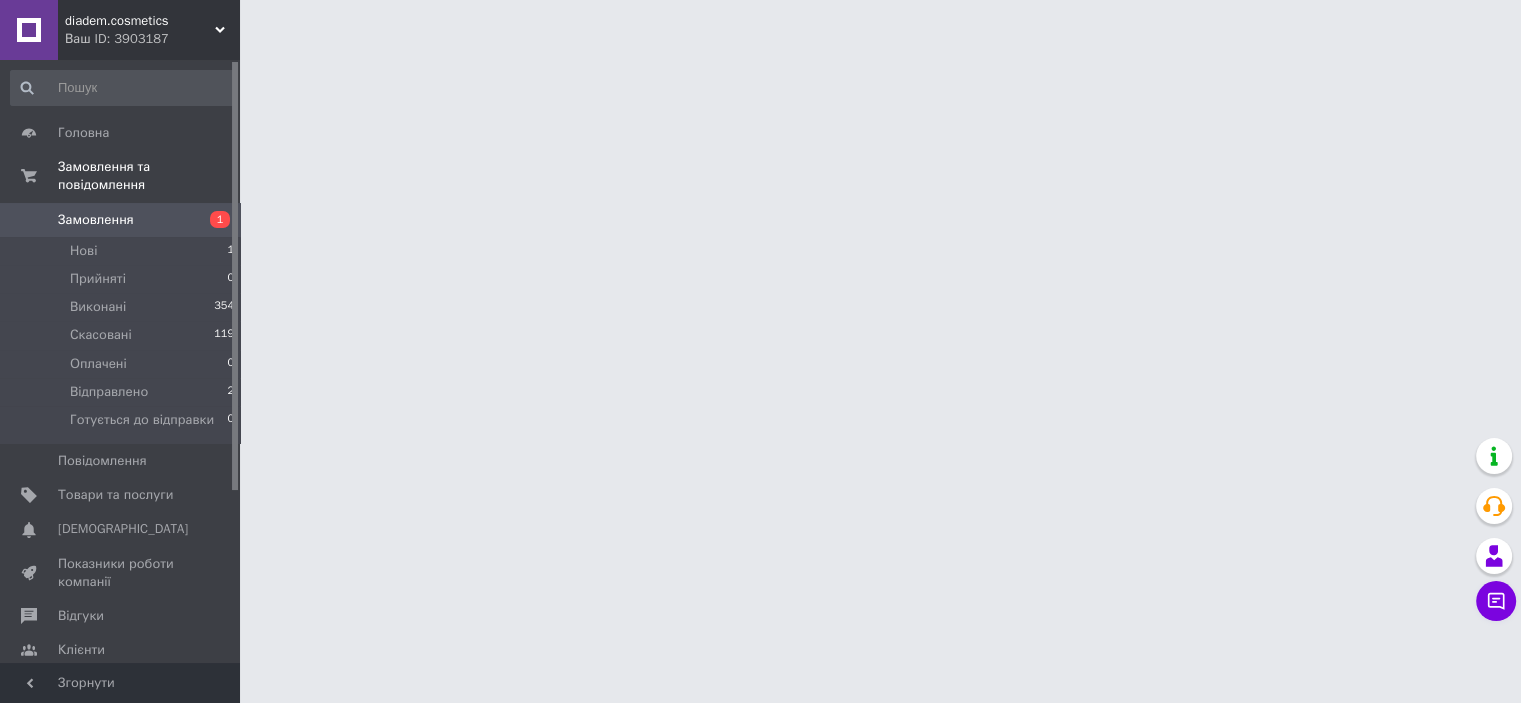 scroll, scrollTop: 0, scrollLeft: 0, axis: both 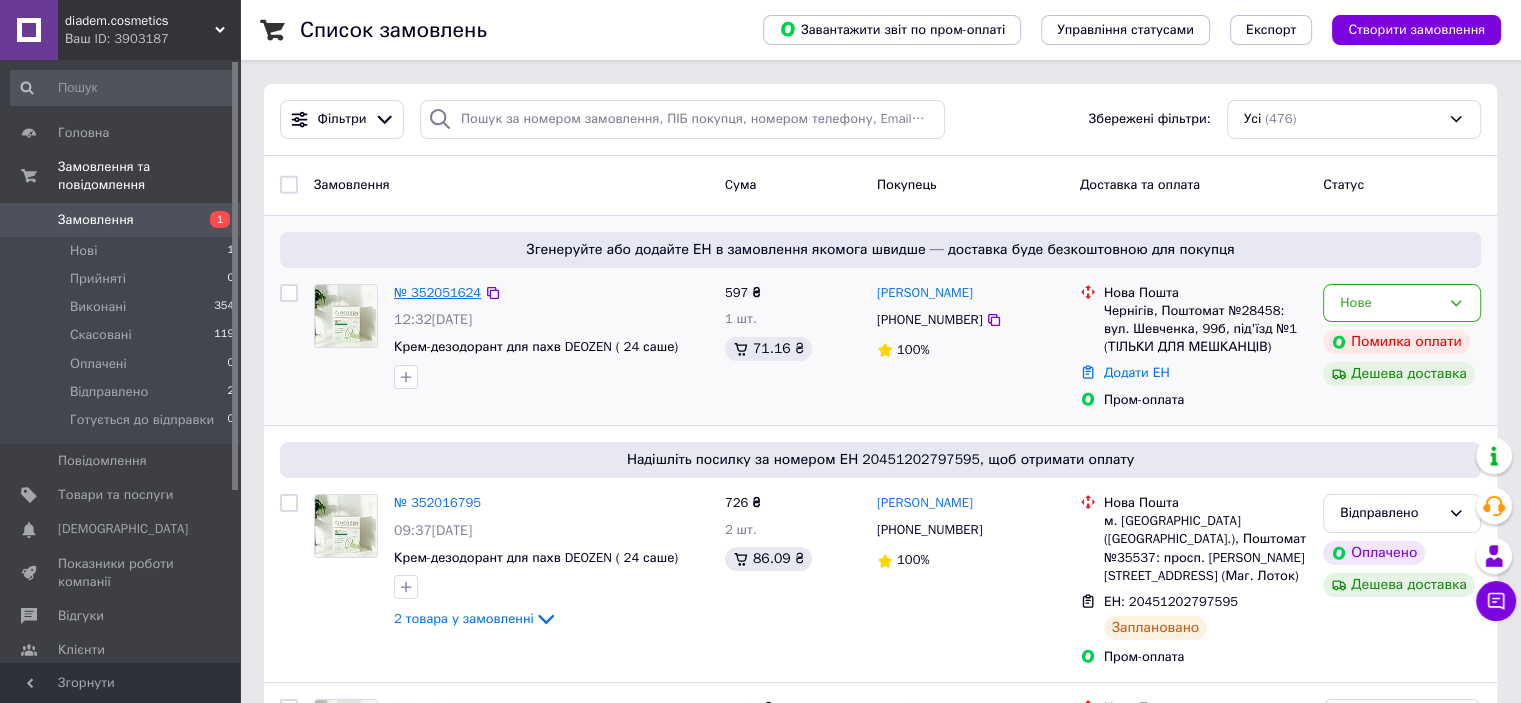 click on "№ 352051624" at bounding box center [437, 292] 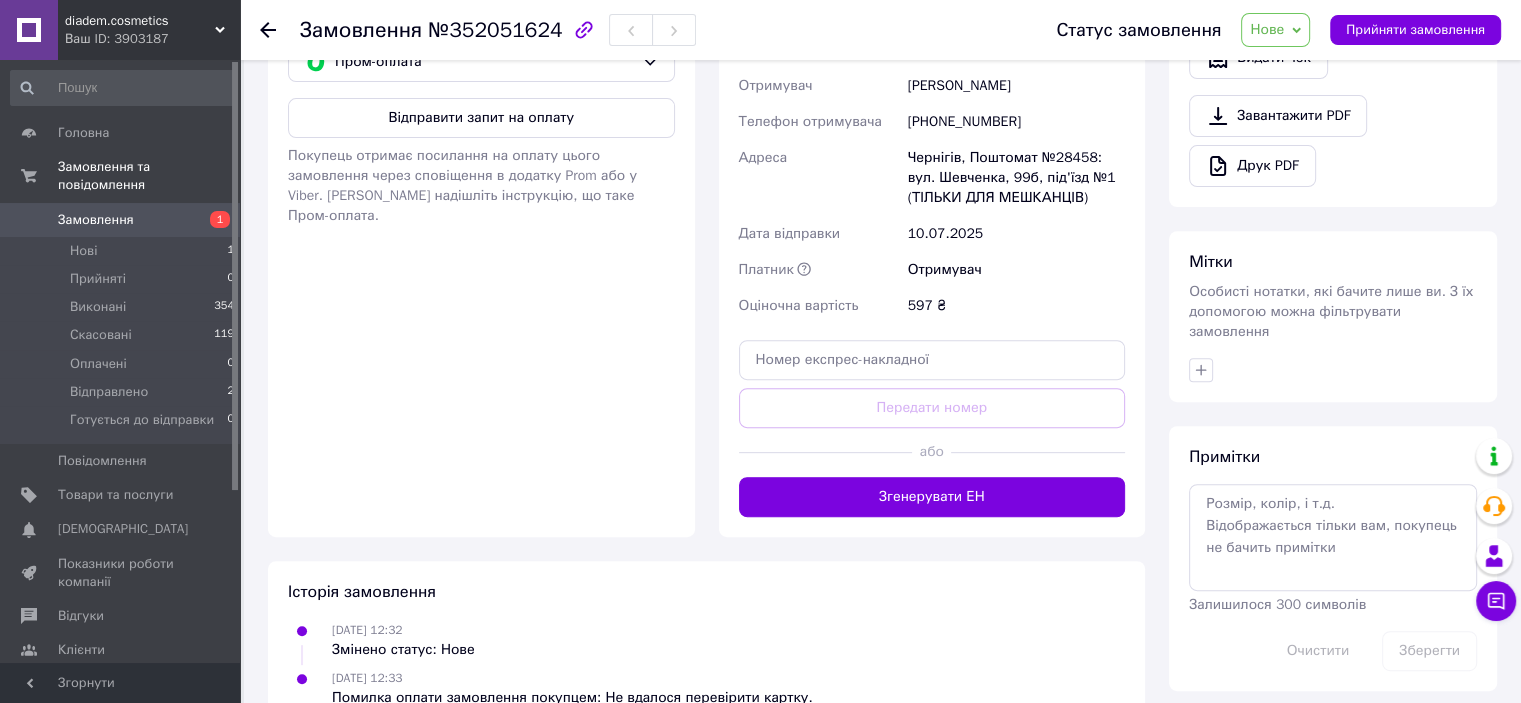scroll, scrollTop: 768, scrollLeft: 0, axis: vertical 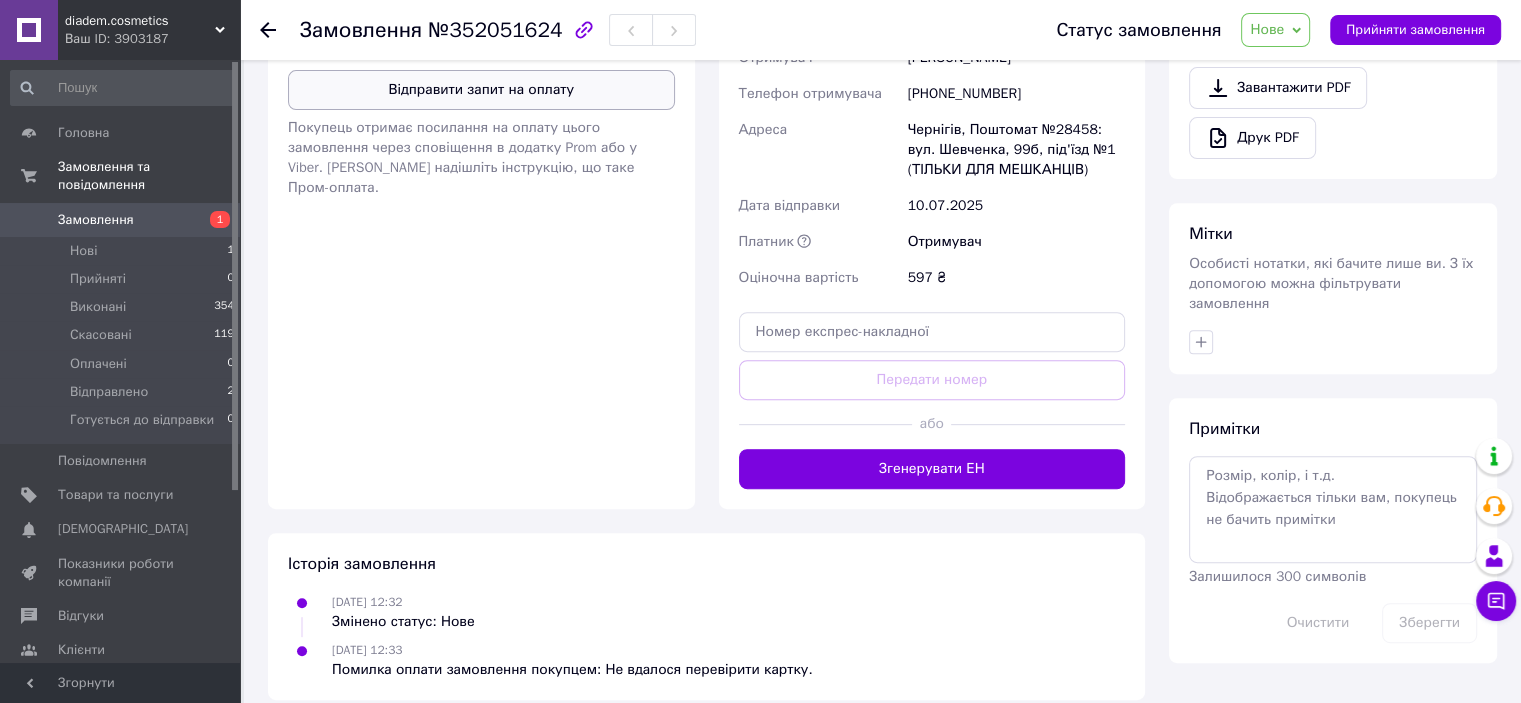 click on "Відправити запит на оплату" at bounding box center (481, 90) 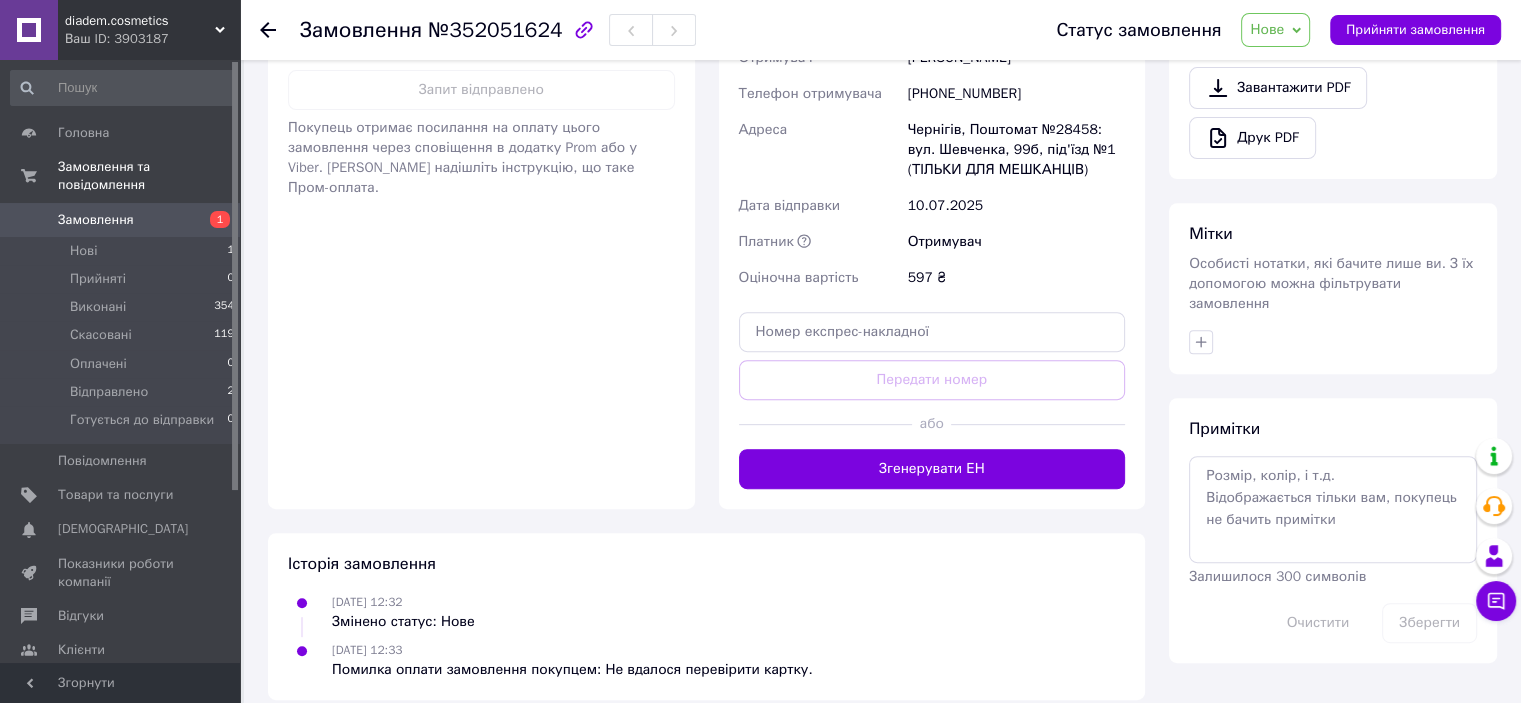 click 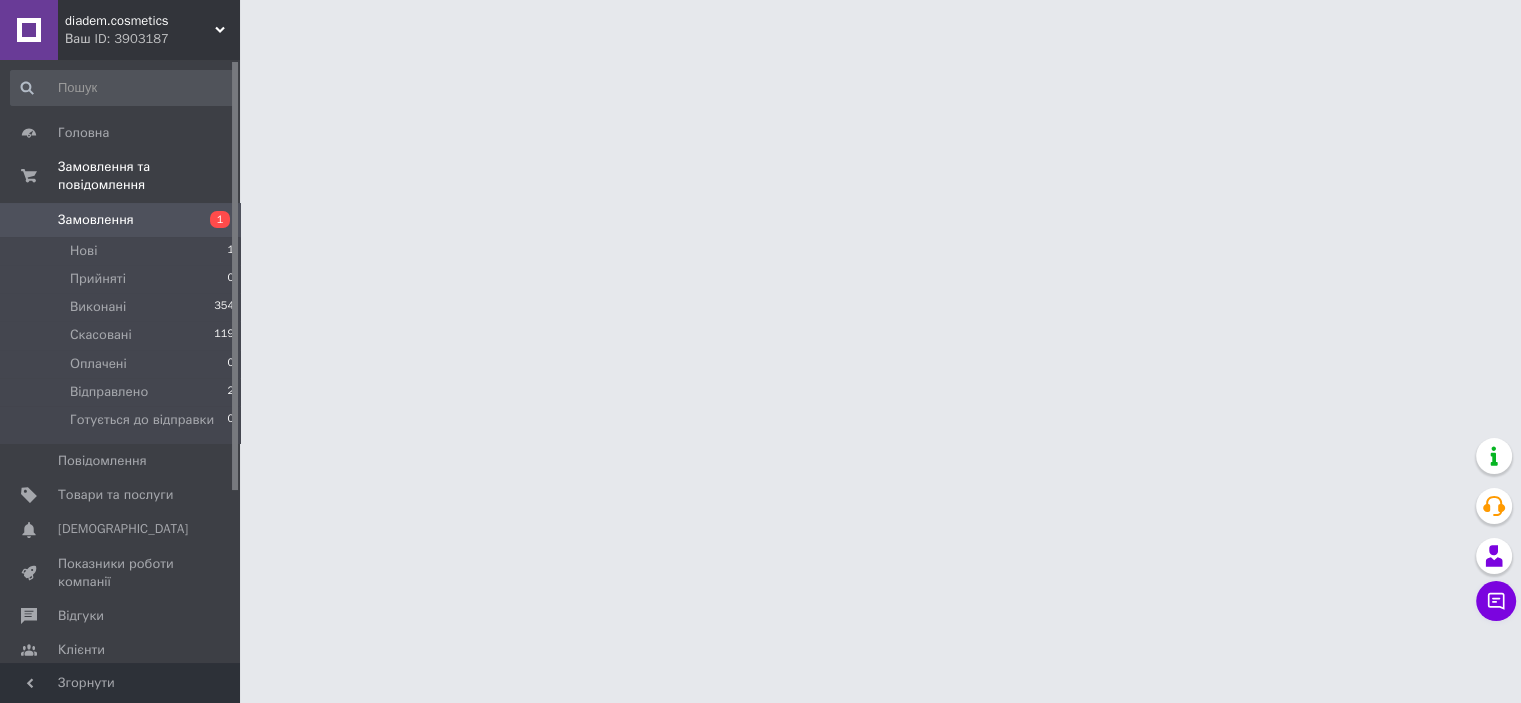 scroll, scrollTop: 0, scrollLeft: 0, axis: both 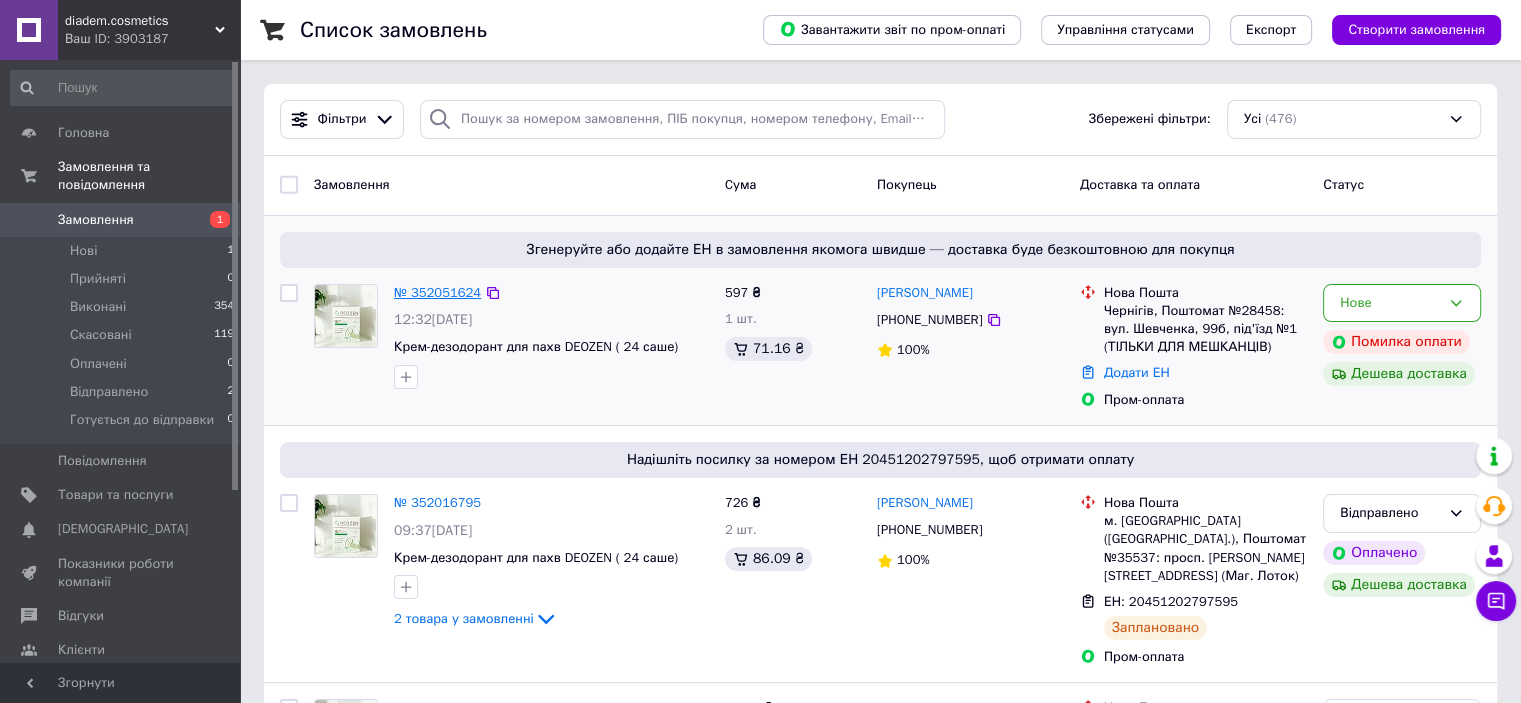click on "№ 352051624" at bounding box center [437, 292] 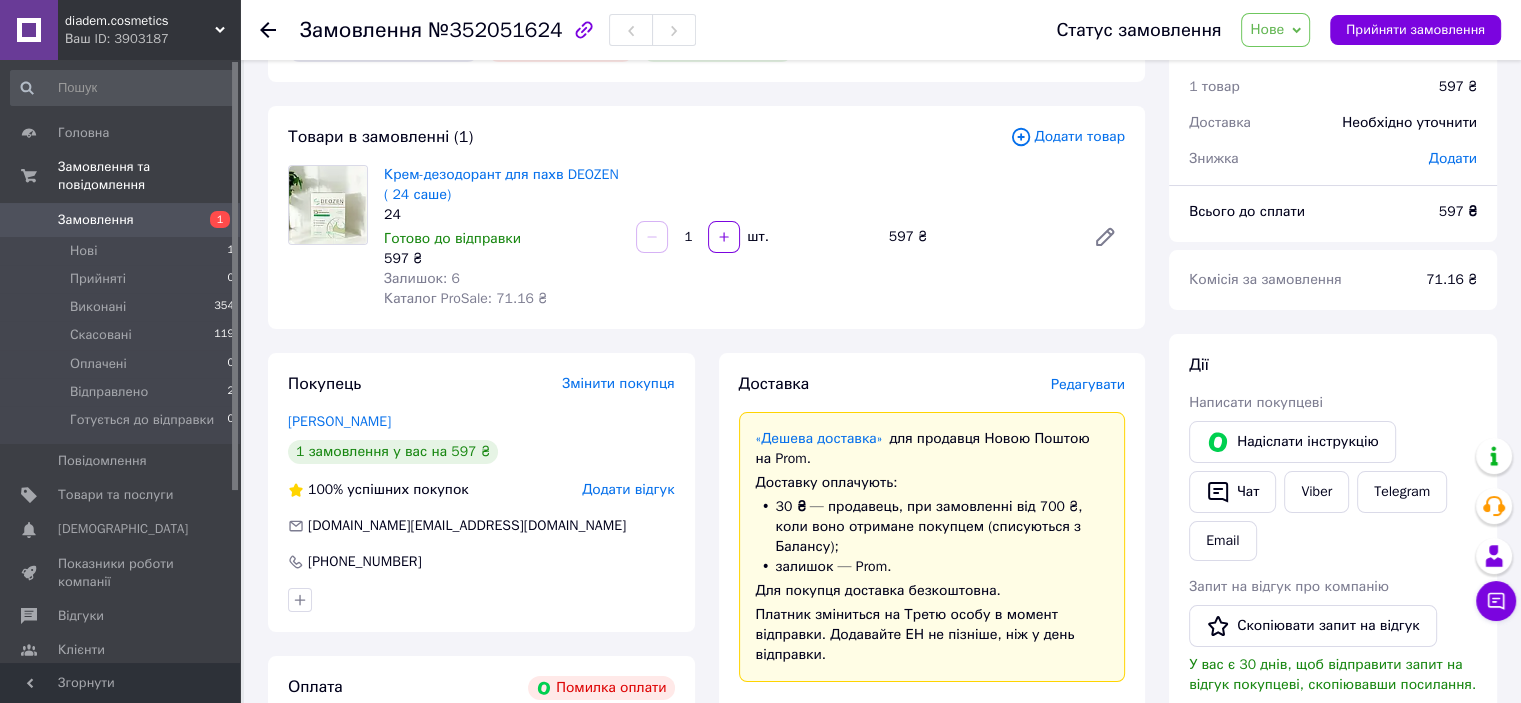 scroll, scrollTop: 0, scrollLeft: 0, axis: both 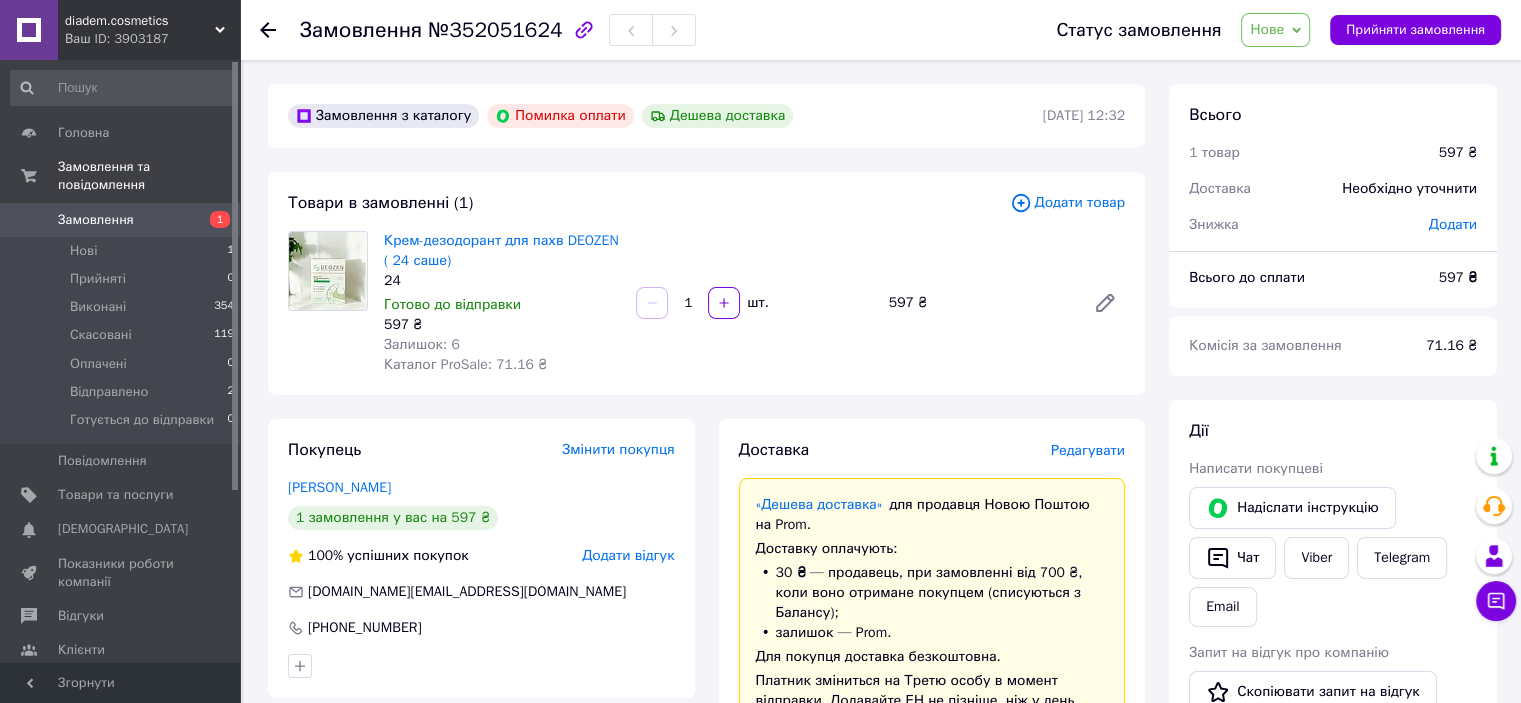 click at bounding box center (268, 30) 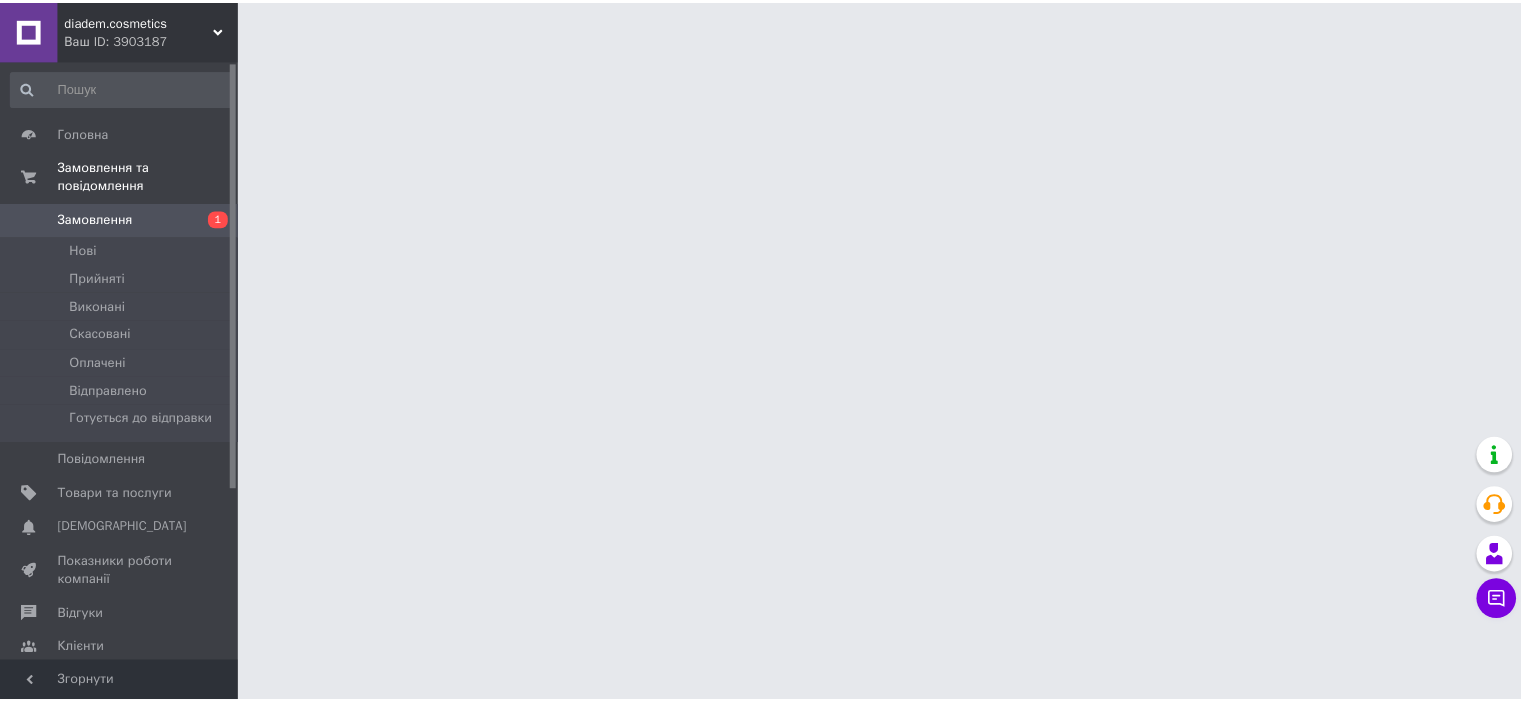 scroll, scrollTop: 0, scrollLeft: 0, axis: both 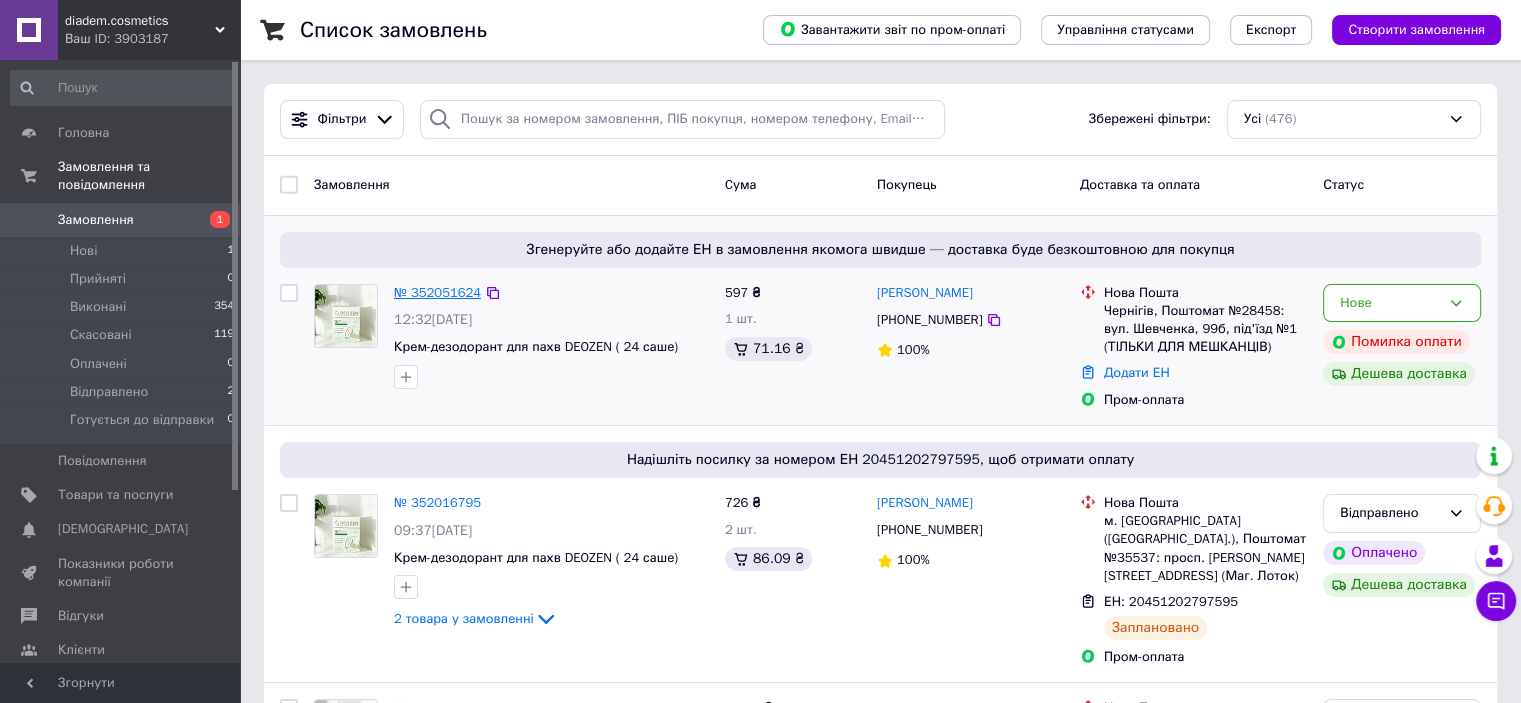 click on "№ 352051624" at bounding box center [437, 292] 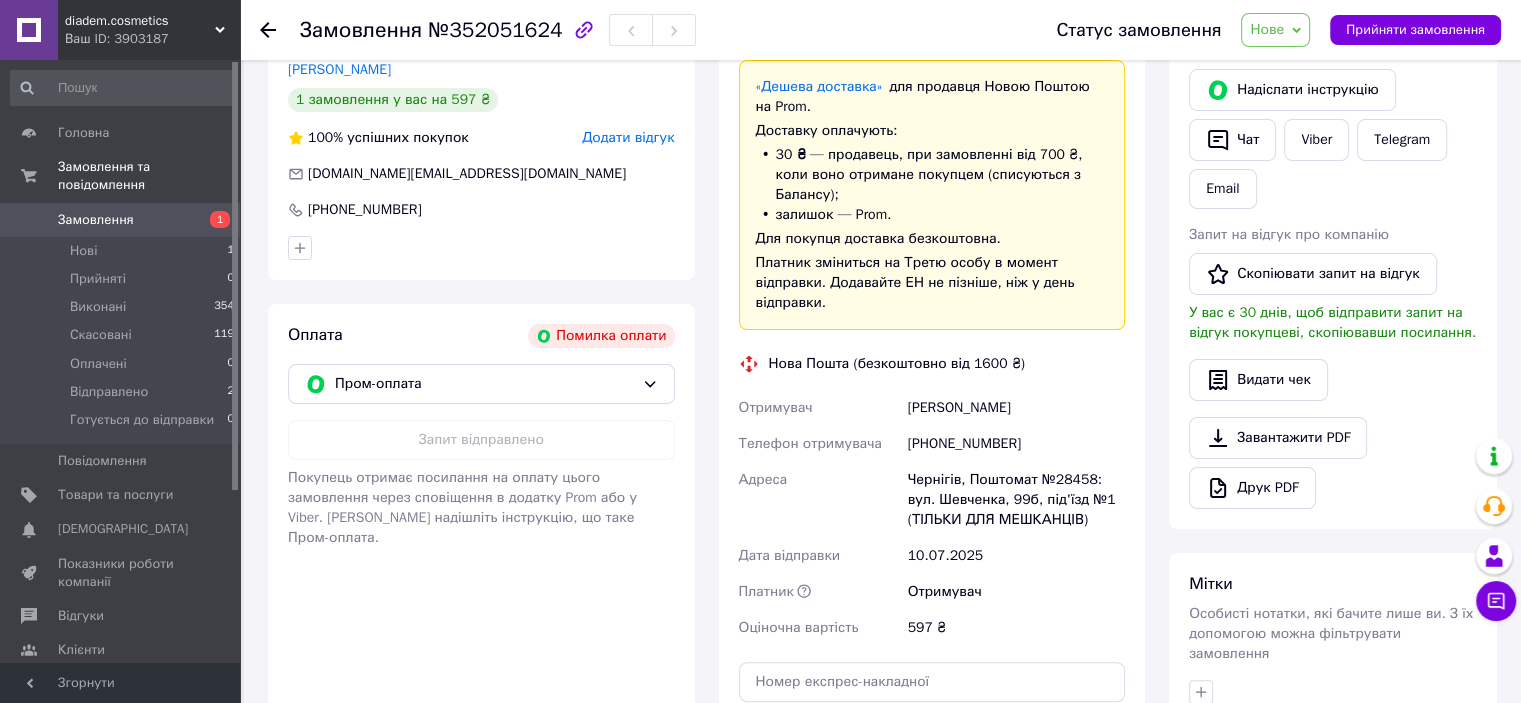 scroll, scrollTop: 168, scrollLeft: 0, axis: vertical 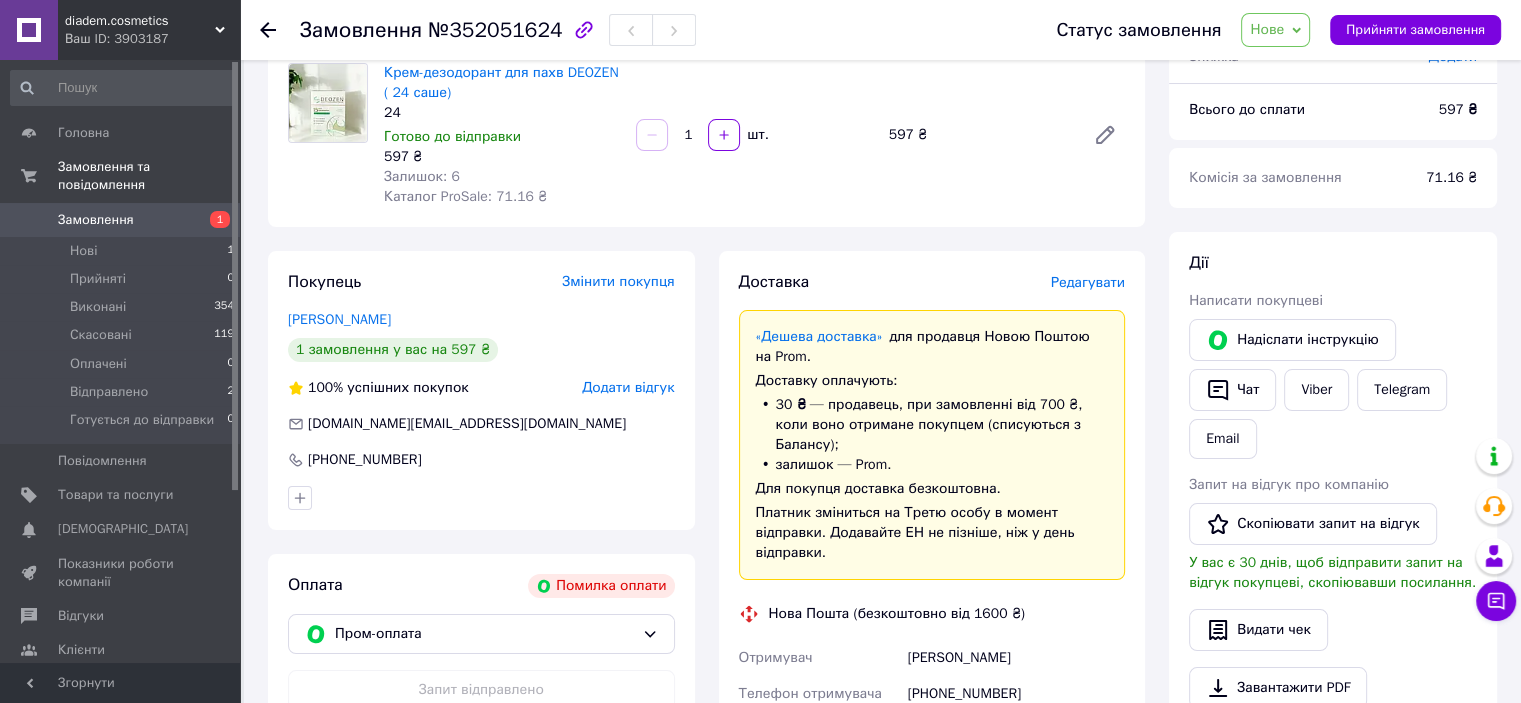 click on "Замовлення №352051624 Статус замовлення Нове Прийнято Виконано Скасовано Оплачено Відправлено Готується до відправки Прийняти замовлення" at bounding box center (880, 30) 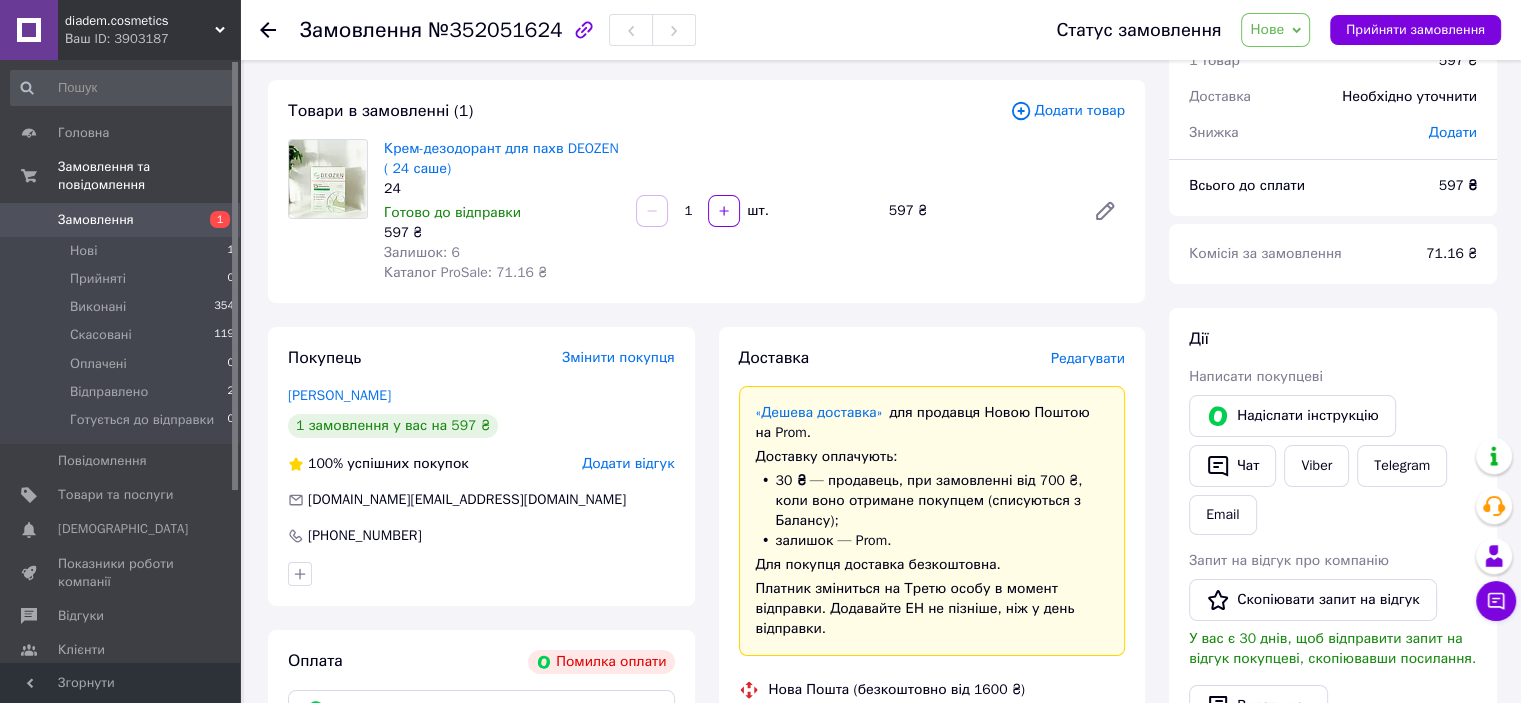 scroll, scrollTop: 0, scrollLeft: 0, axis: both 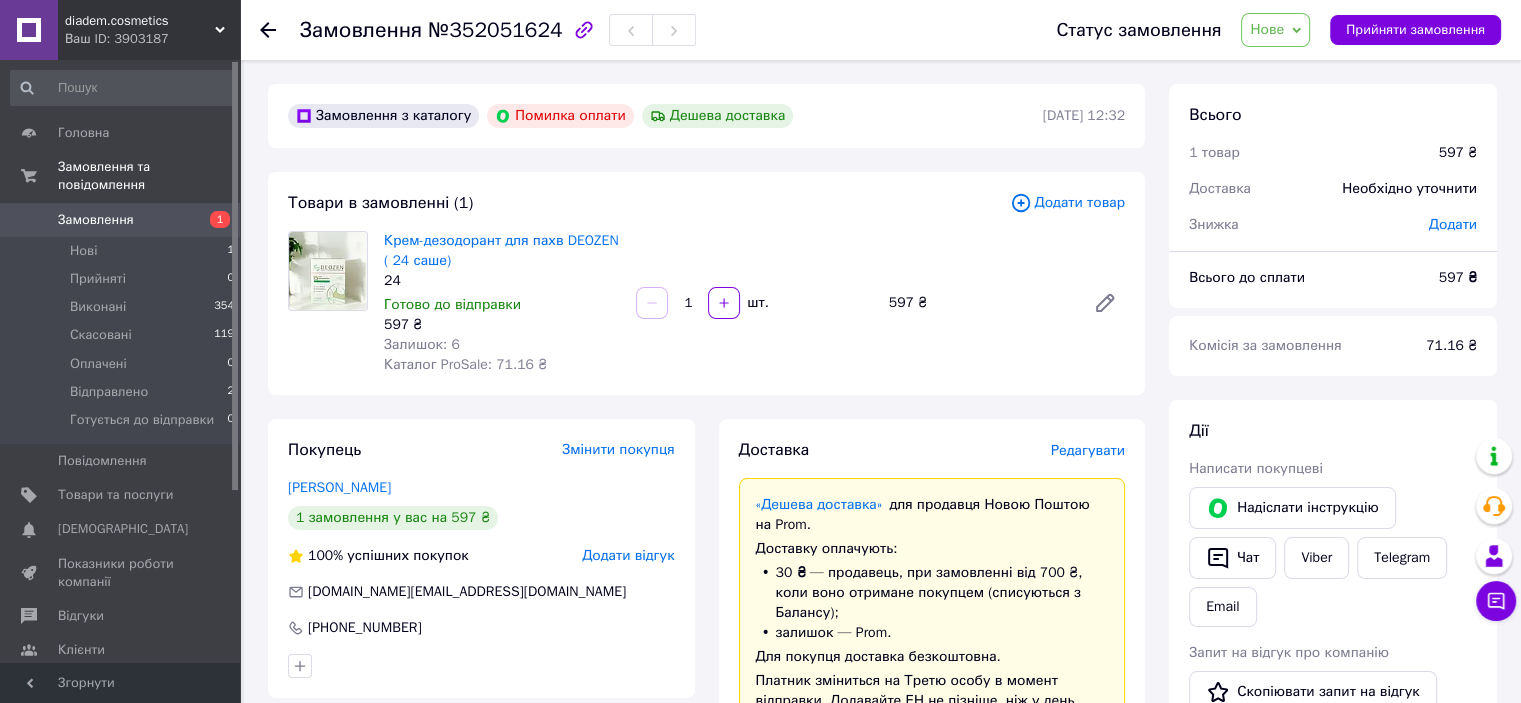 click 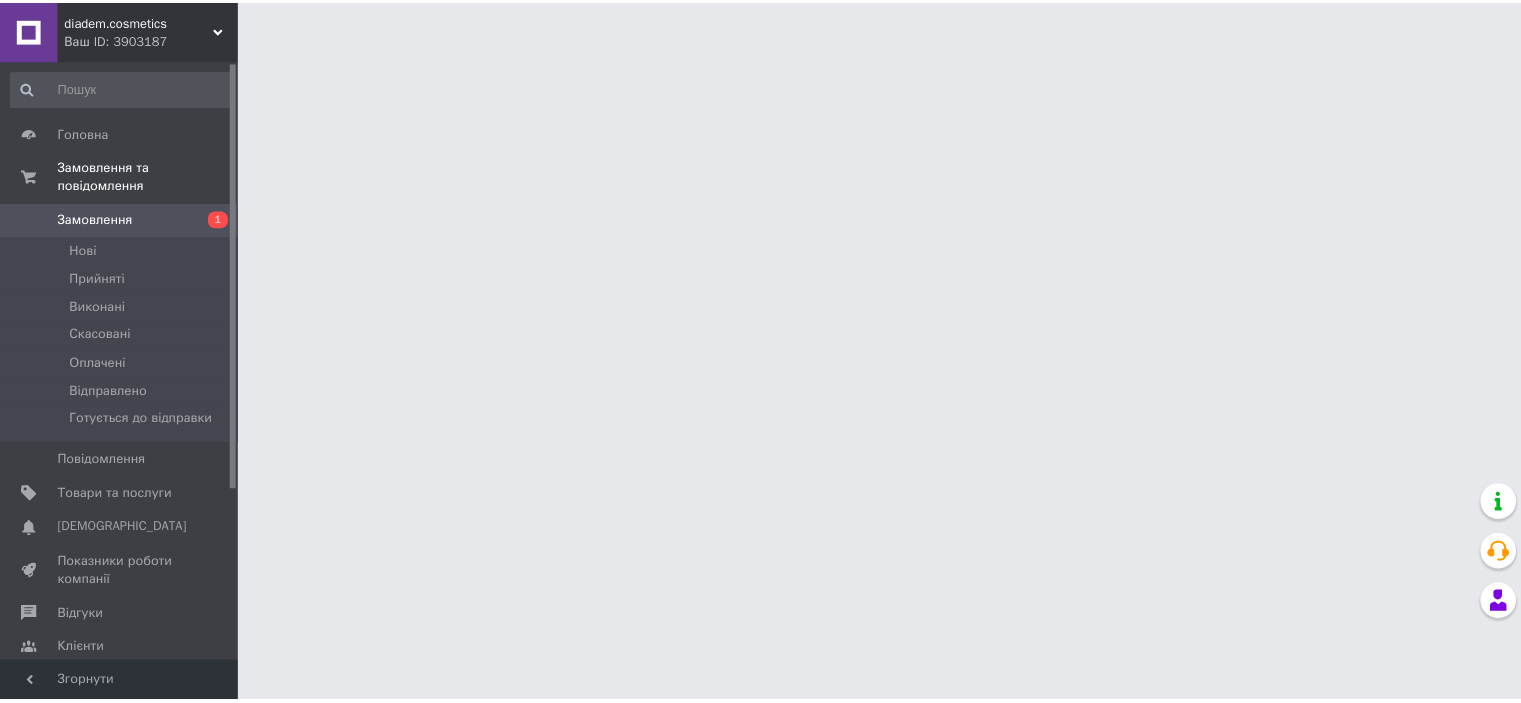 scroll, scrollTop: 0, scrollLeft: 0, axis: both 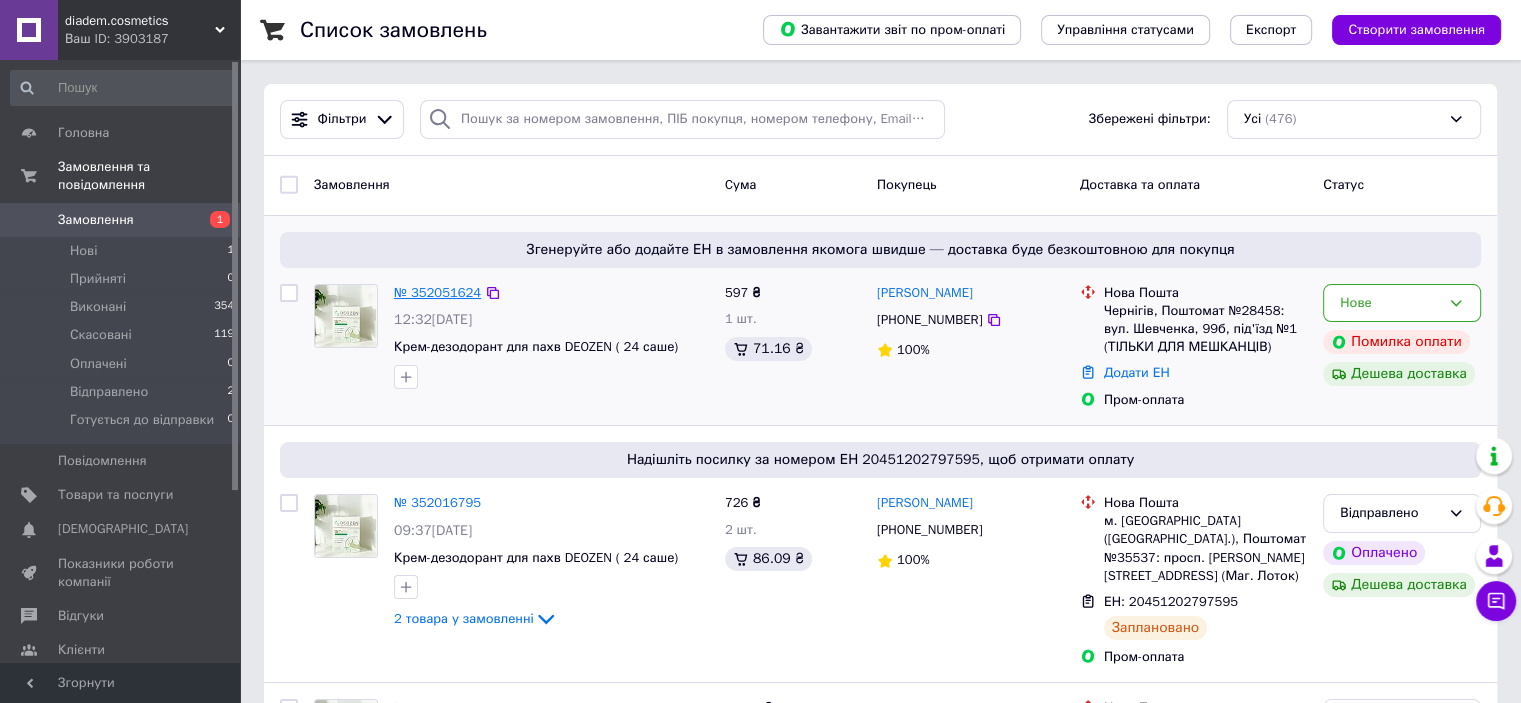 click on "№ 352051624" at bounding box center [437, 292] 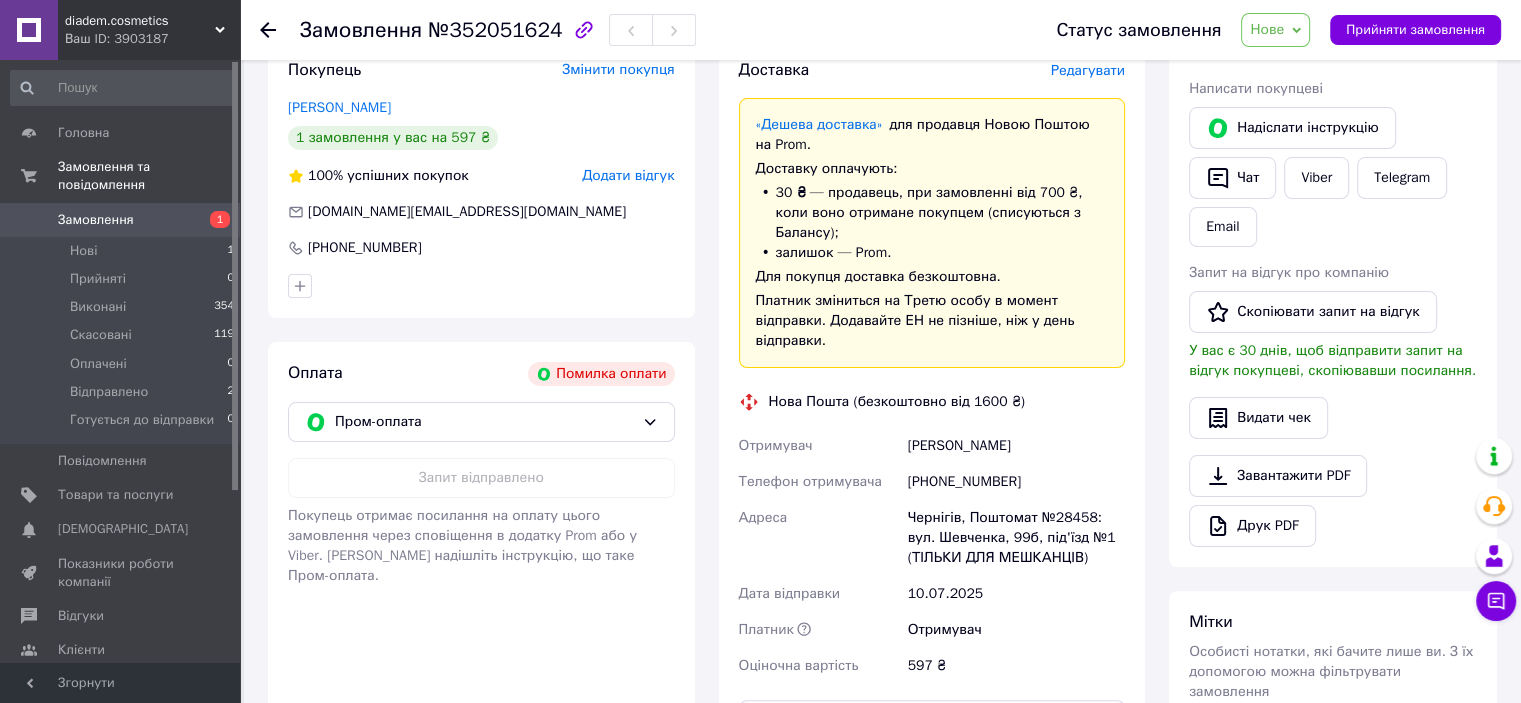 scroll, scrollTop: 168, scrollLeft: 0, axis: vertical 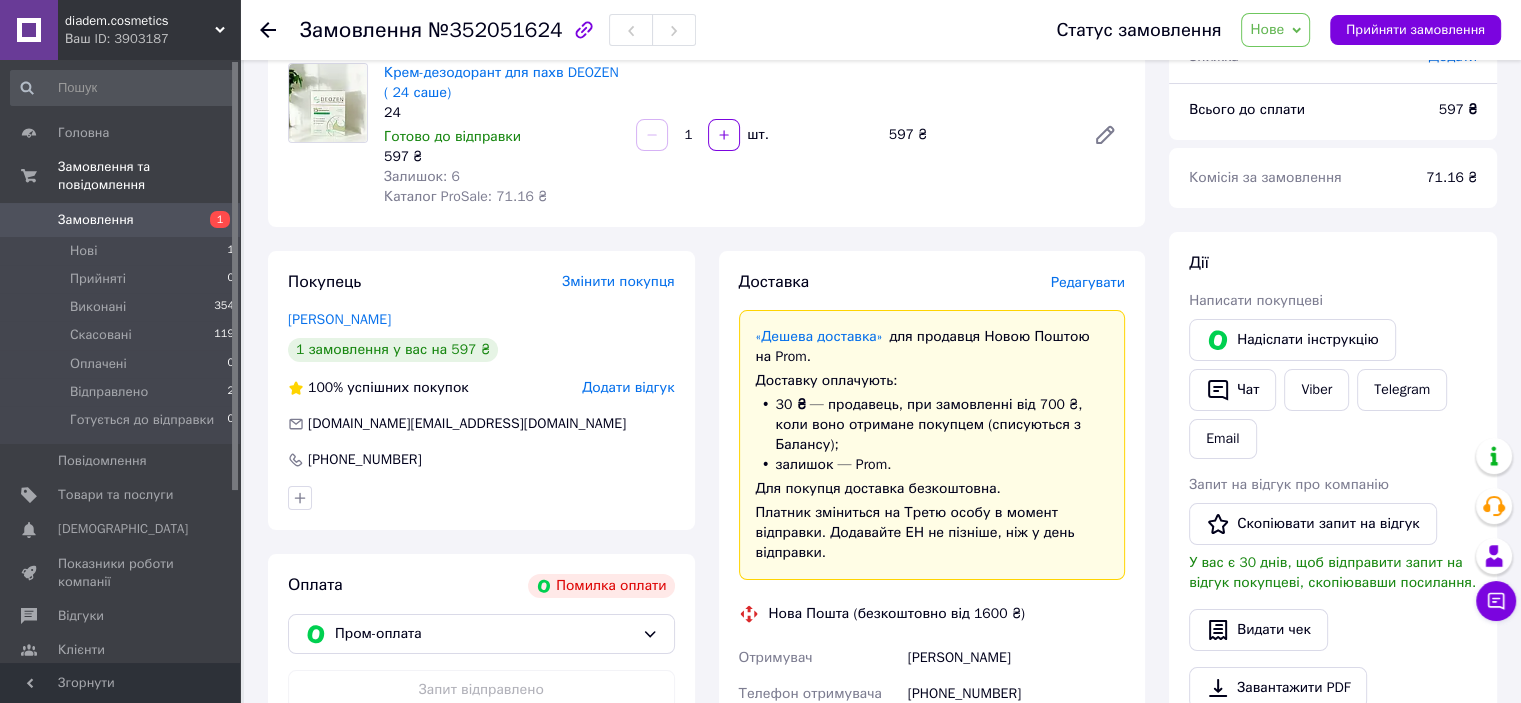 drag, startPoint x: 267, startPoint y: 31, endPoint x: 225, endPoint y: 3, distance: 50.47772 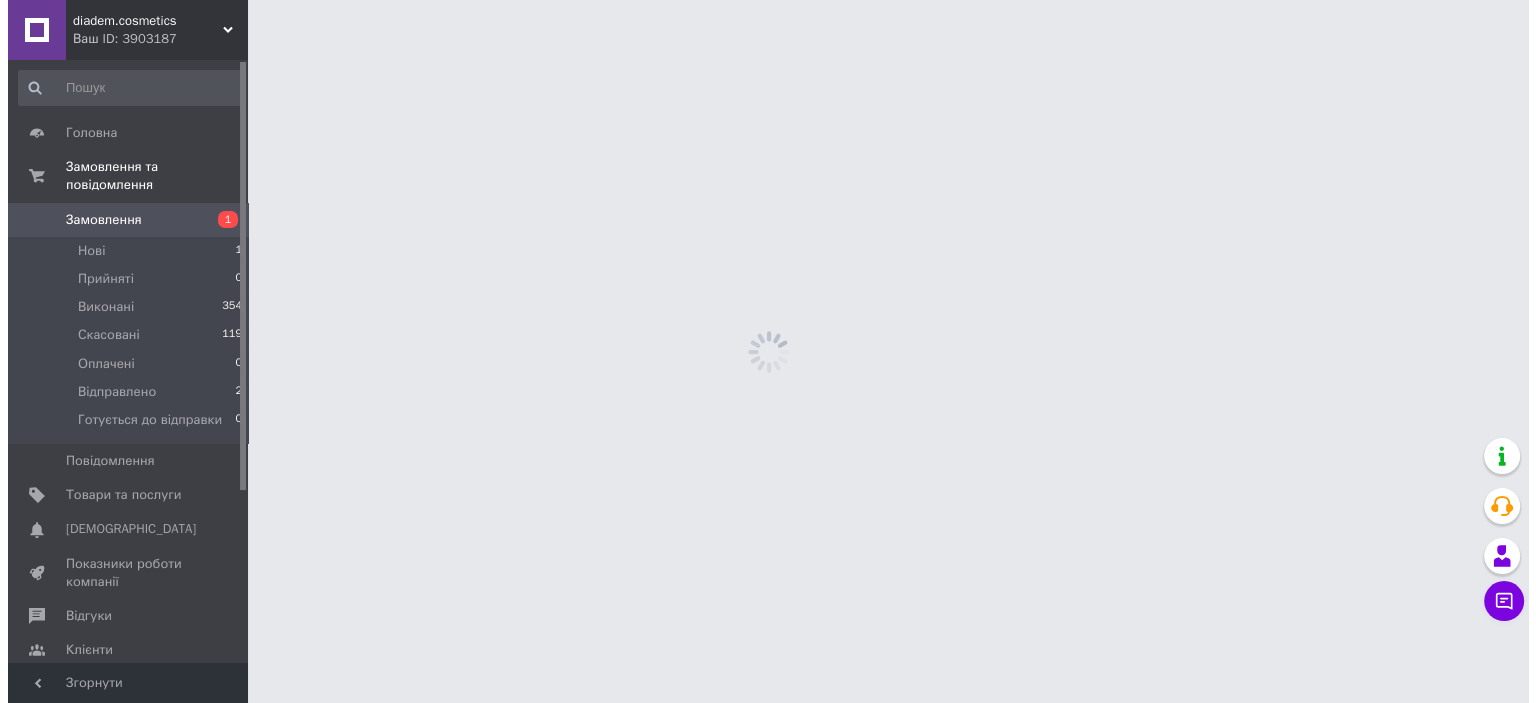 scroll, scrollTop: 0, scrollLeft: 0, axis: both 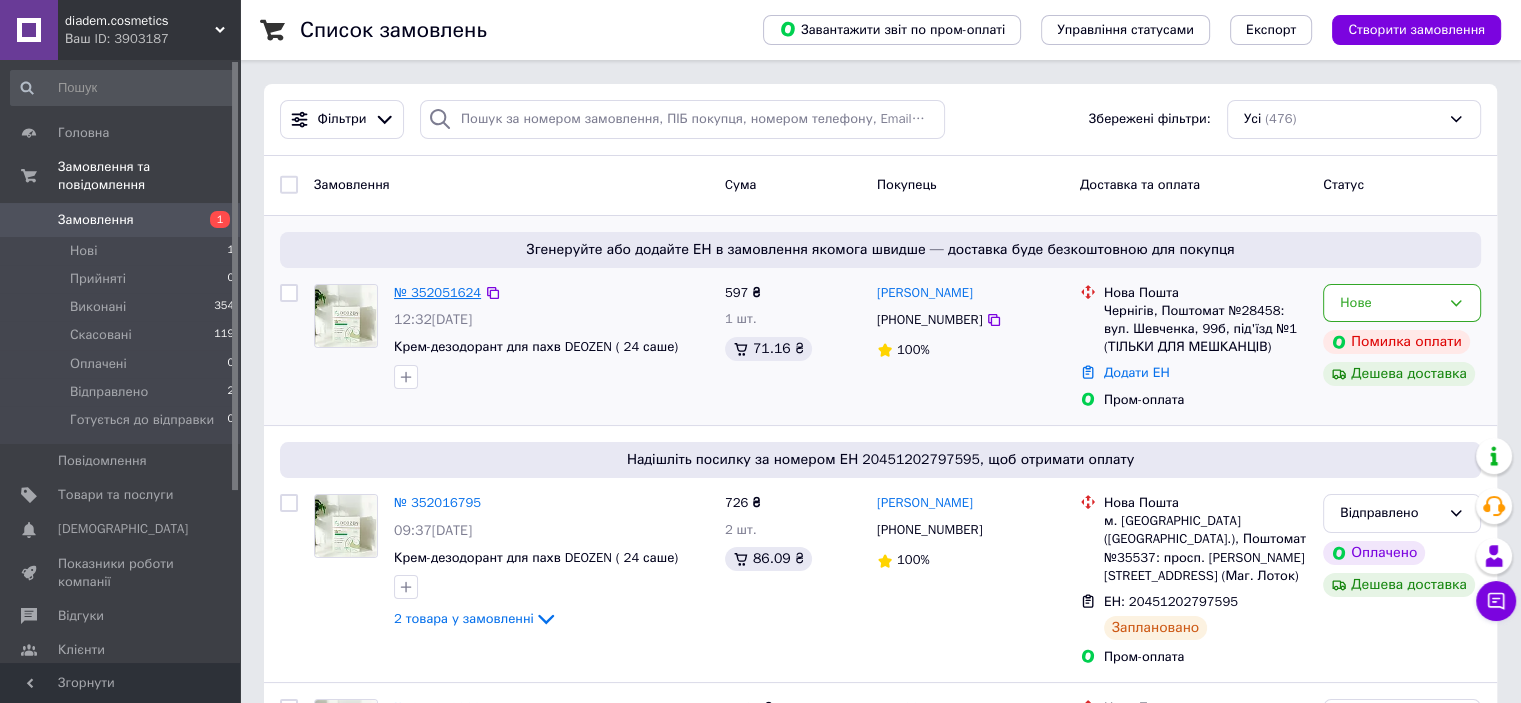 click on "№ 352051624" at bounding box center (437, 292) 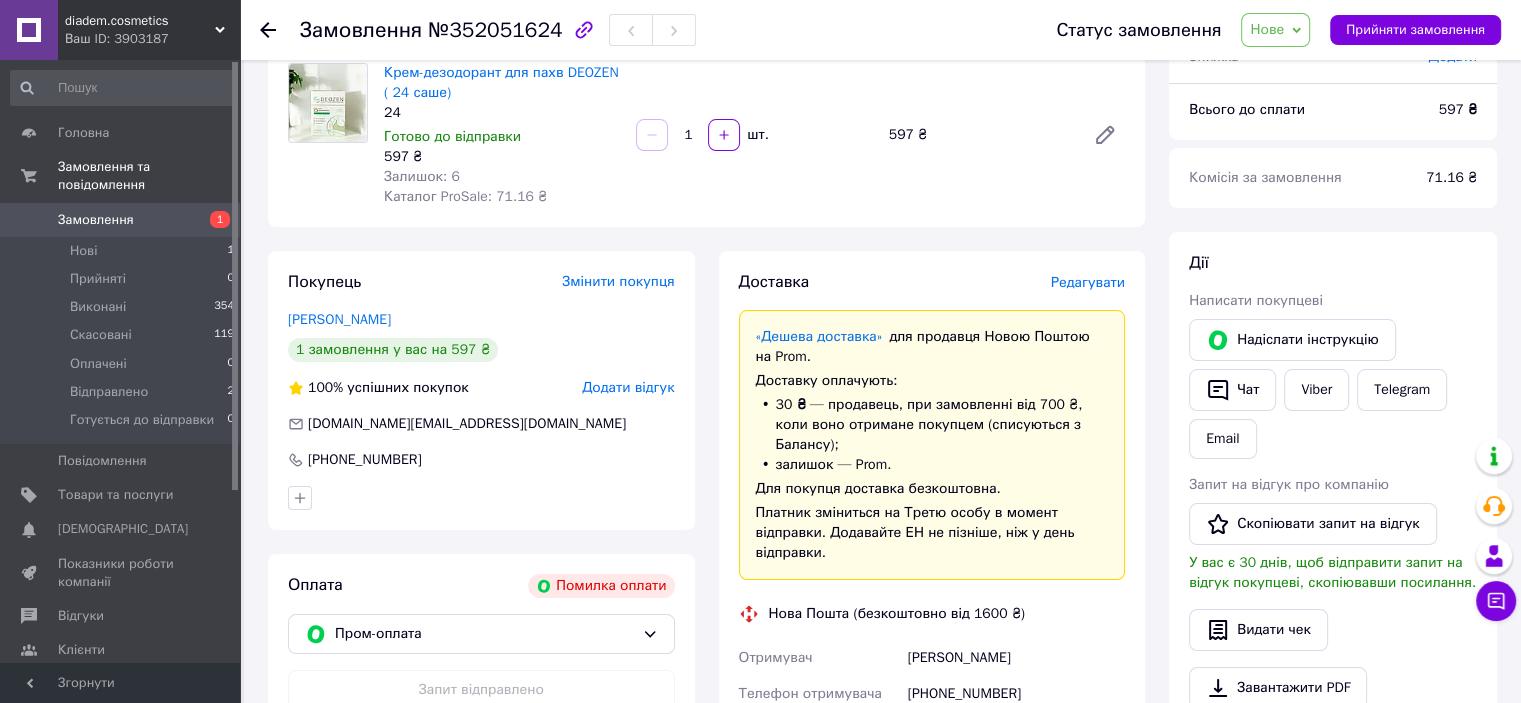 scroll, scrollTop: 0, scrollLeft: 0, axis: both 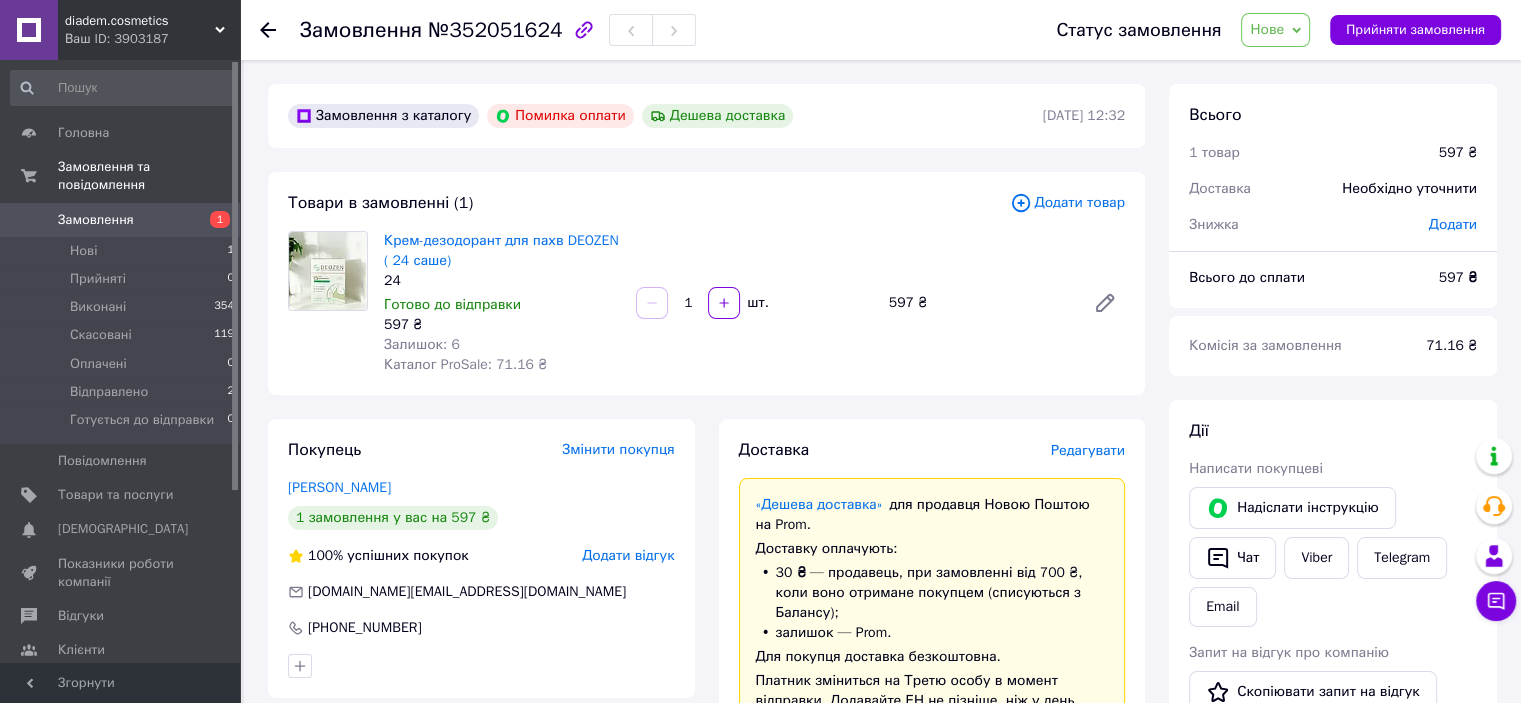 click 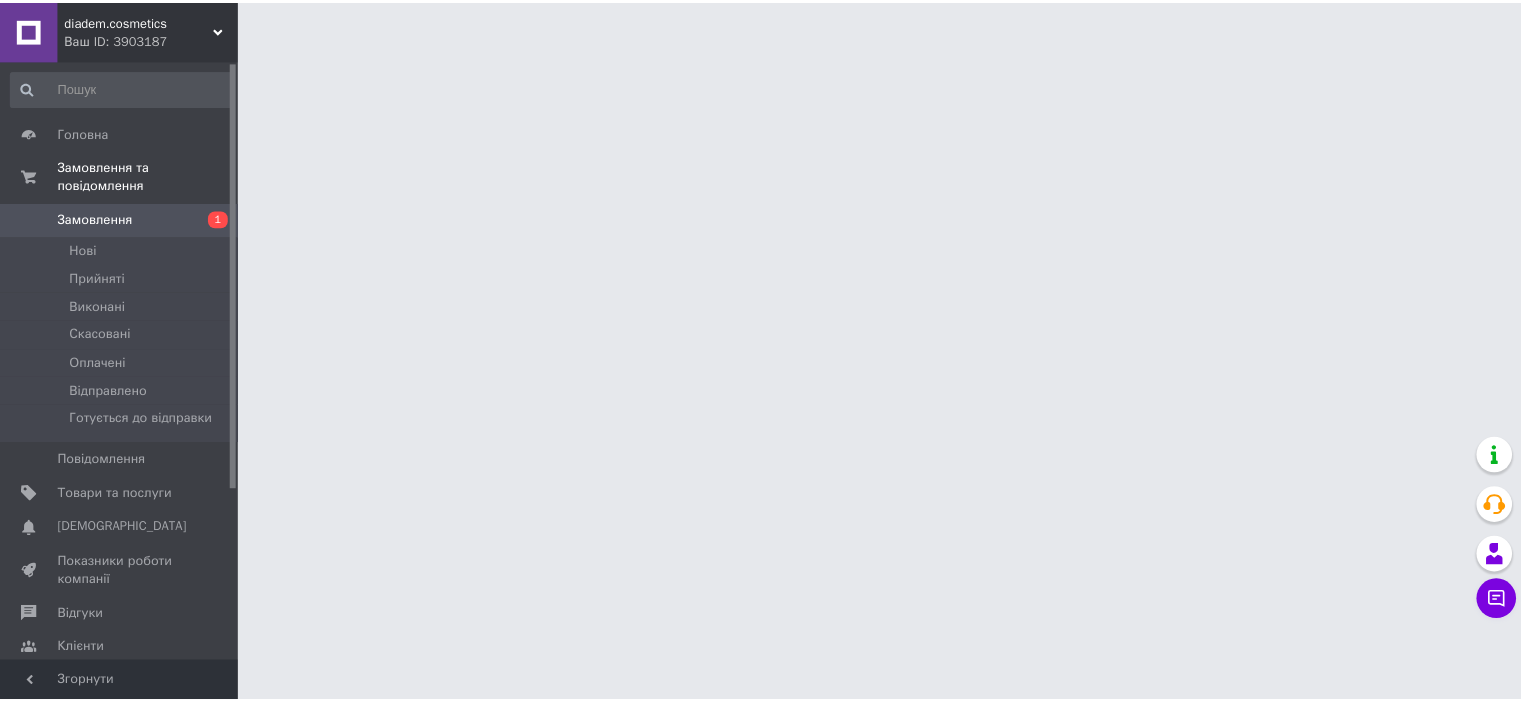 scroll, scrollTop: 0, scrollLeft: 0, axis: both 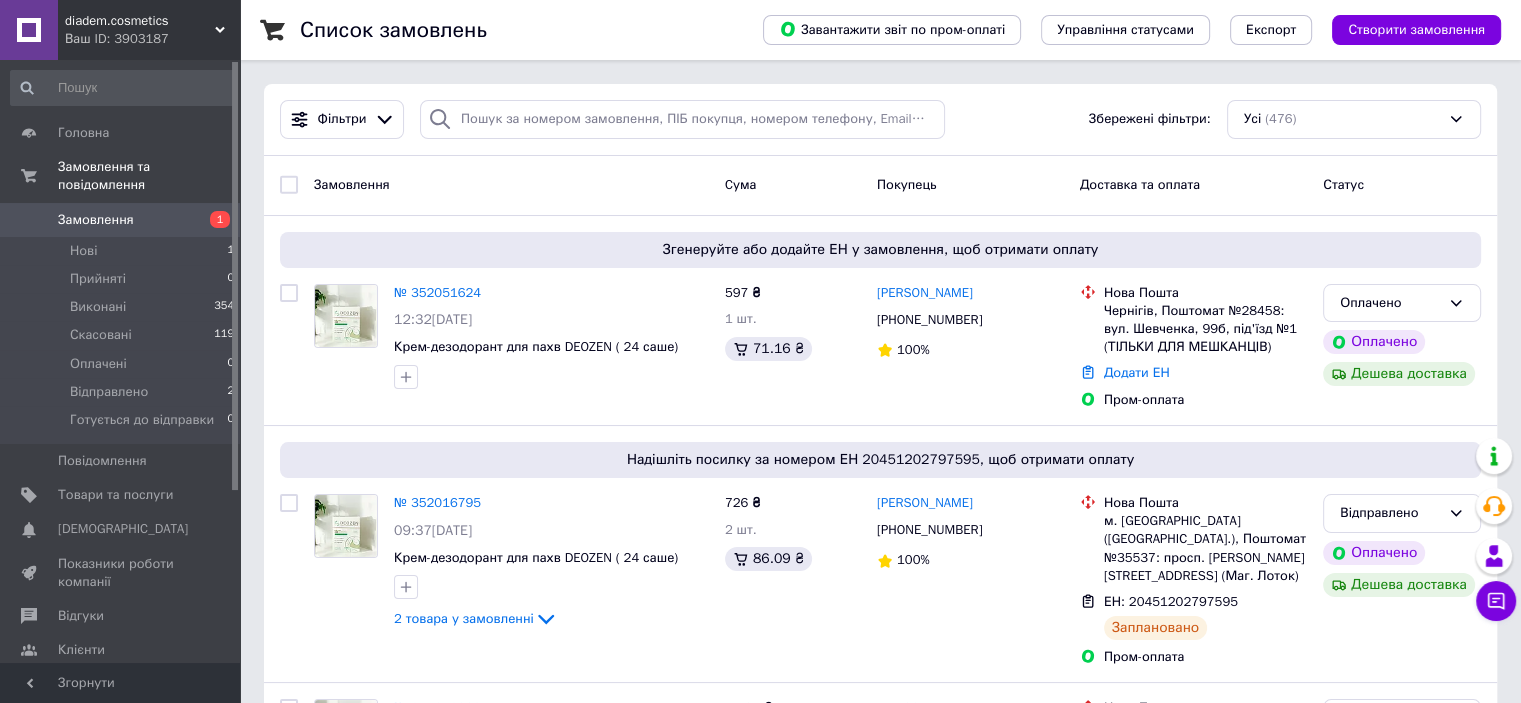 click on "№ 352051624" at bounding box center (437, 292) 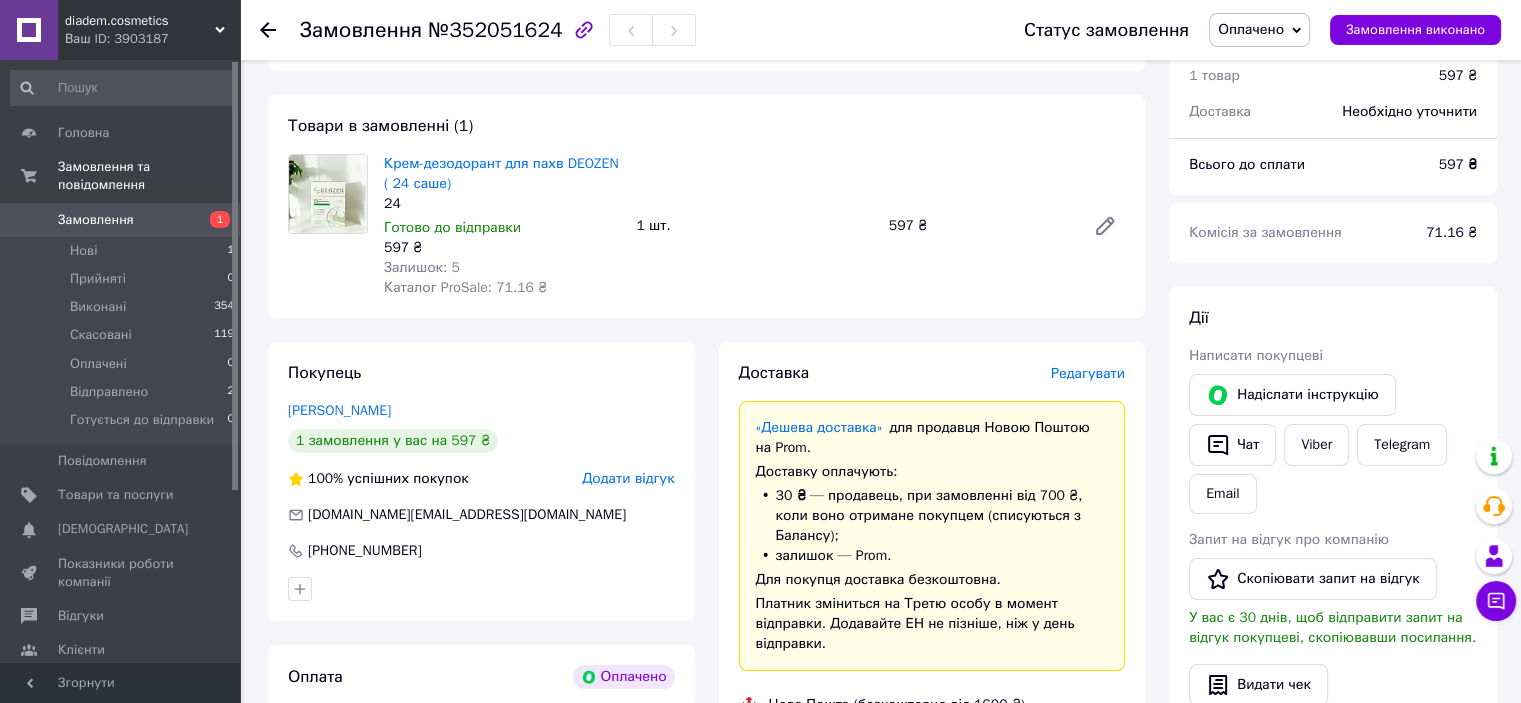 scroll, scrollTop: 0, scrollLeft: 0, axis: both 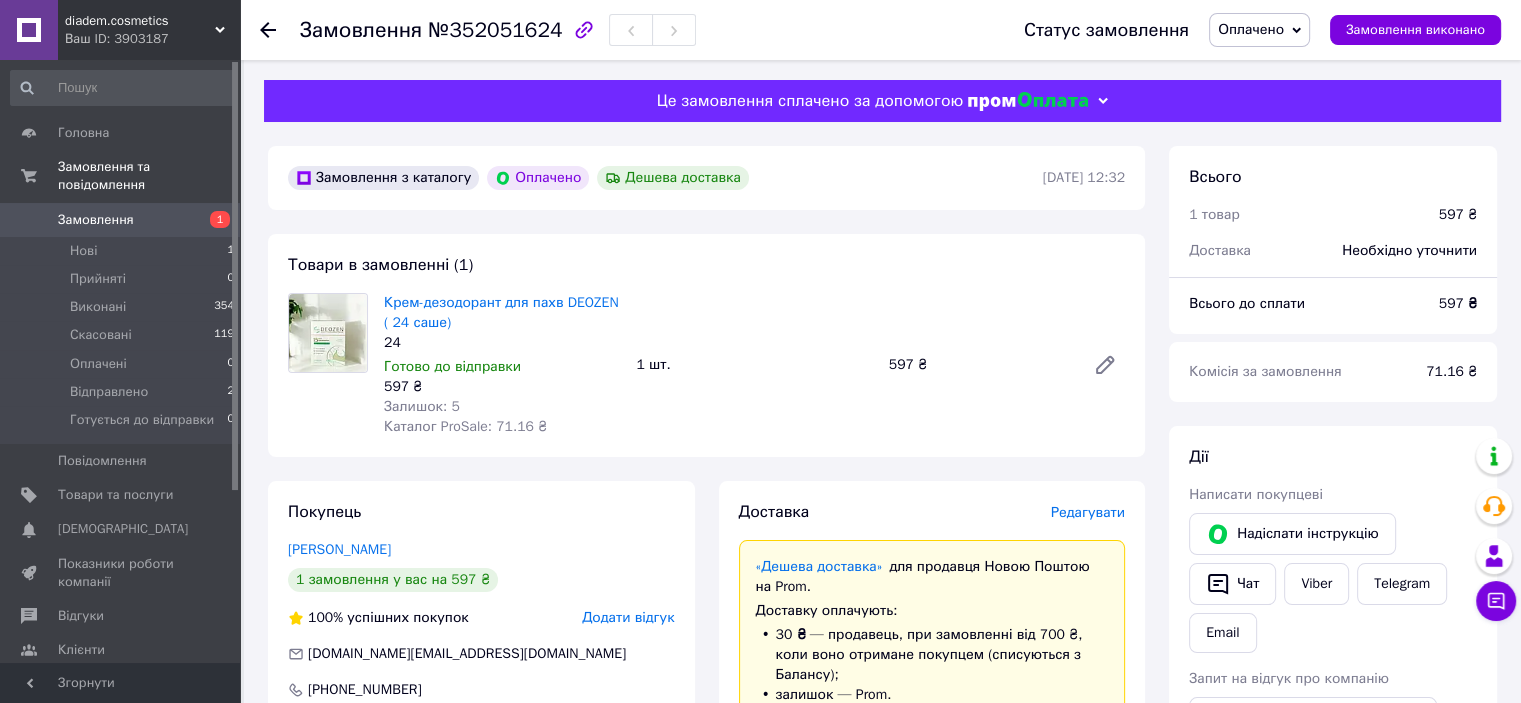 click on "Замовлення №352051624 Статус замовлення Оплачено Прийнято Виконано Скасовано Відправлено Готується до відправки Замовлення виконано" at bounding box center [880, 30] 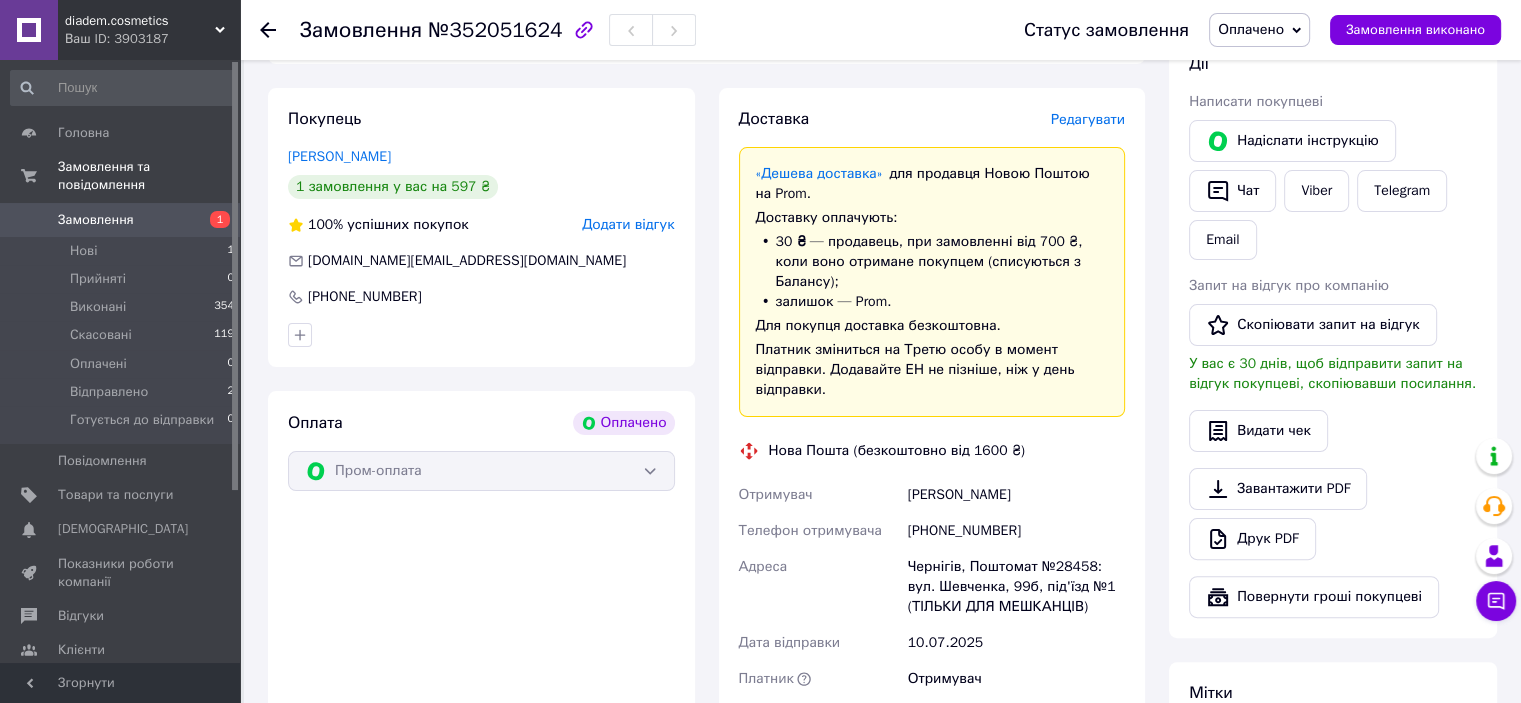 scroll, scrollTop: 500, scrollLeft: 0, axis: vertical 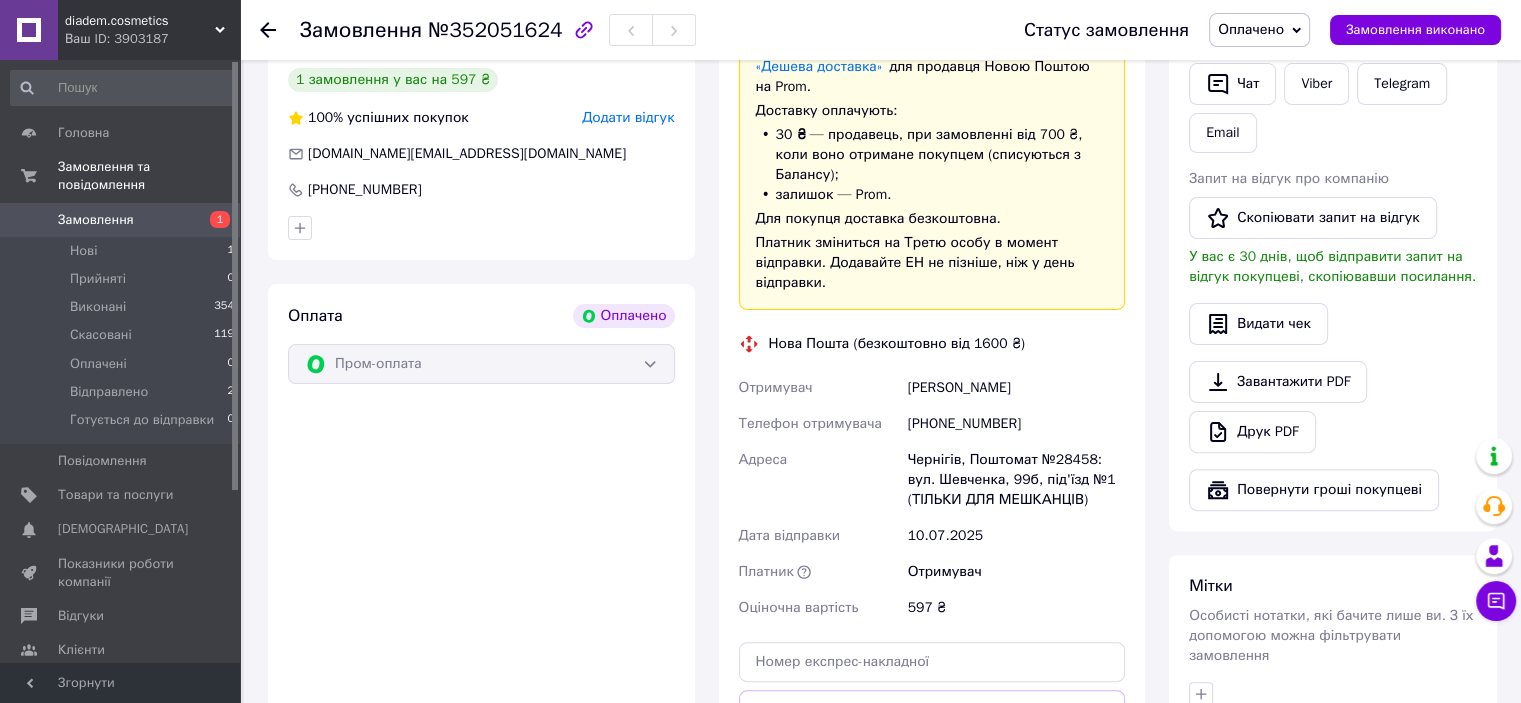 drag, startPoint x: 913, startPoint y: 366, endPoint x: 1063, endPoint y: 366, distance: 150 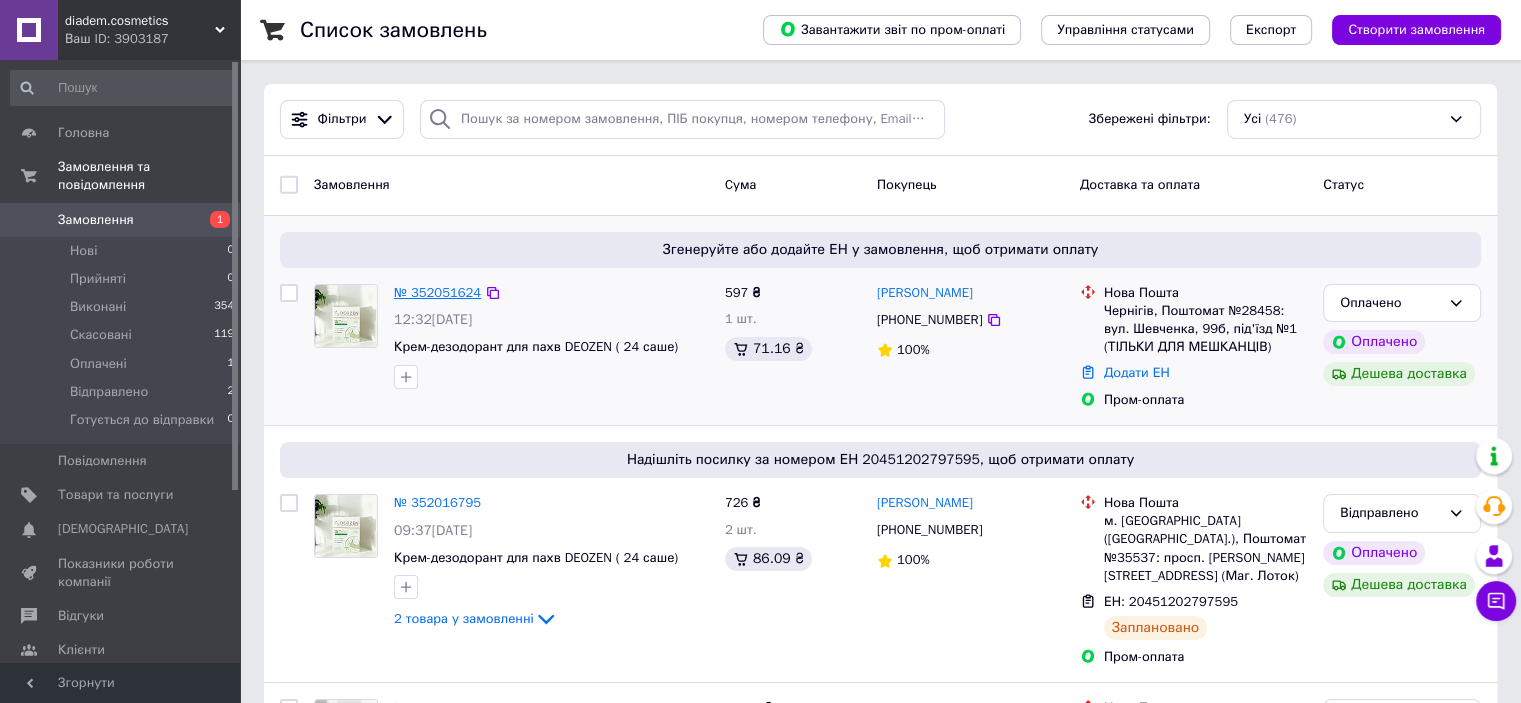 click on "№ 352051624" at bounding box center (437, 292) 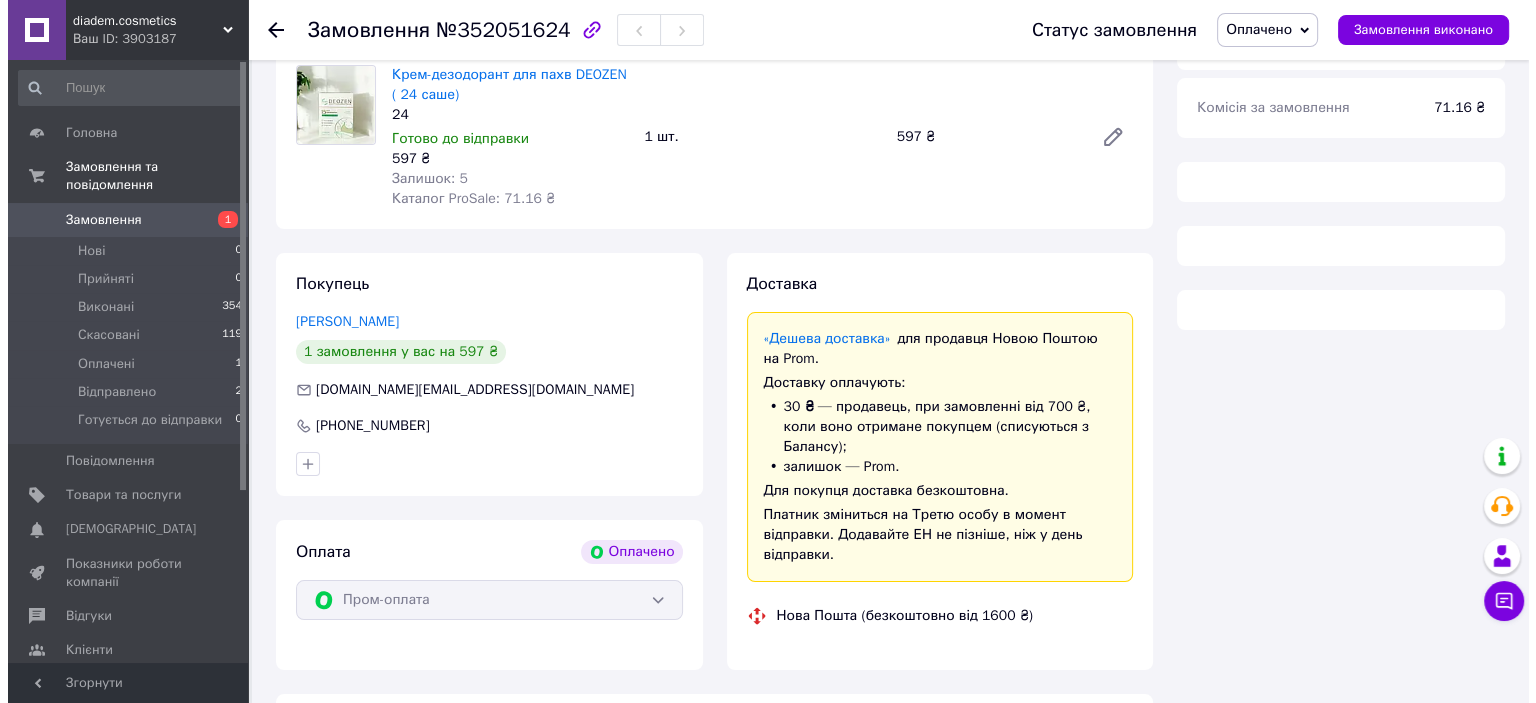 scroll, scrollTop: 264, scrollLeft: 0, axis: vertical 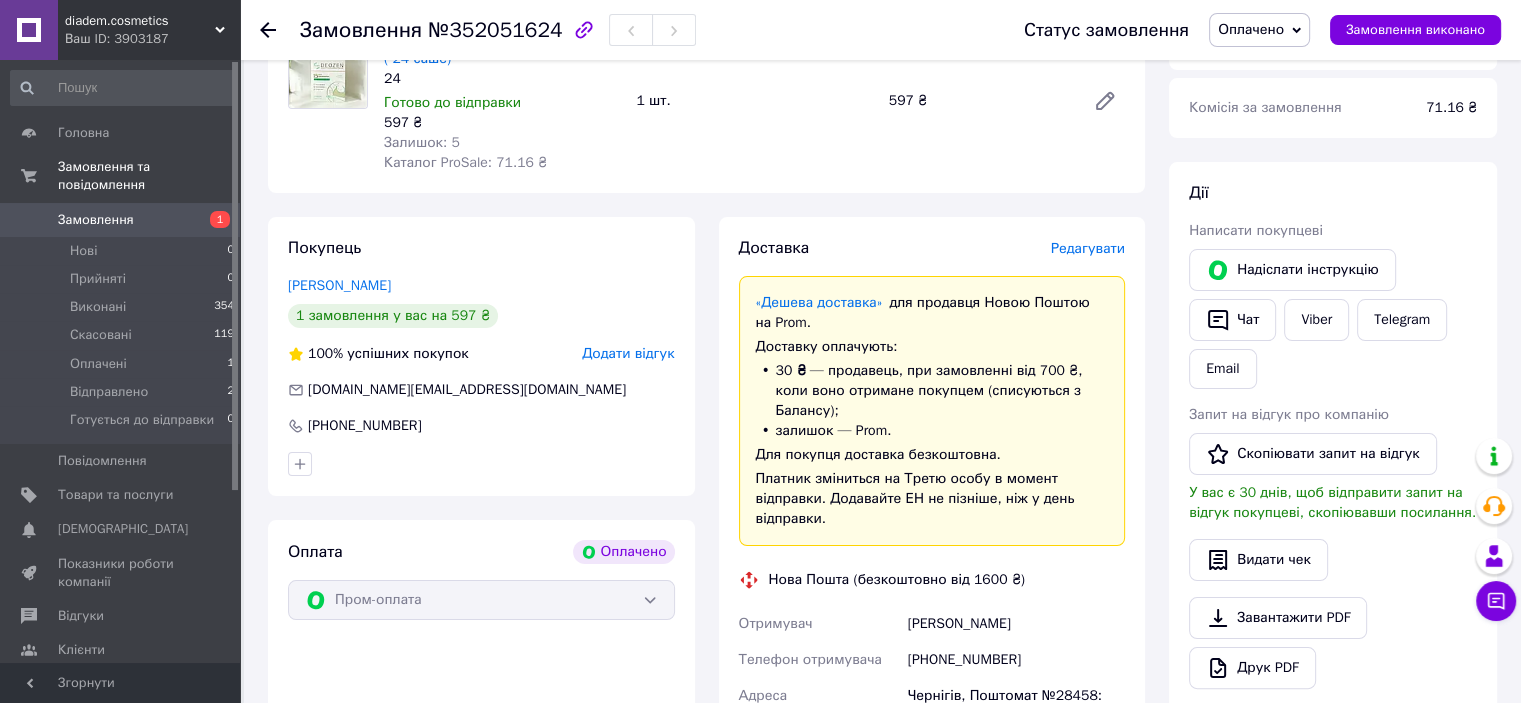 click on "Редагувати" at bounding box center (1088, 248) 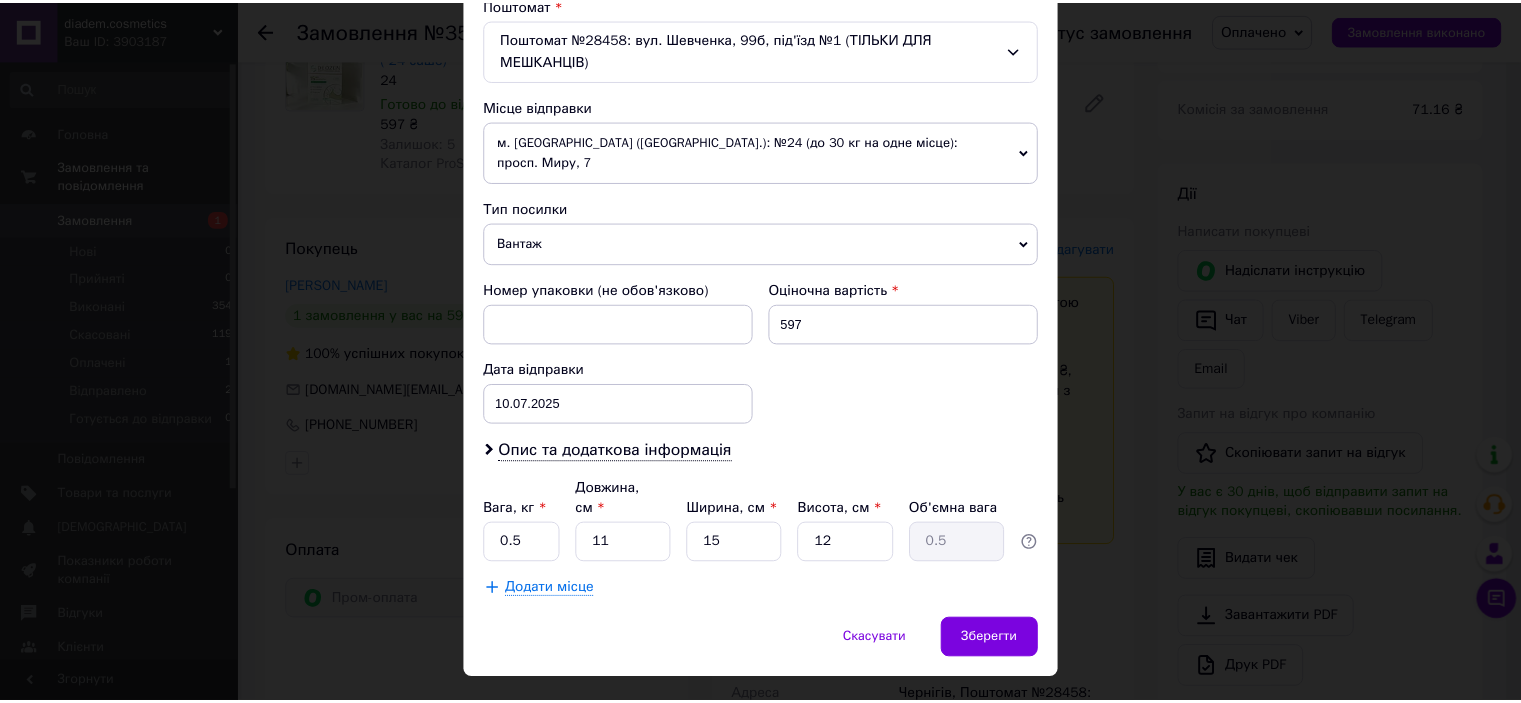 scroll, scrollTop: 641, scrollLeft: 0, axis: vertical 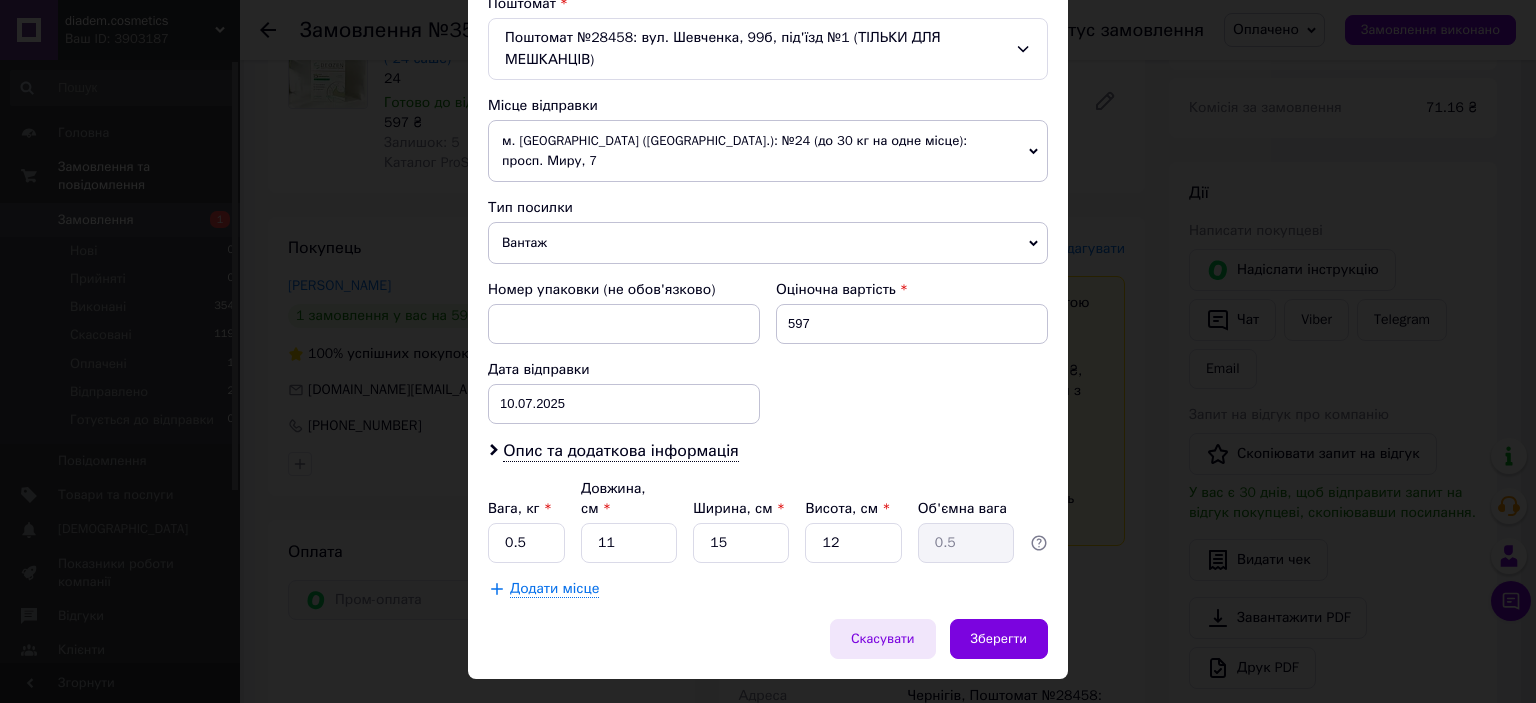 click on "Скасувати" at bounding box center (883, 639) 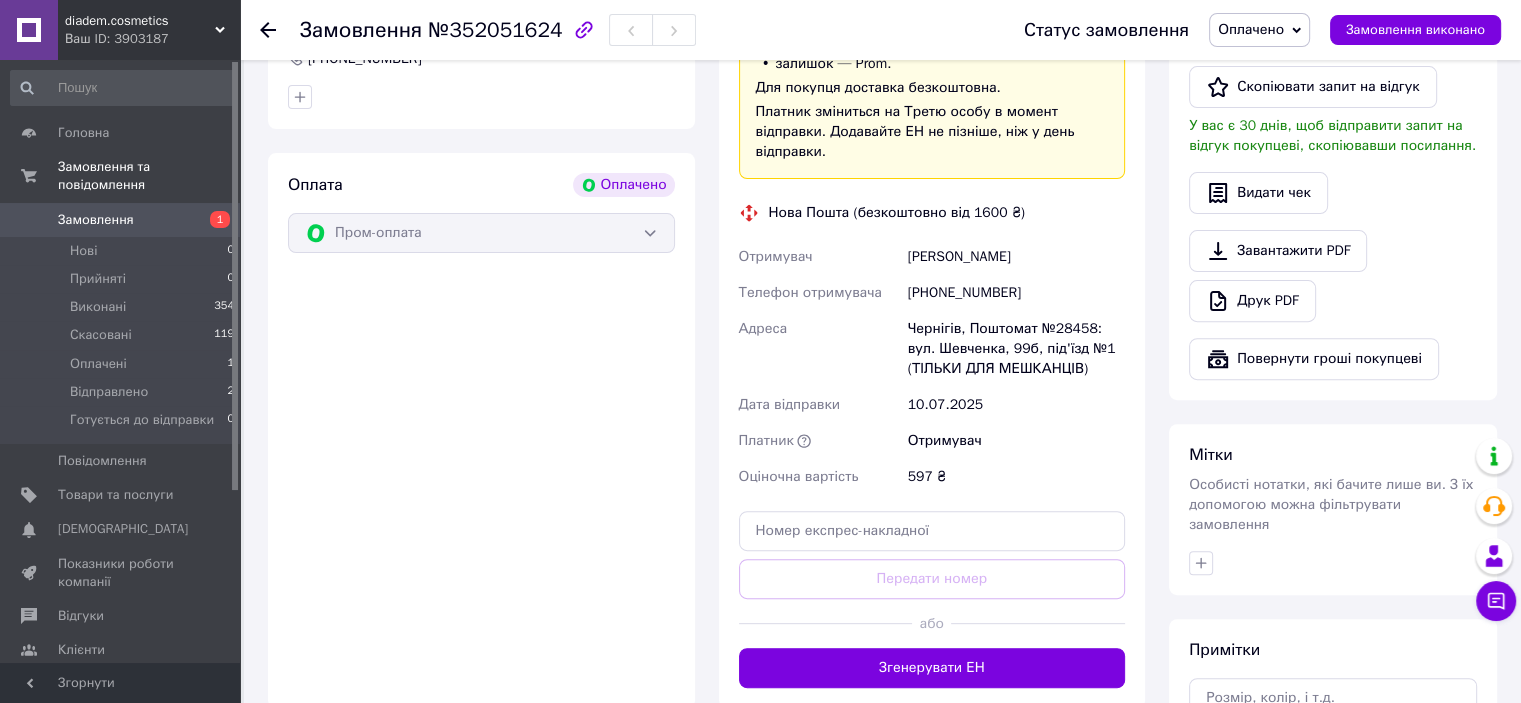 scroll, scrollTop: 664, scrollLeft: 0, axis: vertical 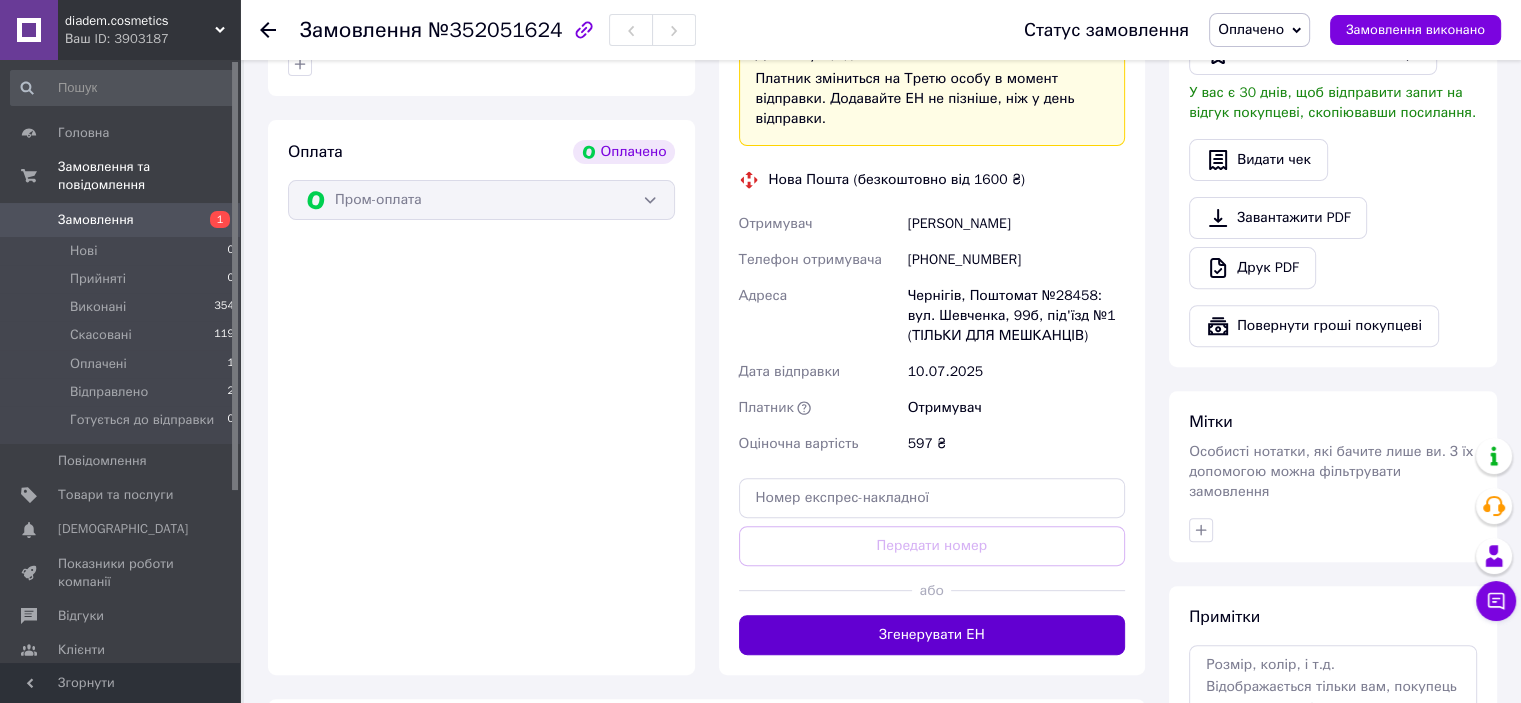 click on "Згенерувати ЕН" at bounding box center [932, 635] 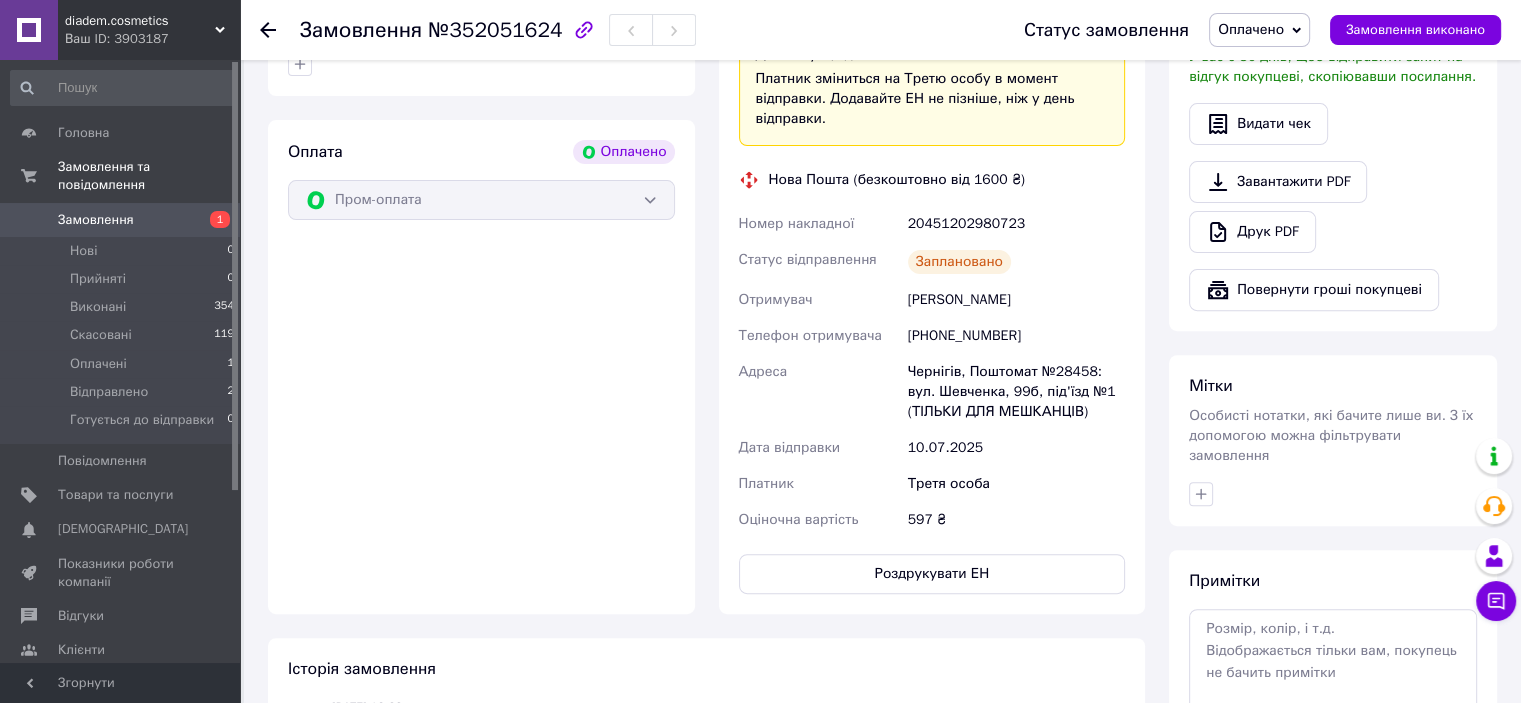 click on "Оплачено" at bounding box center [1259, 30] 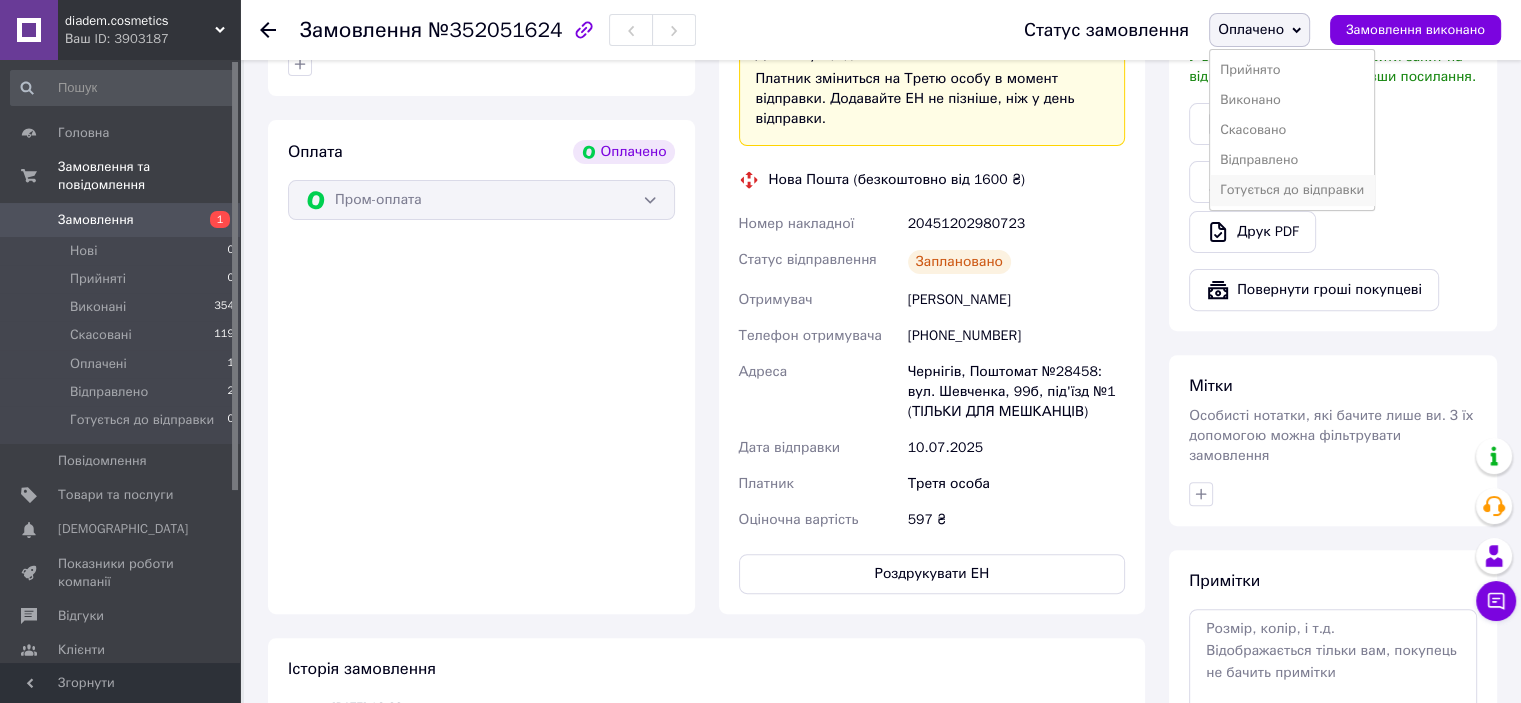 click on "Готується до відправки" at bounding box center (1292, 190) 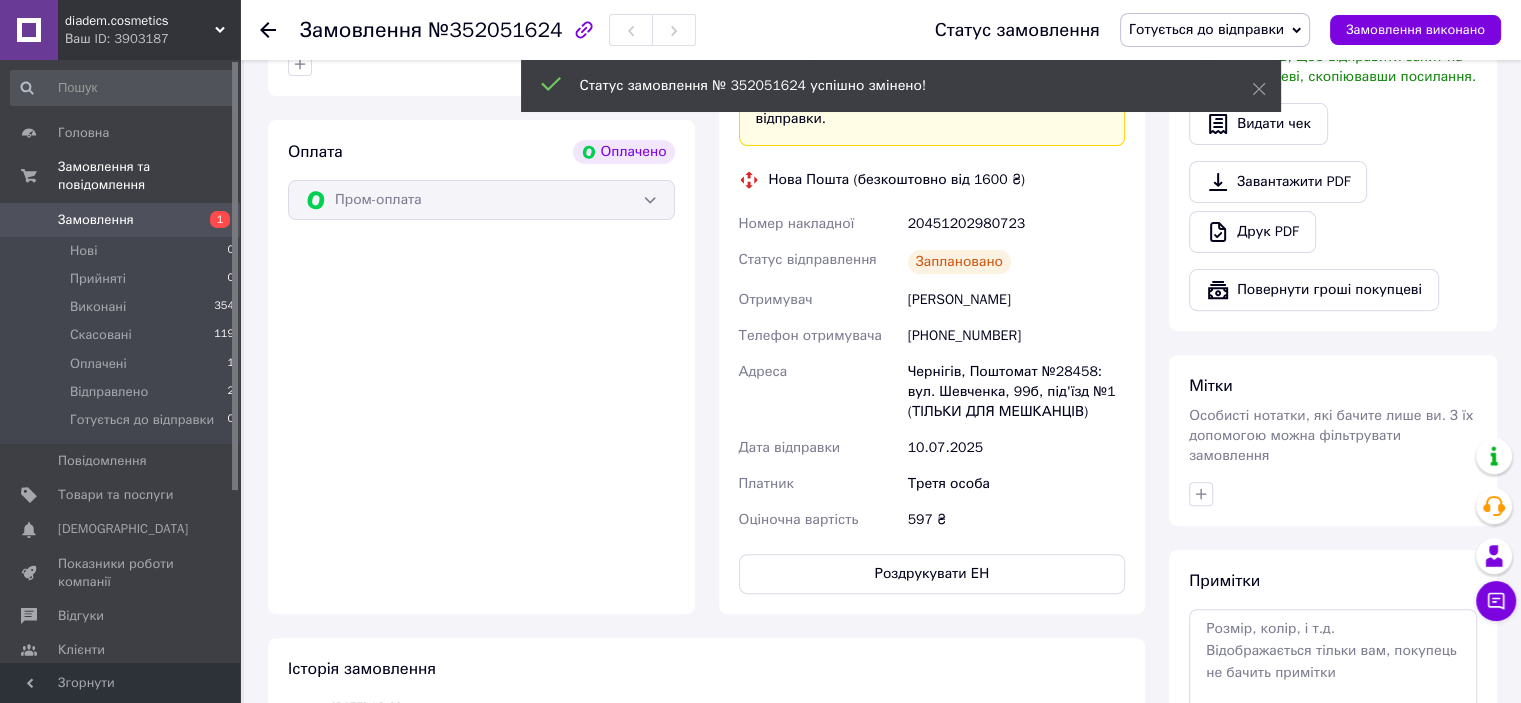 click on "Оплата Оплачено Пром-оплата" at bounding box center [481, 367] 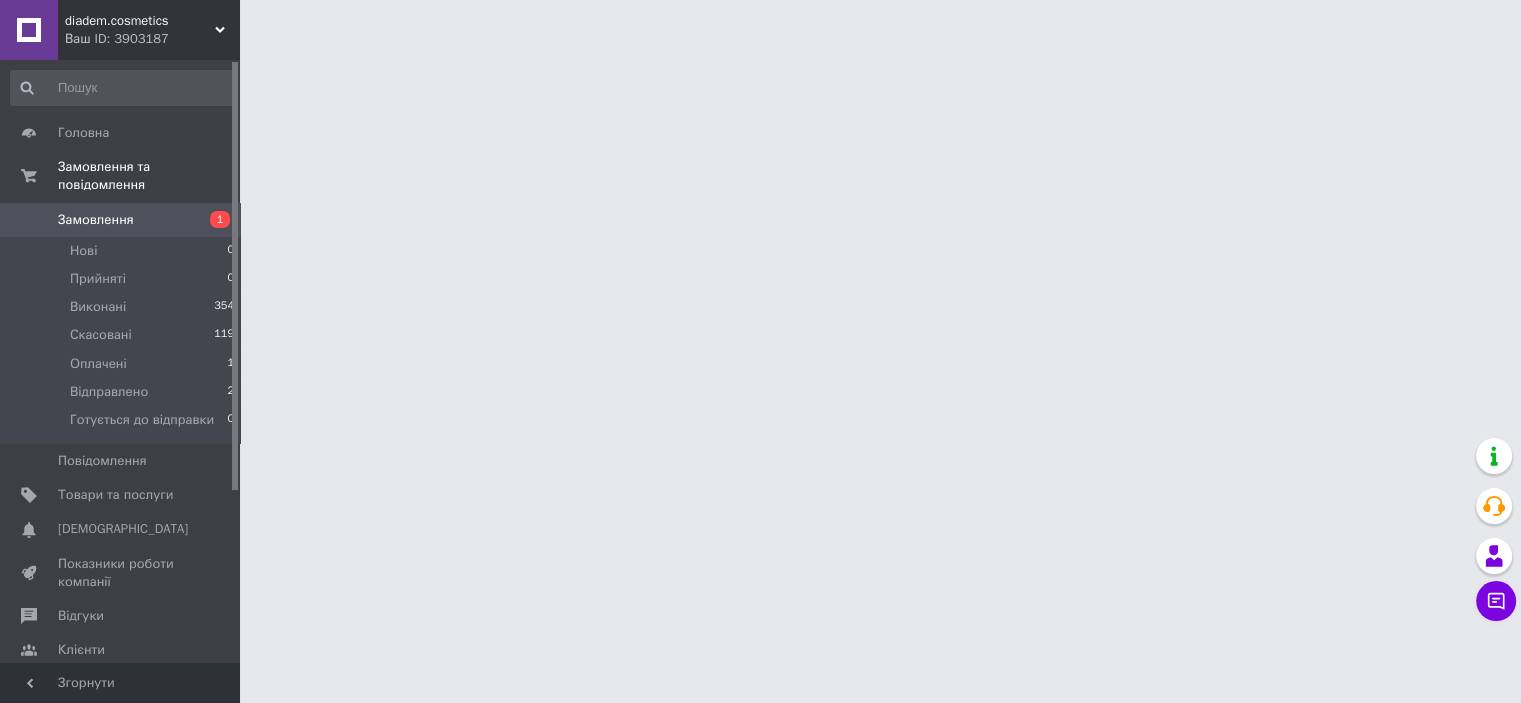 scroll, scrollTop: 0, scrollLeft: 0, axis: both 